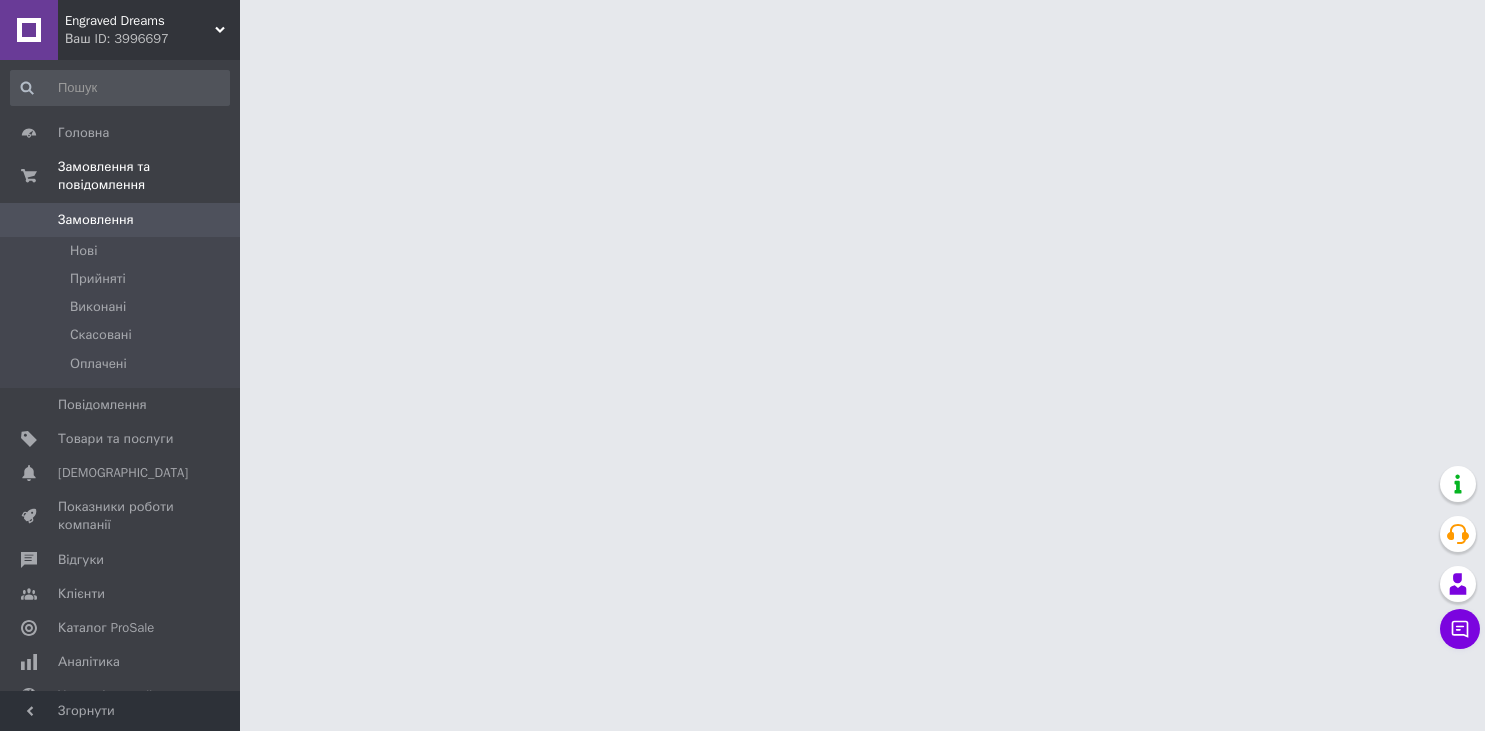 scroll, scrollTop: 0, scrollLeft: 0, axis: both 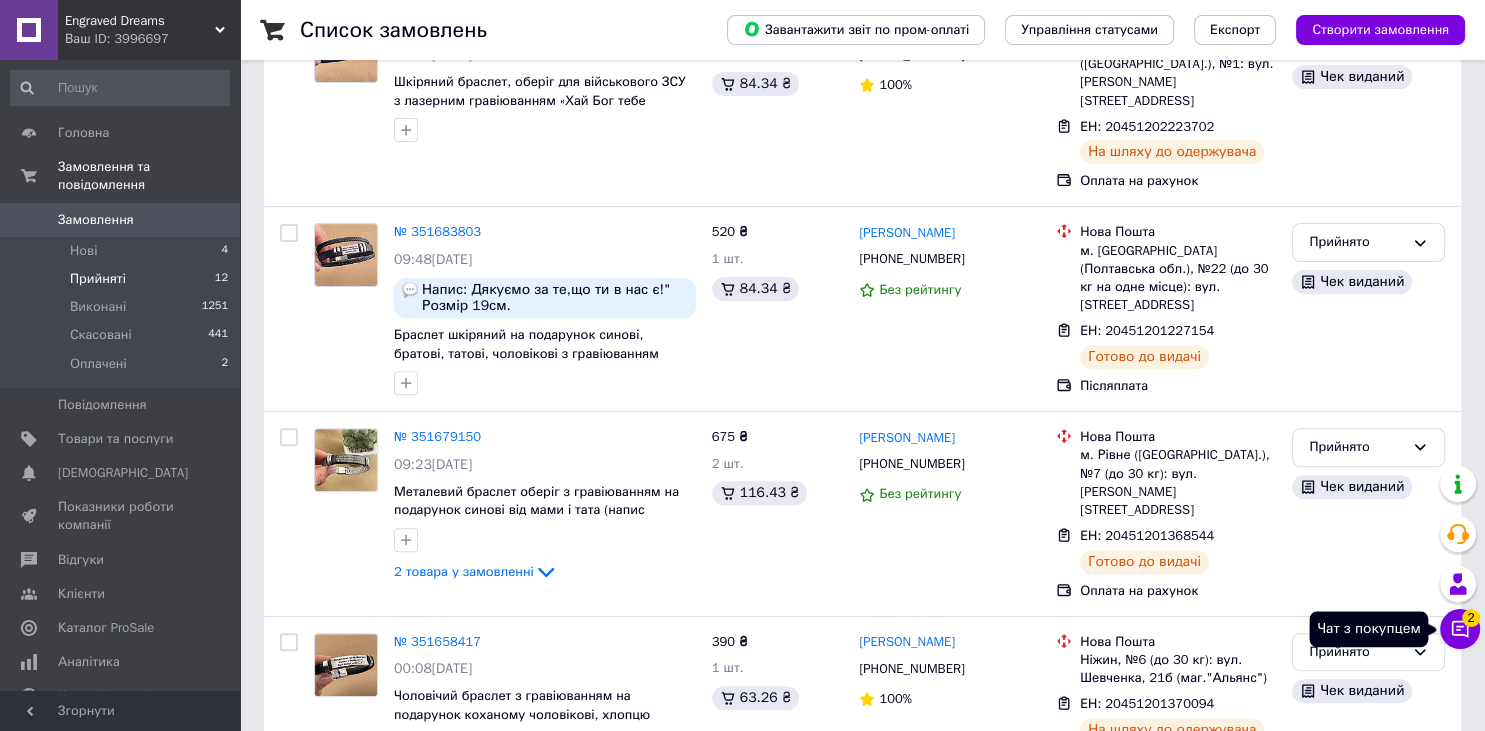 click on "Чат з покупцем 2" at bounding box center [1460, 629] 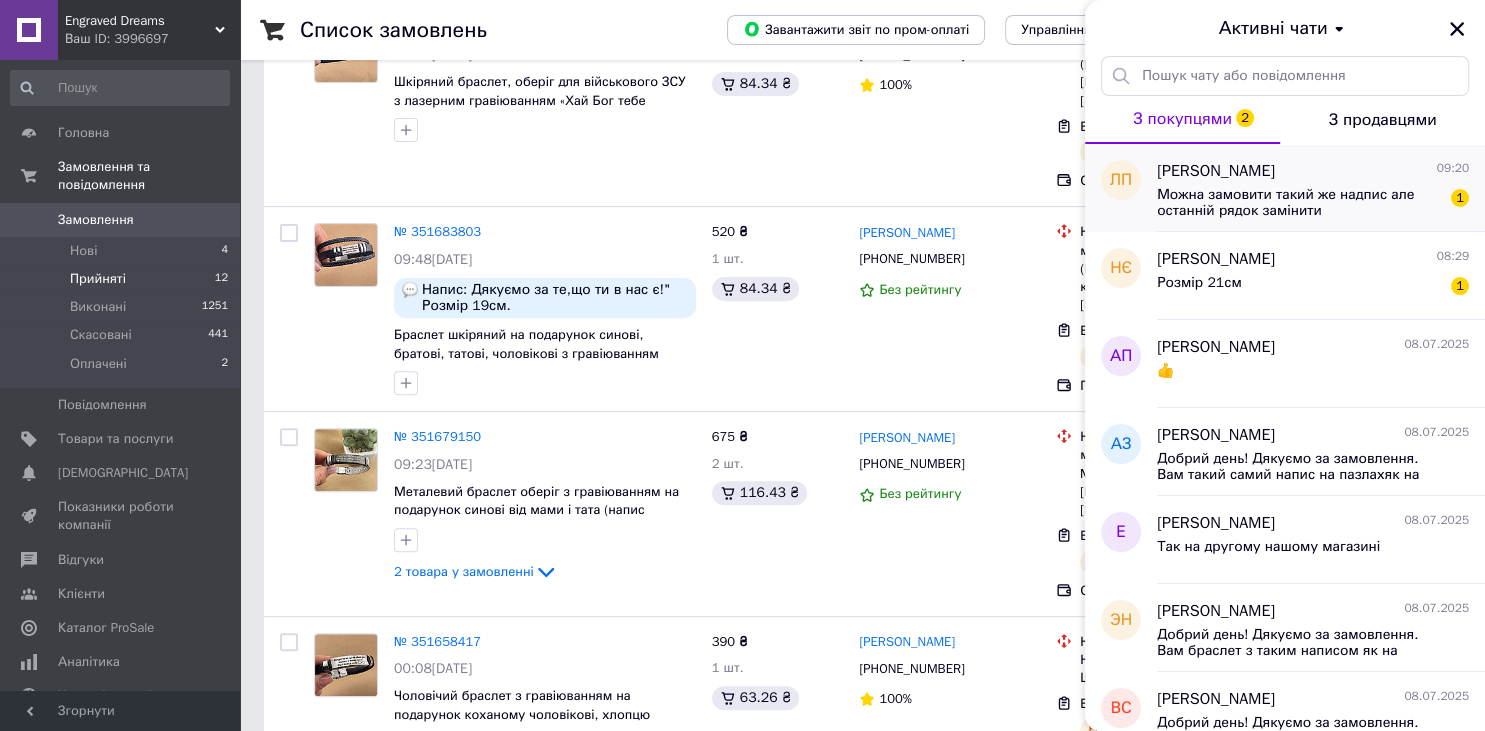 click on "Можна замовити такий же надпис але останній рядок замінити" at bounding box center (1299, 203) 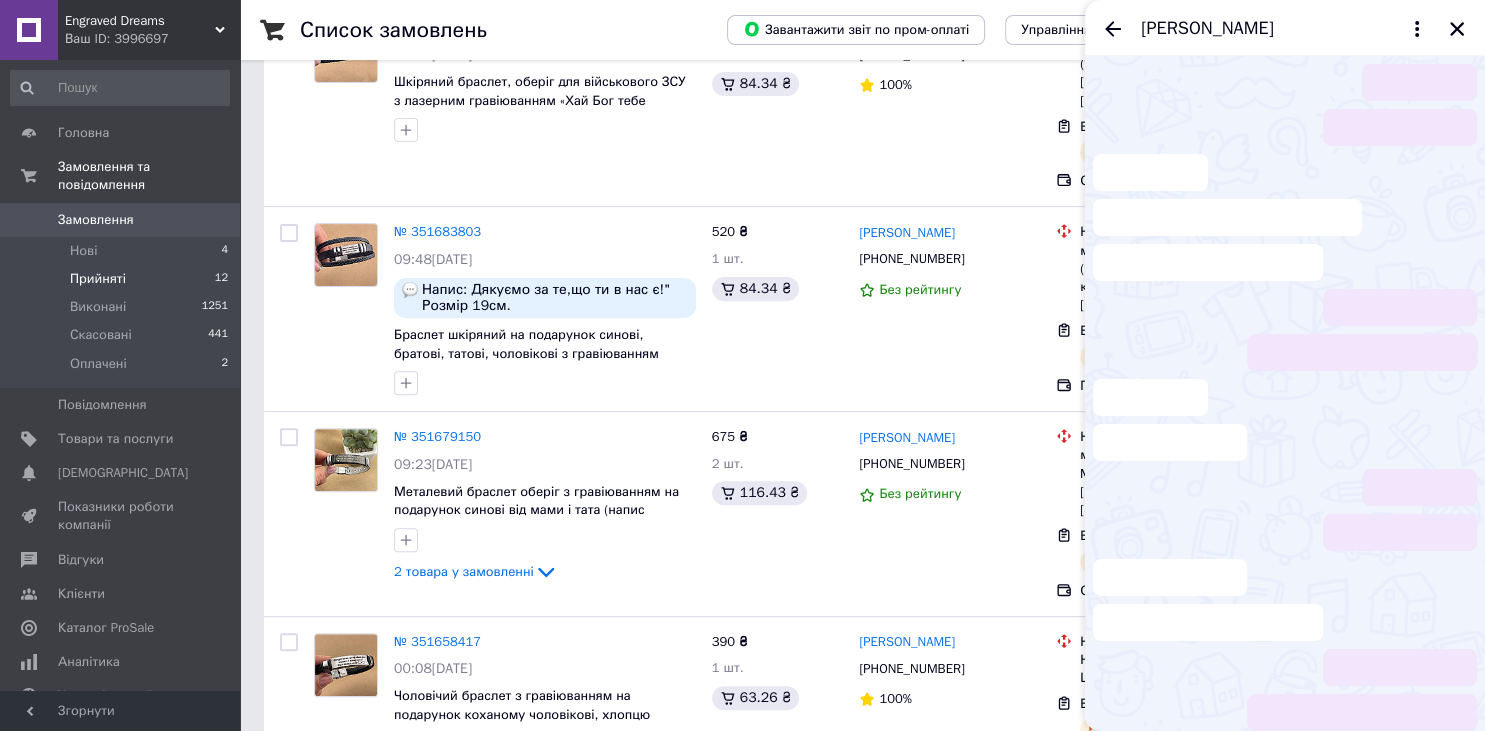 scroll, scrollTop: 37, scrollLeft: 0, axis: vertical 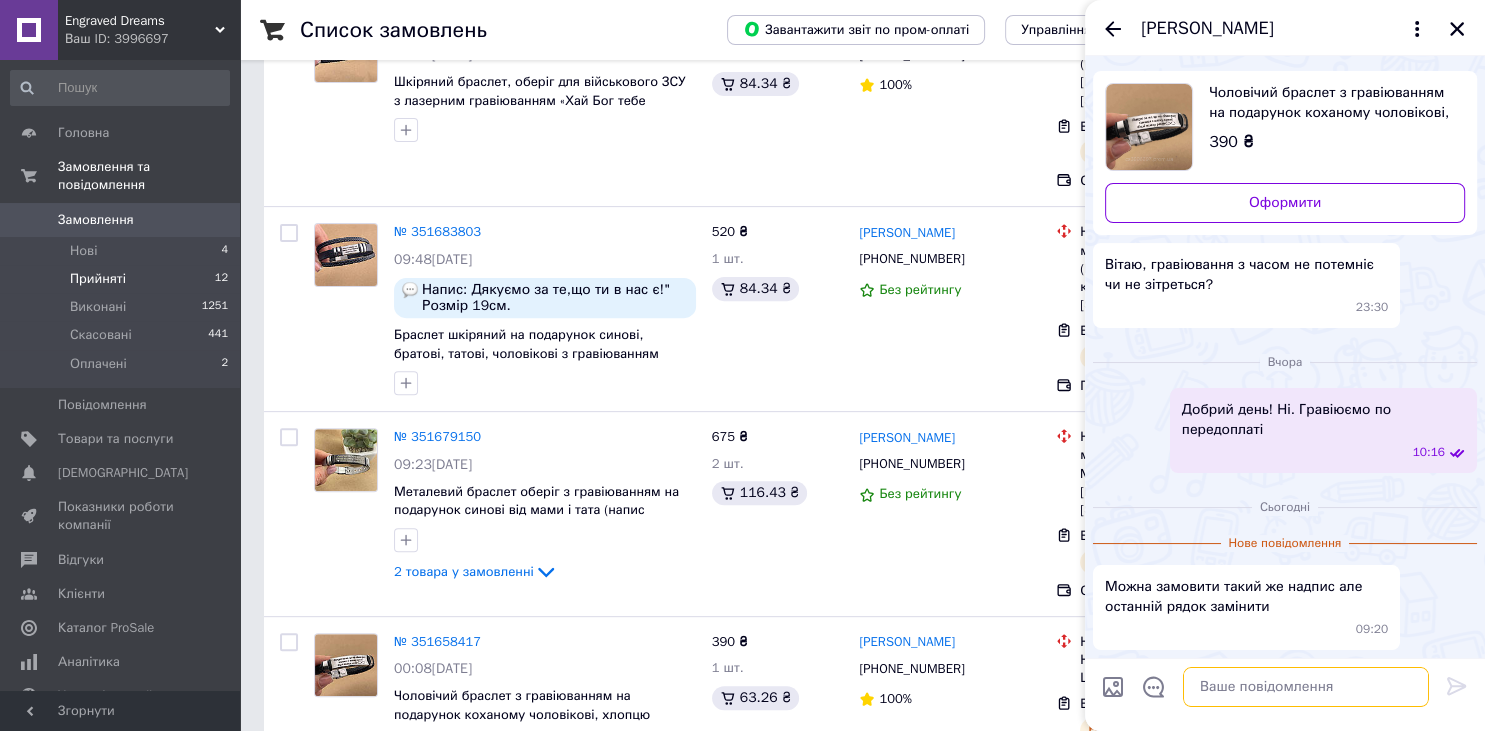 click at bounding box center [1306, 687] 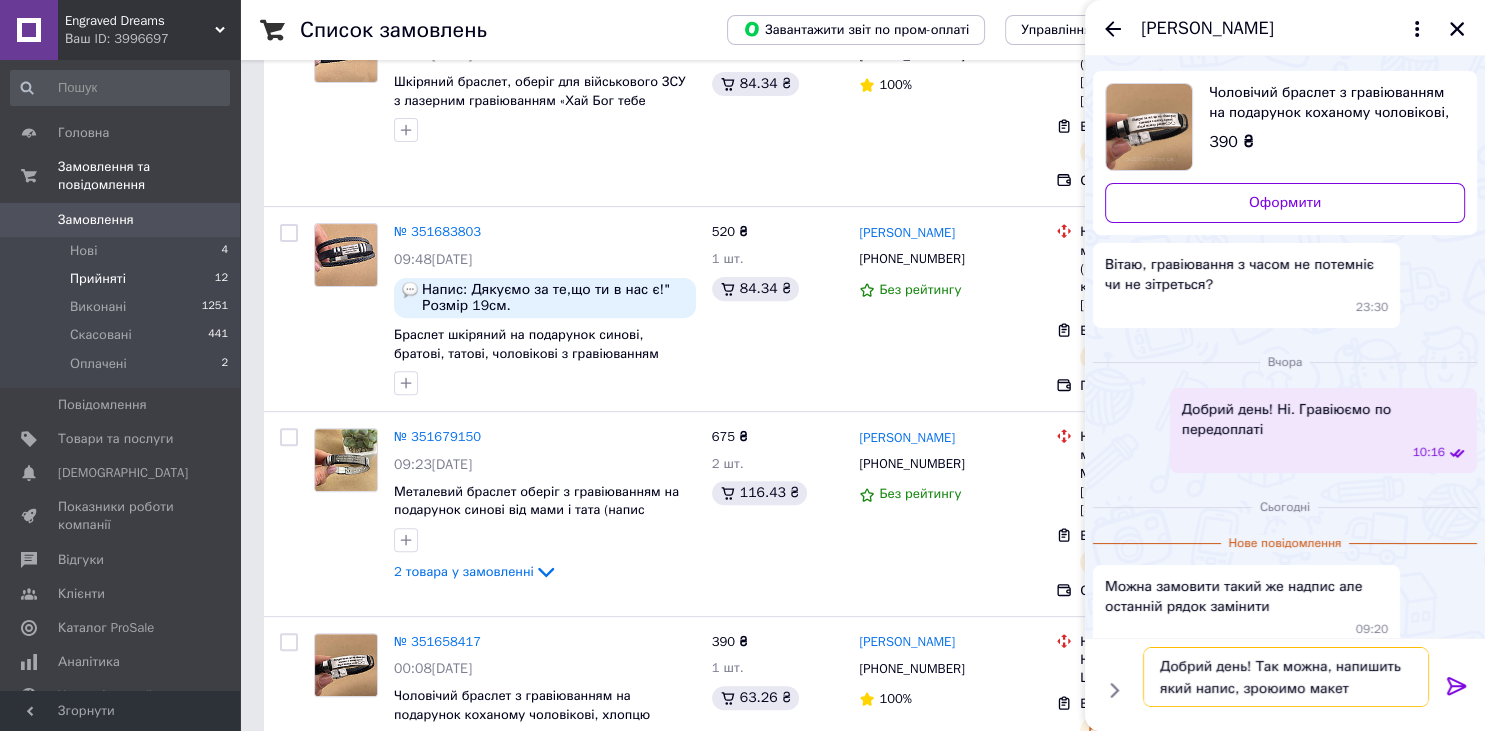drag, startPoint x: 1279, startPoint y: 686, endPoint x: 1265, endPoint y: 686, distance: 14 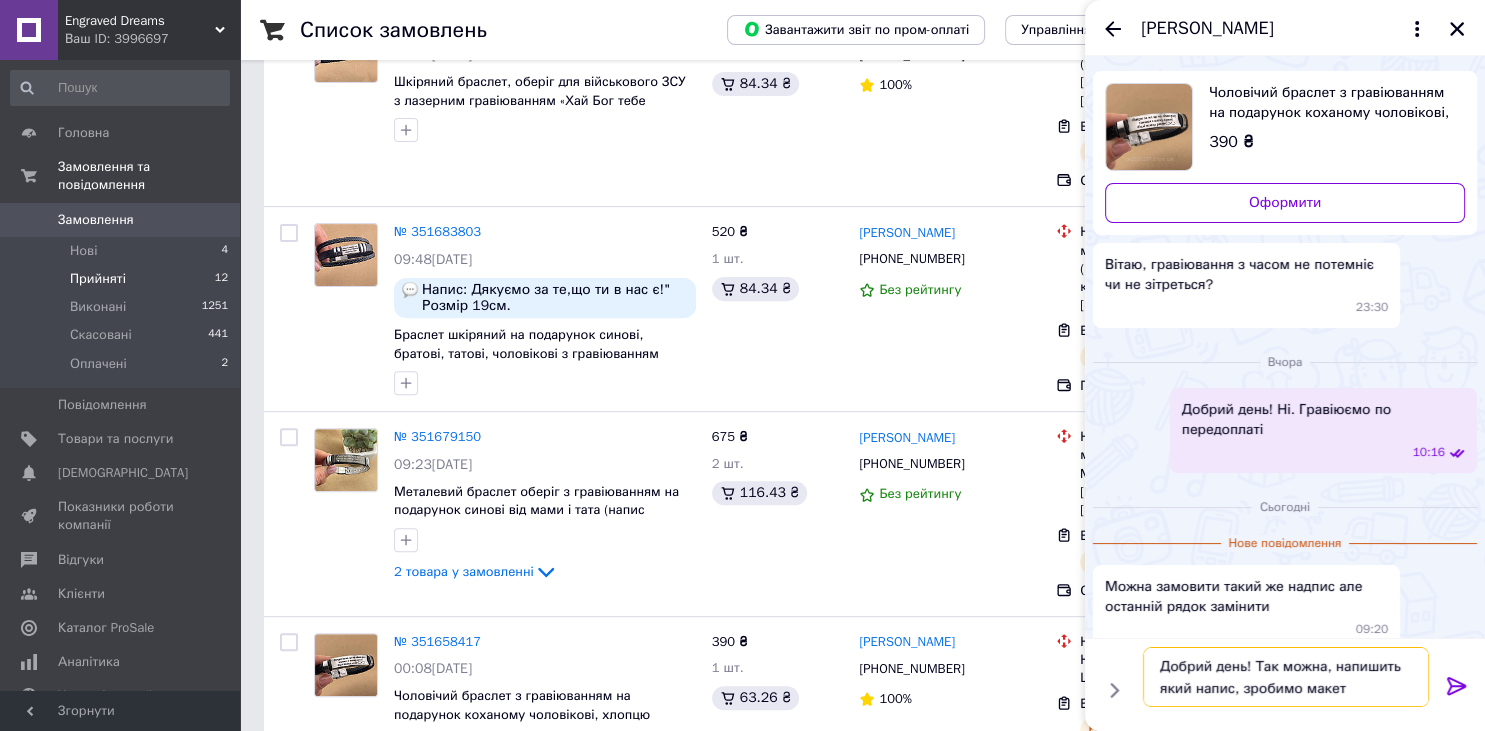 click on "Добрий день! Так можна, напишить який напис, зробимо макет" at bounding box center [1286, 677] 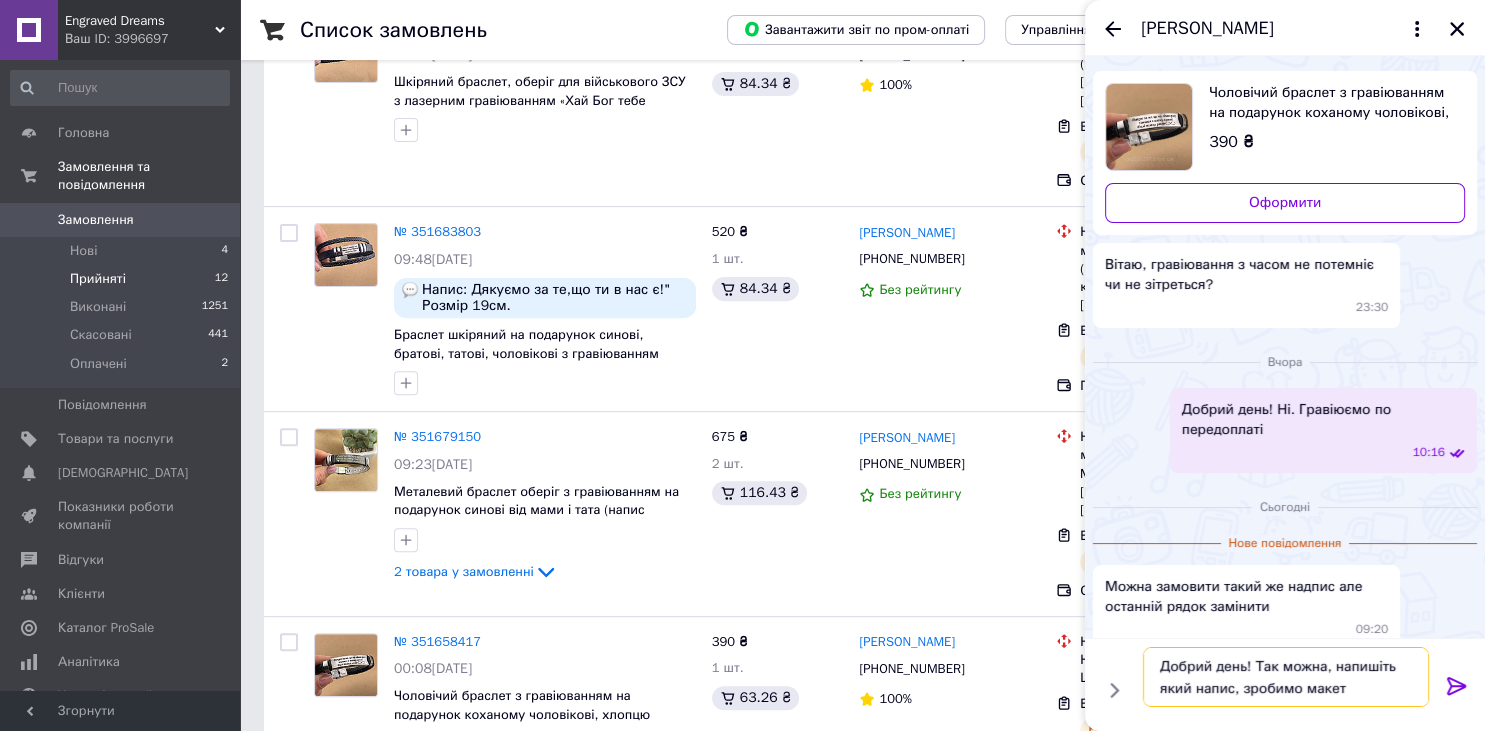 type on "Добрий день! Так можна, напишіть який напис, зробимо макет" 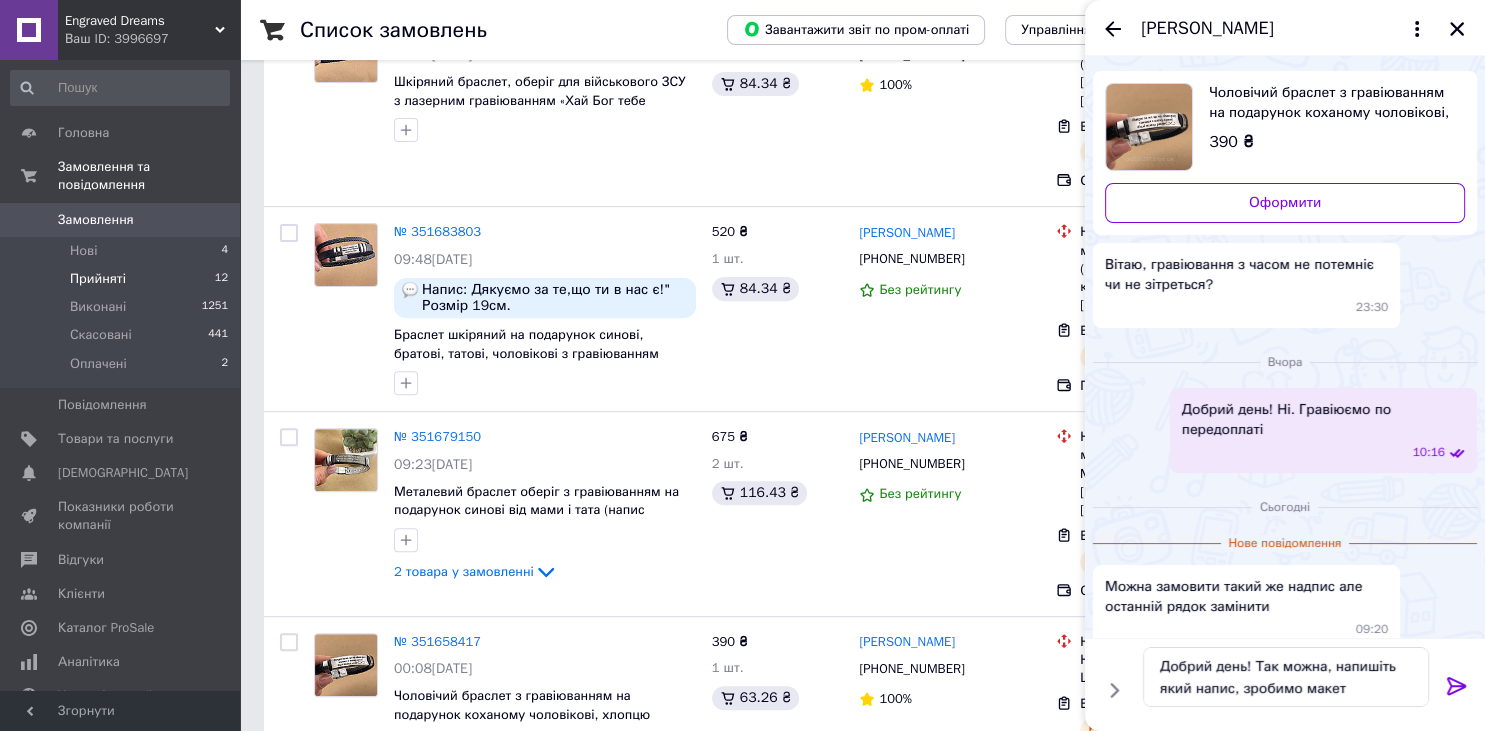 click 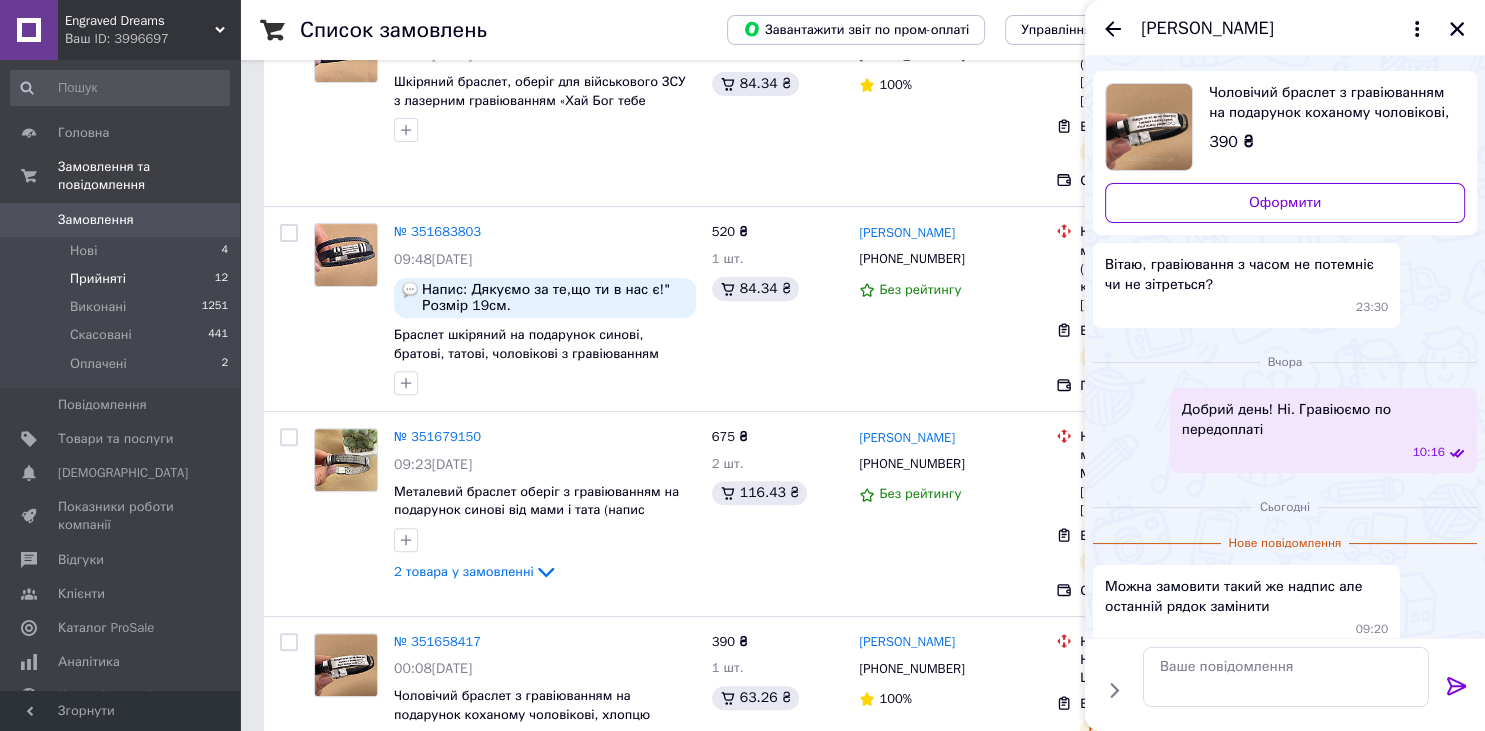 scroll, scrollTop: 98, scrollLeft: 0, axis: vertical 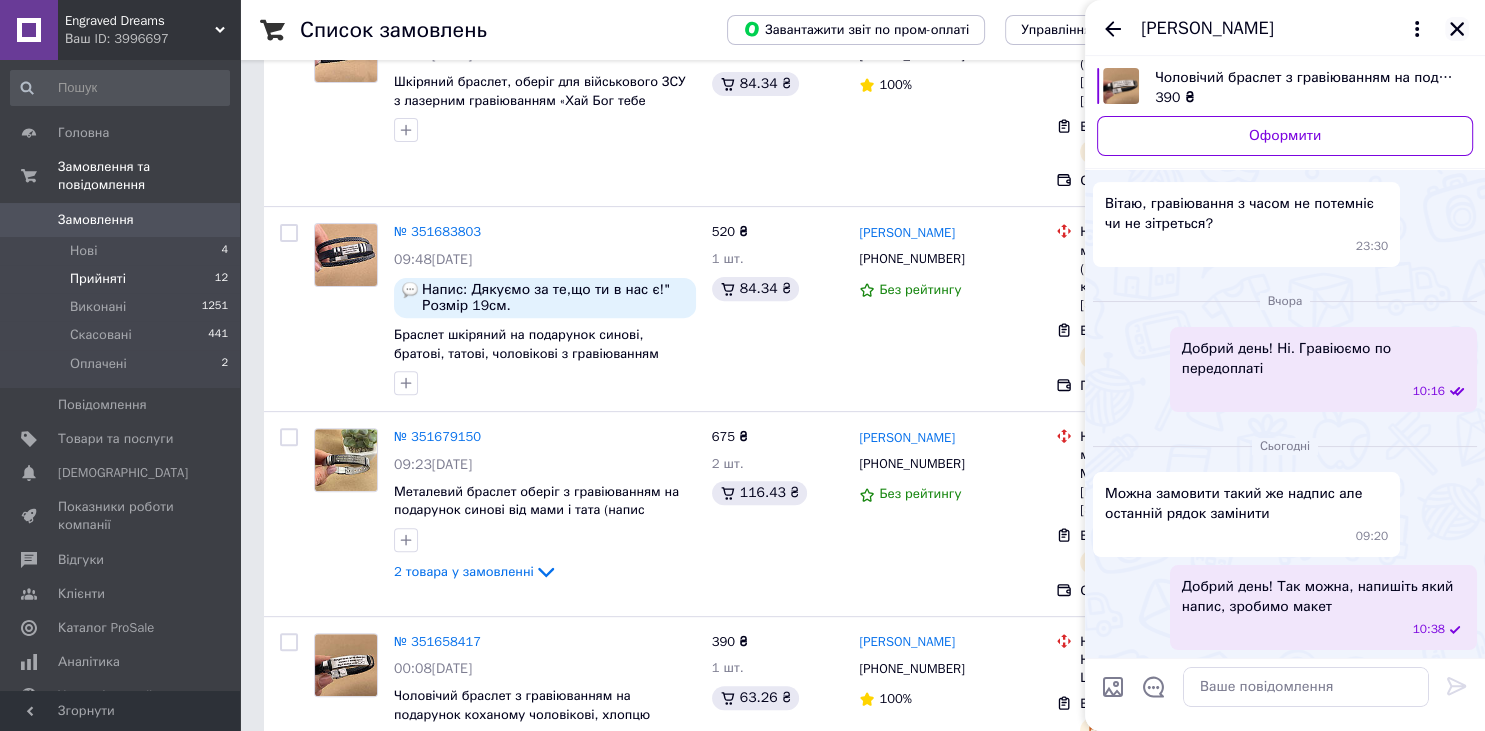 click 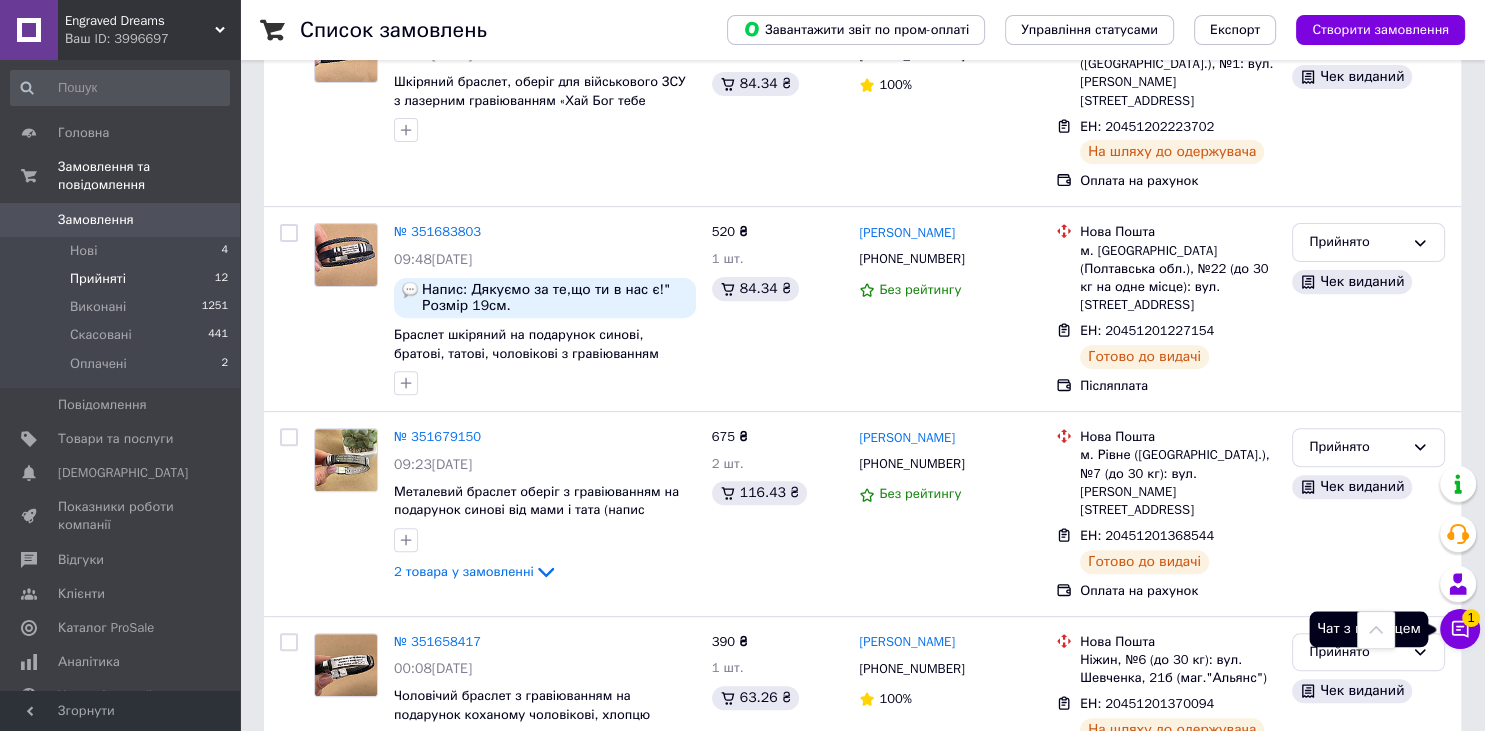 click 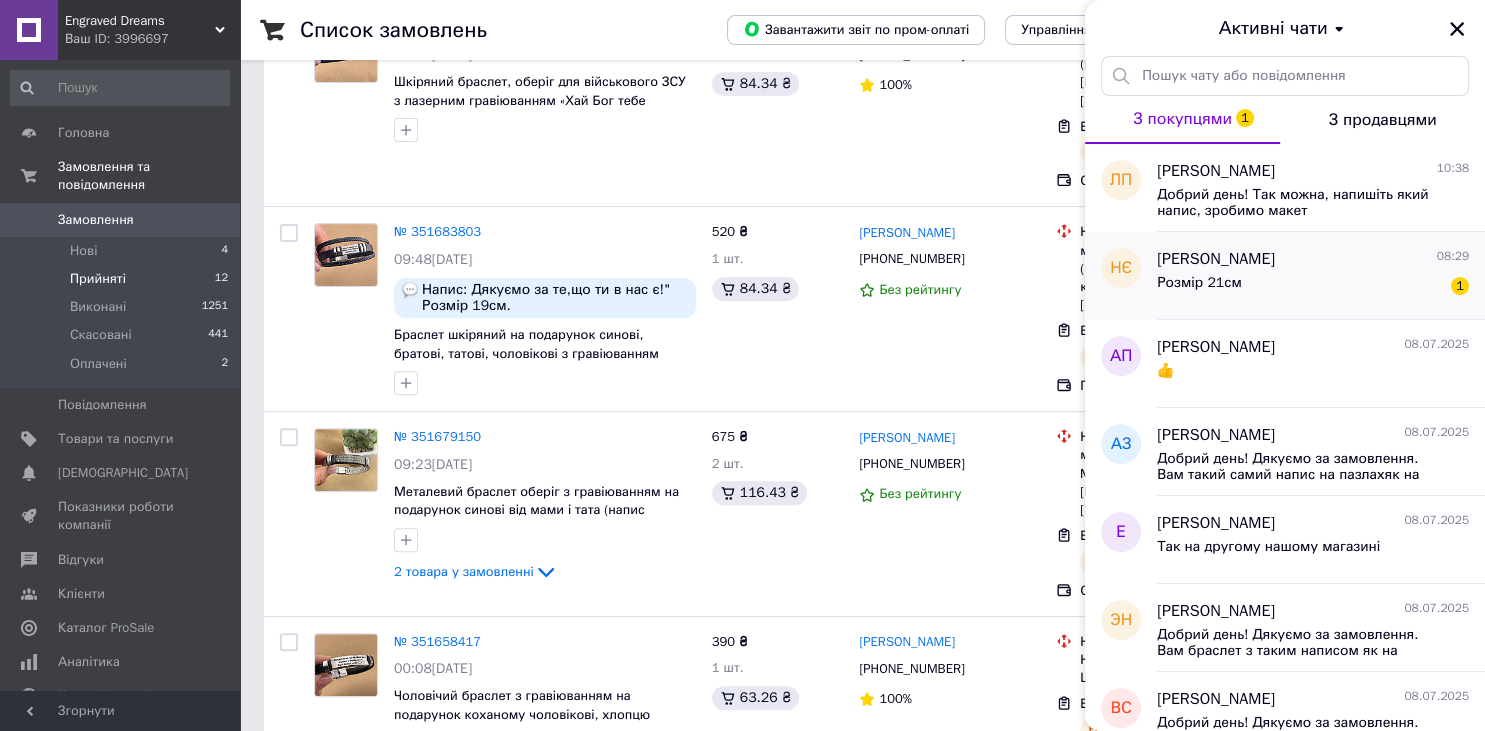 click on "Розмір 21см 1" at bounding box center (1313, 287) 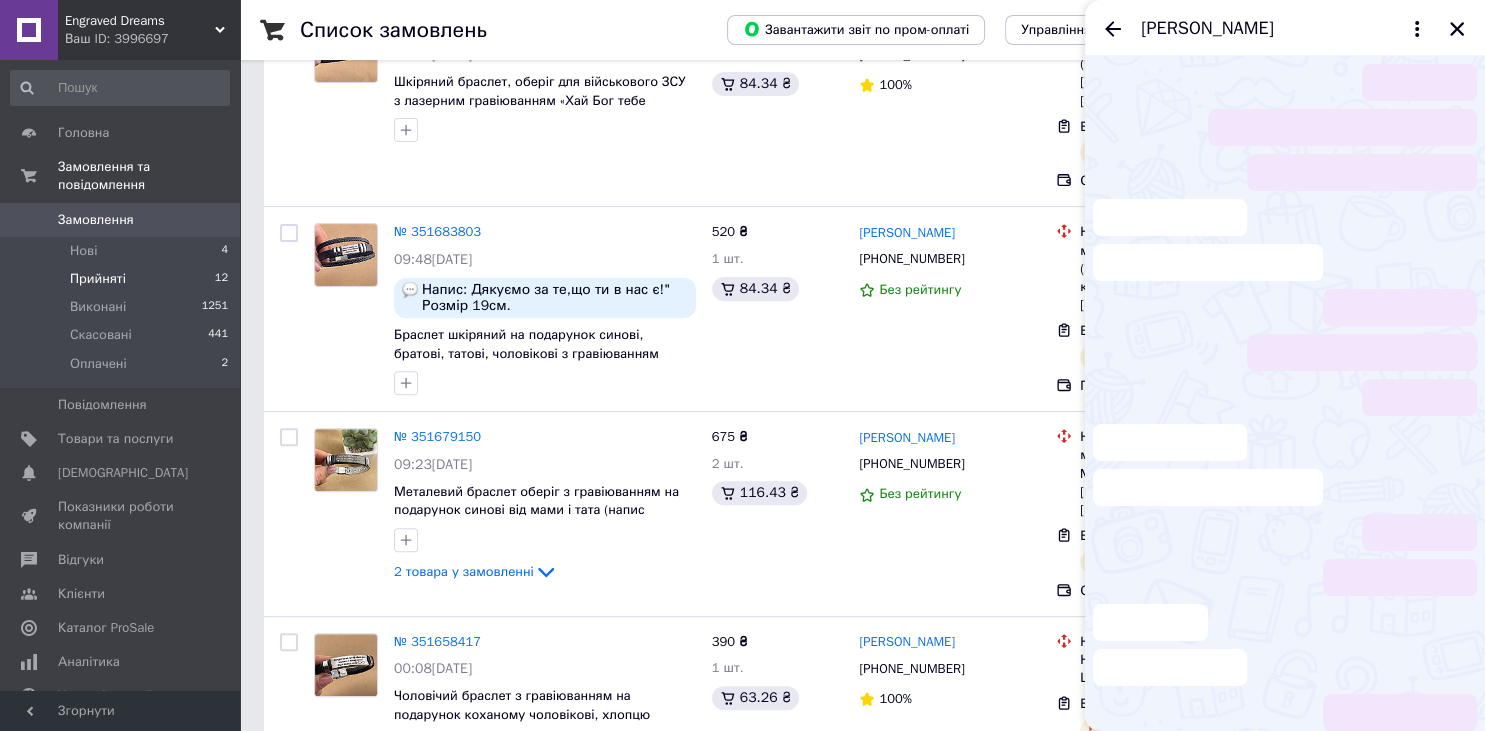 scroll, scrollTop: 586, scrollLeft: 0, axis: vertical 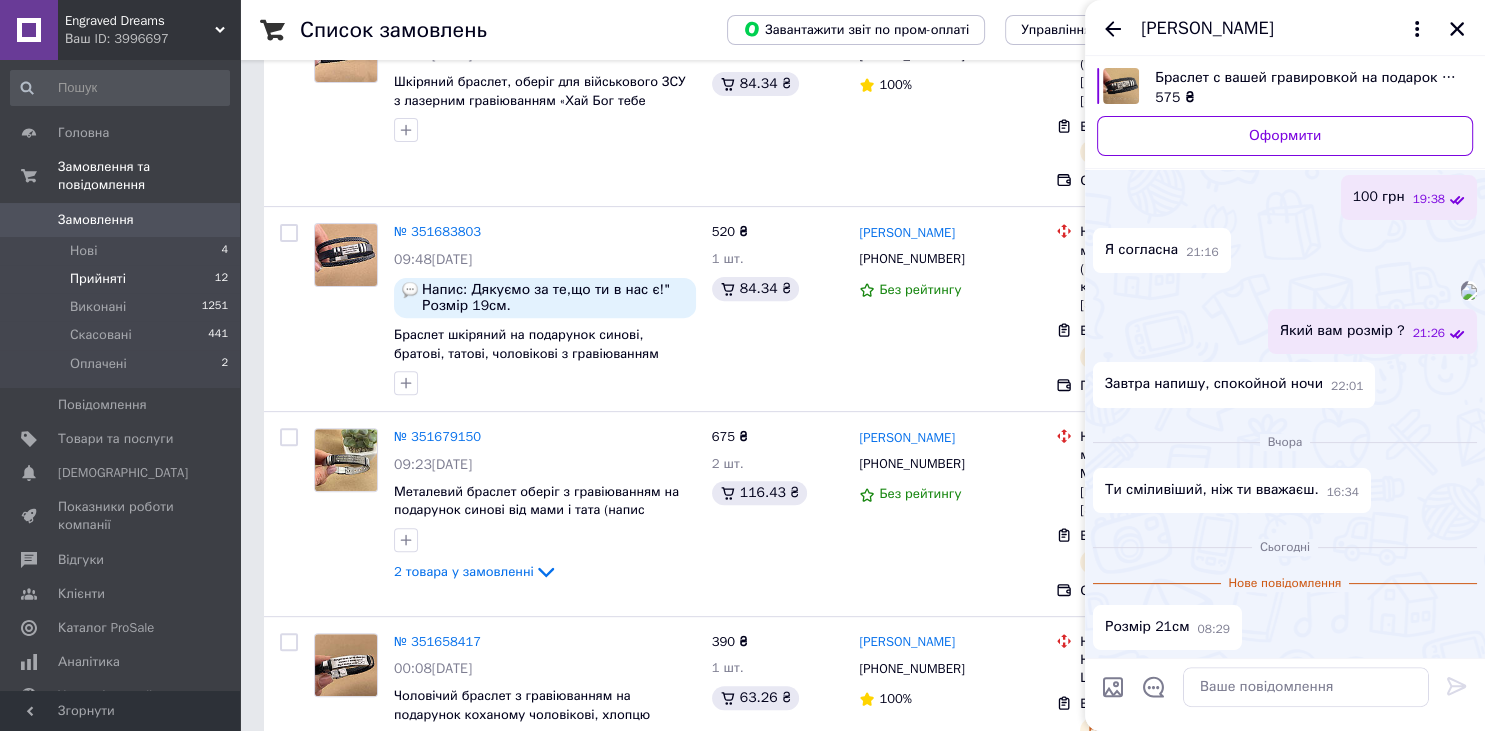 click on "Ти сміливіший, ніж ти вважаєш." at bounding box center [1212, 490] 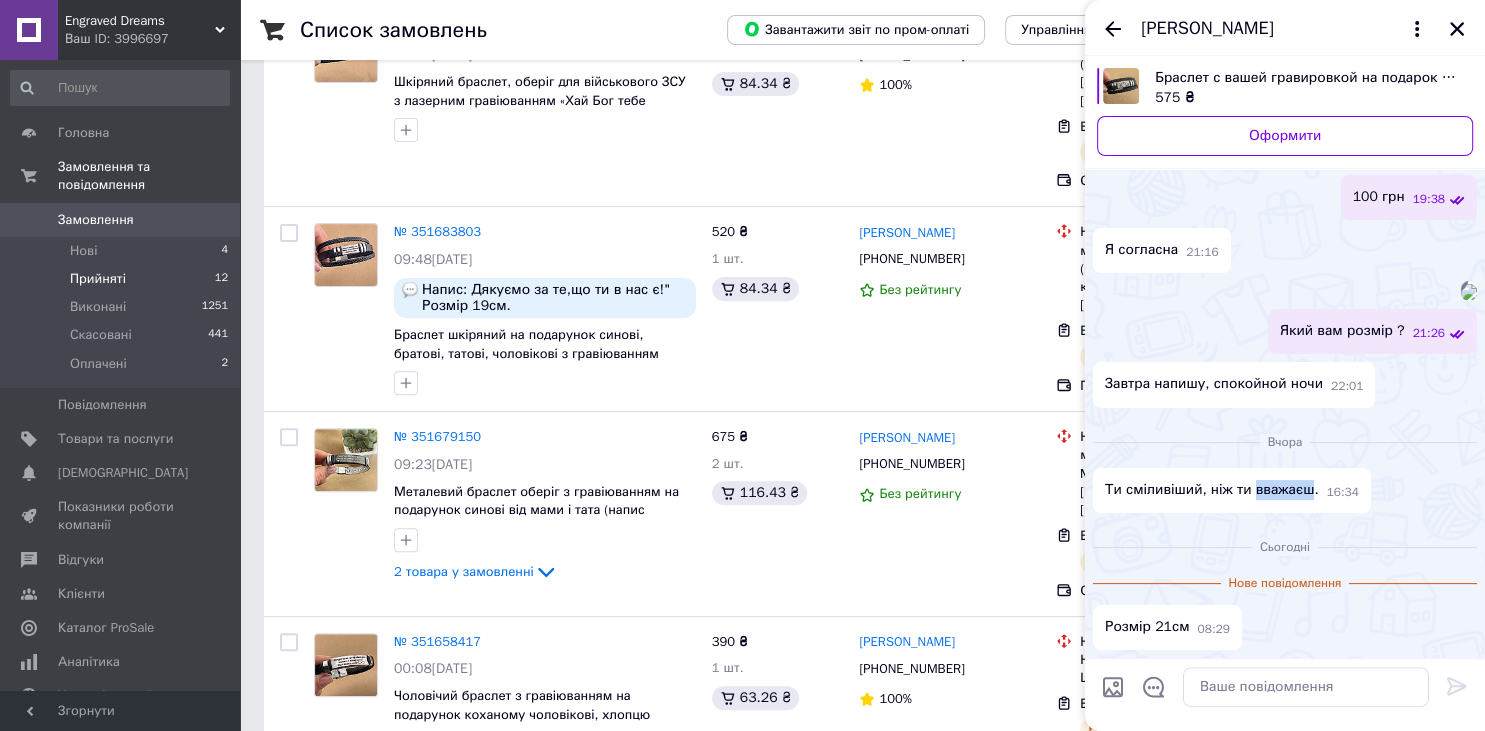 click on "Ти сміливіший, ніж ти вважаєш." at bounding box center [1212, 490] 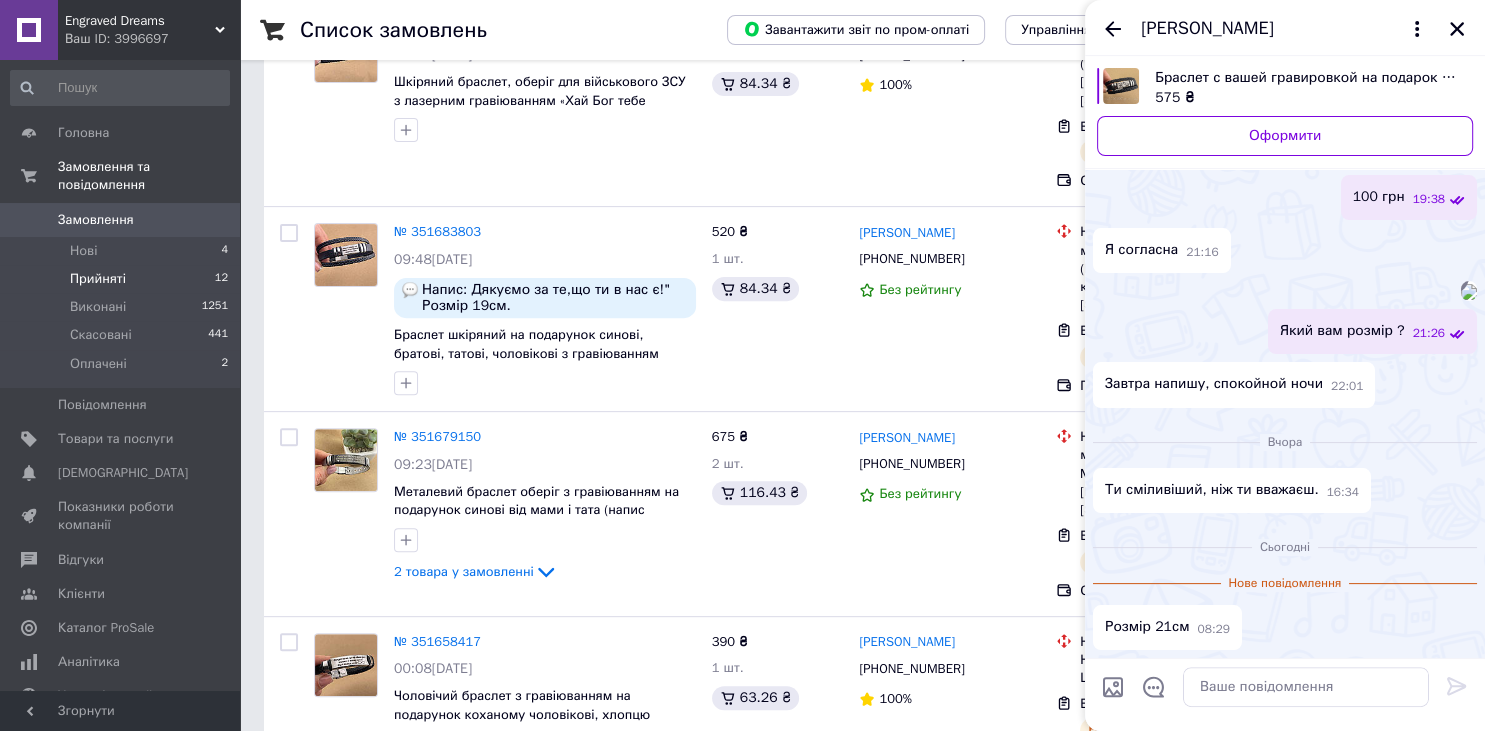 click on "Ти сміливіший, ніж ти вважаєш." at bounding box center (1212, 490) 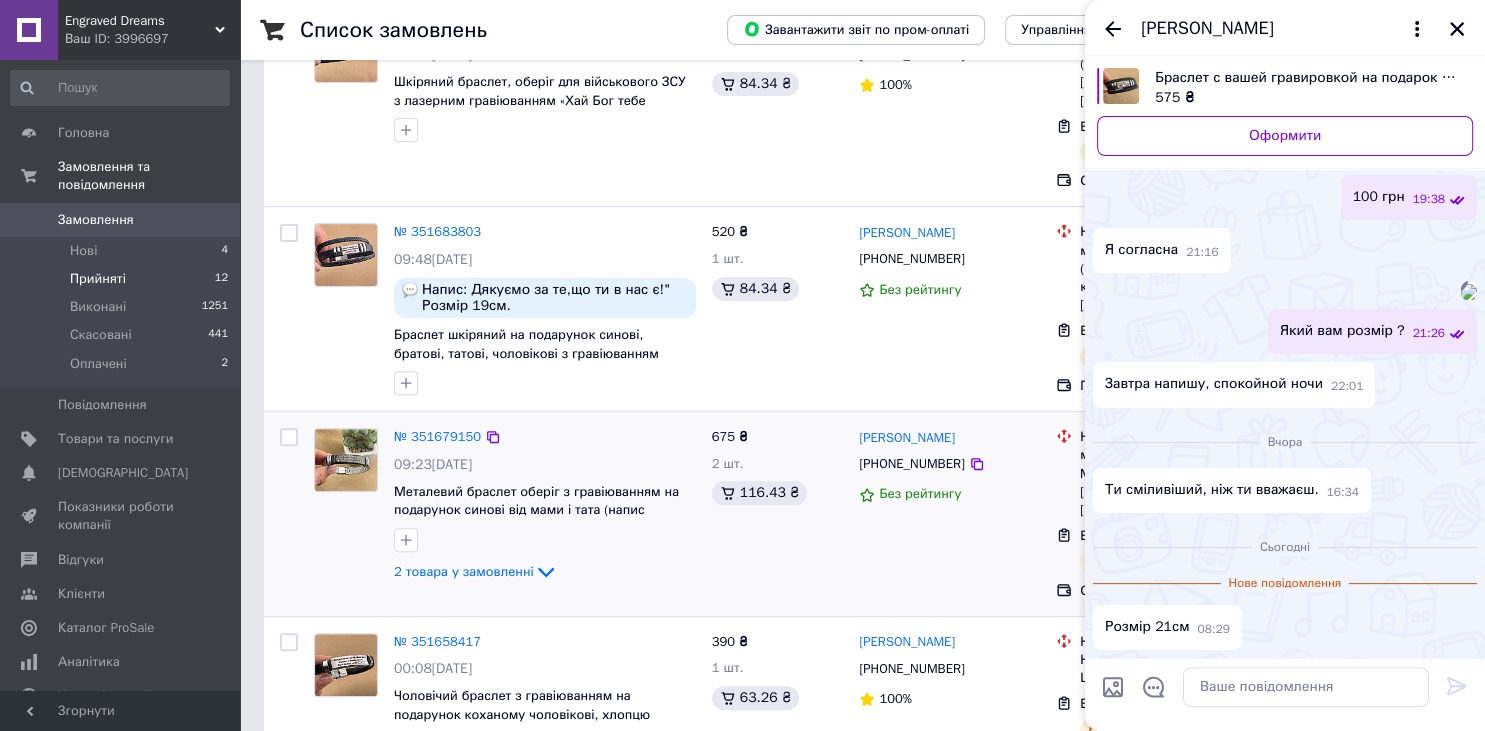 type 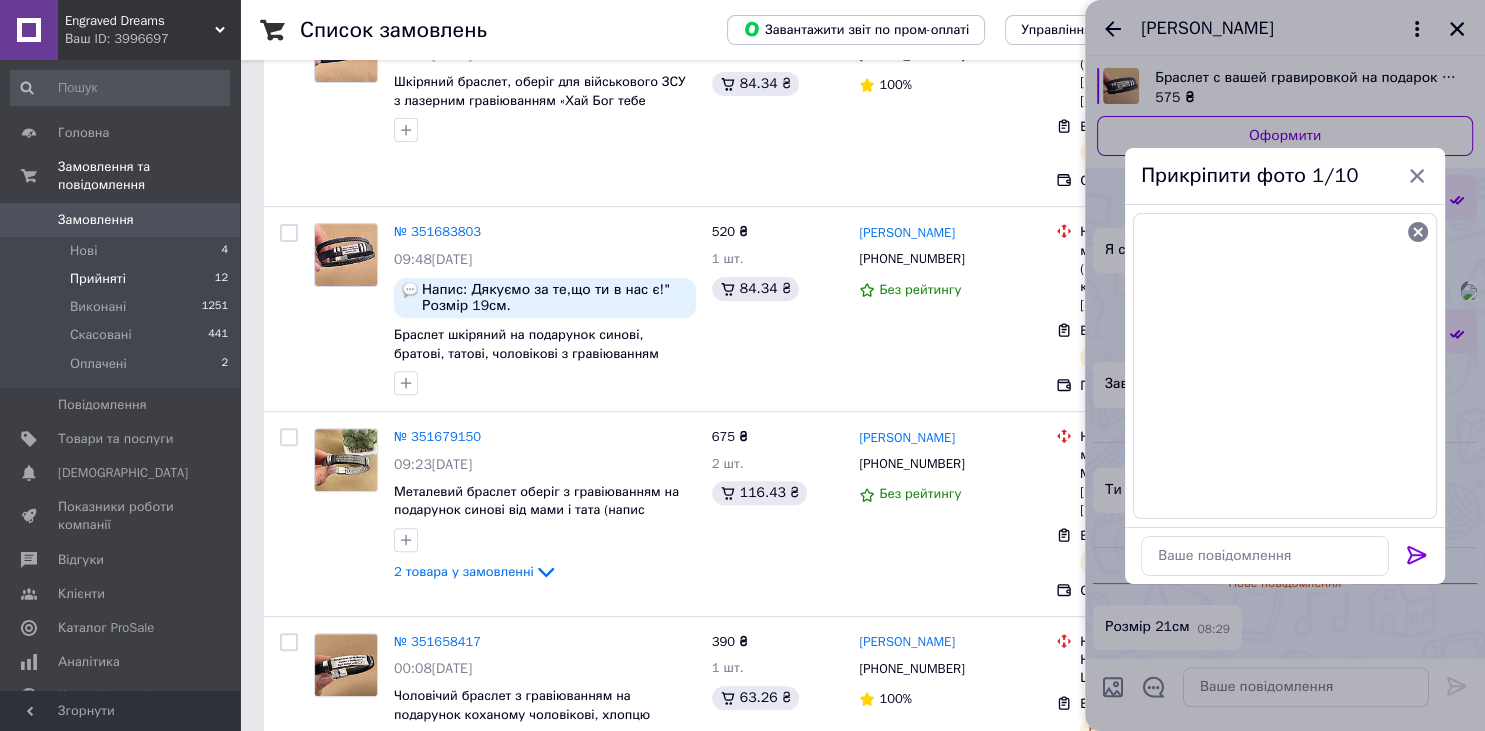 click 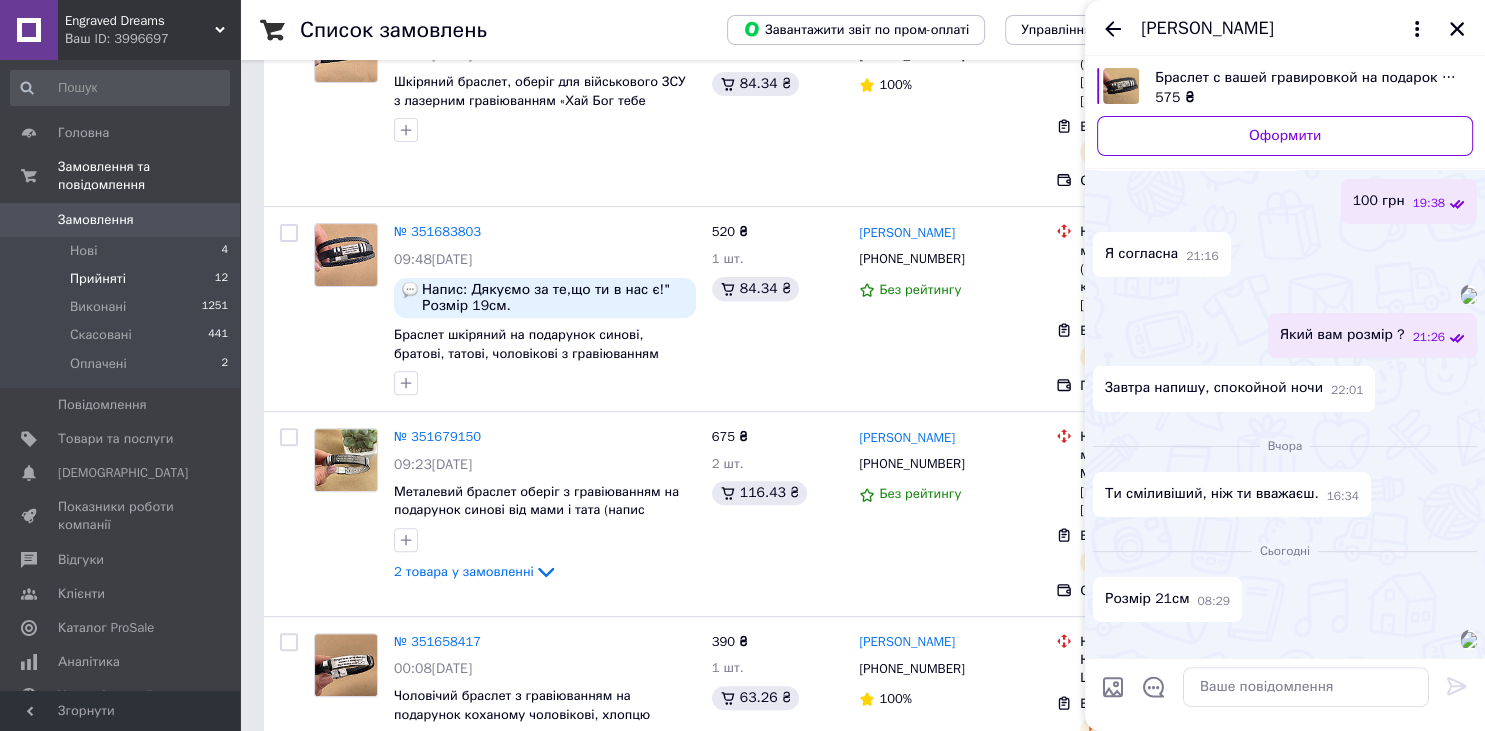 scroll, scrollTop: 764, scrollLeft: 0, axis: vertical 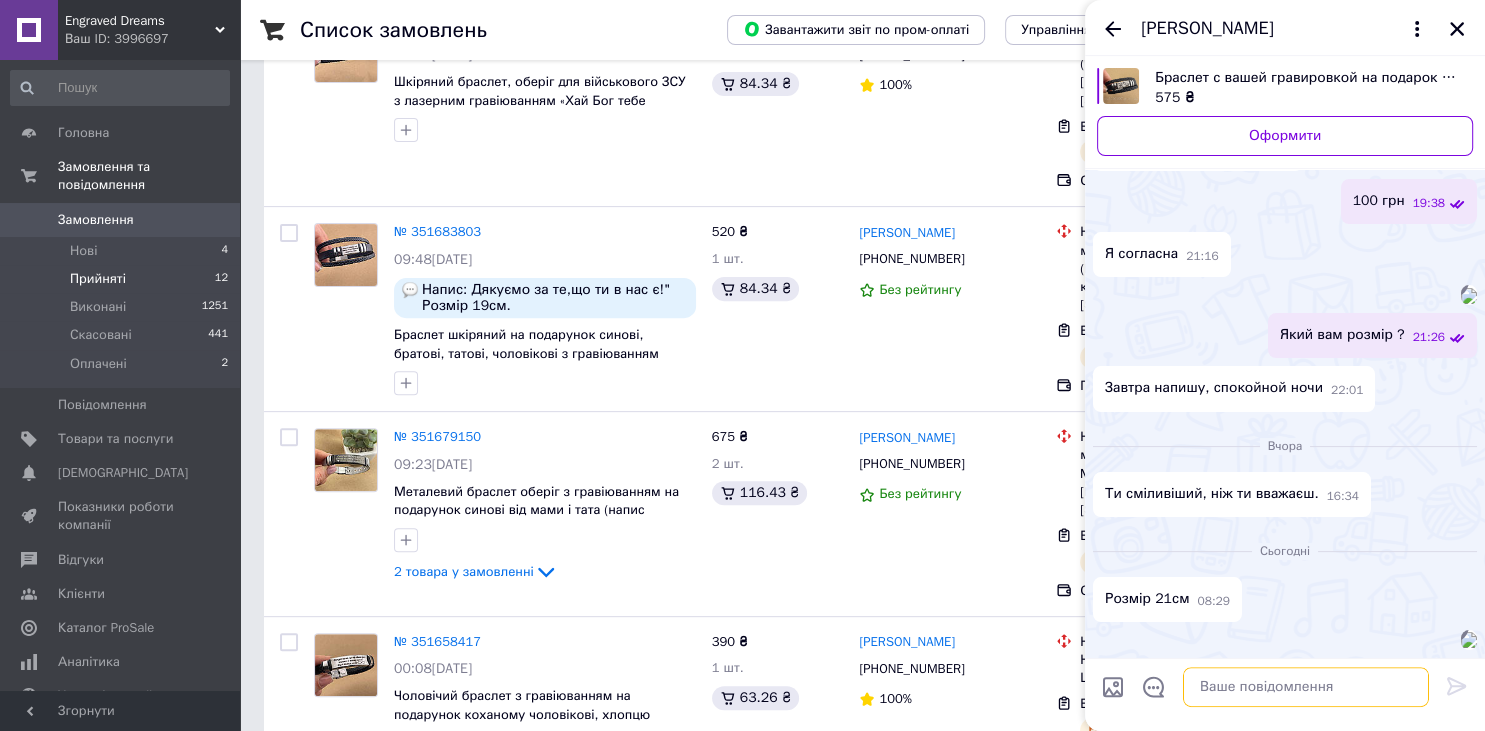 click at bounding box center (1306, 687) 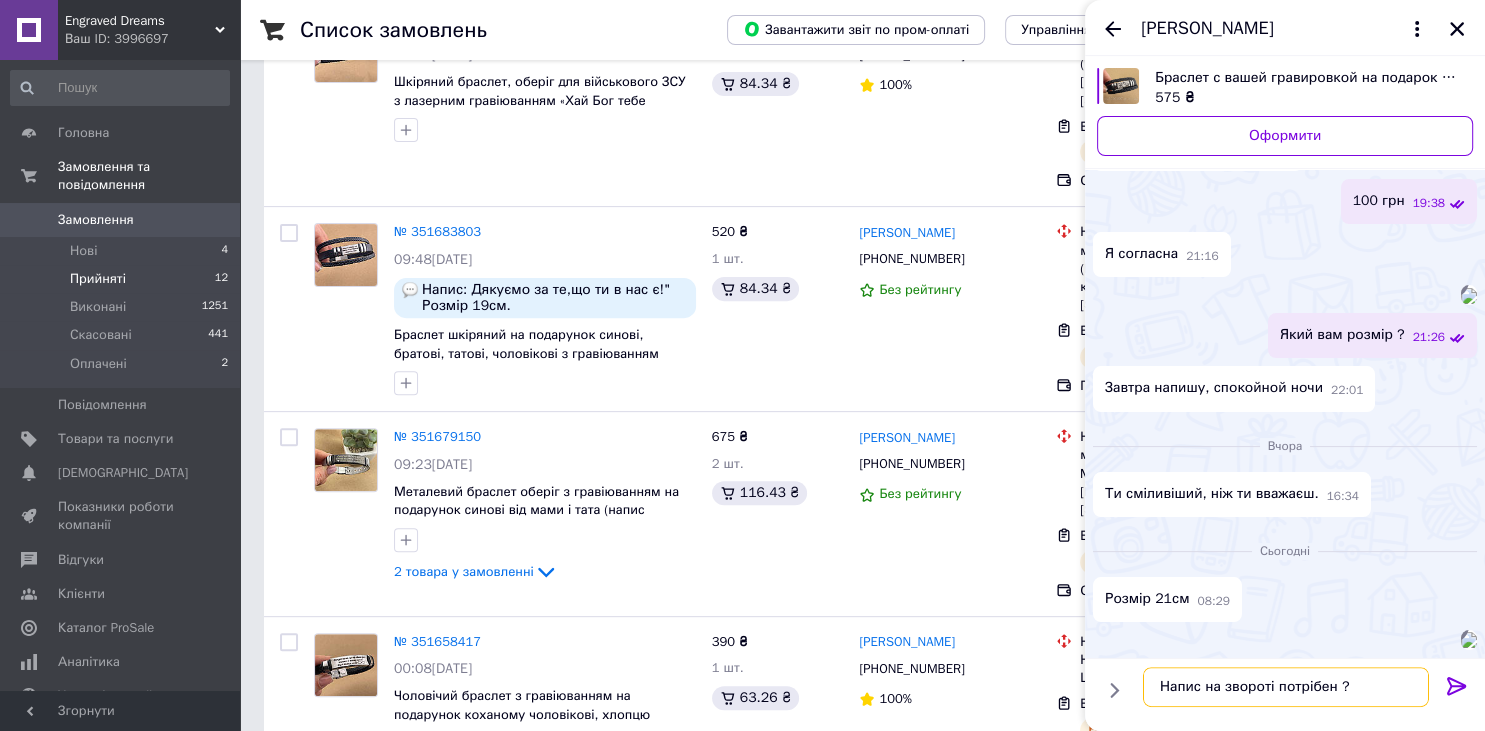 type on "Напис на звороті потрібен ?" 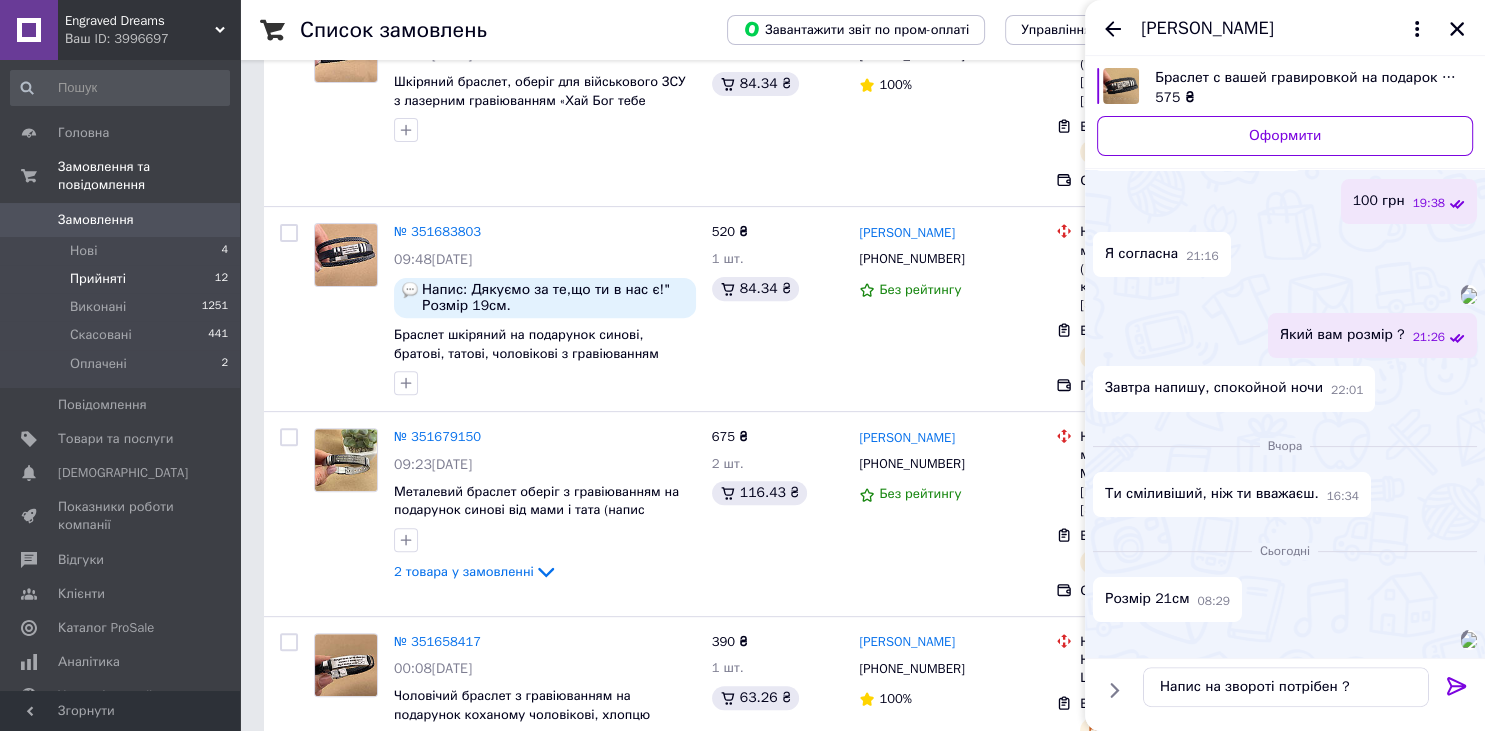 click 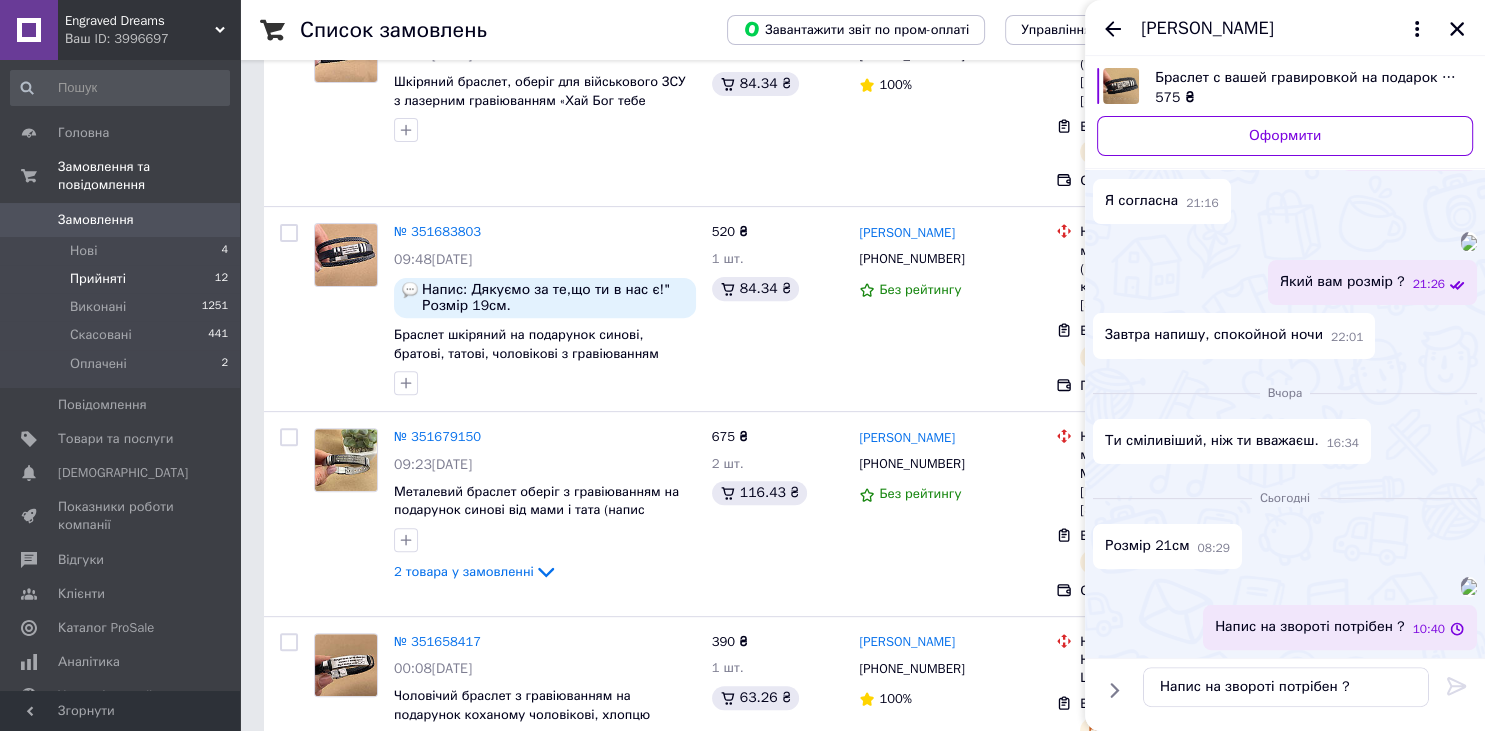 type 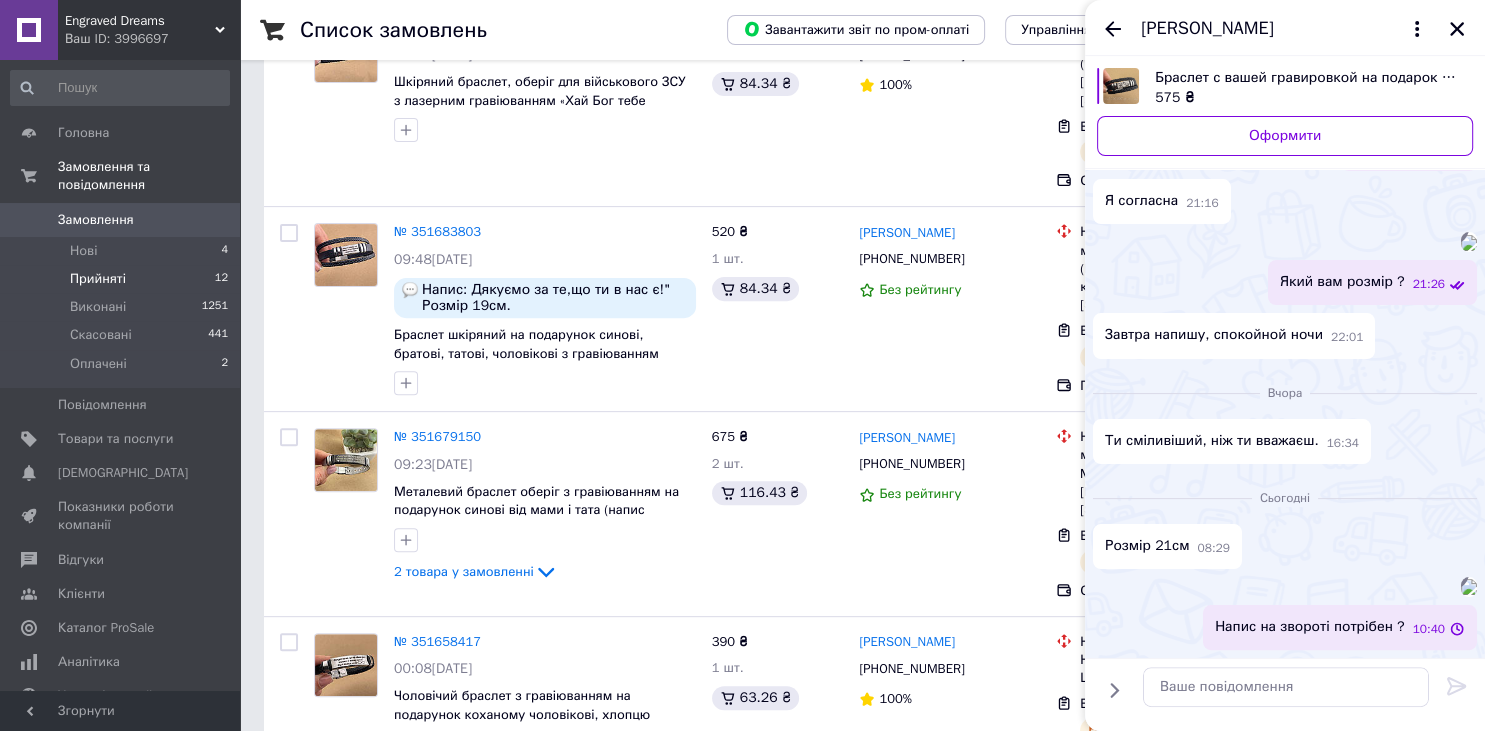 scroll, scrollTop: 817, scrollLeft: 0, axis: vertical 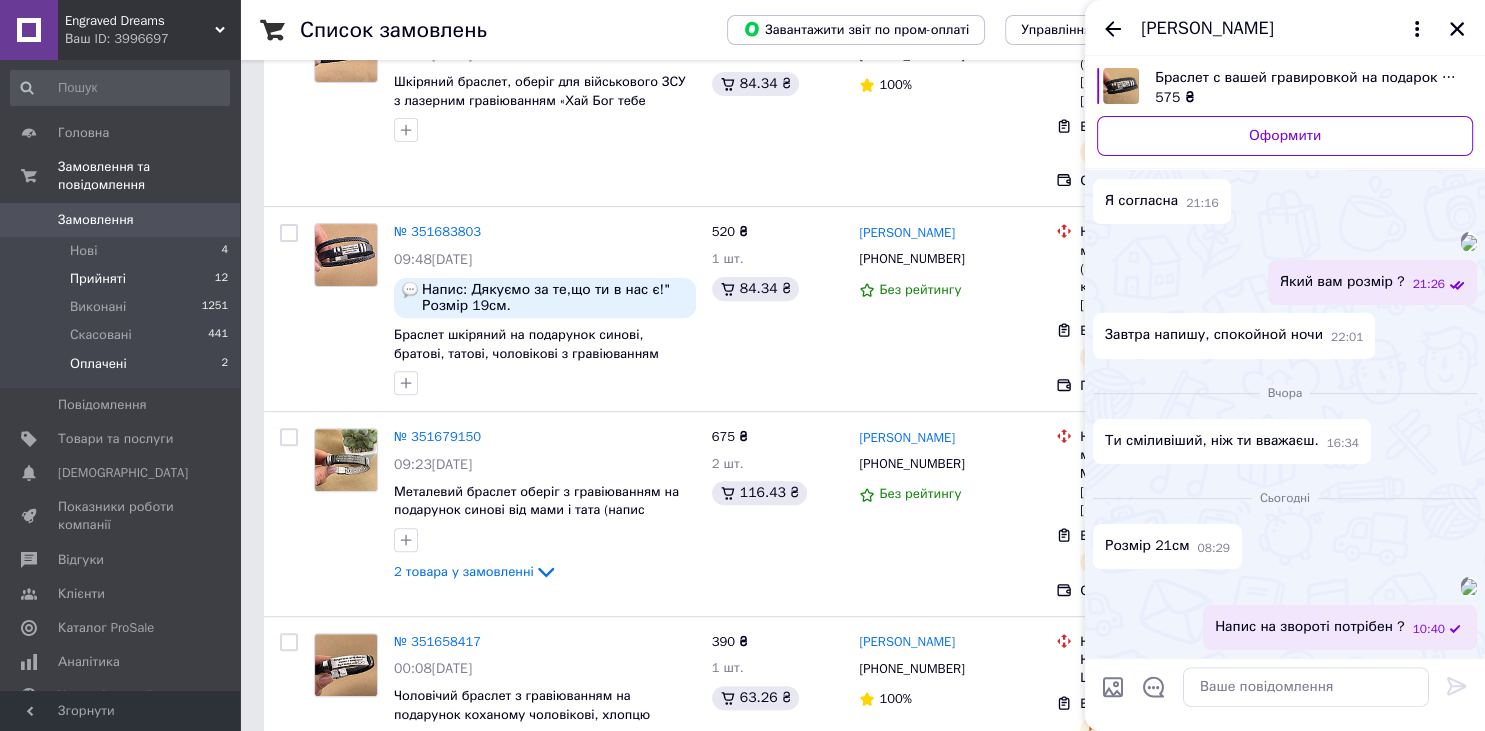 click on "Оплачені" at bounding box center [98, 364] 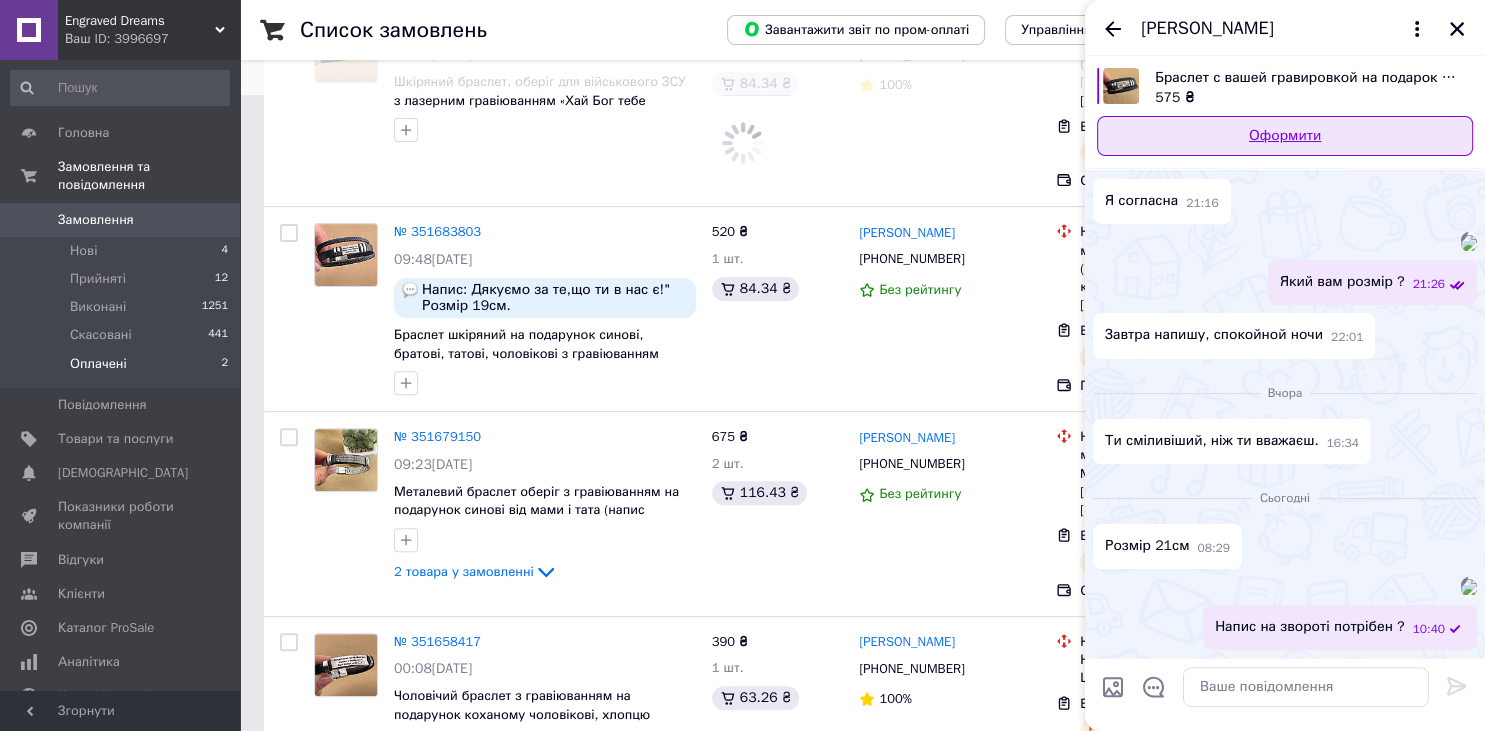 scroll, scrollTop: 0, scrollLeft: 0, axis: both 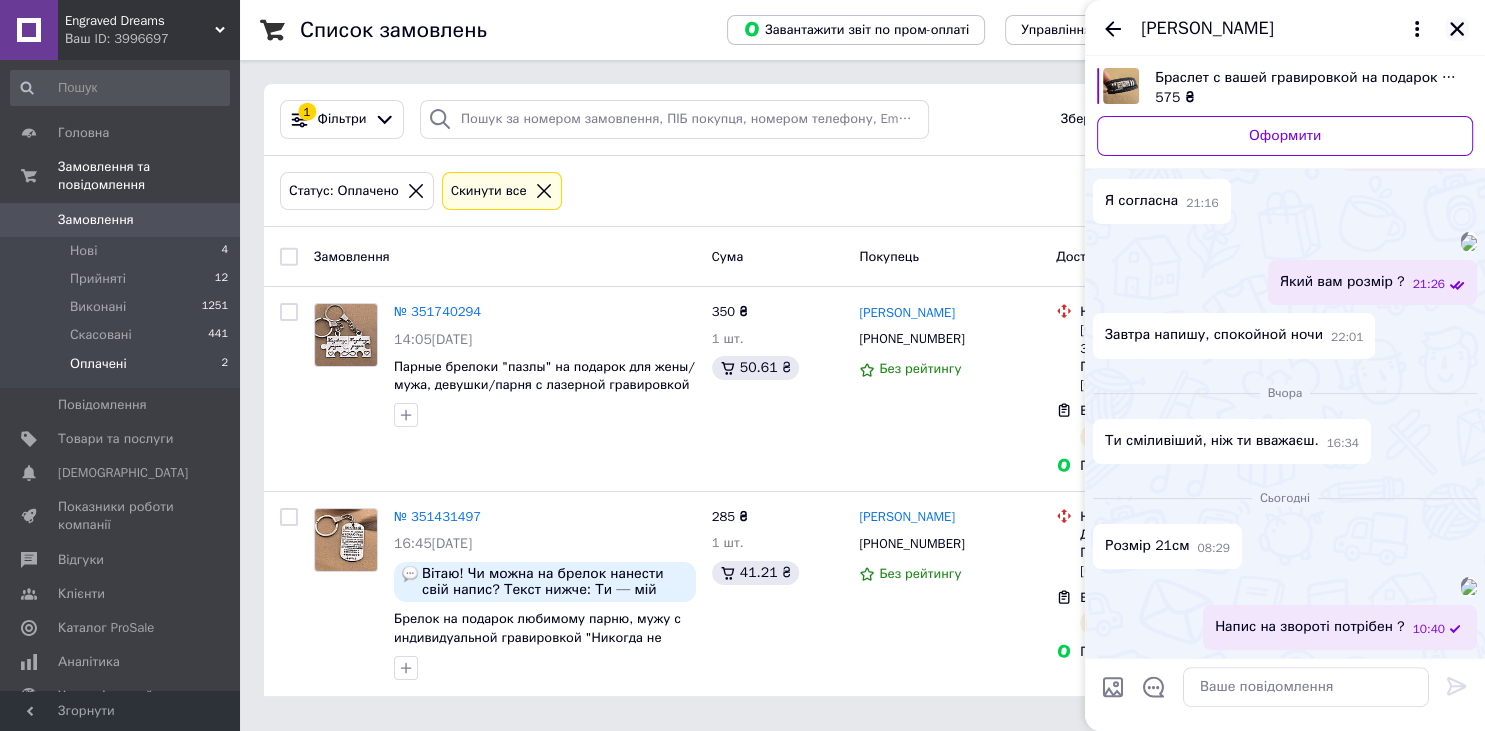 click 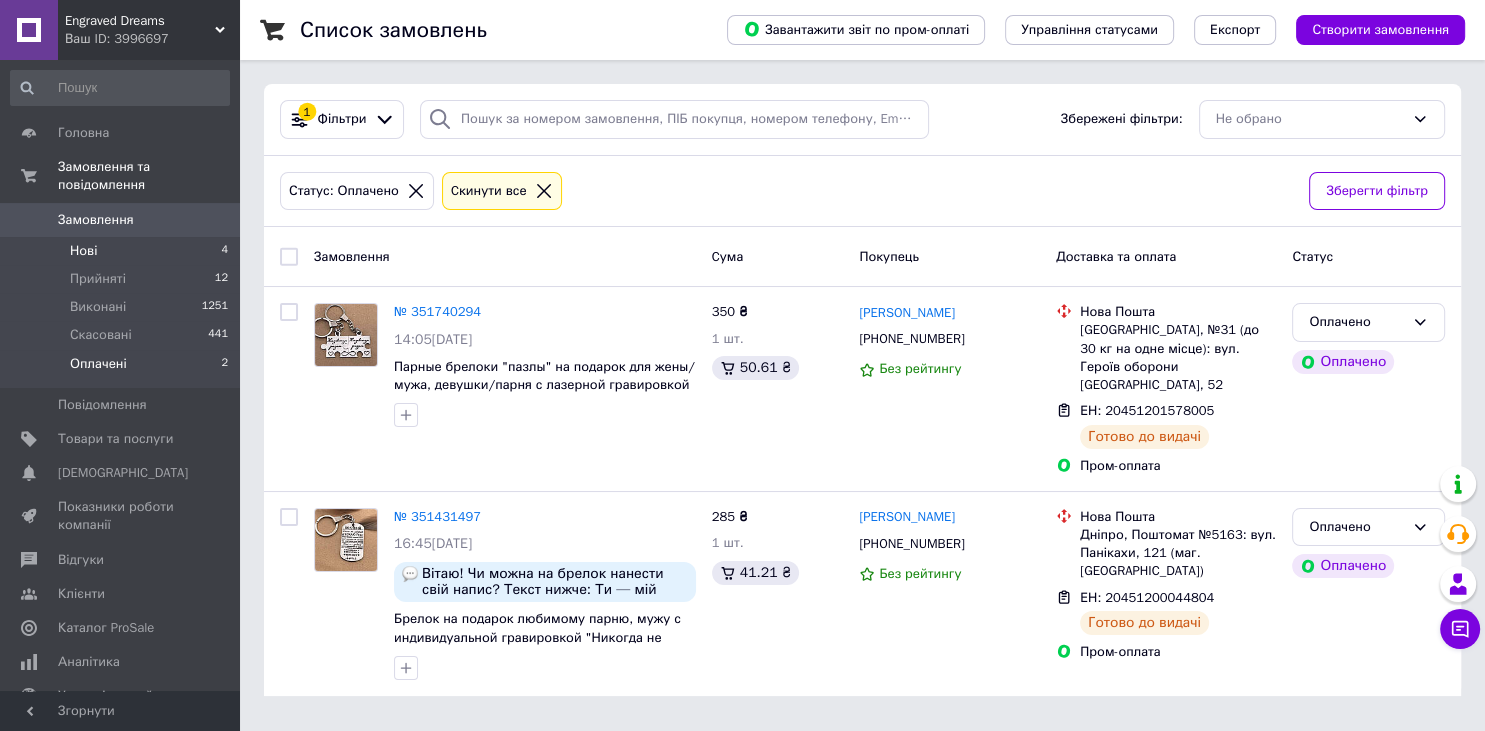 click on "Нові" at bounding box center [83, 251] 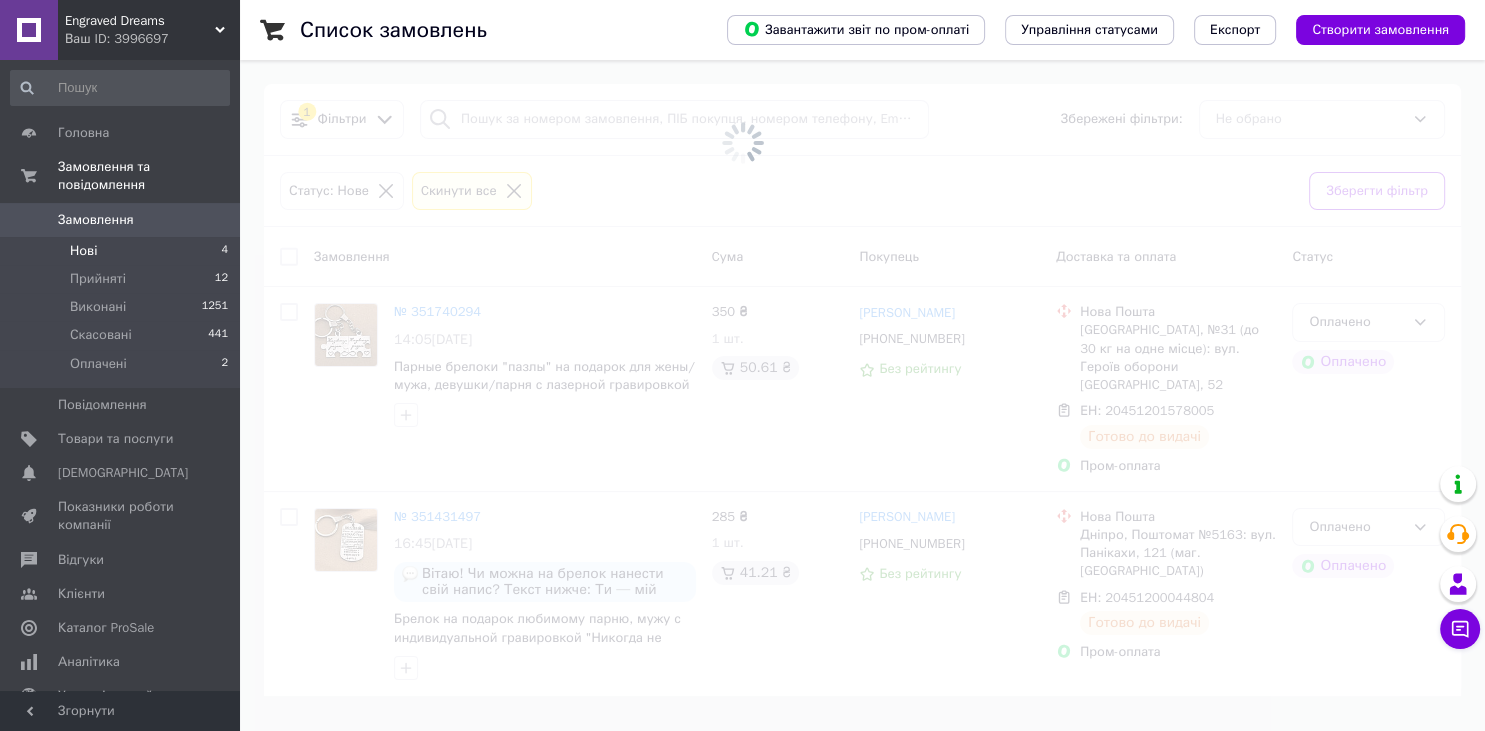 click on "Нові" at bounding box center [83, 251] 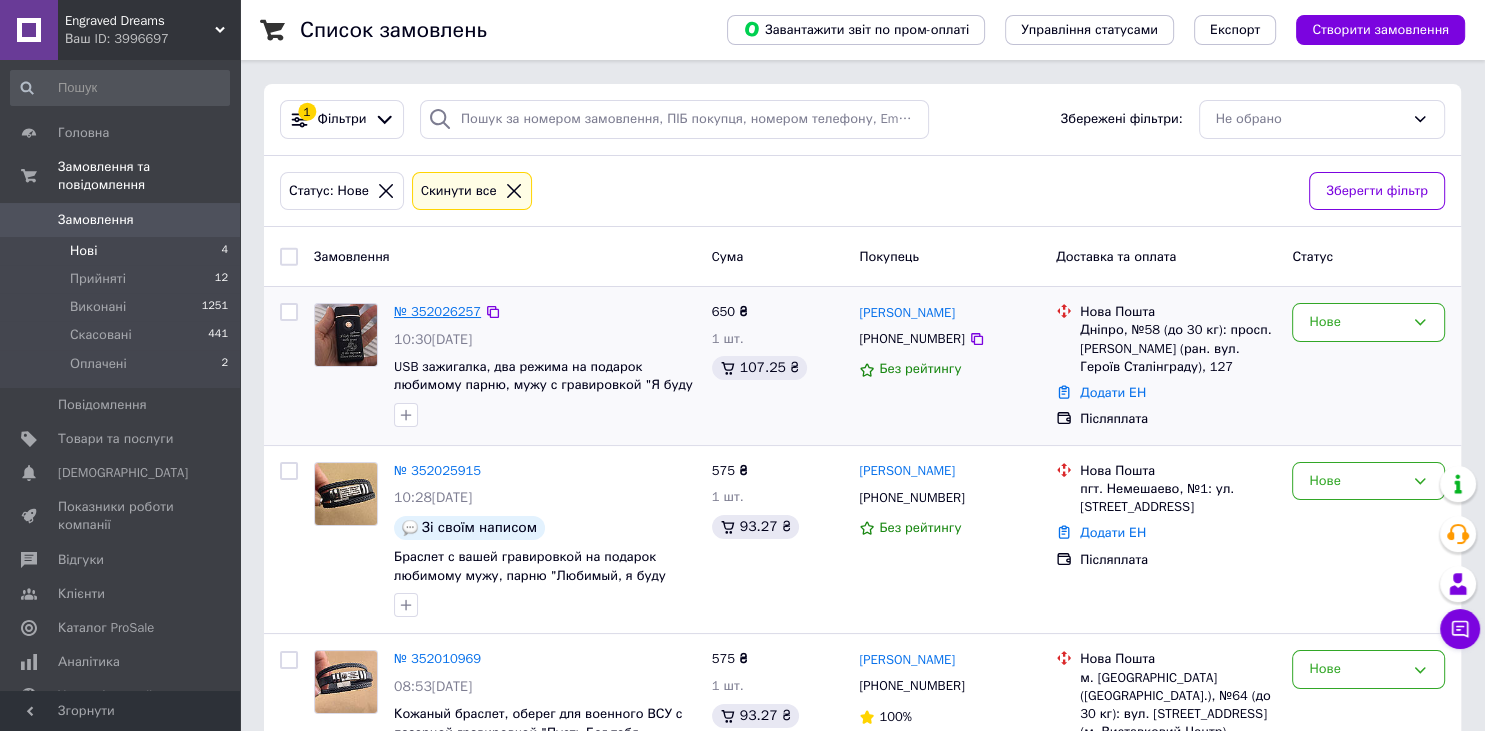 click on "№ 352026257" at bounding box center (437, 311) 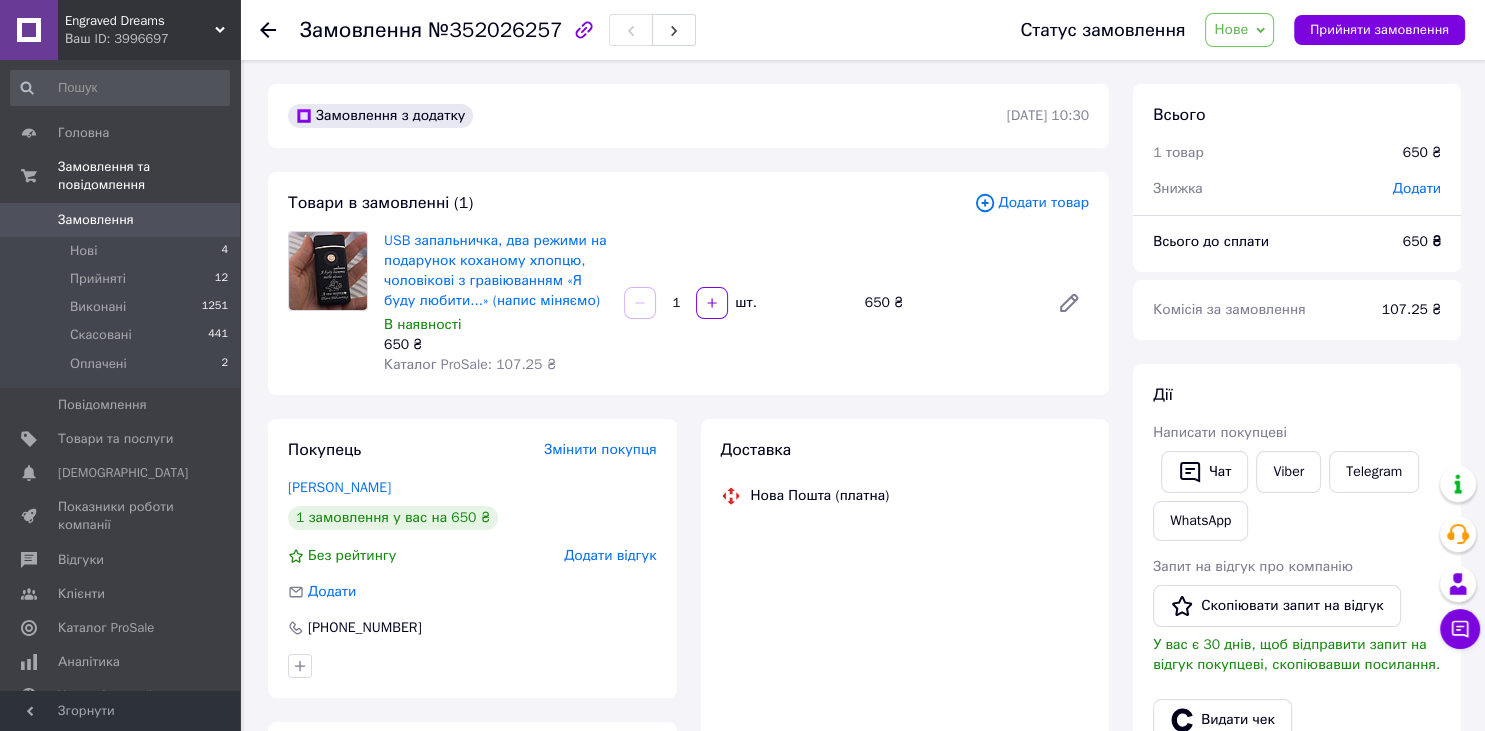 click on "Нове" at bounding box center [1231, 29] 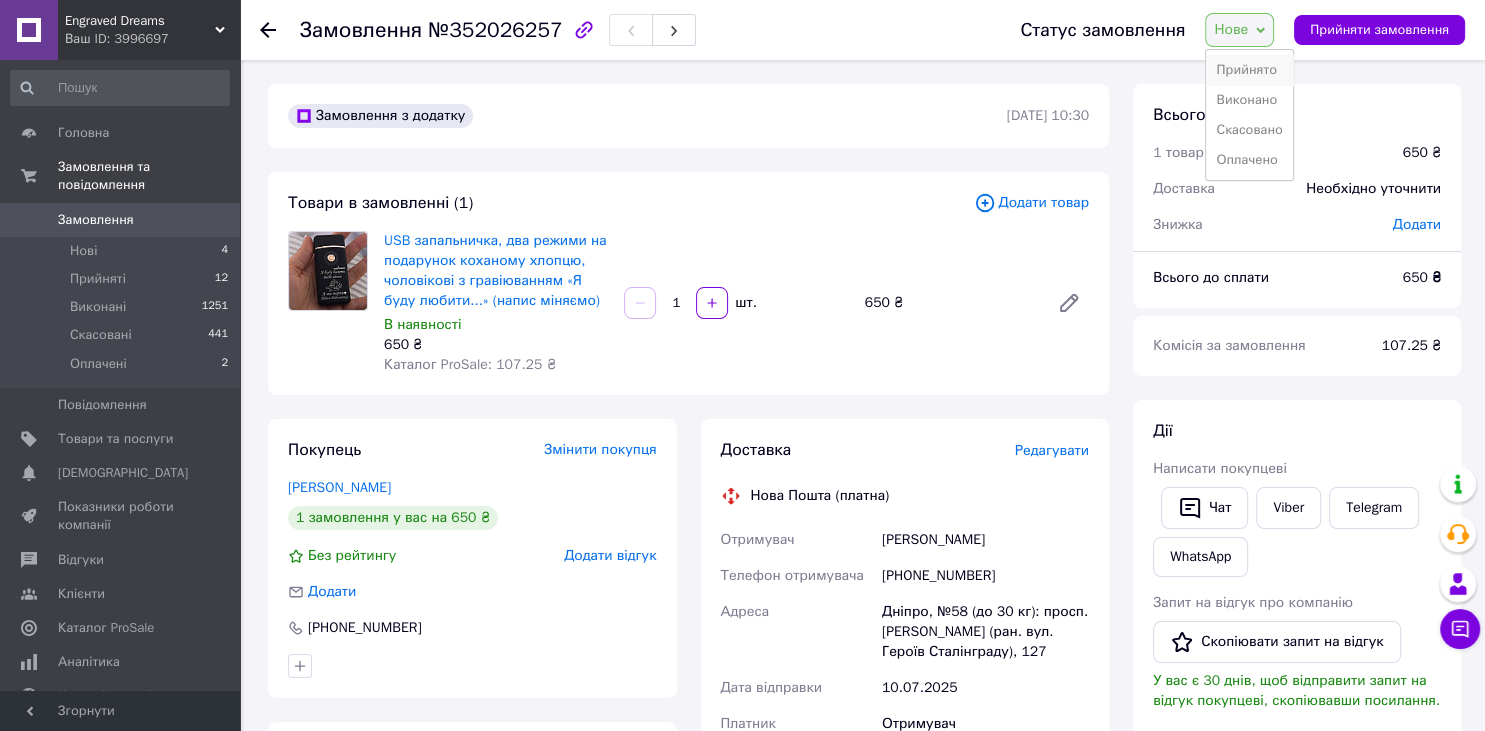 click on "Прийнято" at bounding box center [1249, 70] 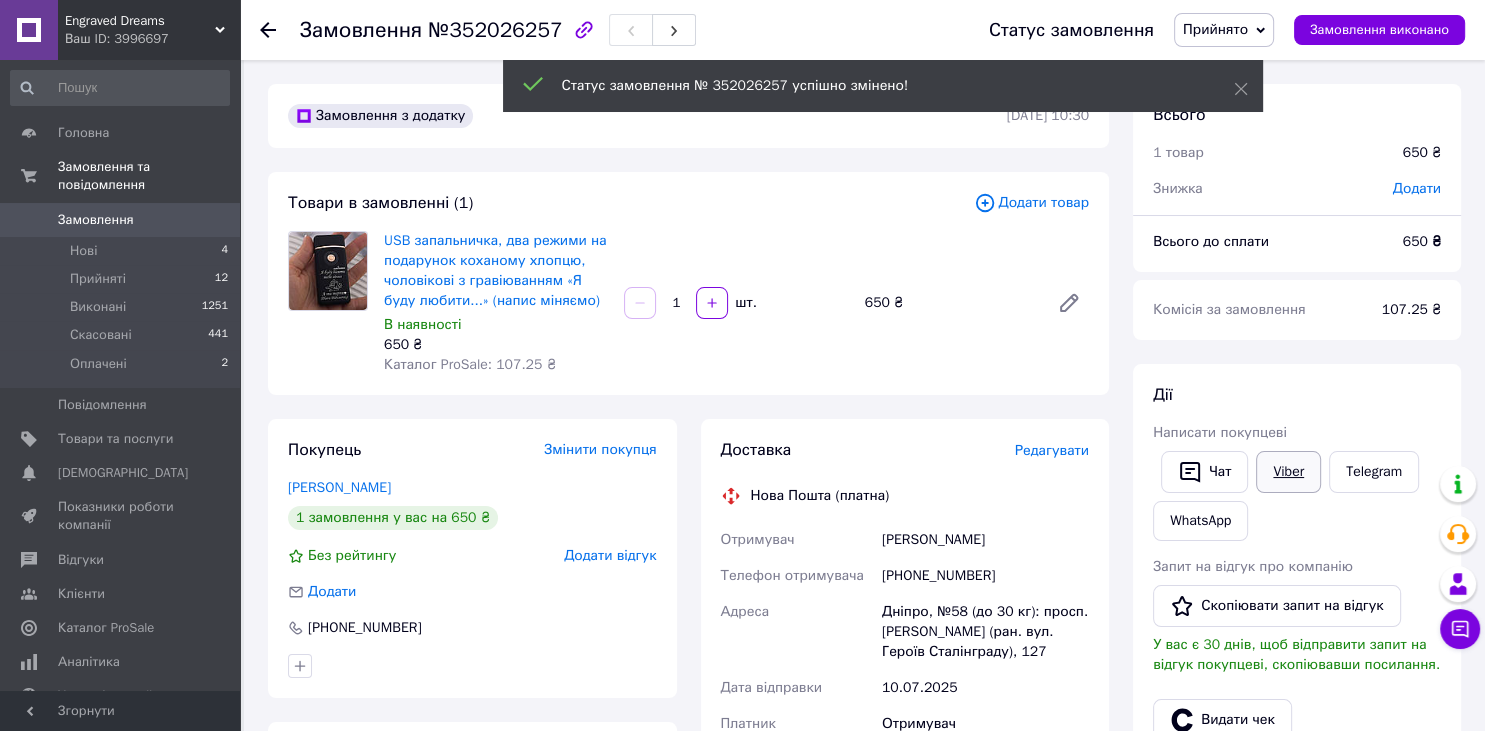 click on "Viber" at bounding box center (1288, 472) 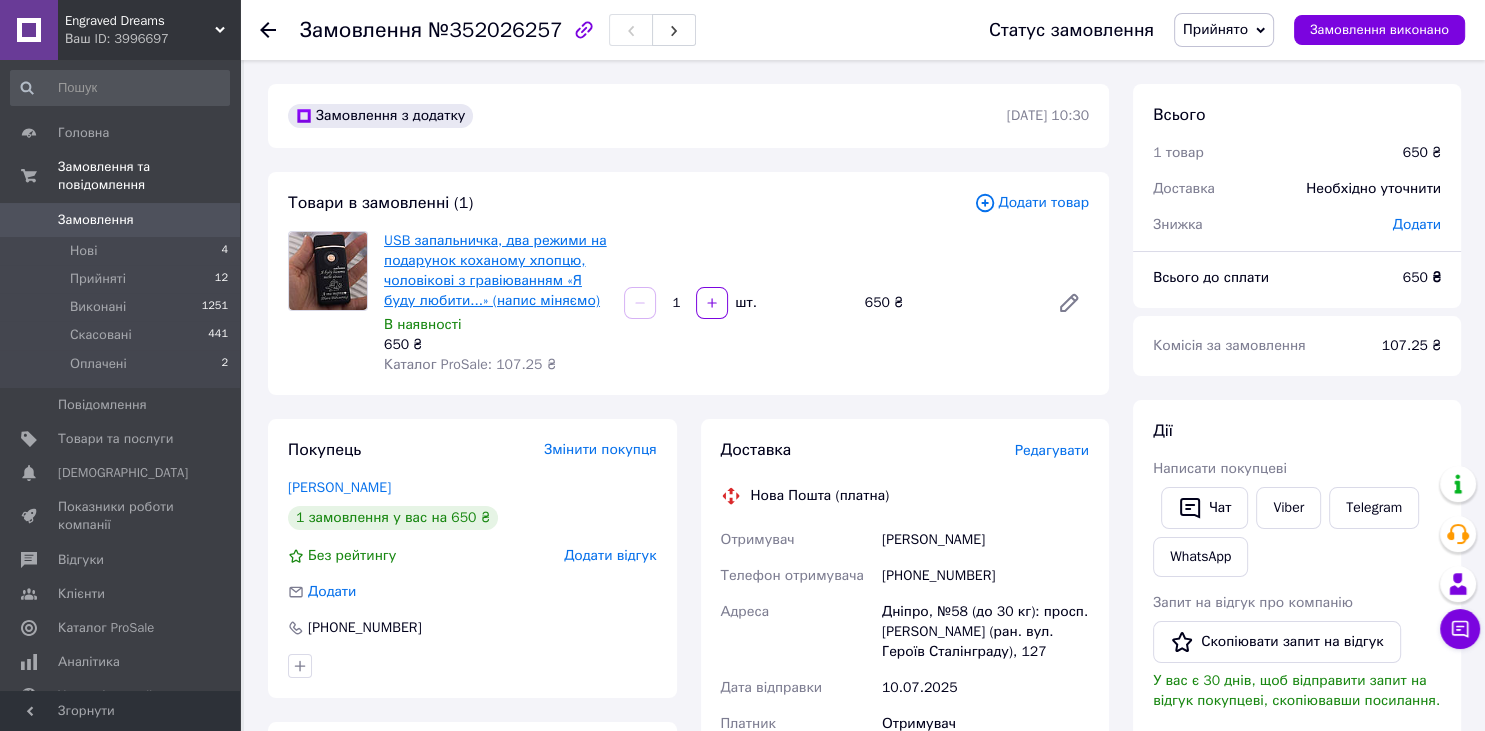 click on "USB запальничка, два режими на подарунок коханому хлопцю, чоловікові з гравіюванням «Я буду любити...» (напис міняємо)" at bounding box center (495, 270) 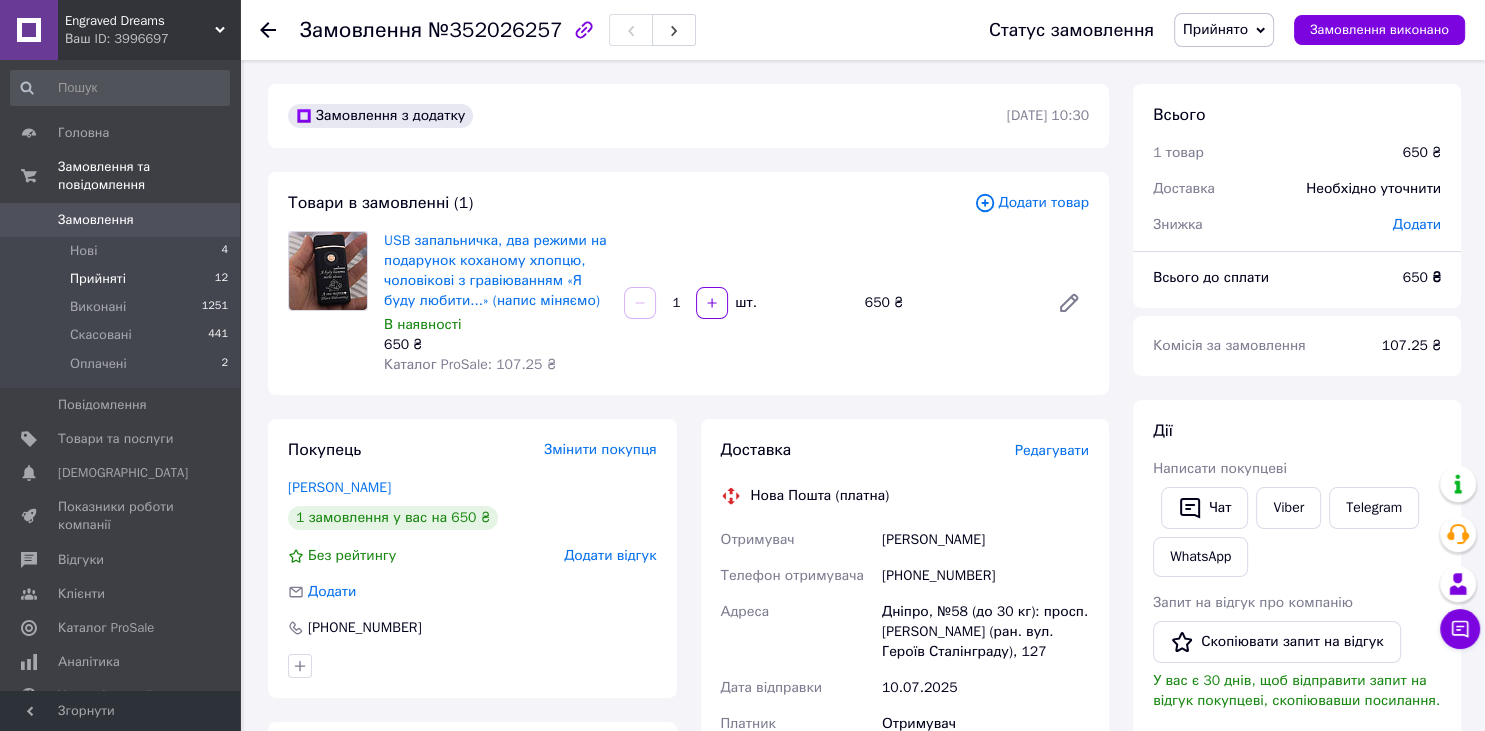 click on "Прийняті" at bounding box center (98, 279) 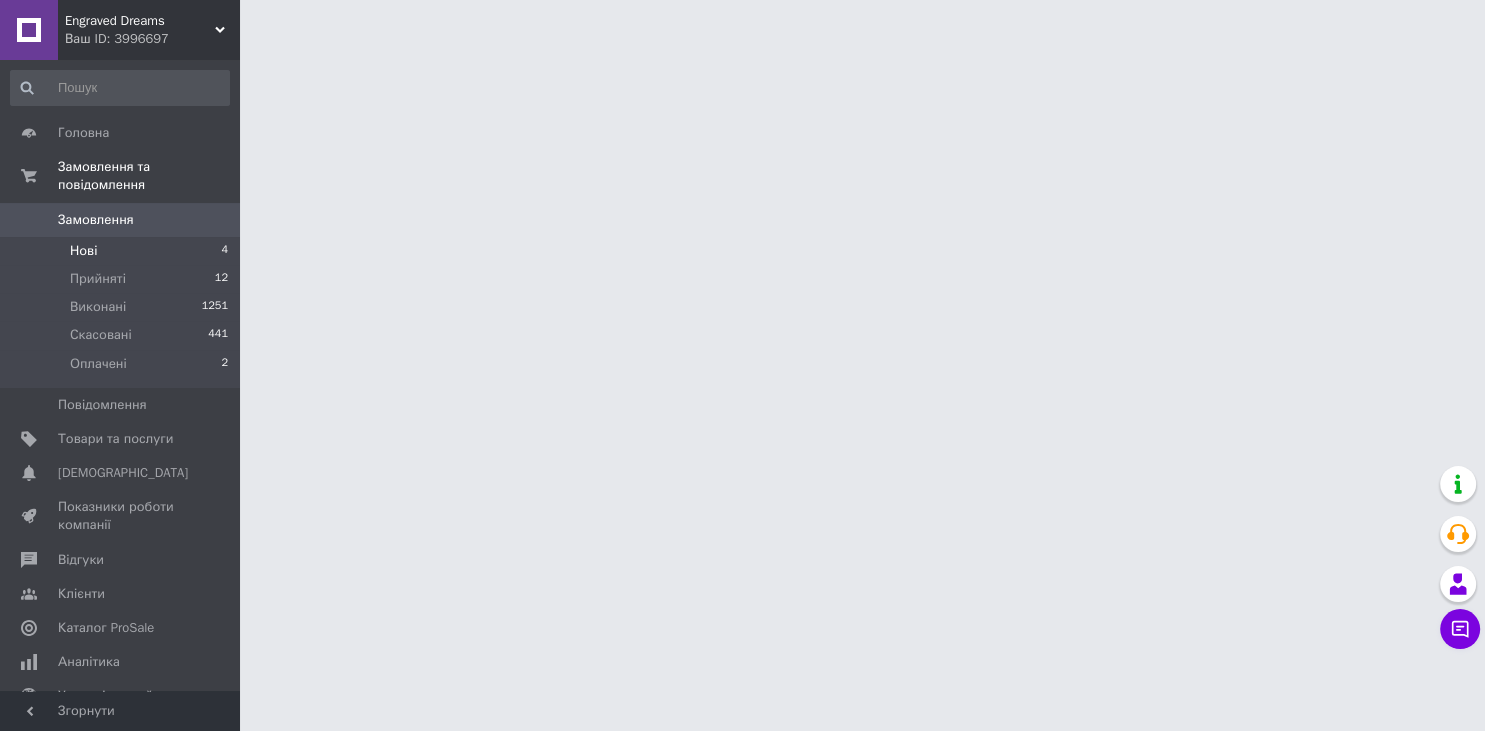 click on "Нові" at bounding box center (83, 251) 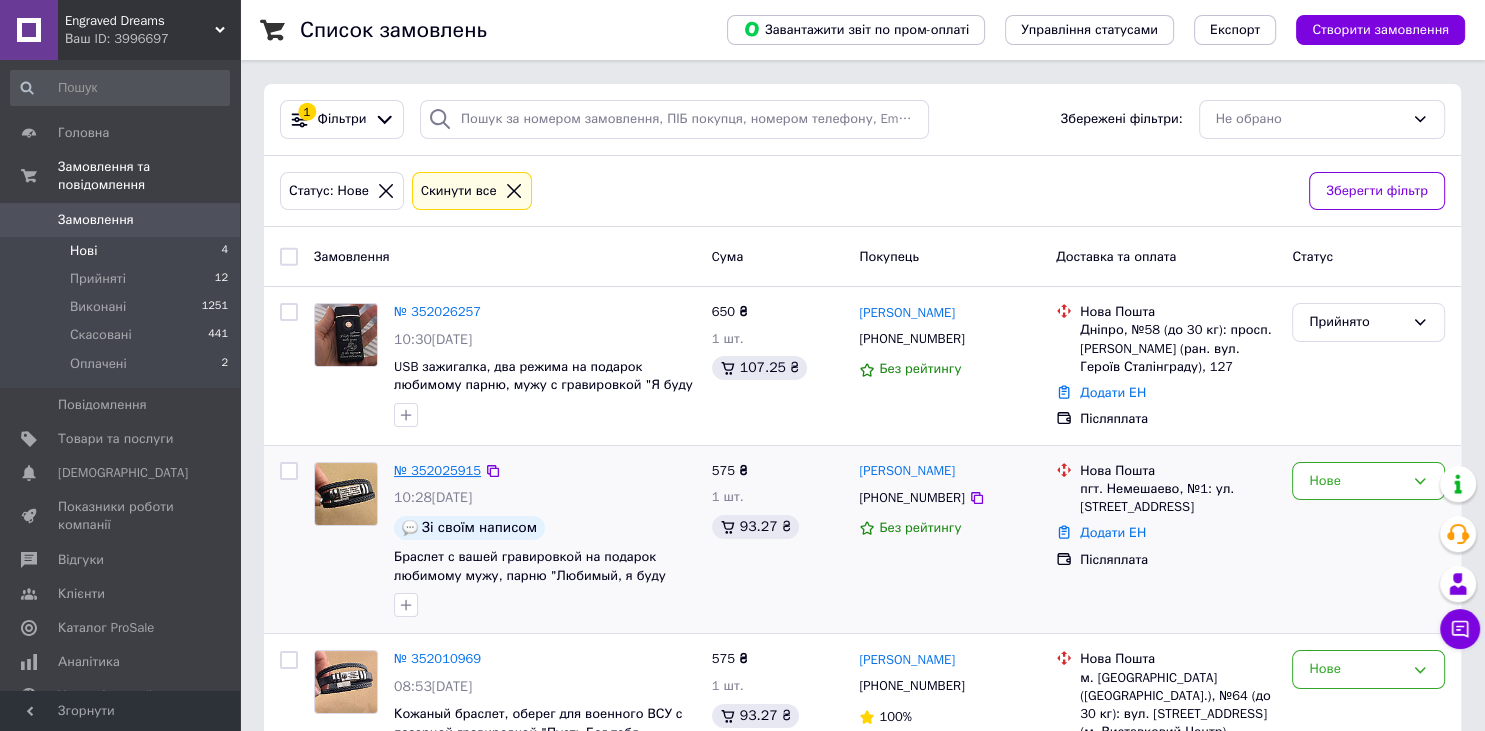 click on "№ 352025915" at bounding box center [437, 470] 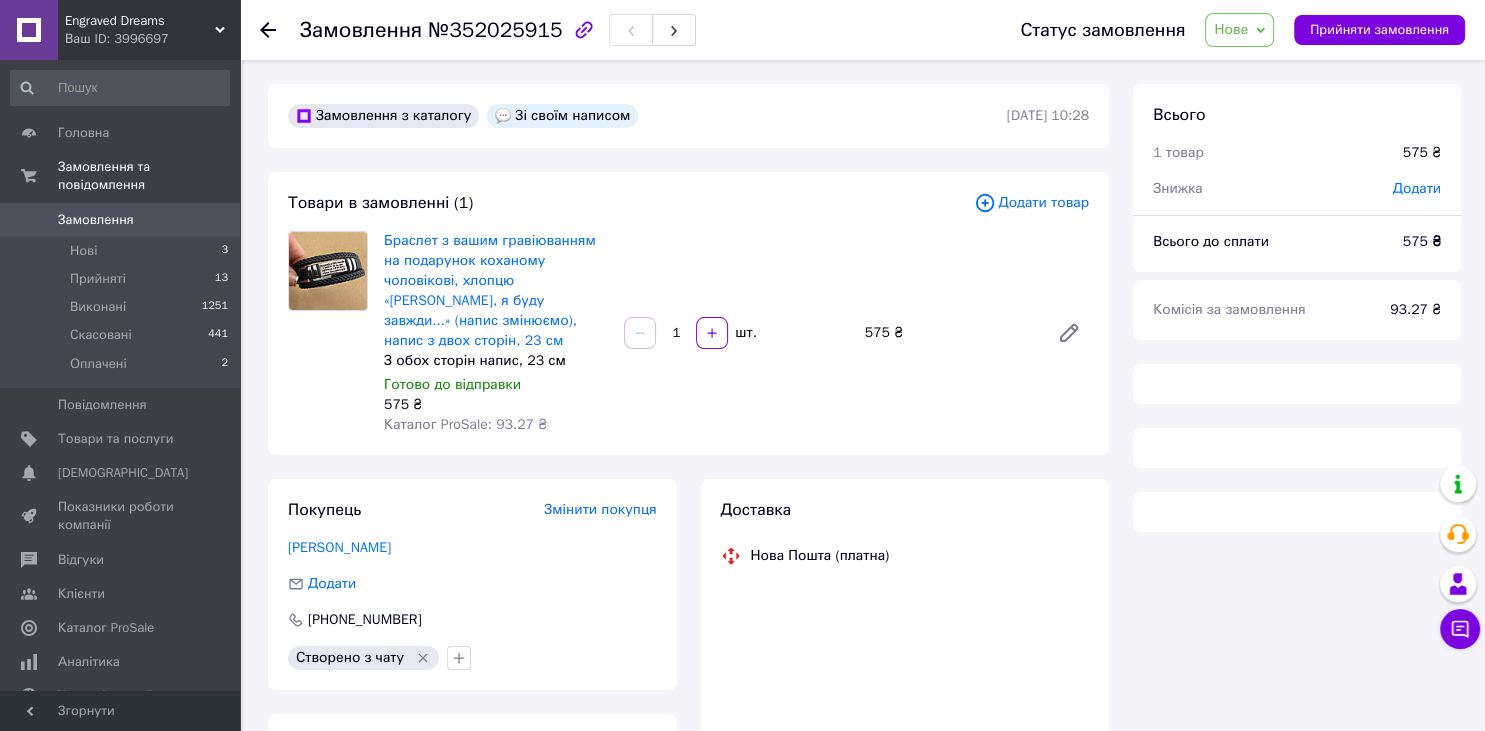 click on "Нове" at bounding box center (1231, 29) 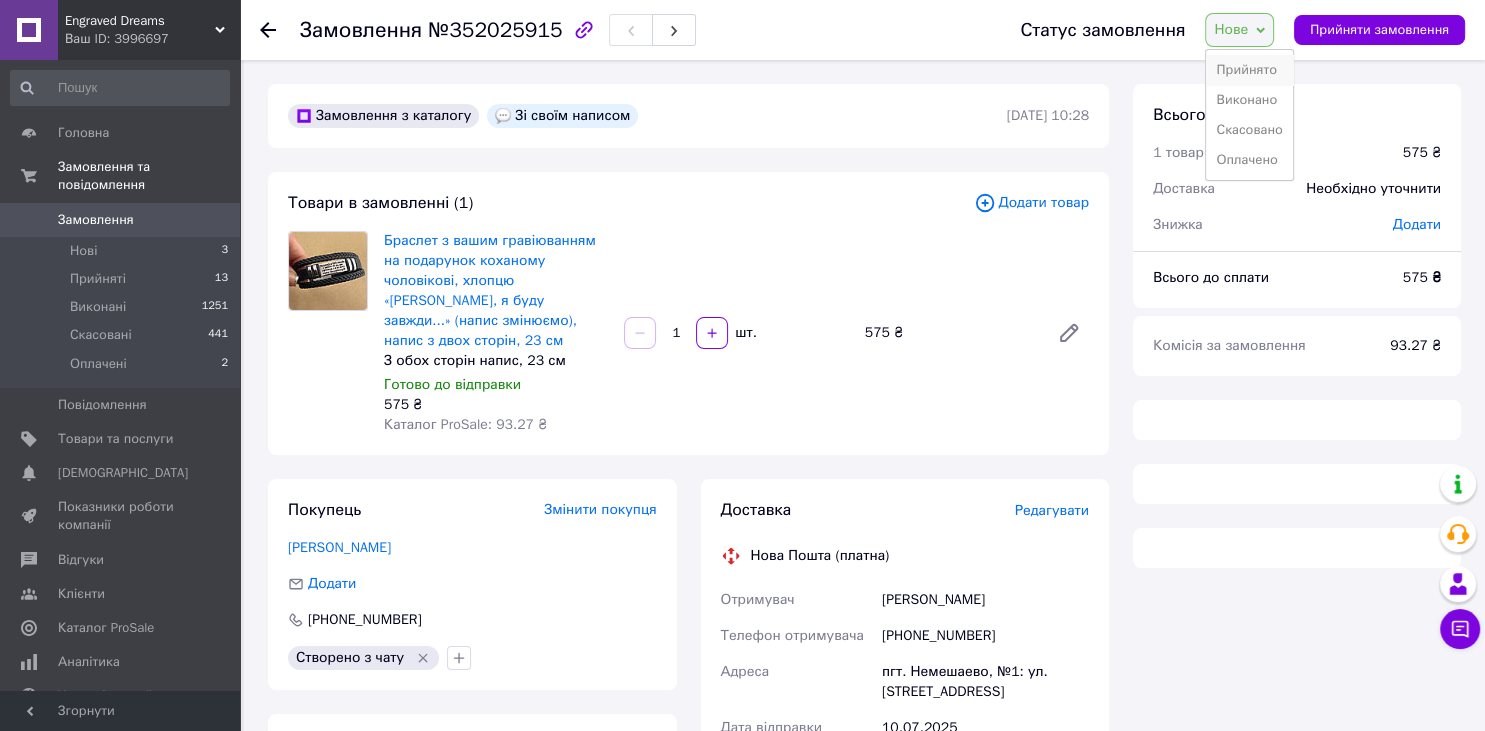 click on "Прийнято" at bounding box center [1249, 70] 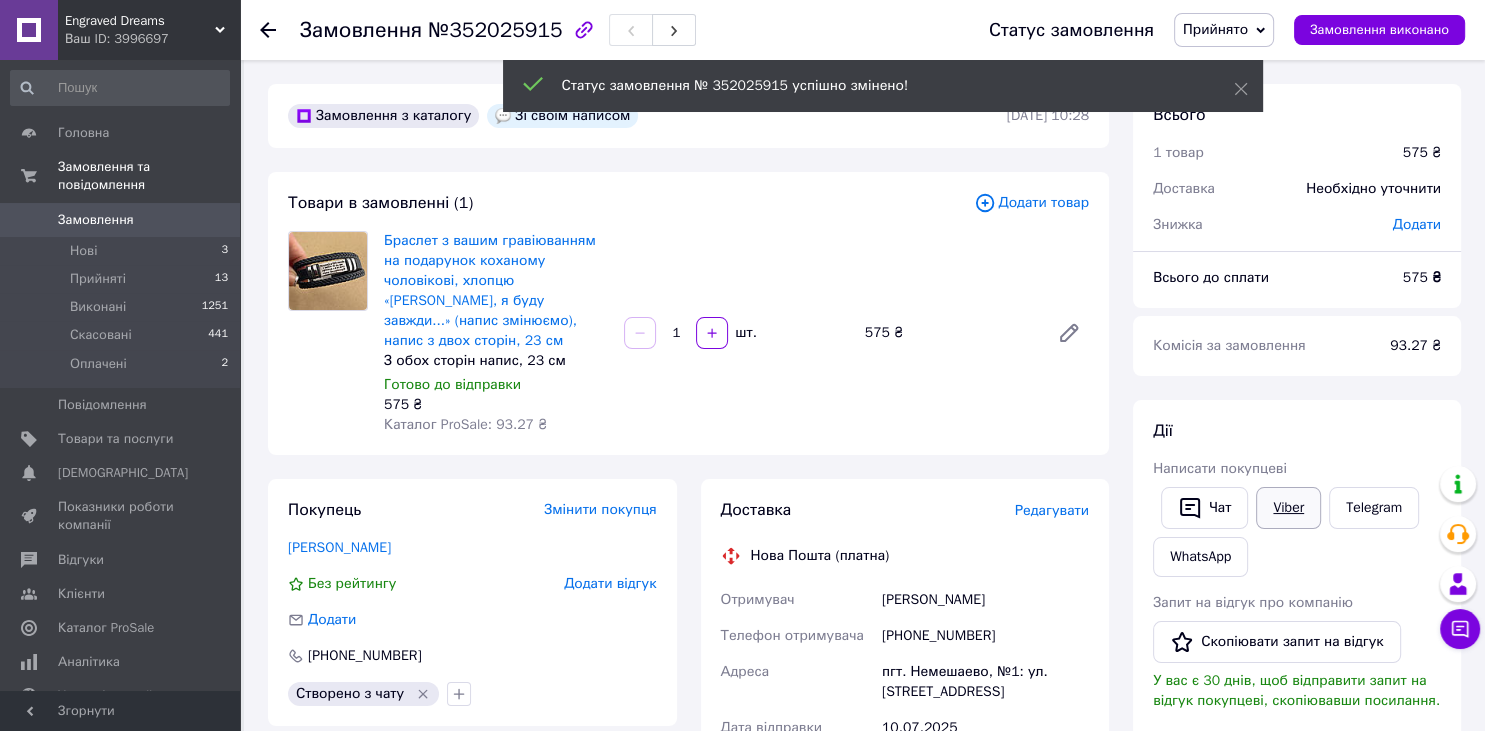 click on "Viber" at bounding box center [1288, 508] 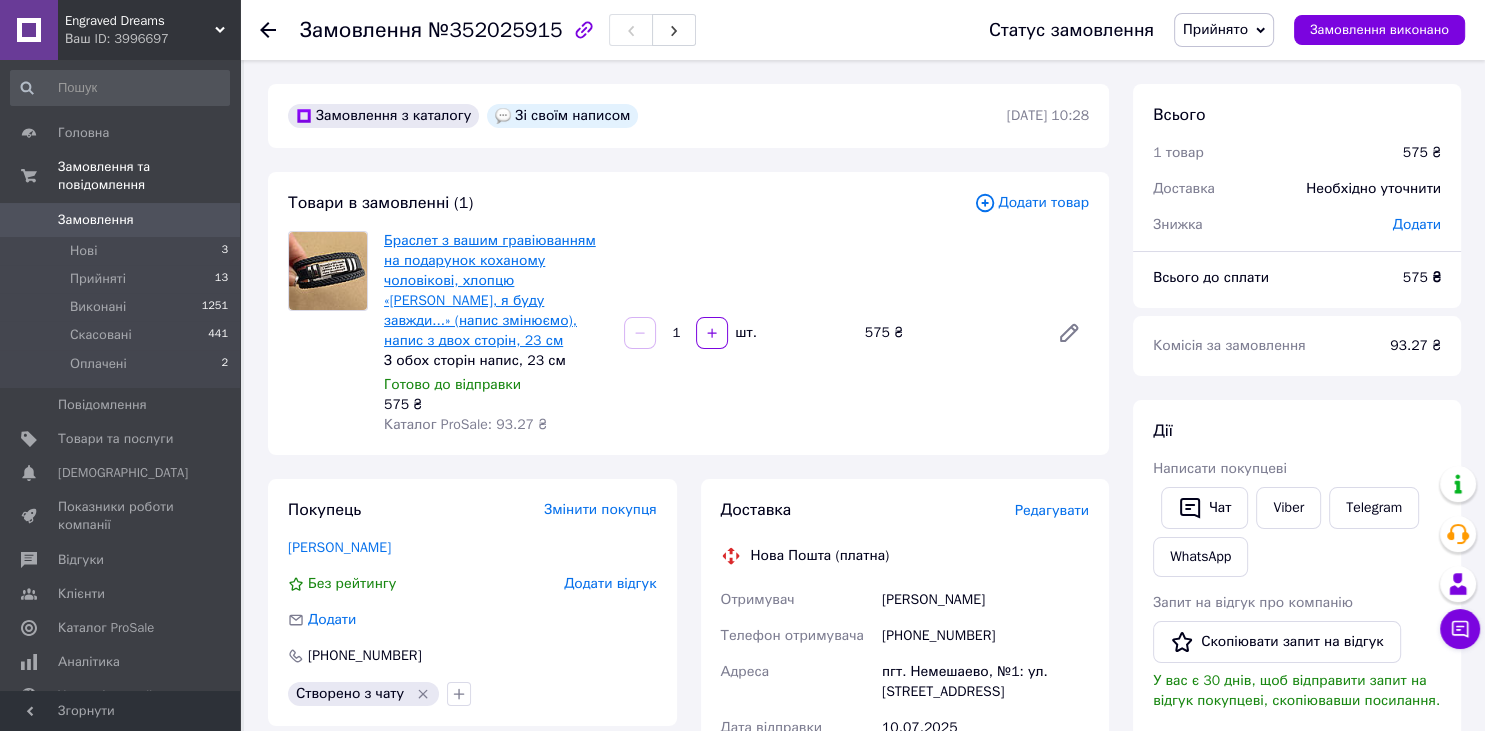 click on "Браслет з вашим гравіюванням на подарунок коханому чоловікові, хлопцю «[PERSON_NAME], я буду завжди...» (напис змінюємо), напис з двох сторін, 23 см" at bounding box center (490, 290) 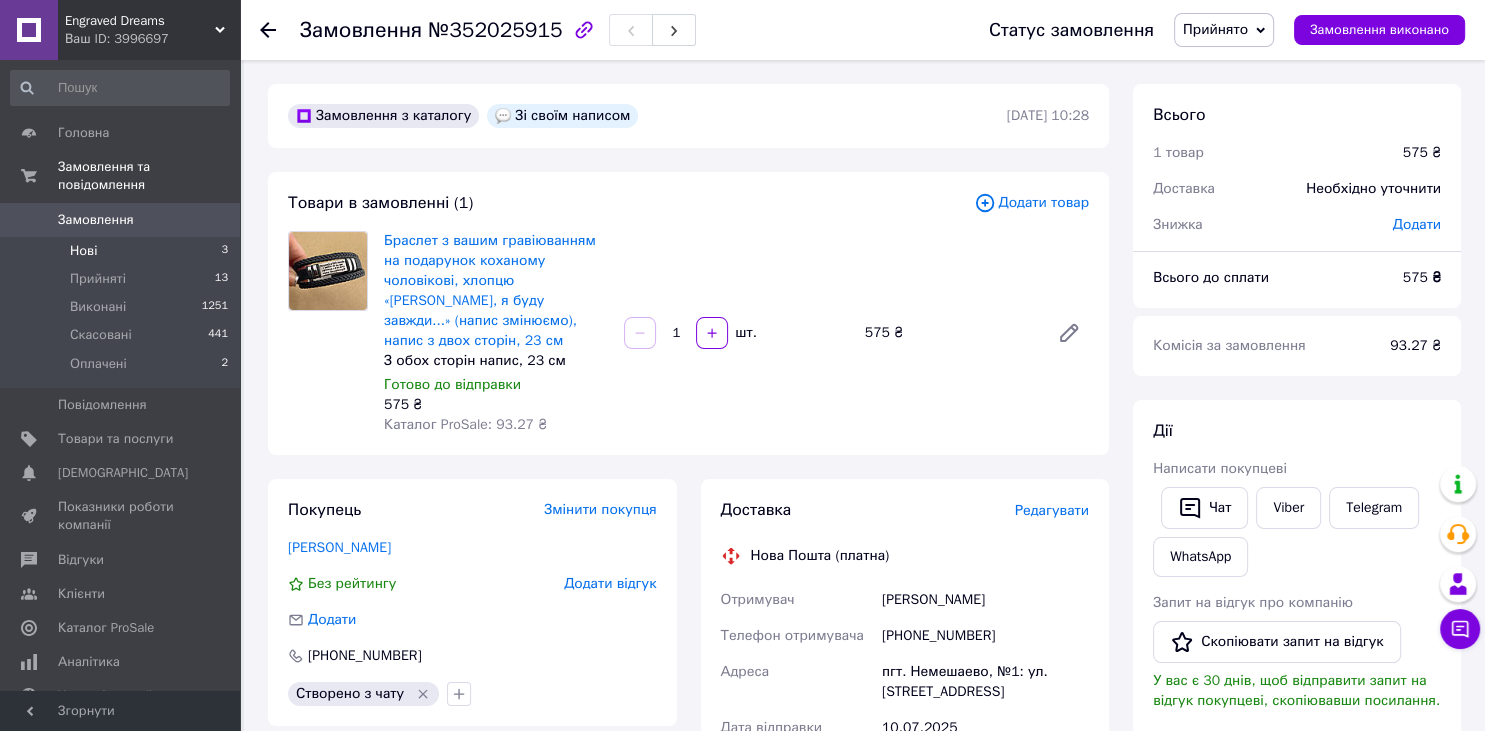 click on "Нові" at bounding box center [83, 251] 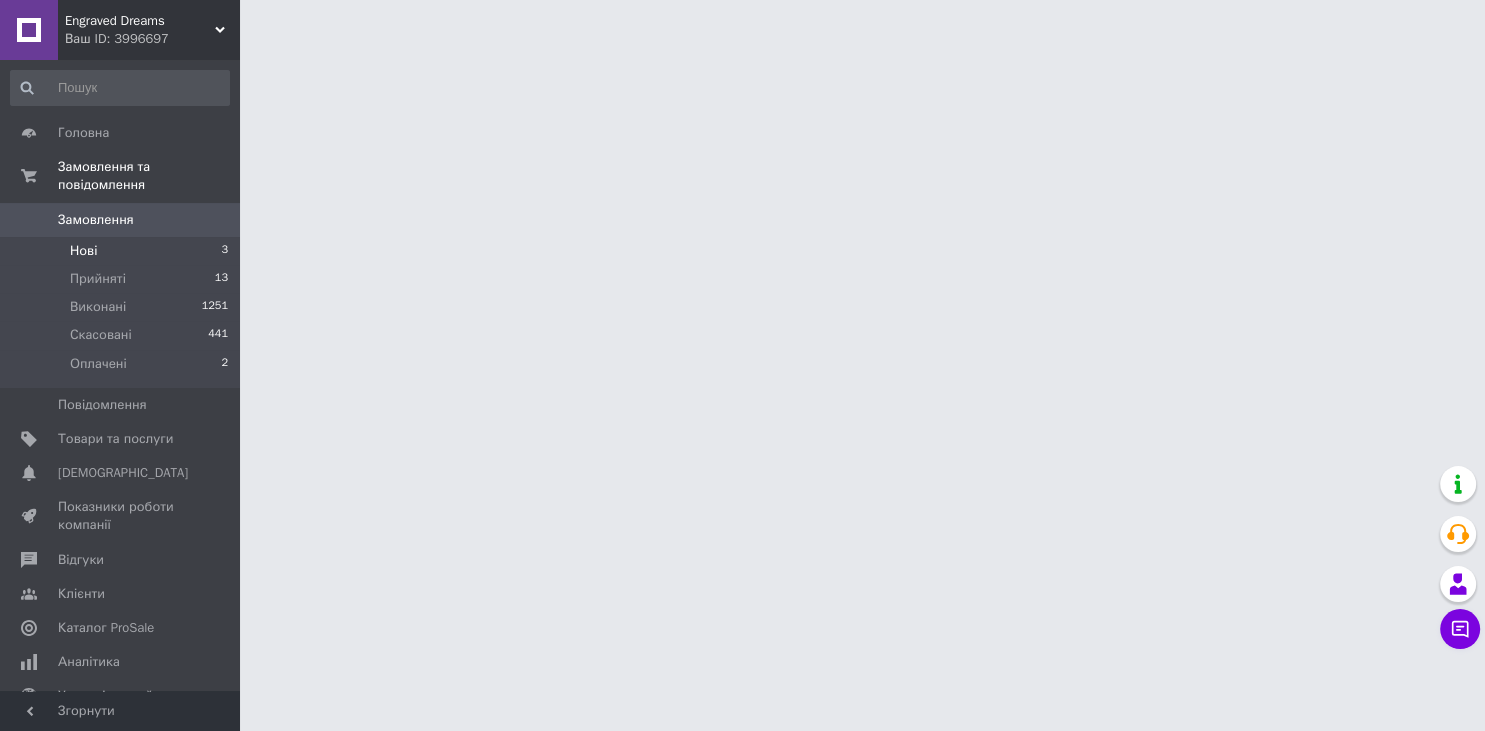 click on "Нові" at bounding box center [83, 251] 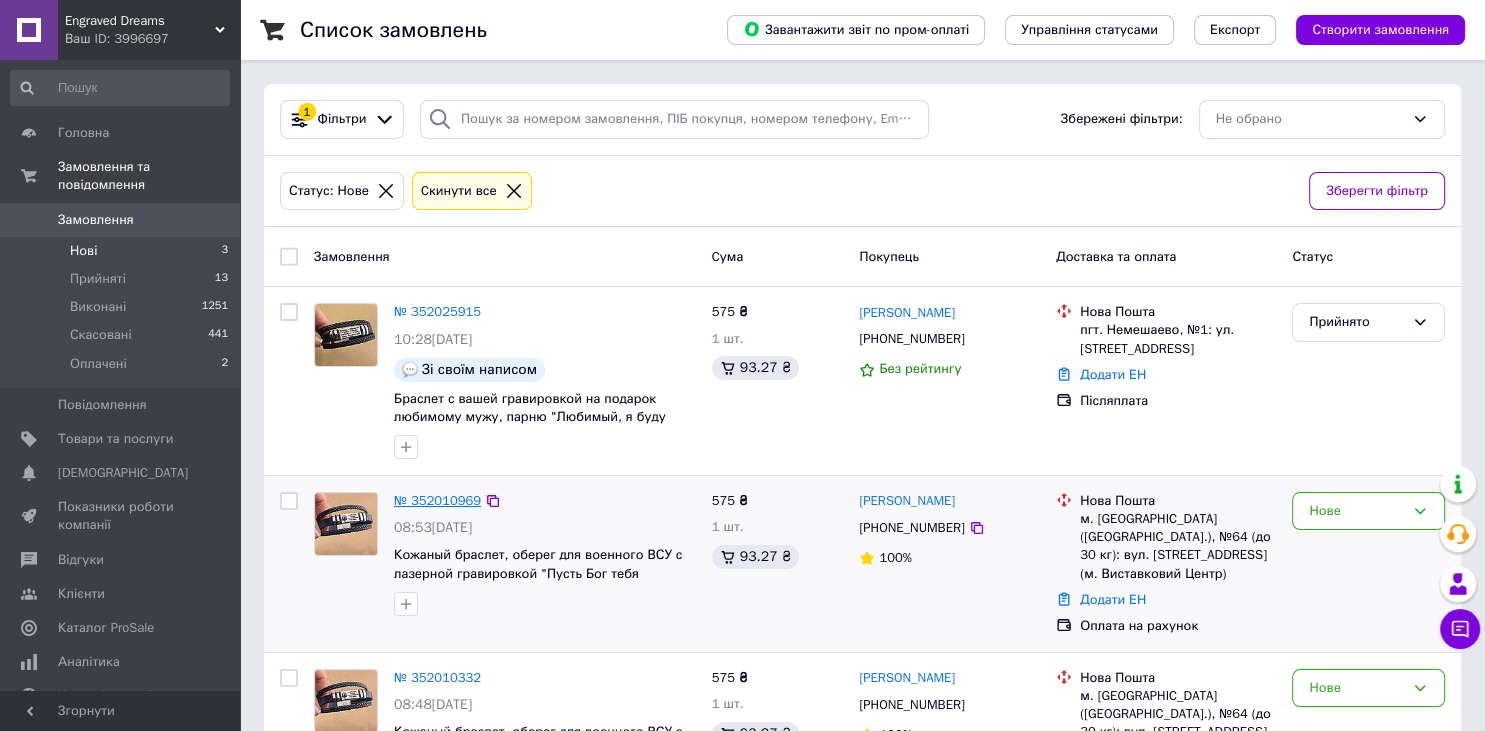 click on "№ 352010969" at bounding box center [437, 500] 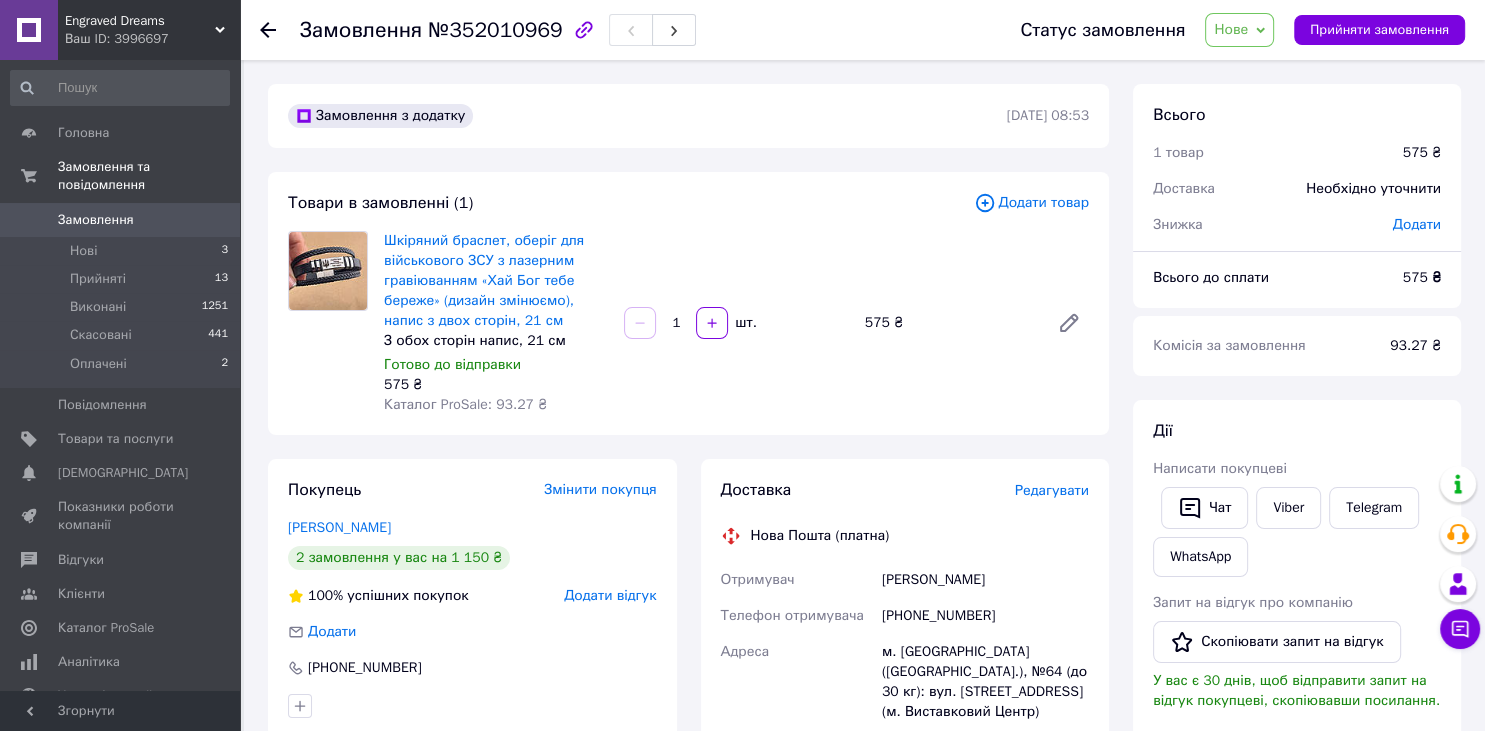 click 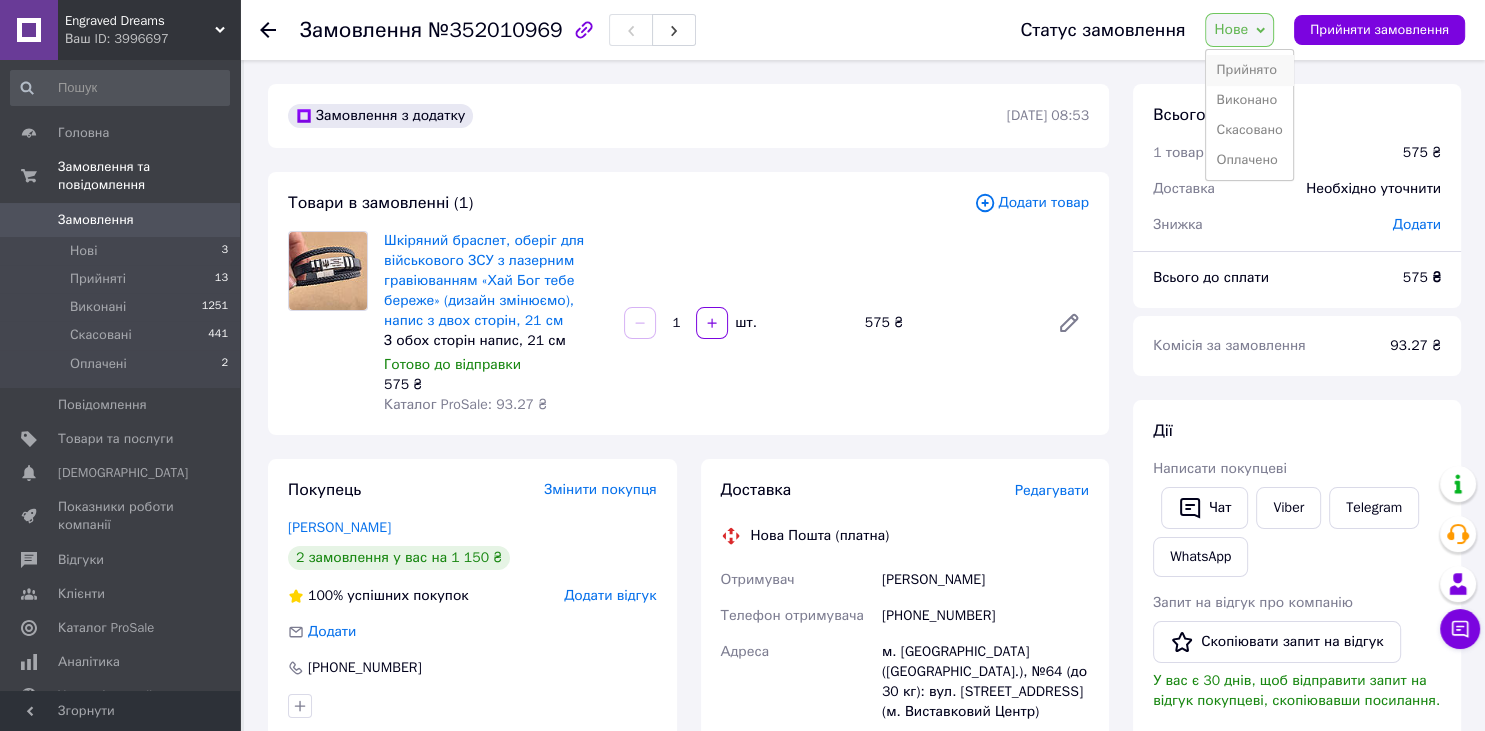click on "Прийнято" at bounding box center (1249, 70) 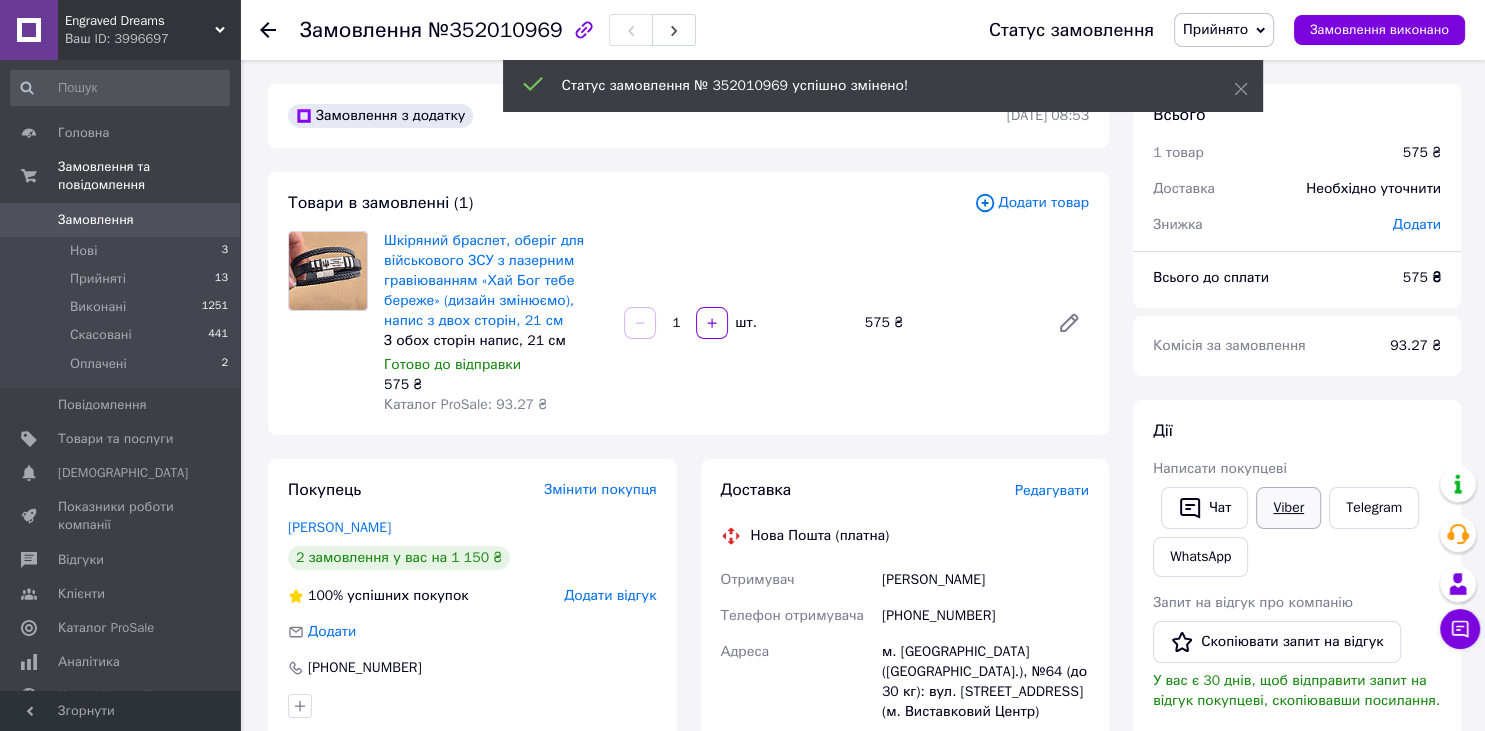 click on "Viber" at bounding box center (1288, 508) 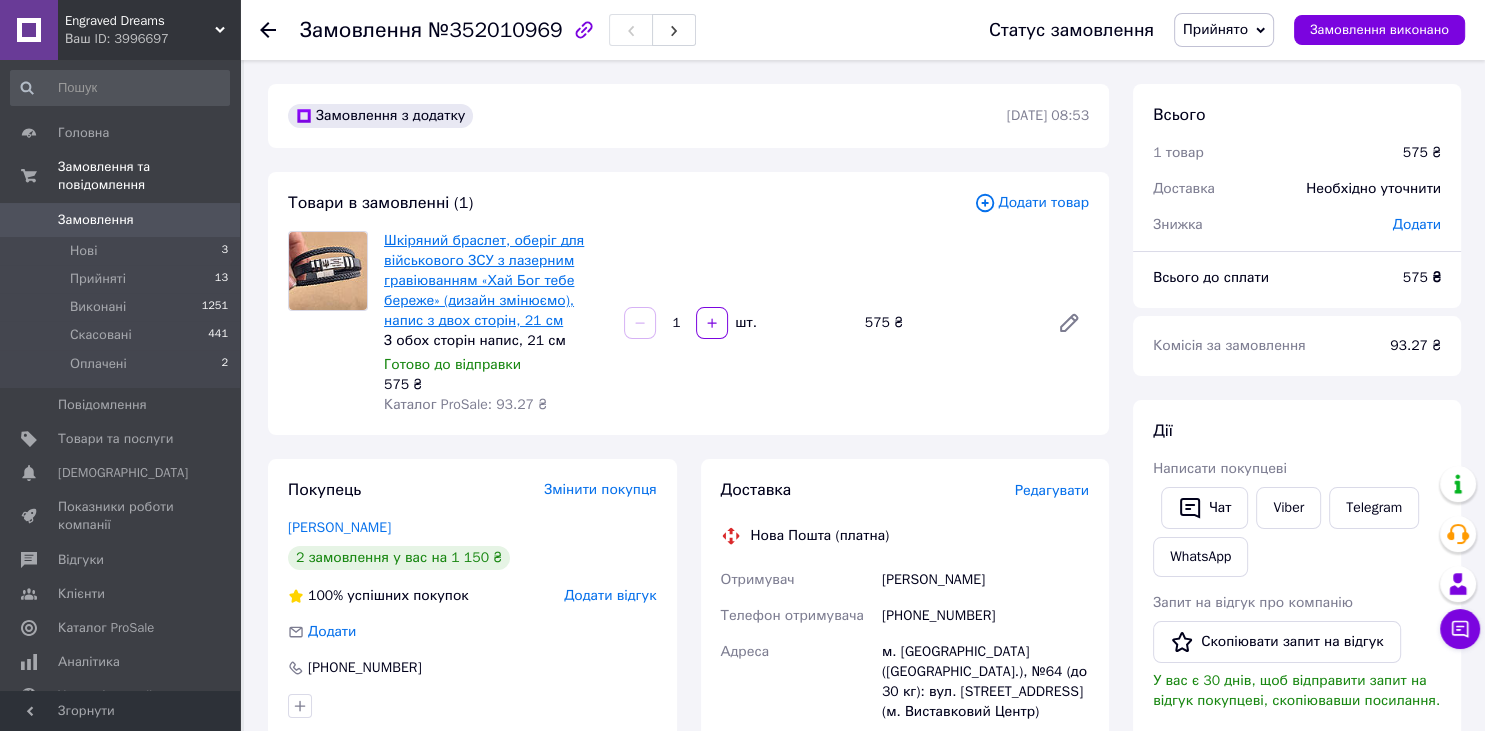 click on "Шкіряний браслет, оберіг для військового ЗСУ з лазерним гравіюванням «Хай Бог тебе береже» (дизайн змінюємо), напис з двох сторін, 21 см" at bounding box center (484, 280) 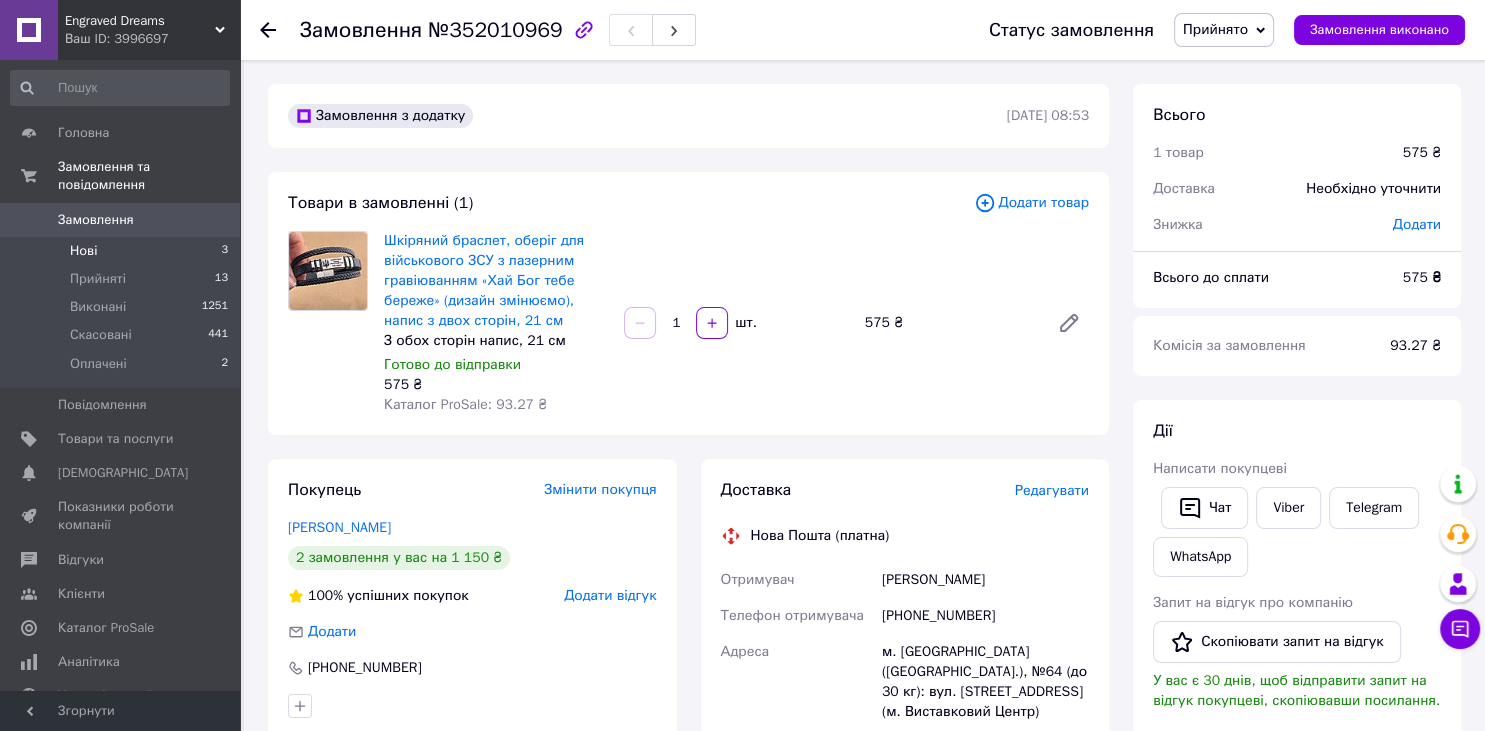 click on "Нові" at bounding box center [83, 251] 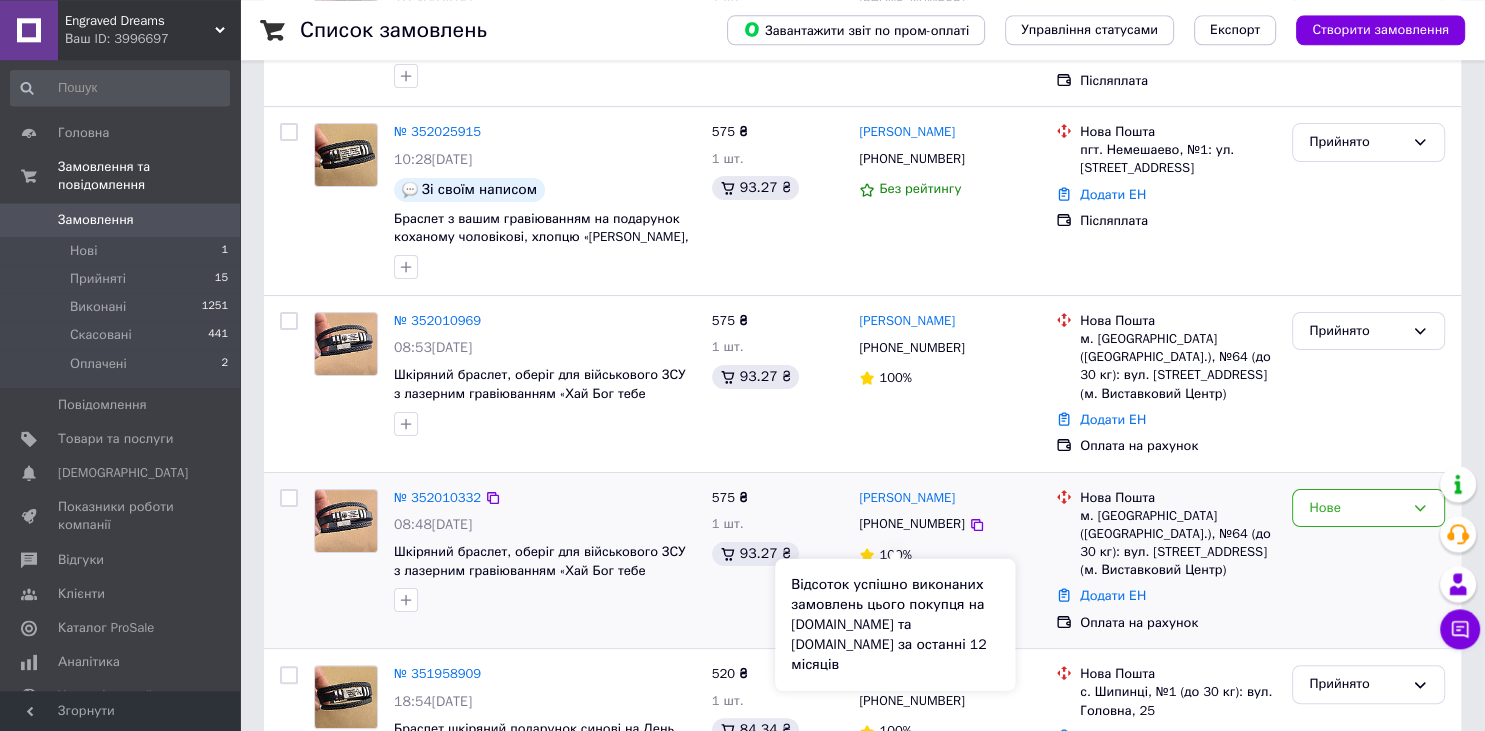 scroll, scrollTop: 316, scrollLeft: 0, axis: vertical 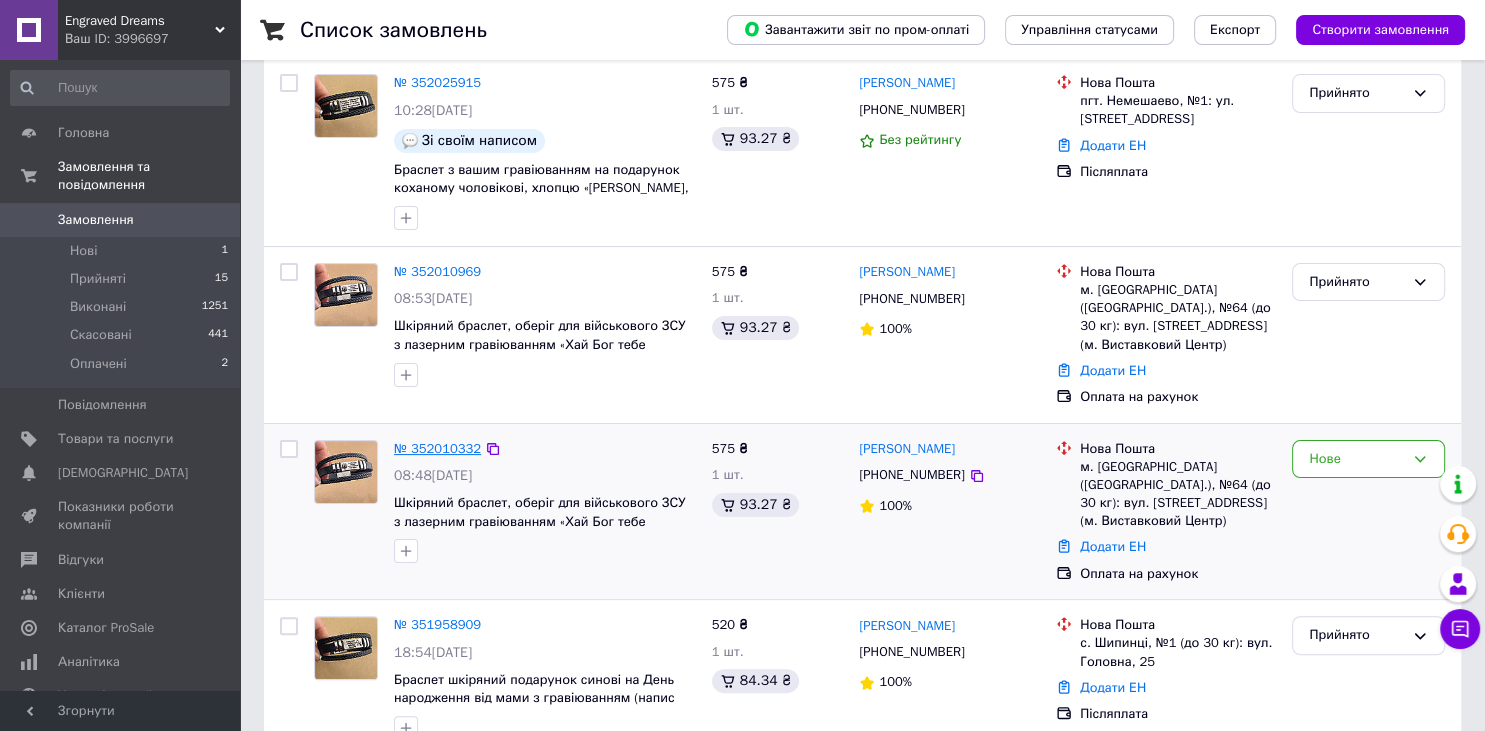 click on "№ 352010332" at bounding box center (437, 448) 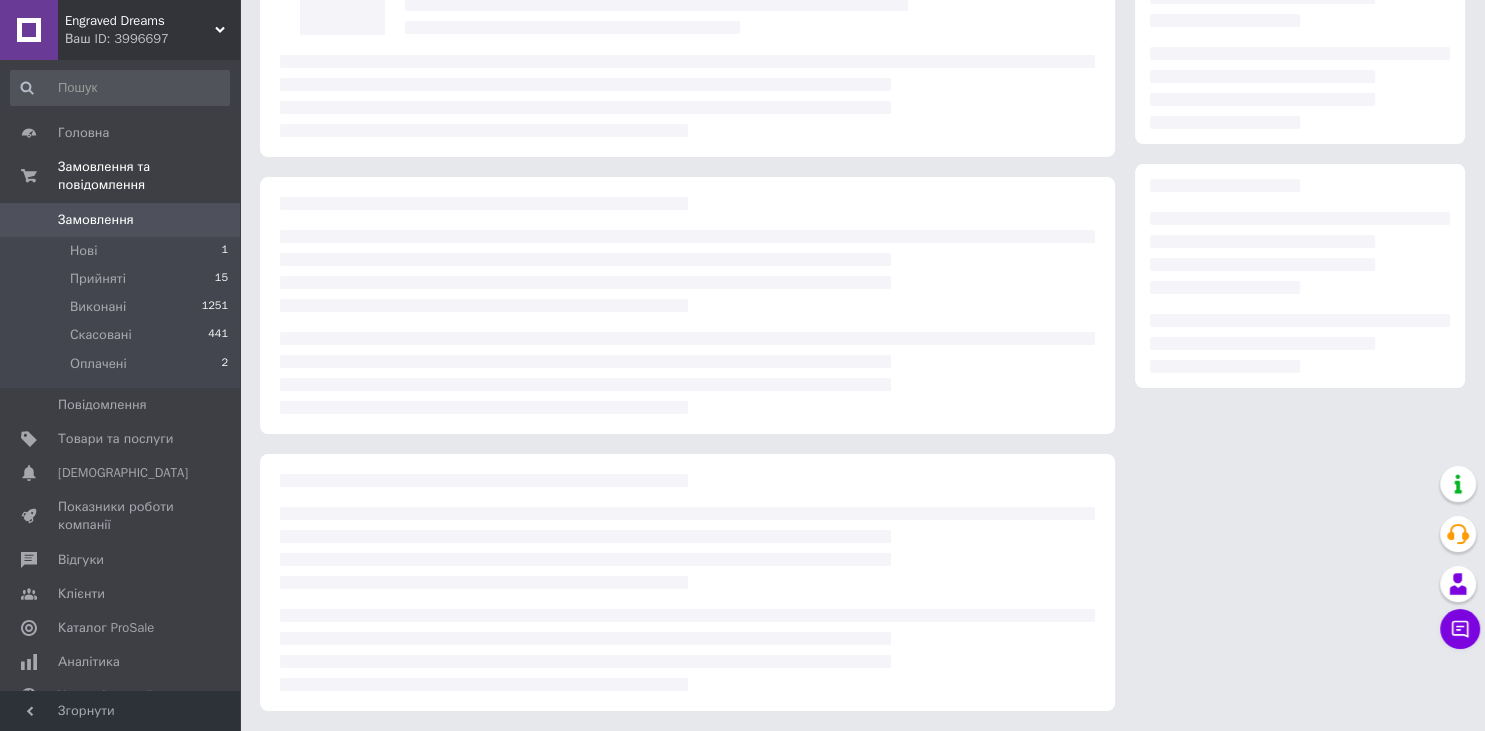scroll, scrollTop: 183, scrollLeft: 0, axis: vertical 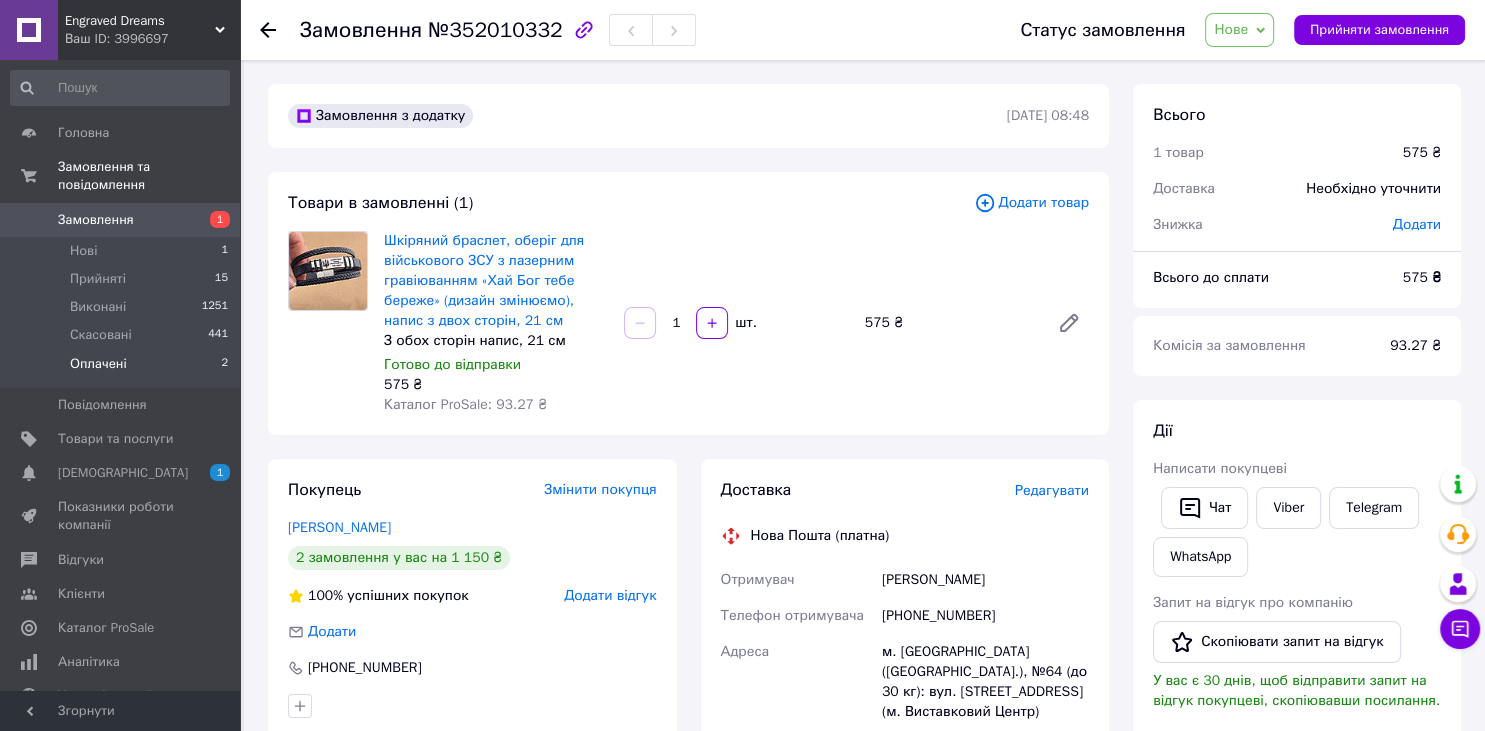 click on "Оплачені 2" at bounding box center [120, 369] 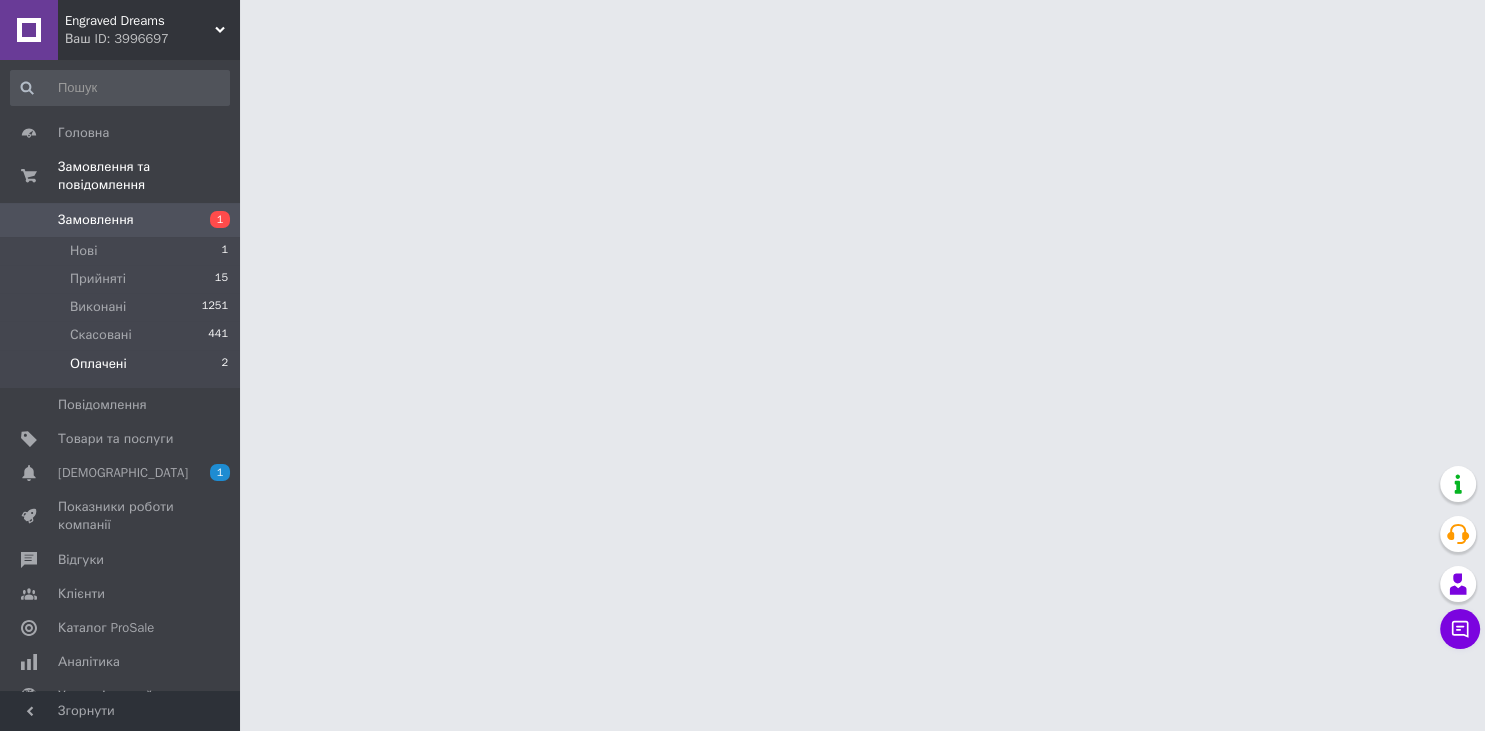 click on "Оплачені" at bounding box center (98, 364) 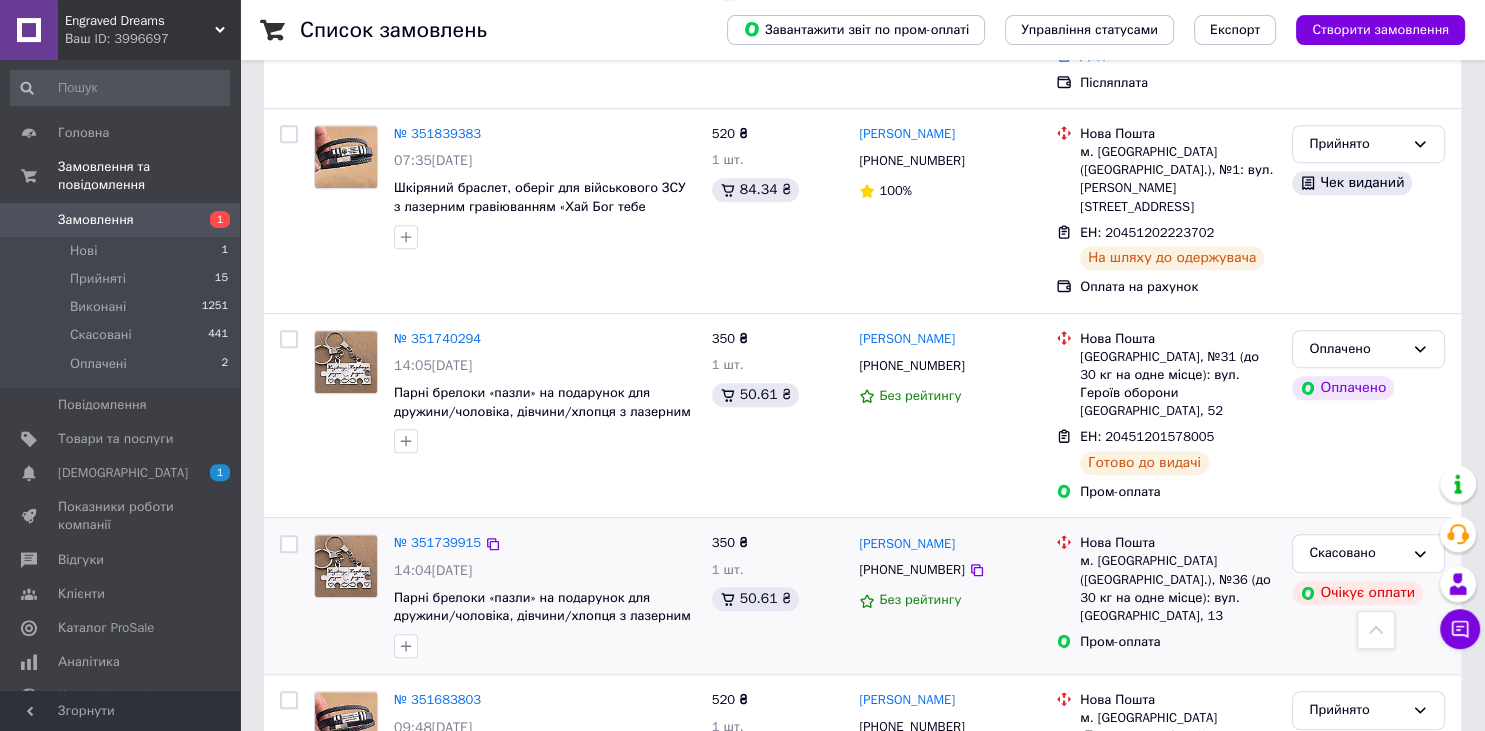 scroll, scrollTop: 1161, scrollLeft: 0, axis: vertical 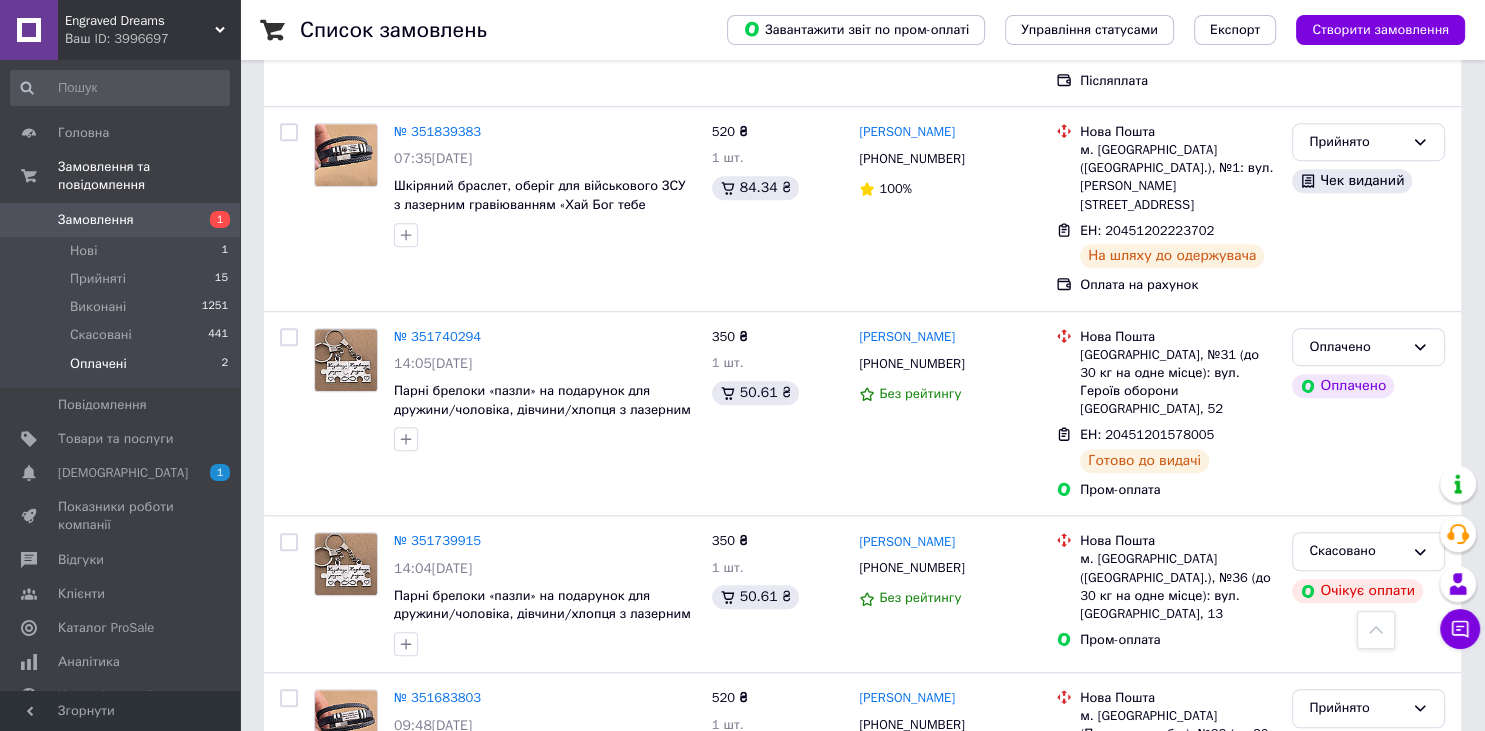 click on "Оплачені" at bounding box center (98, 364) 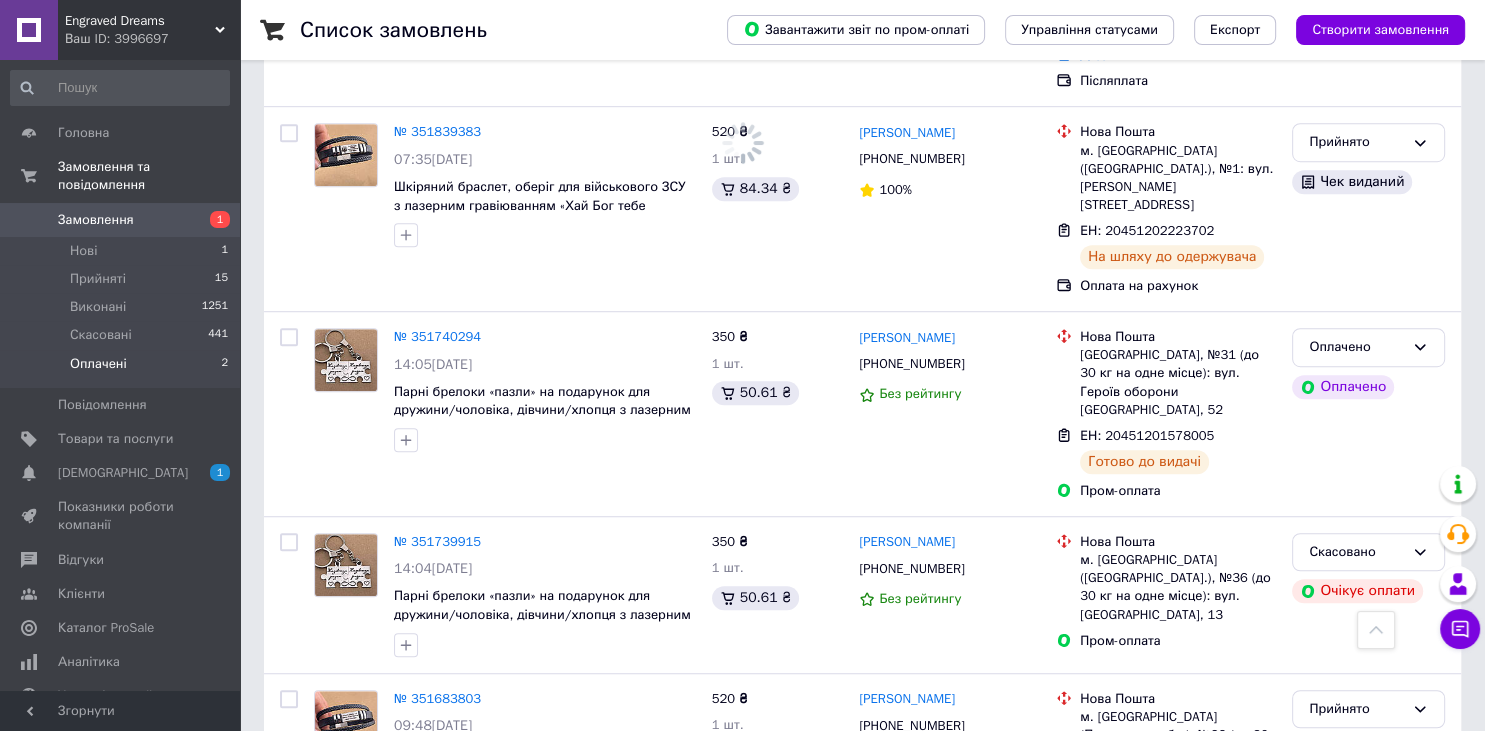 scroll, scrollTop: 0, scrollLeft: 0, axis: both 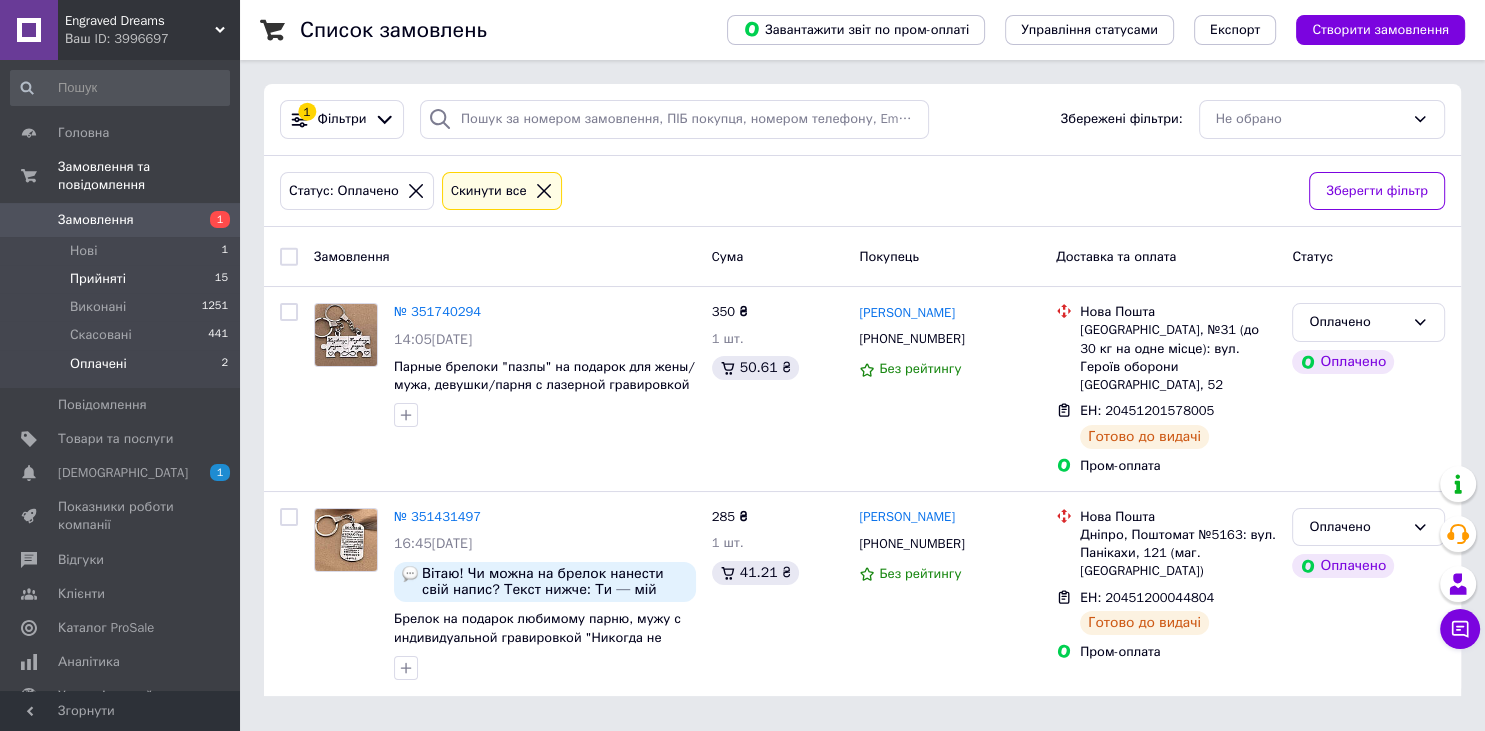 click on "Прийняті" at bounding box center (98, 279) 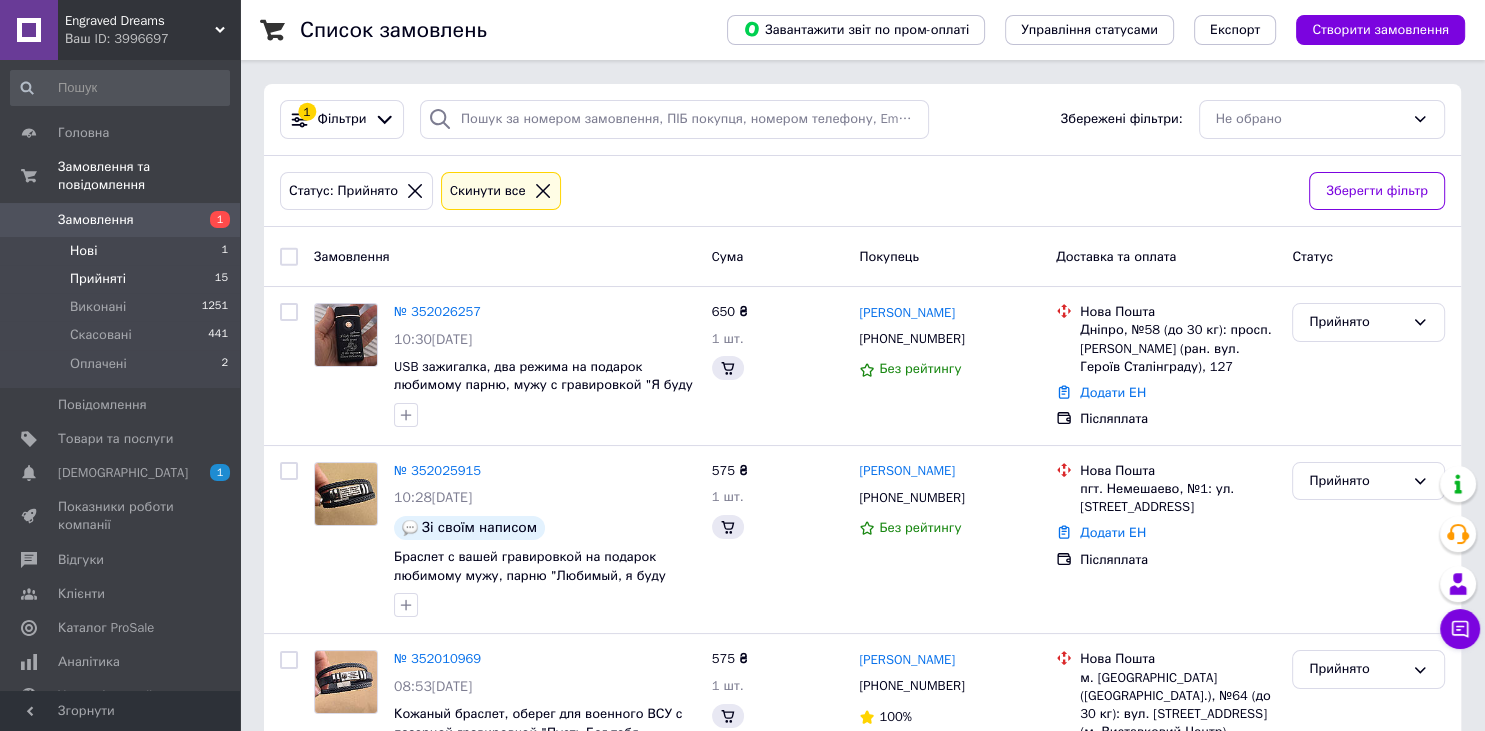click on "Нові" at bounding box center [83, 251] 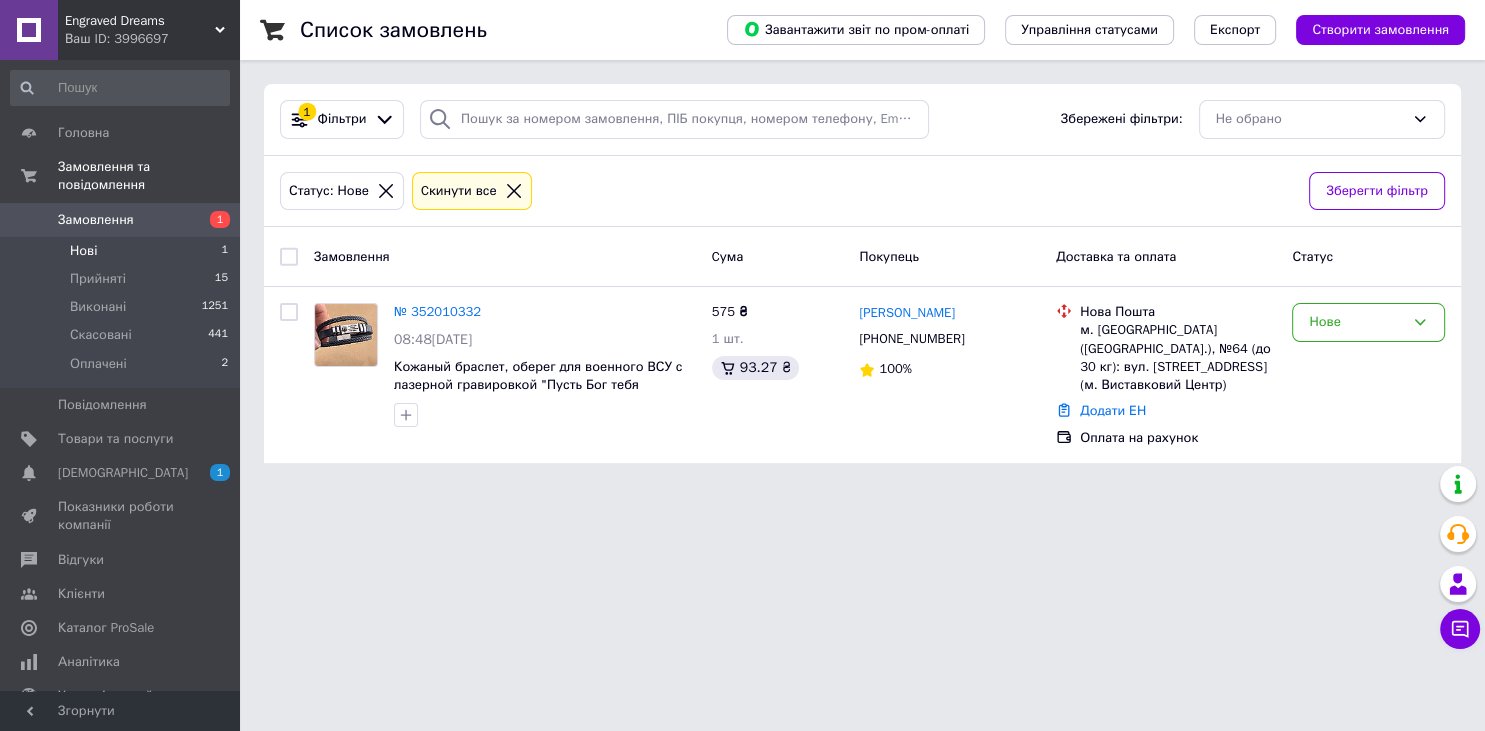 click on "Engraved Dreams Ваш ID: 3996697 Сайт Engraved Dreams Кабінет покупця Перевірити стан системи Сторінка на порталі Довідка Вийти Головна Замовлення та повідомлення Замовлення 1 Нові 1 Прийняті 15 Виконані 1251 Скасовані 441 Оплачені 2 Повідомлення 0 Товари та послуги Сповіщення 1 0 Показники роботи компанії Відгуки Клієнти Каталог ProSale Аналітика Управління сайтом Гаманець компанії Маркет Налаштування Тарифи та рахунки Prom мікс 1 000 Згорнути
Список замовлень   Завантажити звіт по пром-оплаті Управління статусами 1 Cума" at bounding box center (742, 243) 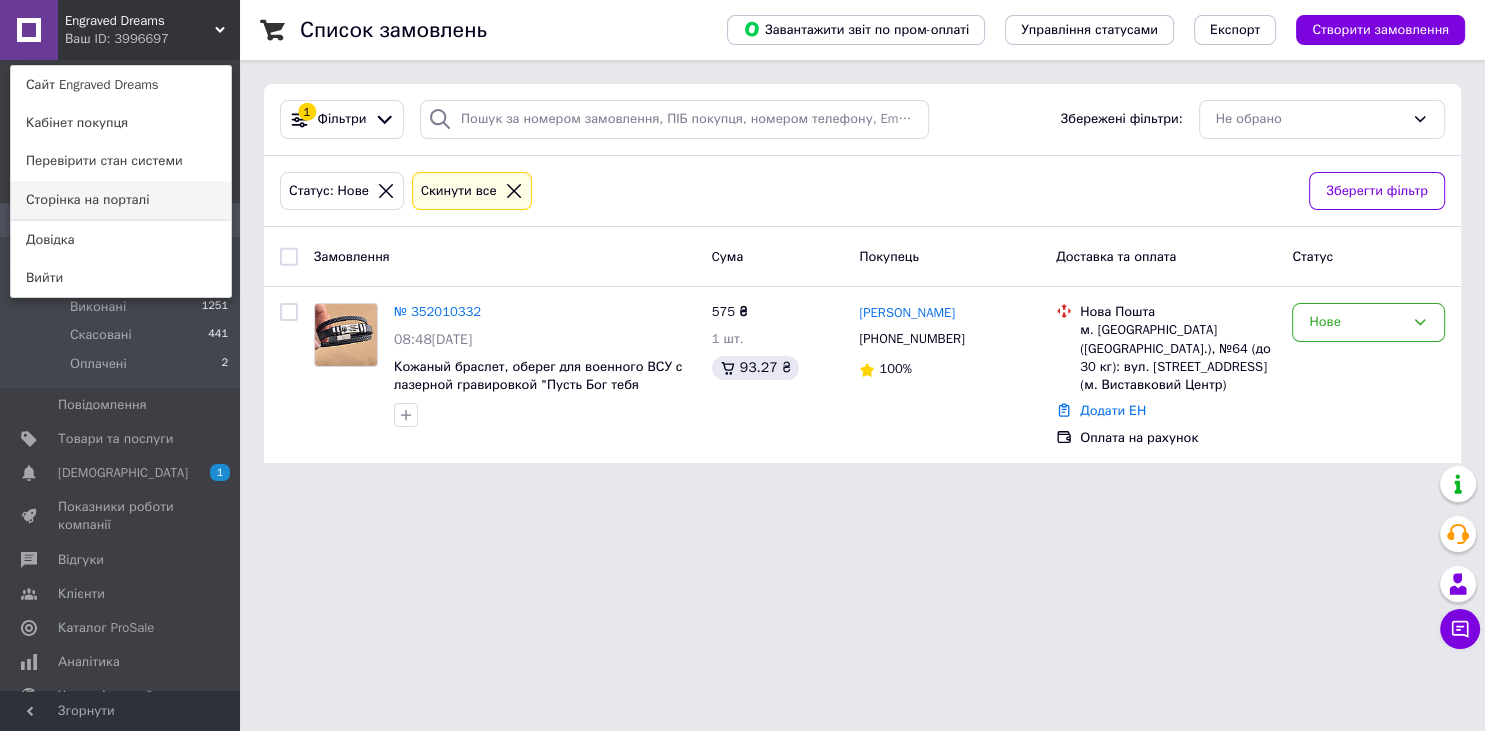 click on "Сторінка на порталі" at bounding box center [121, 200] 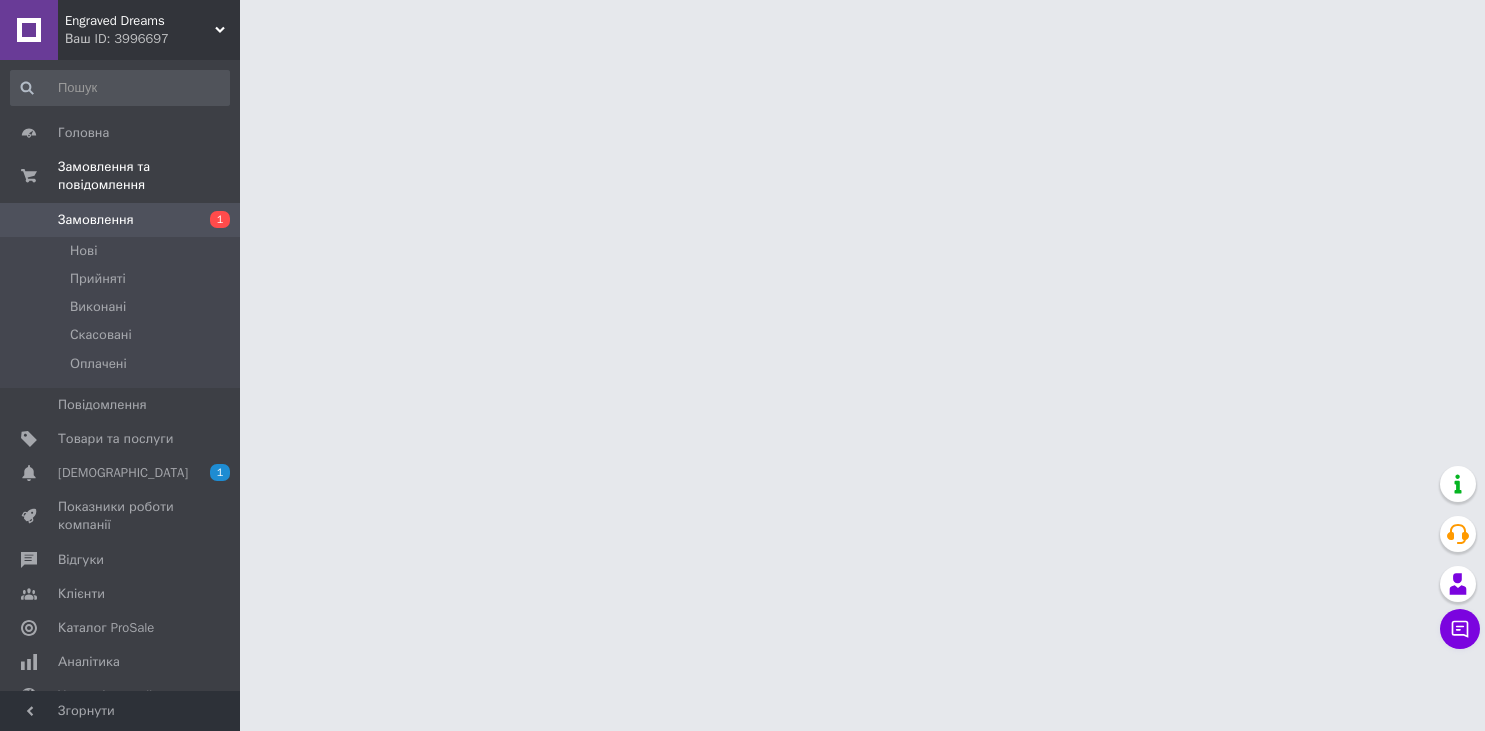 scroll, scrollTop: 0, scrollLeft: 0, axis: both 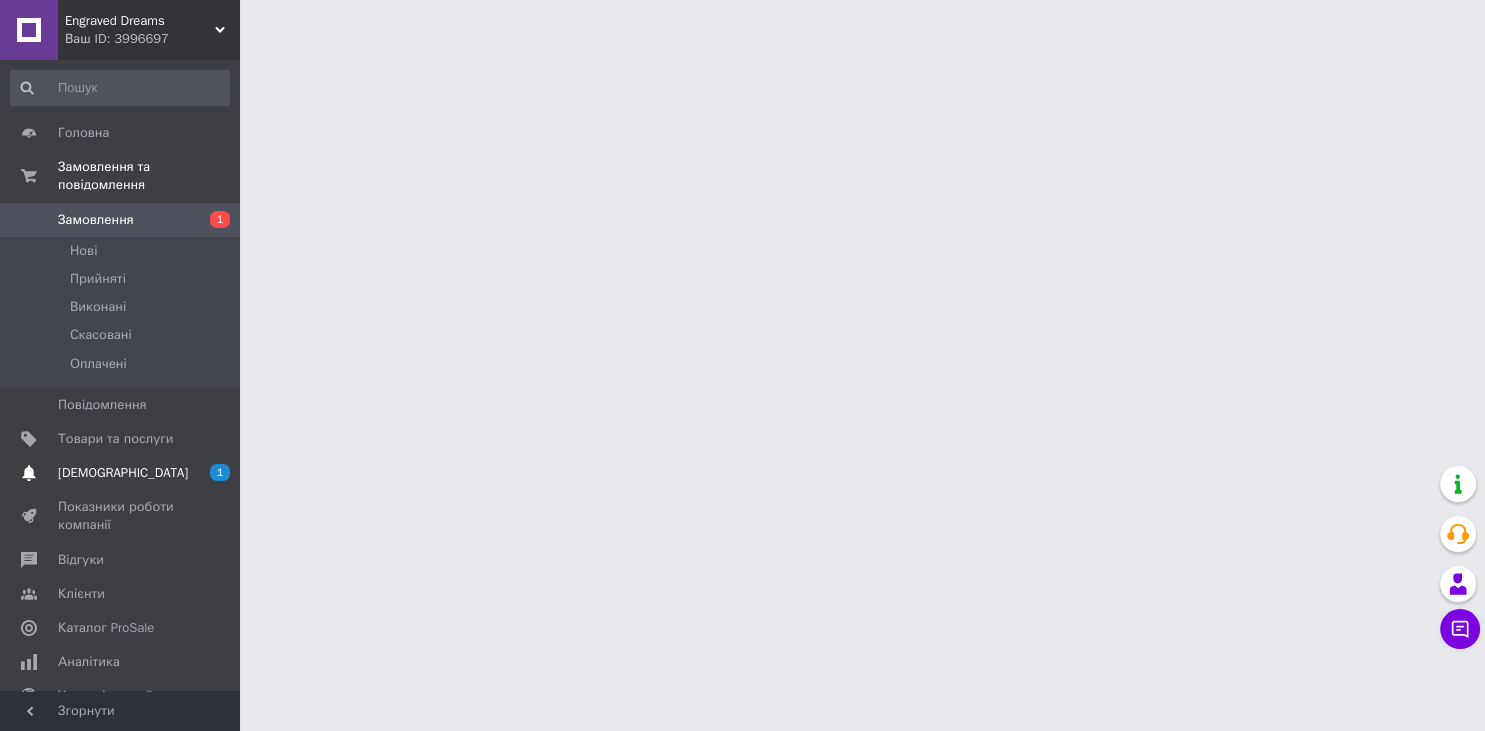 click on "Сповіщення 1 0" at bounding box center [120, 473] 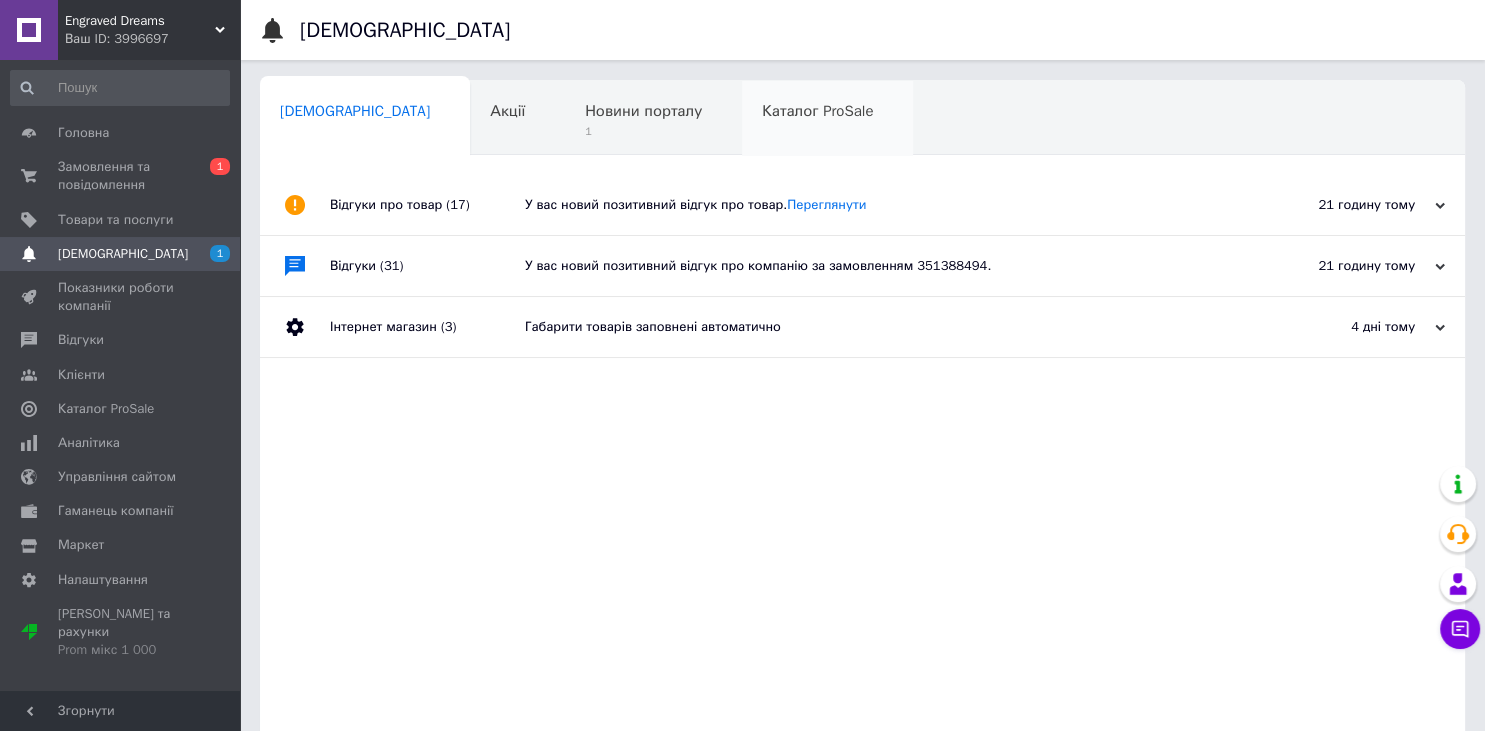 click on "Каталог ProSale" at bounding box center (817, 111) 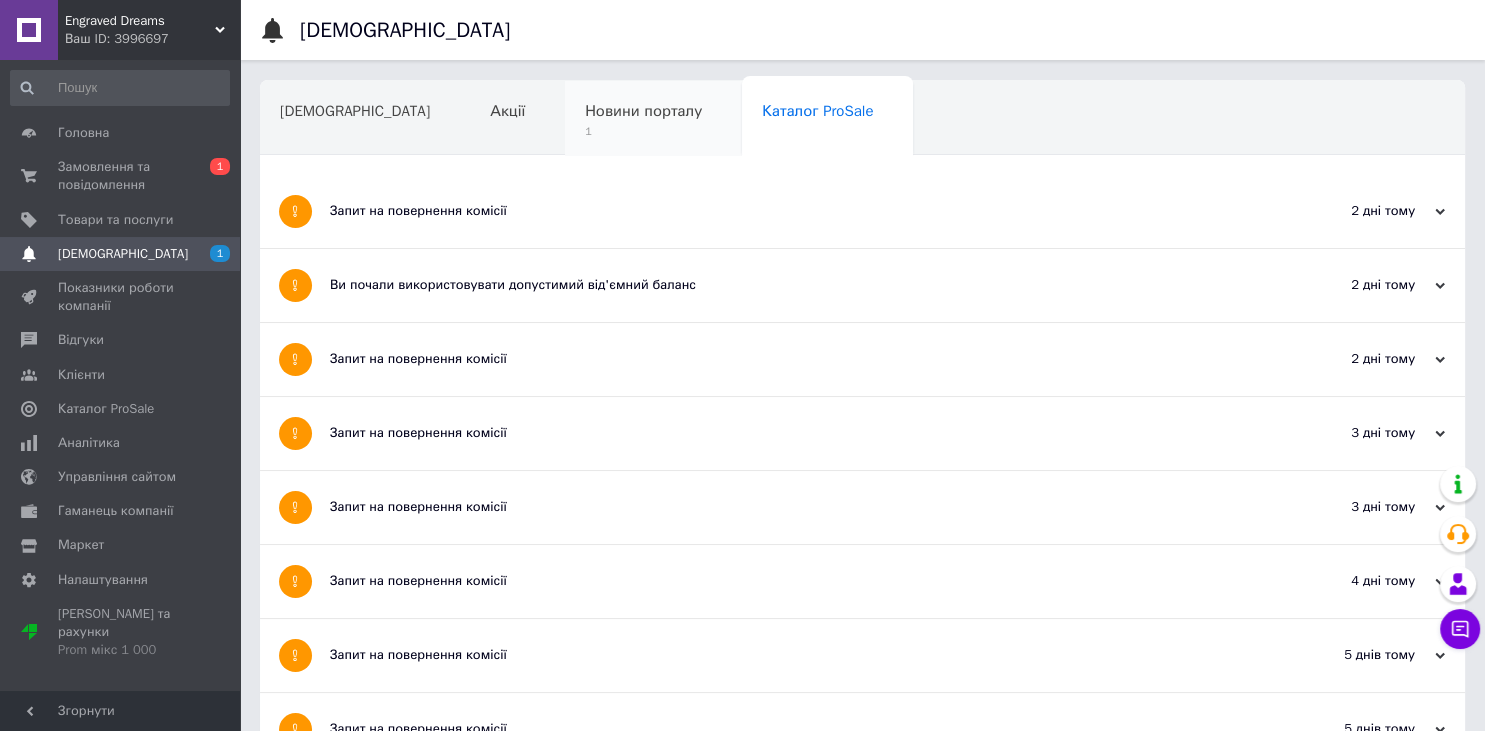 click on "1" at bounding box center [643, 131] 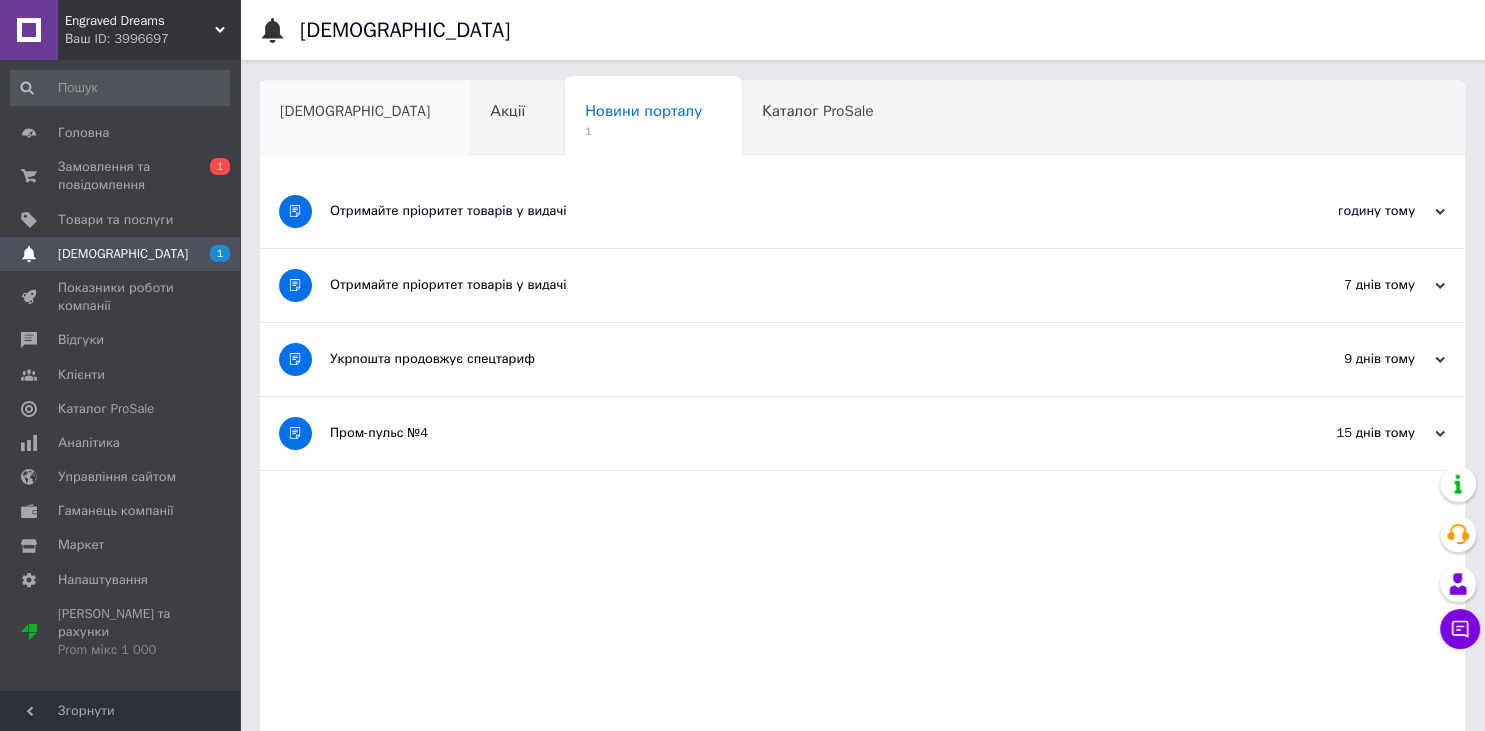 click on "[DEMOGRAPHIC_DATA]" at bounding box center (355, 111) 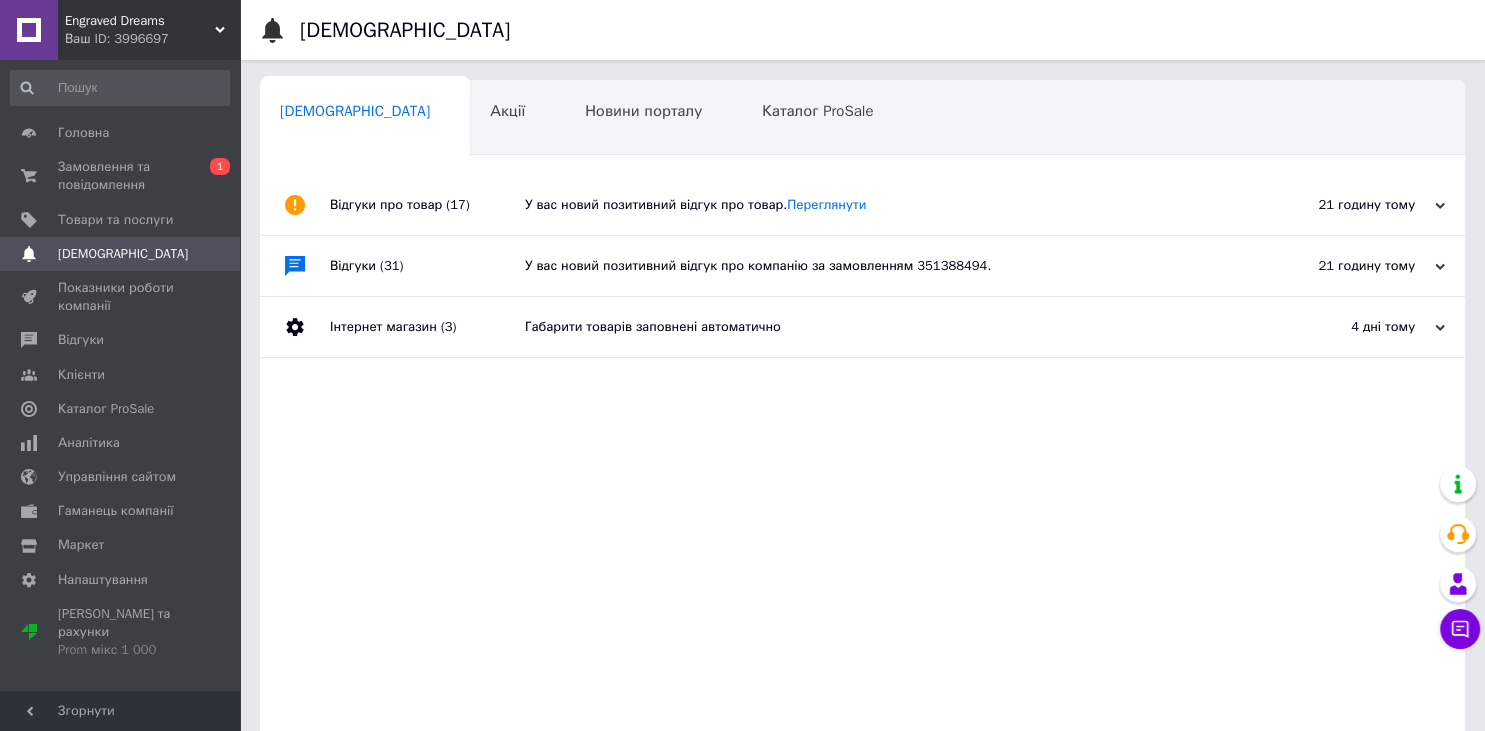 click on "У вас новий позитивний відгук про компанію за замовленням 351388494." at bounding box center (885, 266) 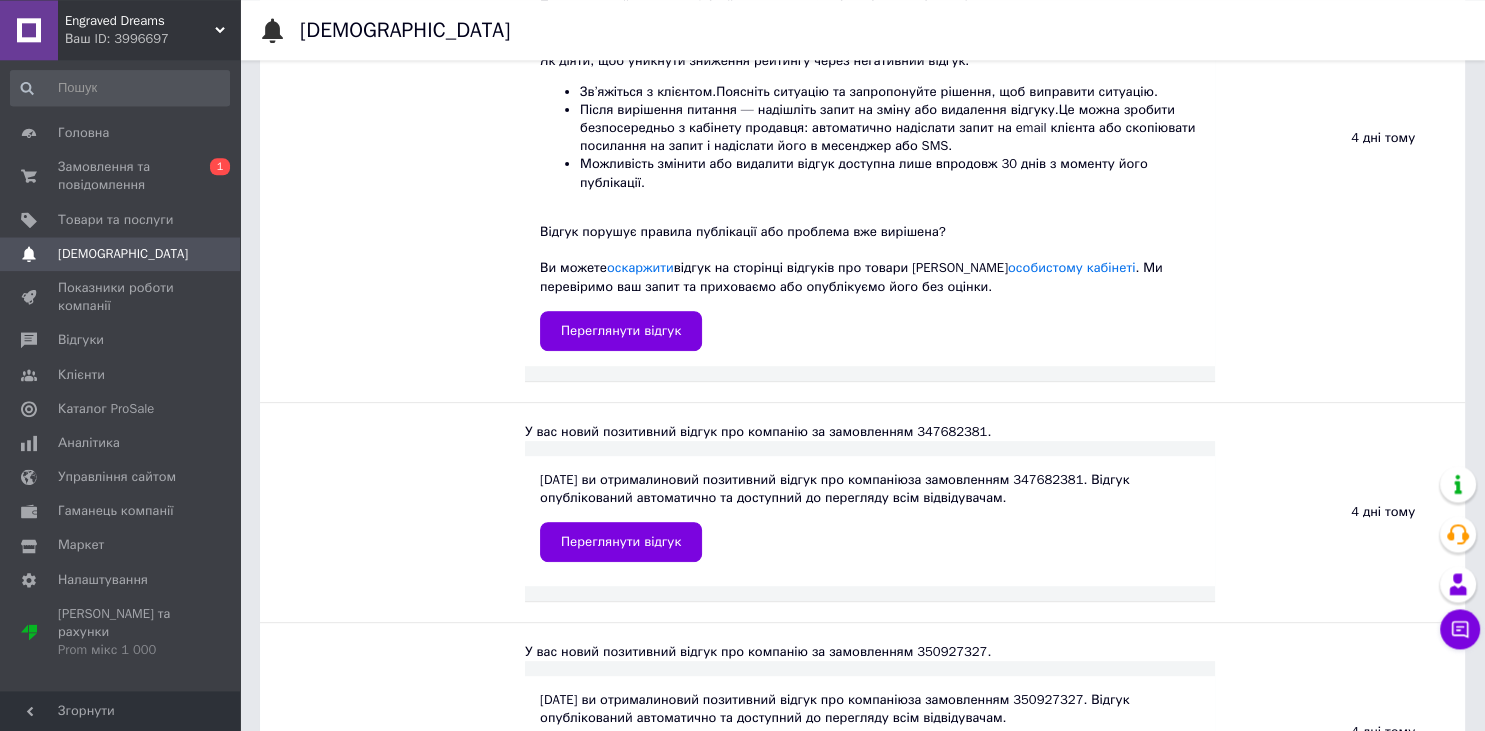 scroll, scrollTop: 633, scrollLeft: 0, axis: vertical 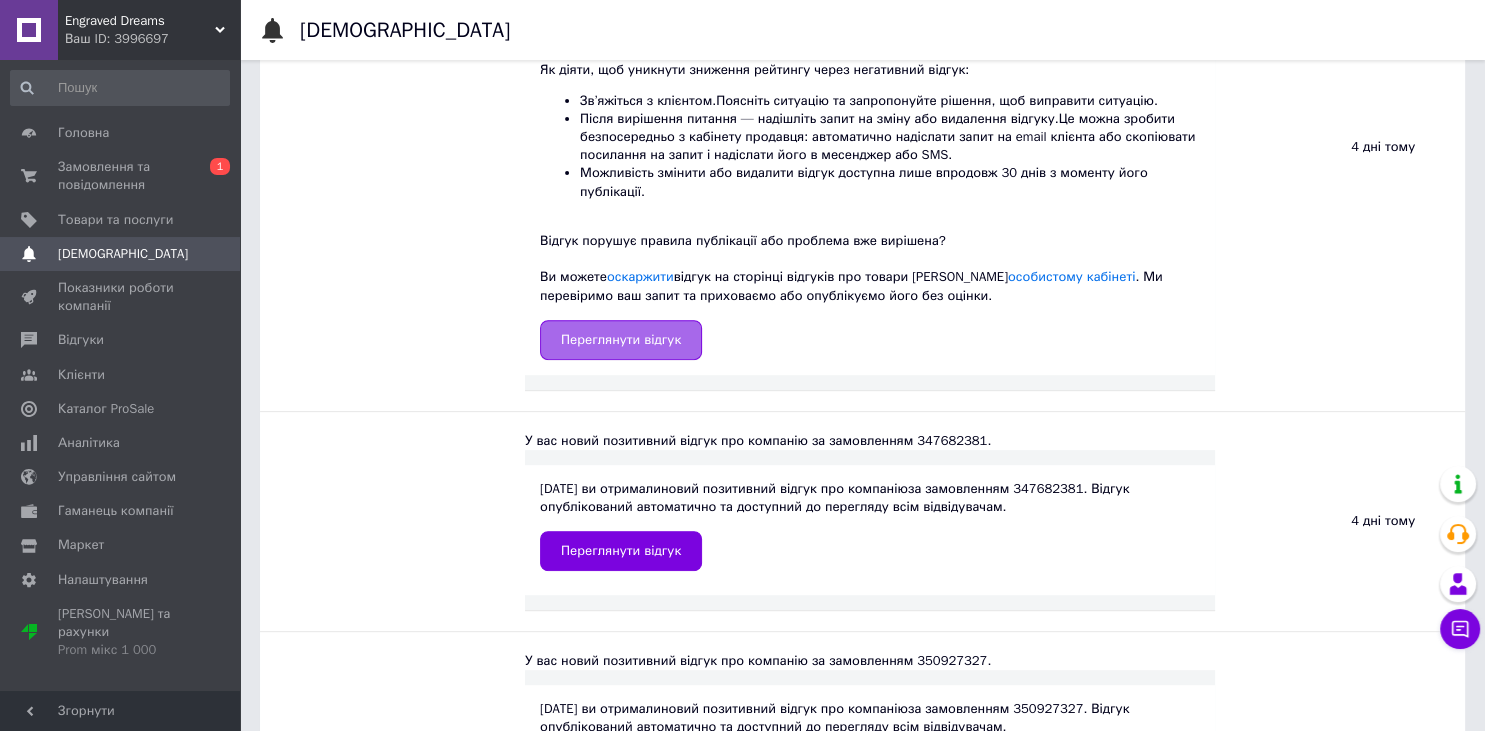 click on "Переглянути відгук" at bounding box center [621, 340] 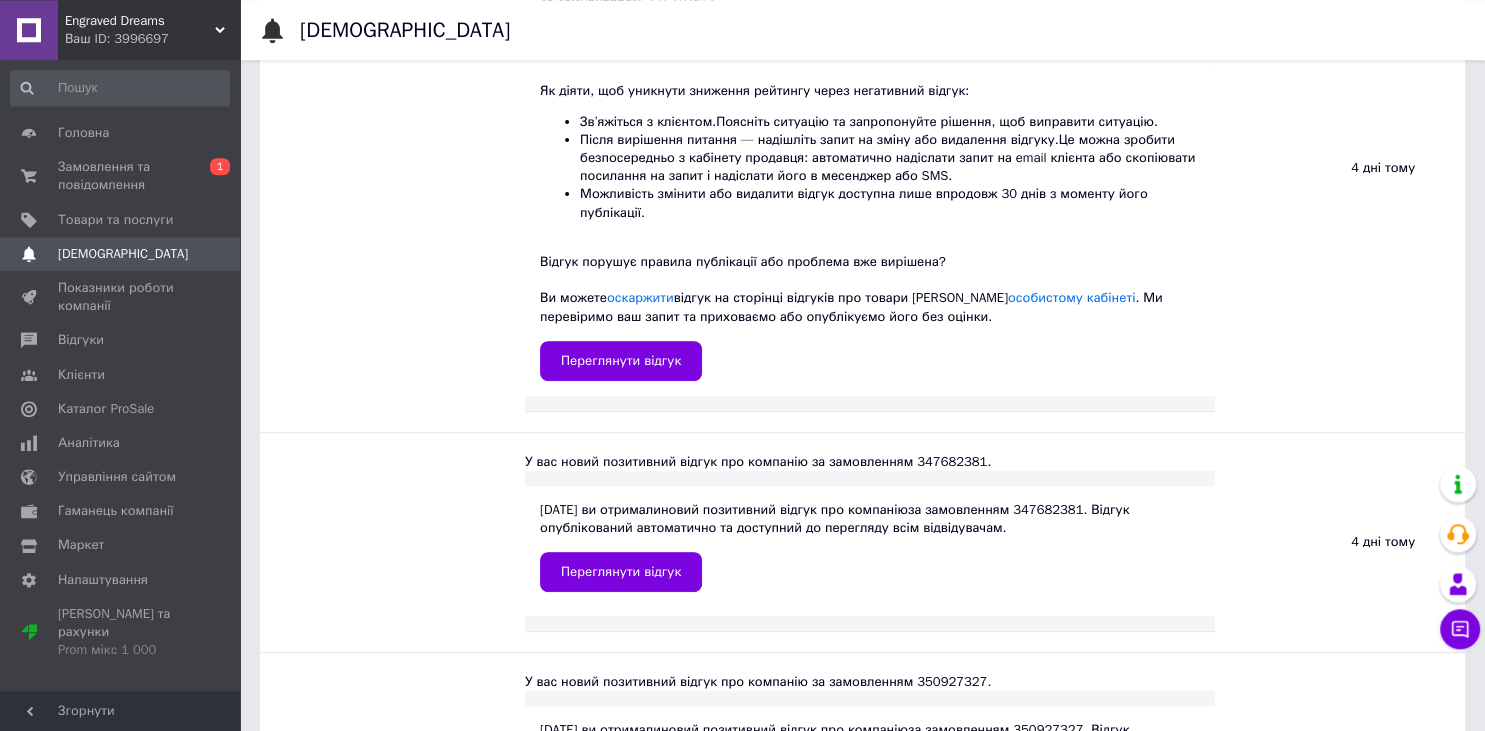 scroll, scrollTop: 105, scrollLeft: 0, axis: vertical 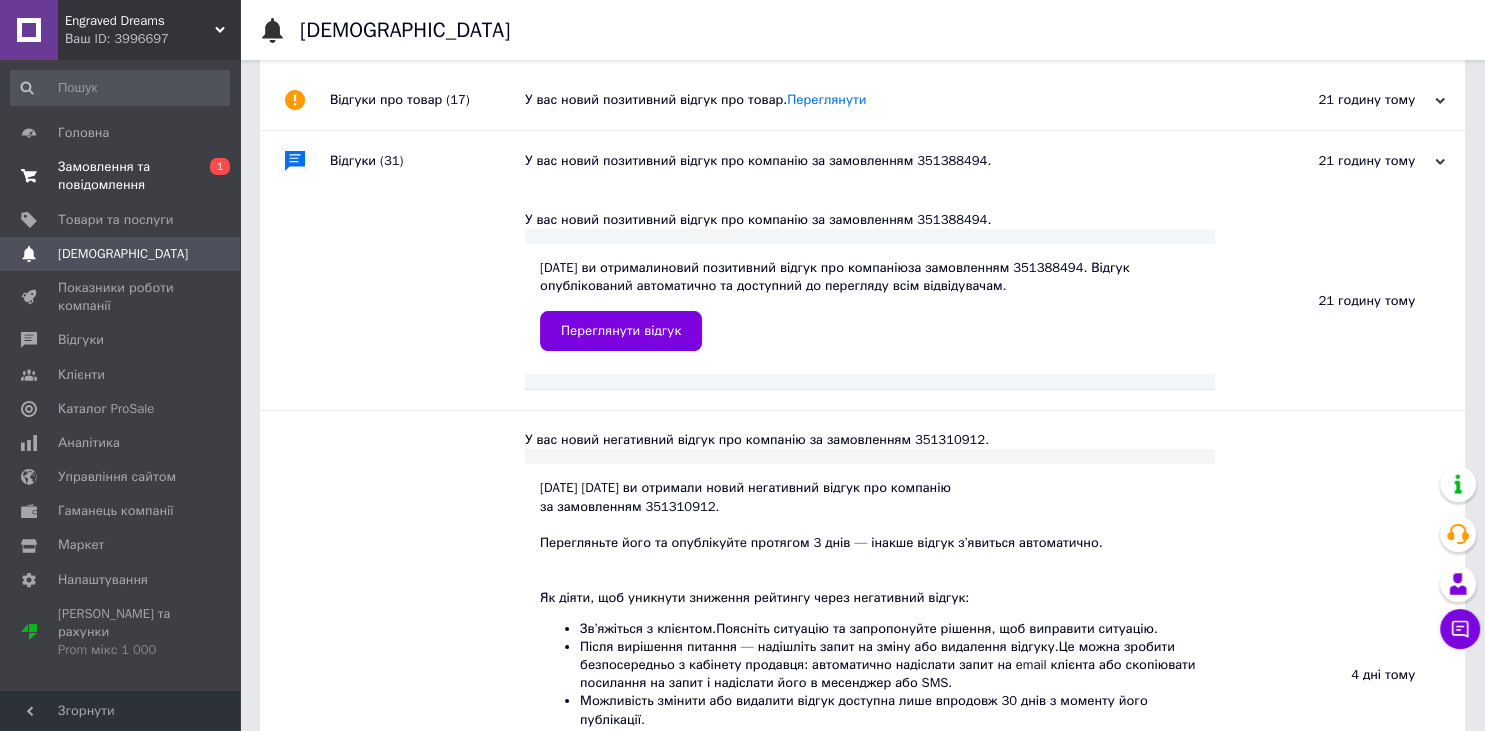 click on "Замовлення та повідомлення" at bounding box center [121, 176] 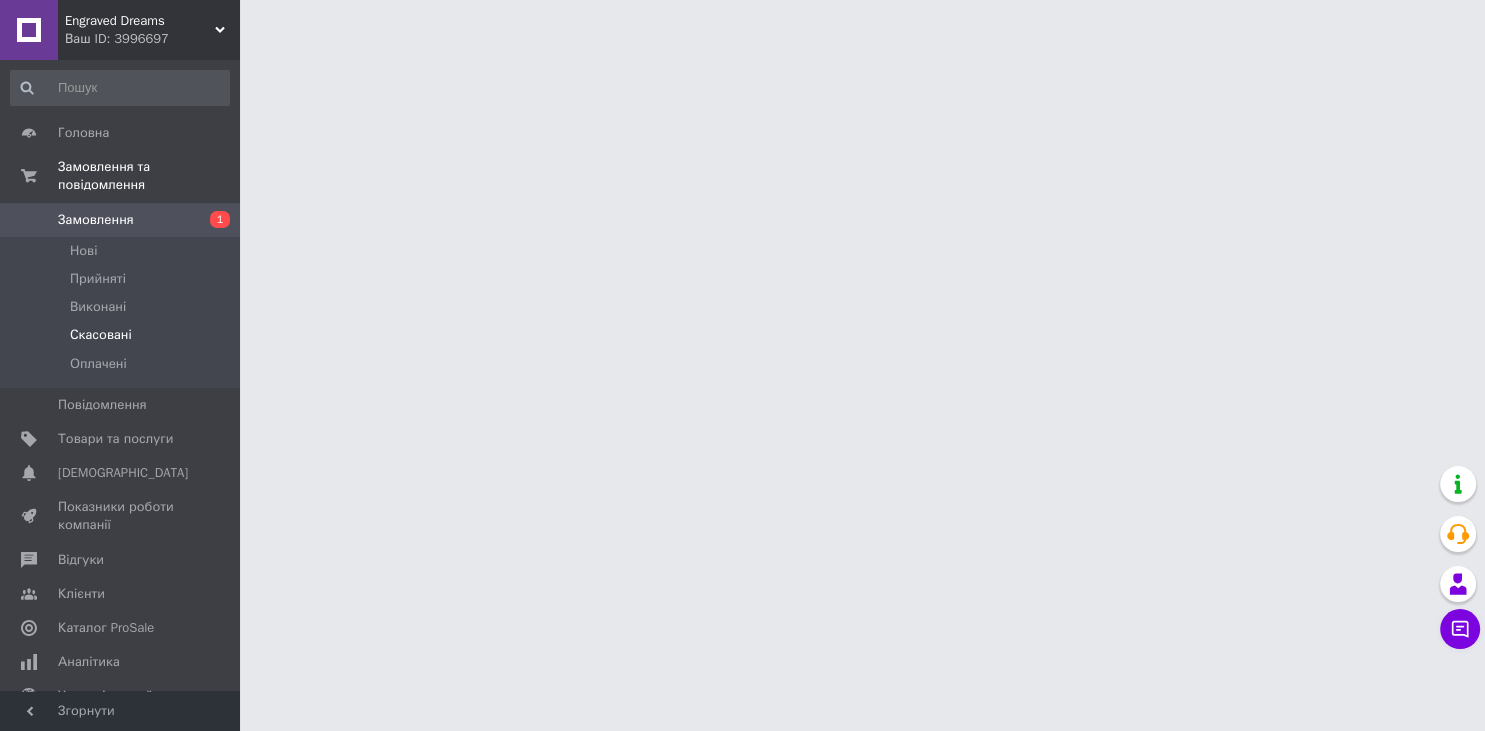 click on "Скасовані" at bounding box center [101, 335] 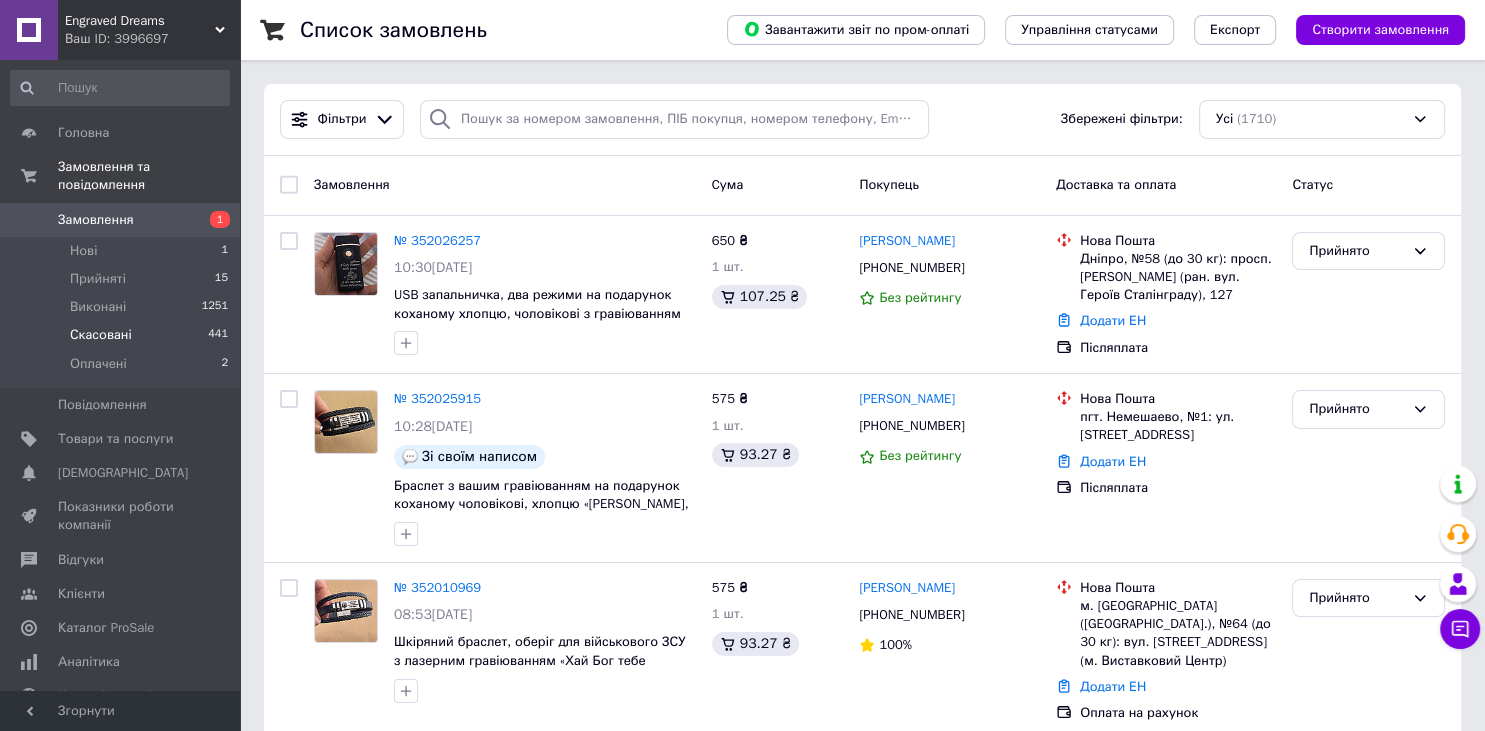 click on "Скасовані" at bounding box center (101, 335) 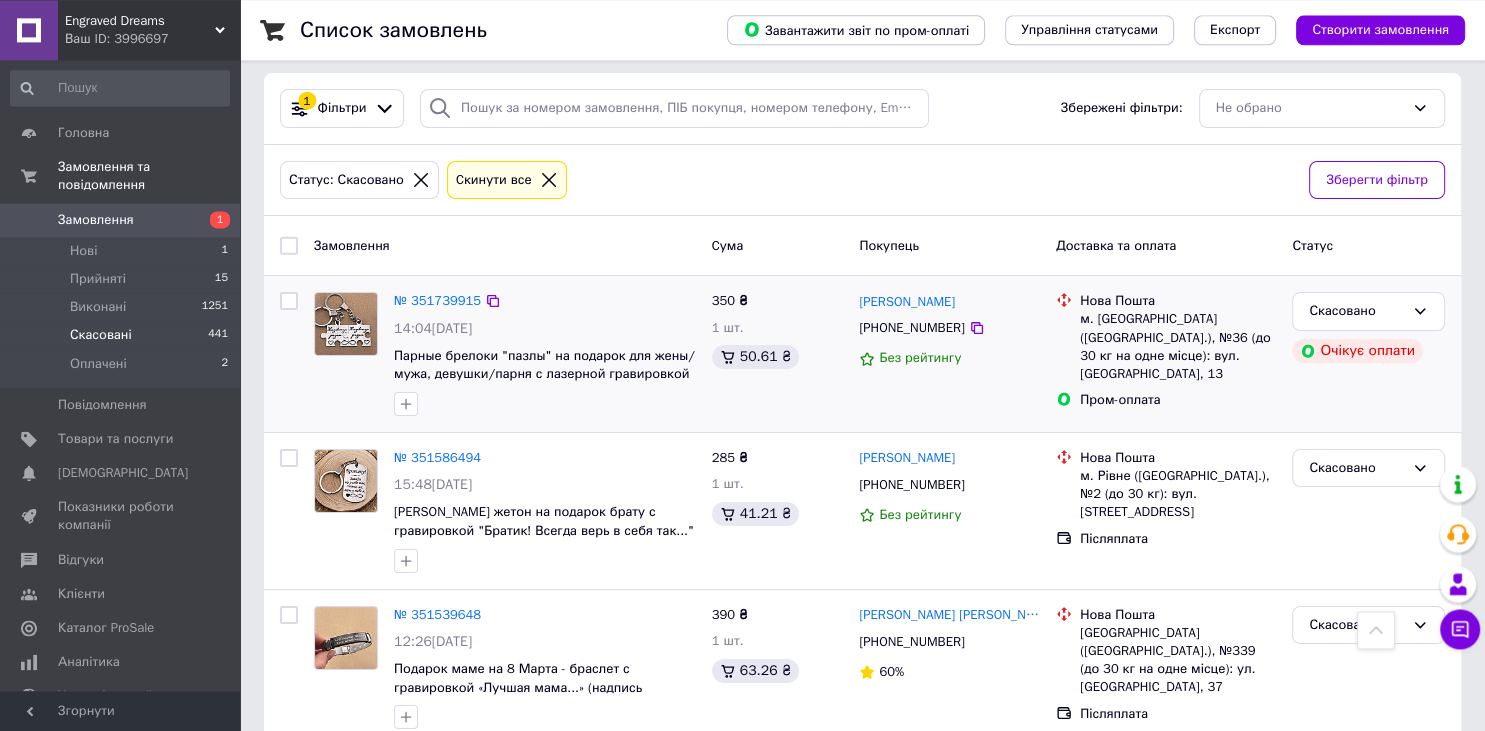scroll, scrollTop: 0, scrollLeft: 0, axis: both 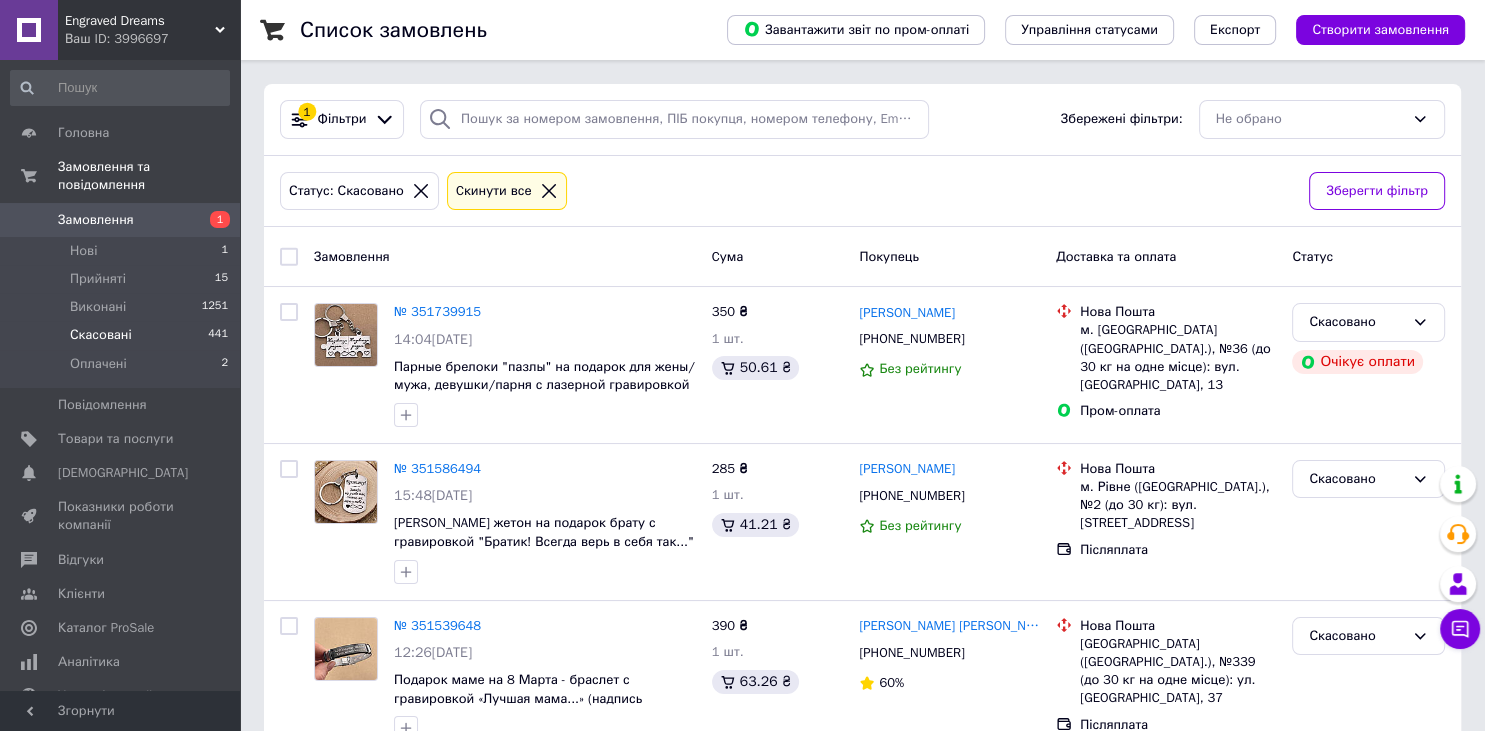 click 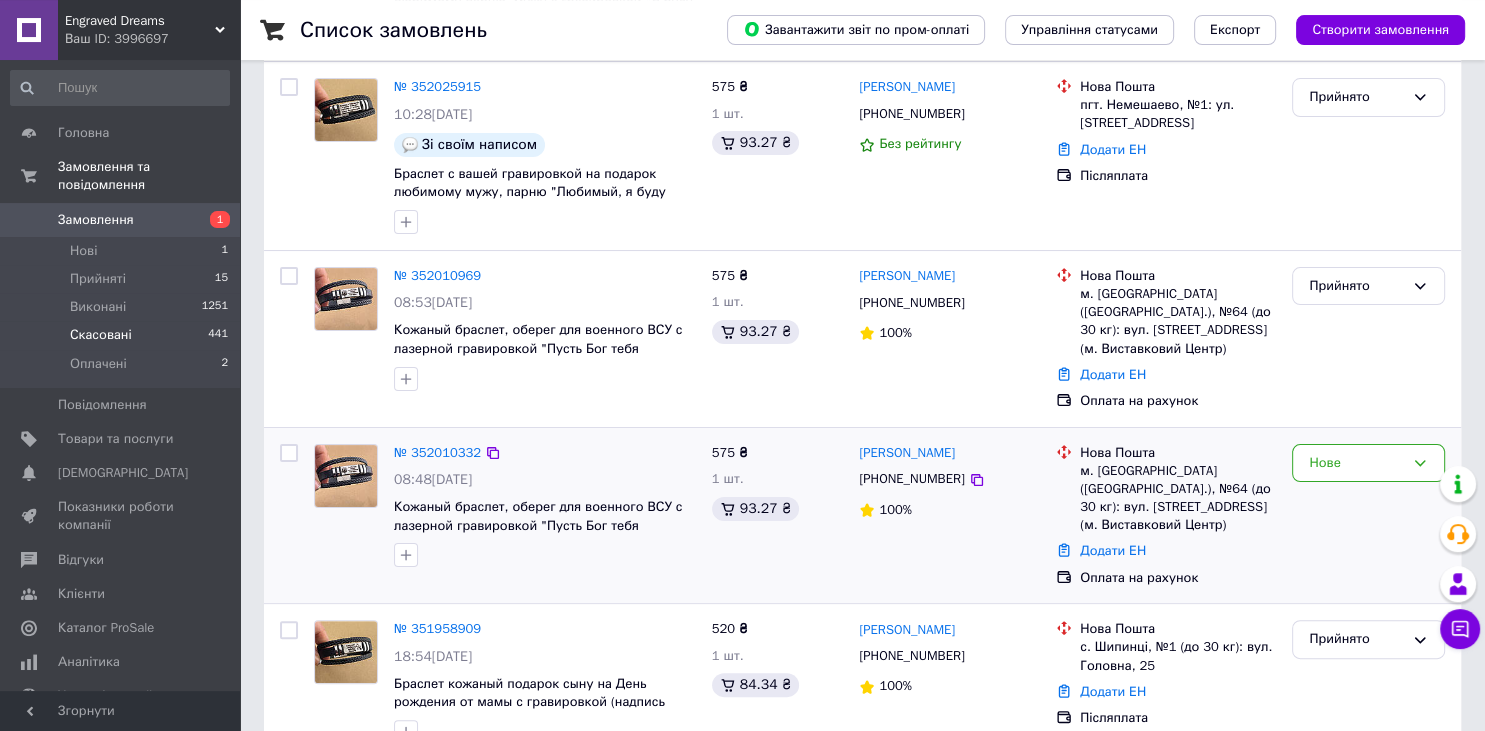 scroll, scrollTop: 316, scrollLeft: 0, axis: vertical 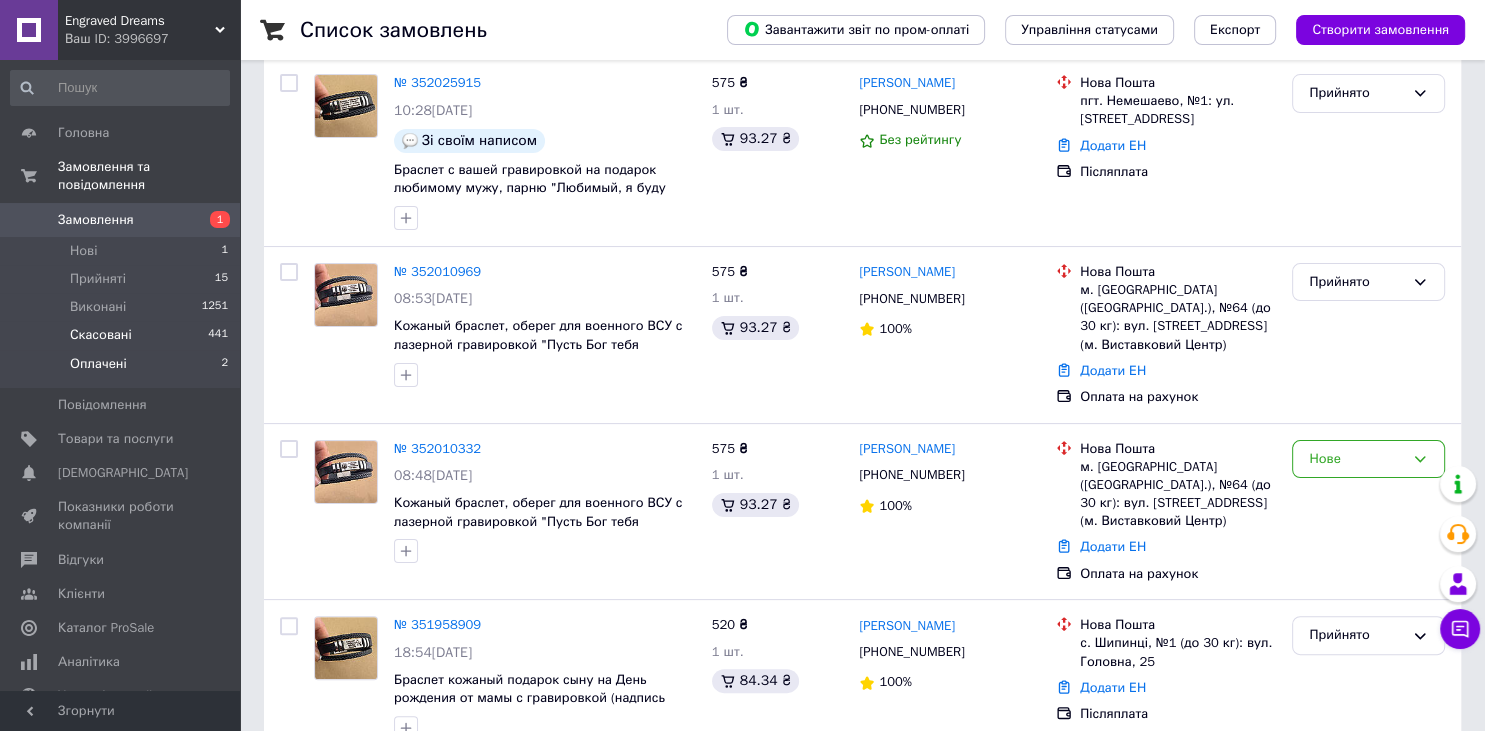 click on "Оплачені" at bounding box center [98, 364] 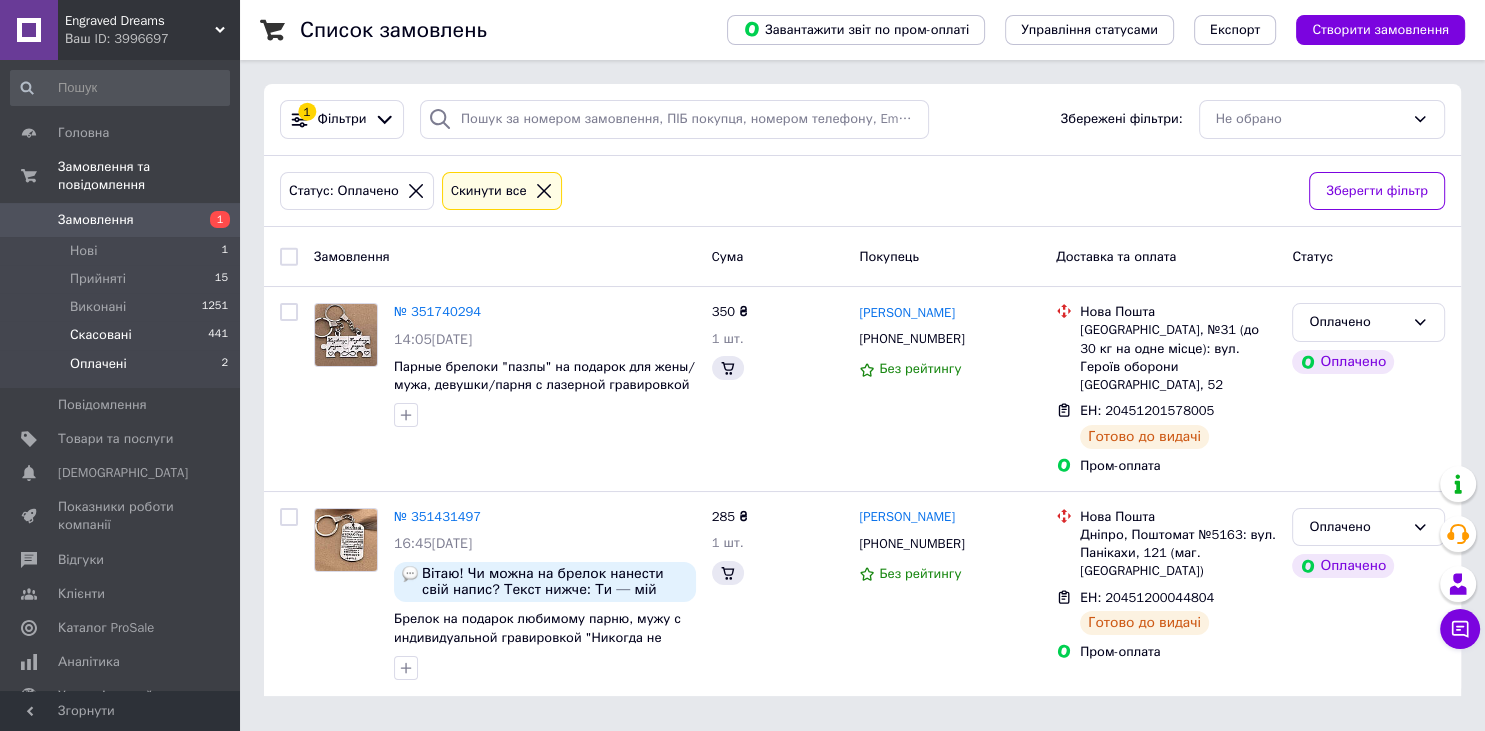 scroll, scrollTop: 0, scrollLeft: 0, axis: both 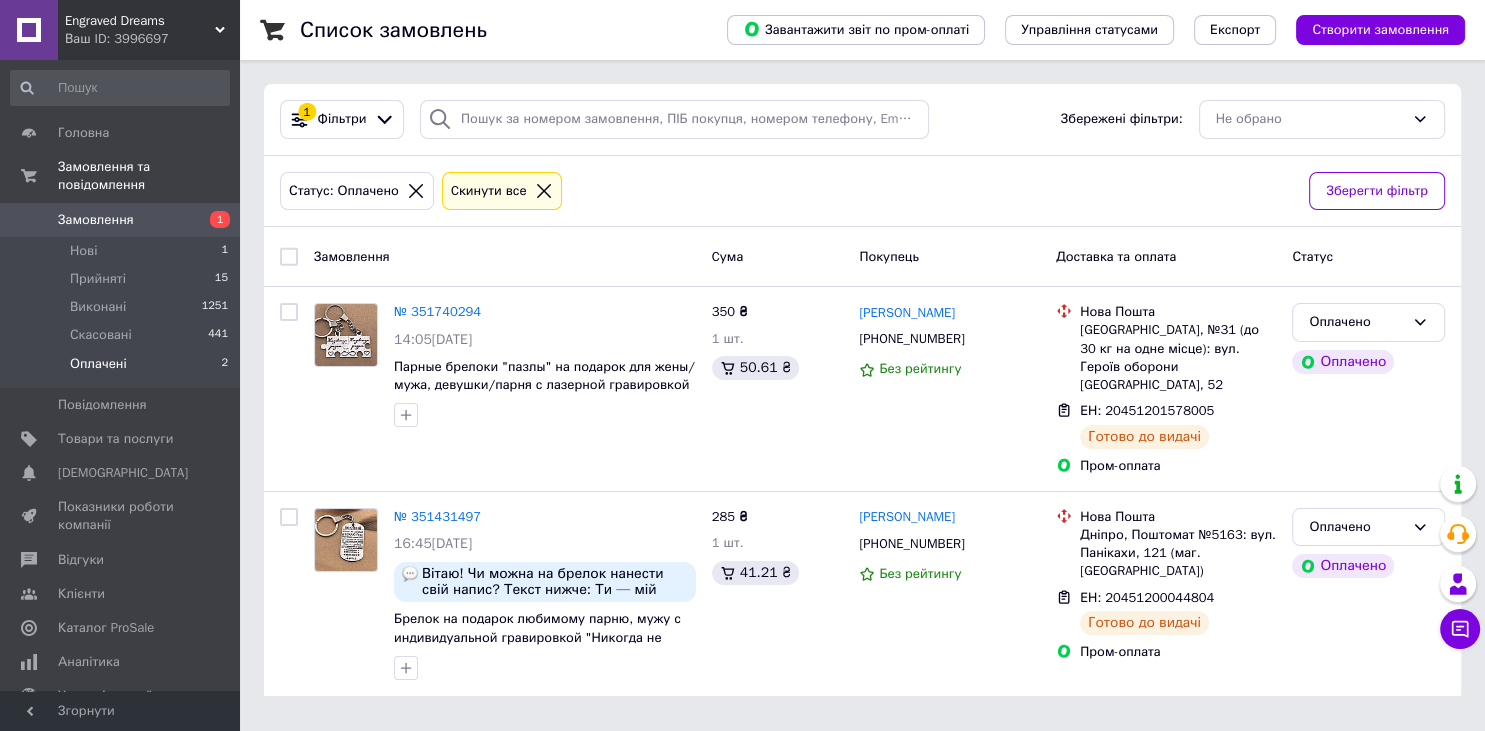 click on "Cкинути все" at bounding box center [489, 191] 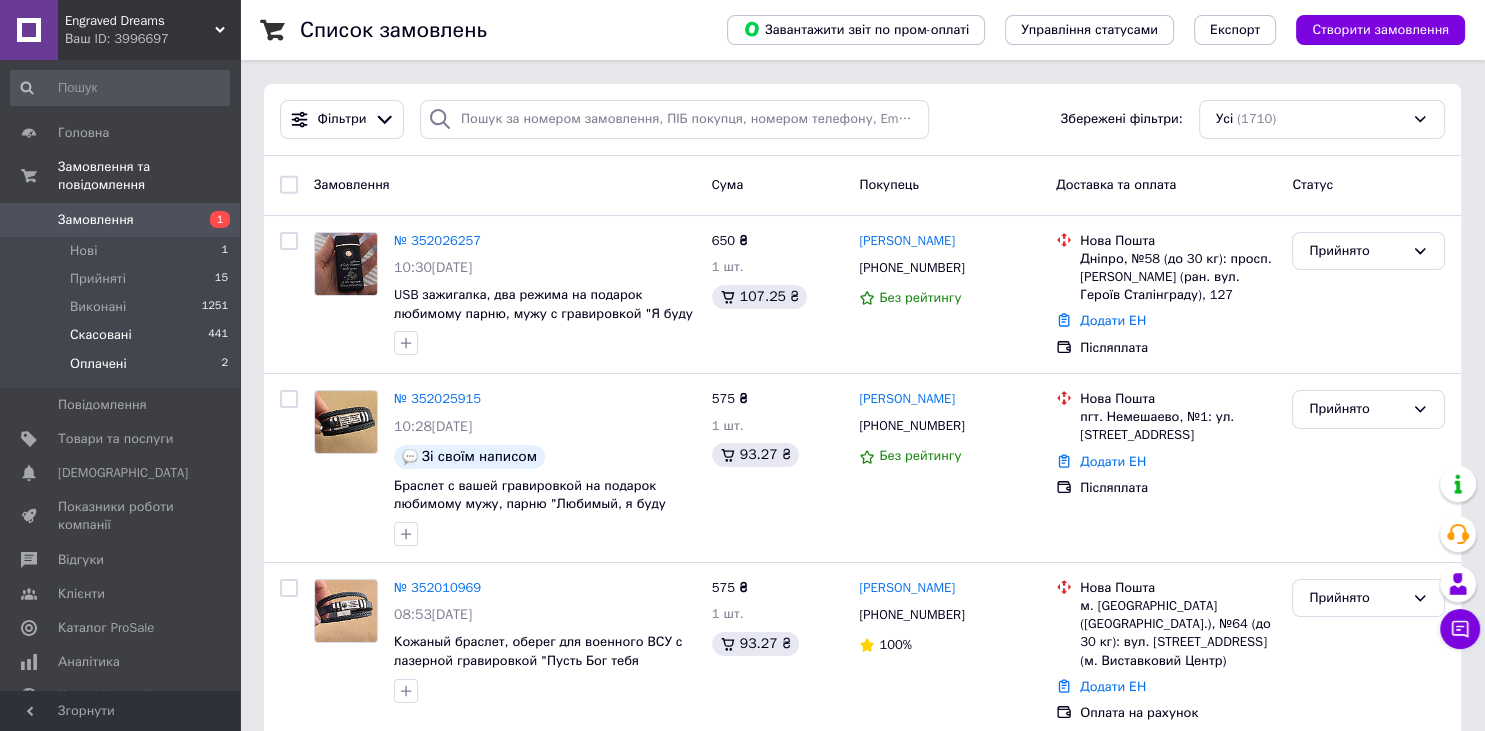 click on "Скасовані" at bounding box center [101, 335] 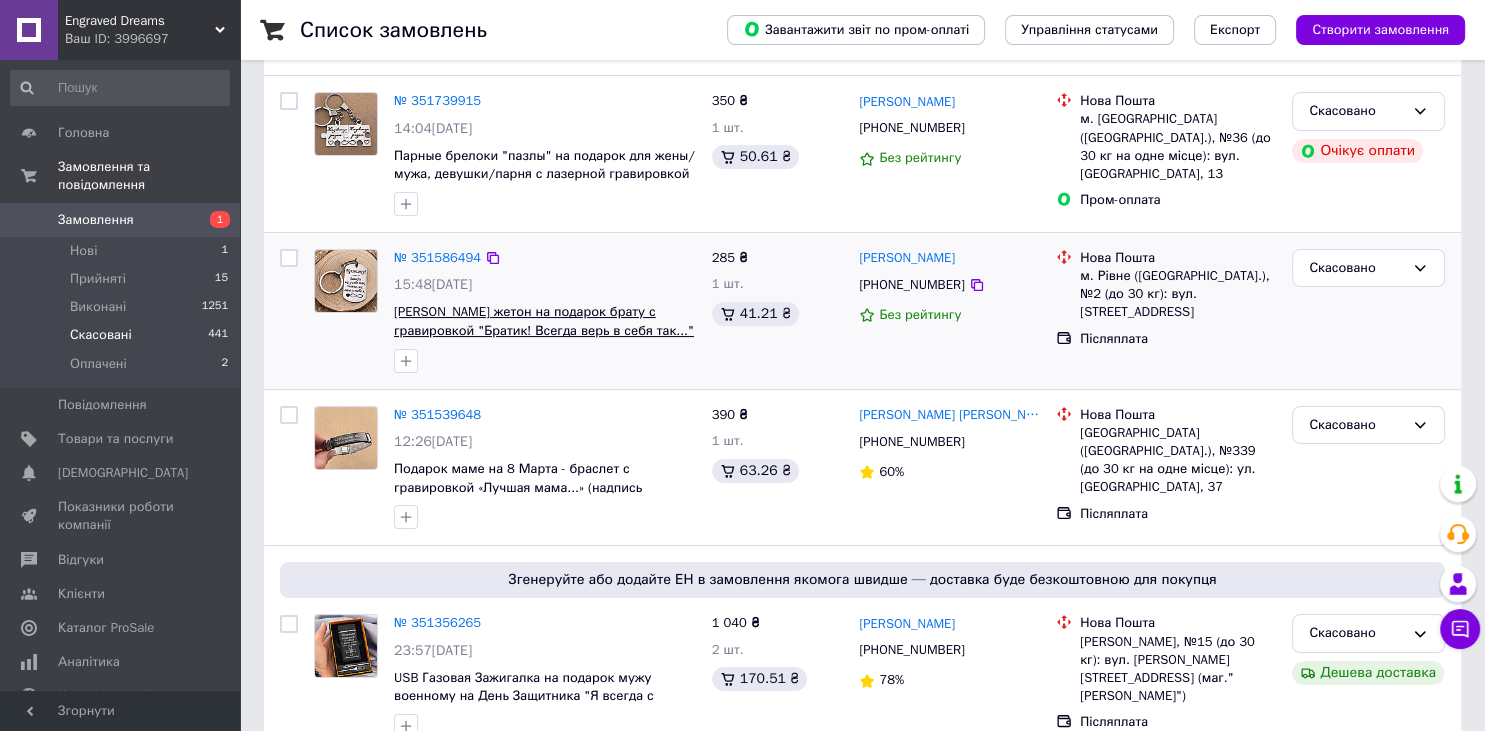 scroll, scrollTop: 0, scrollLeft: 0, axis: both 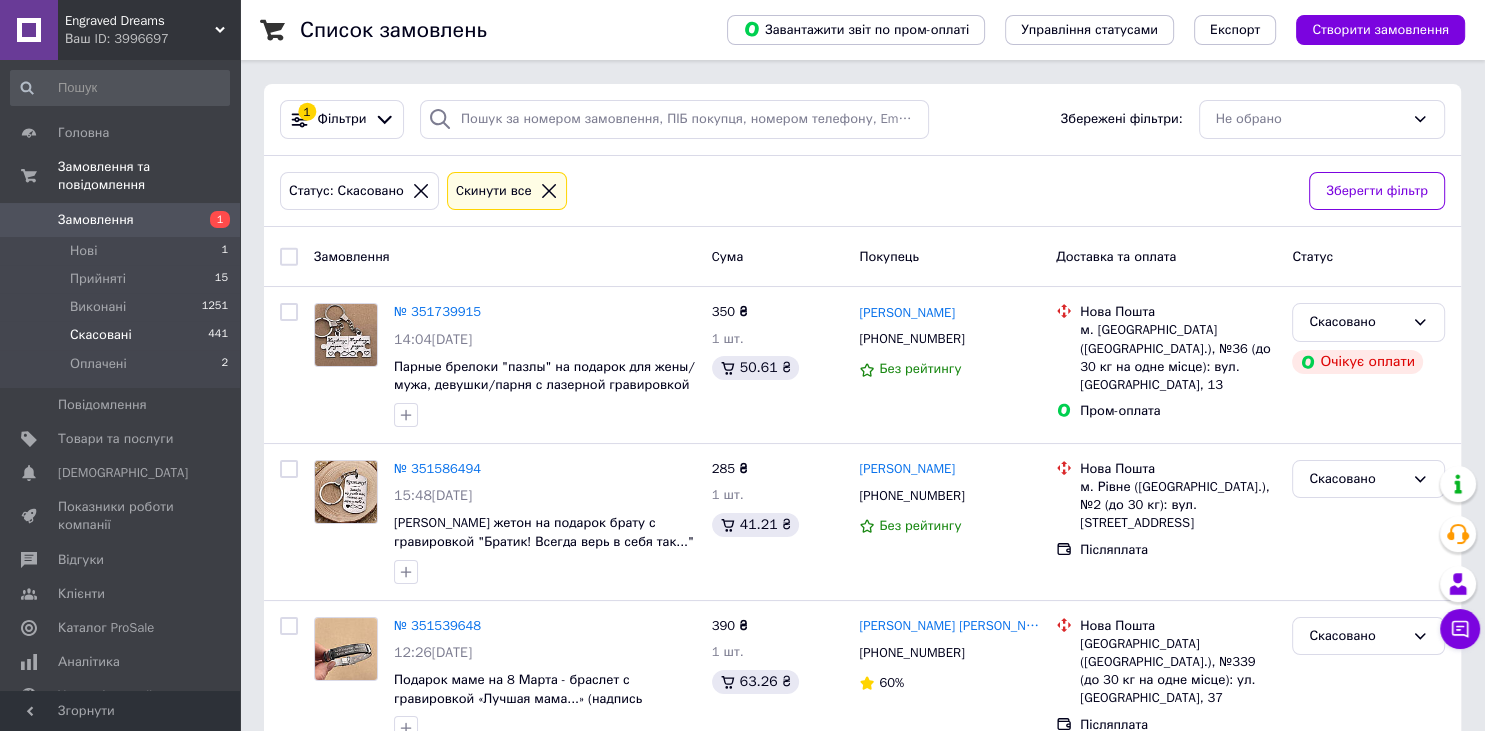 click 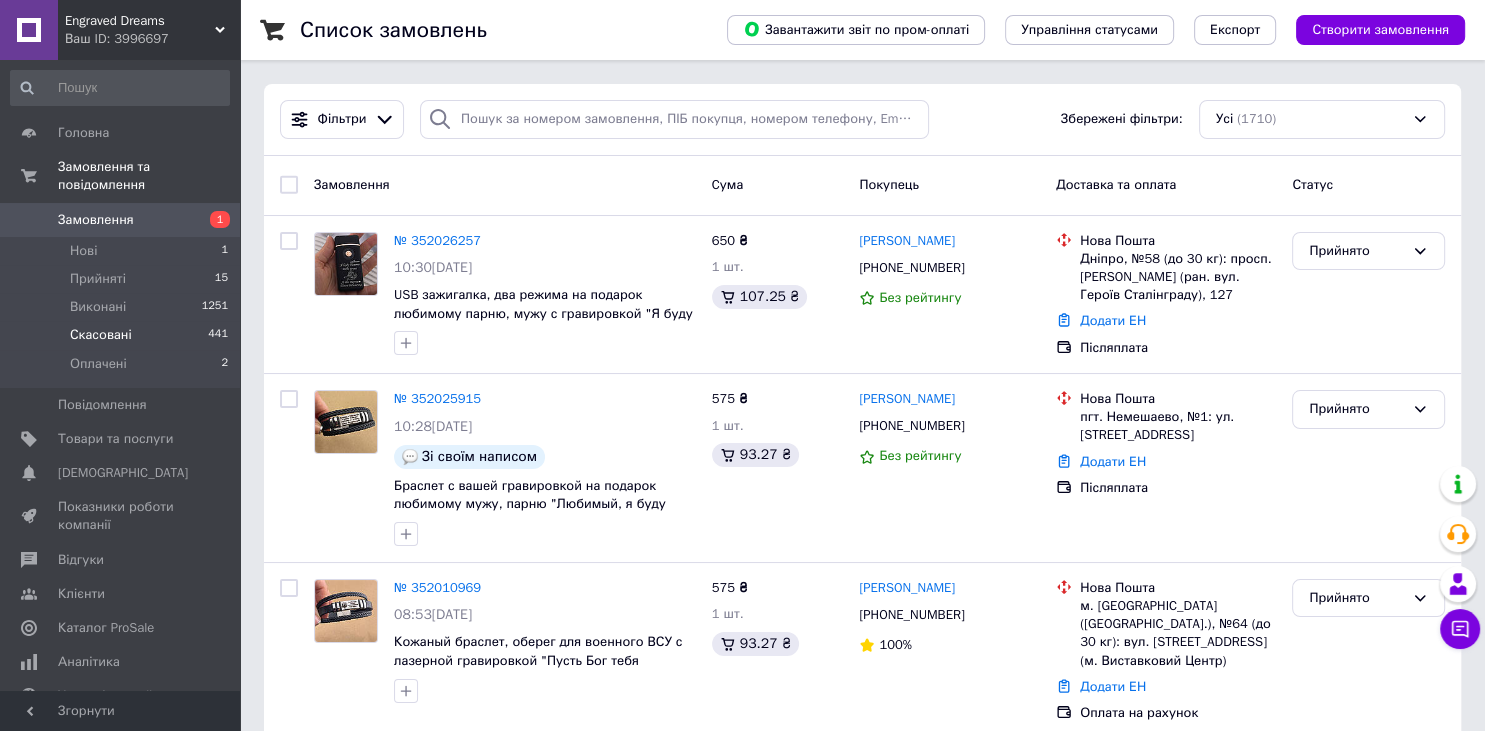 click on "Скасовані" at bounding box center (101, 335) 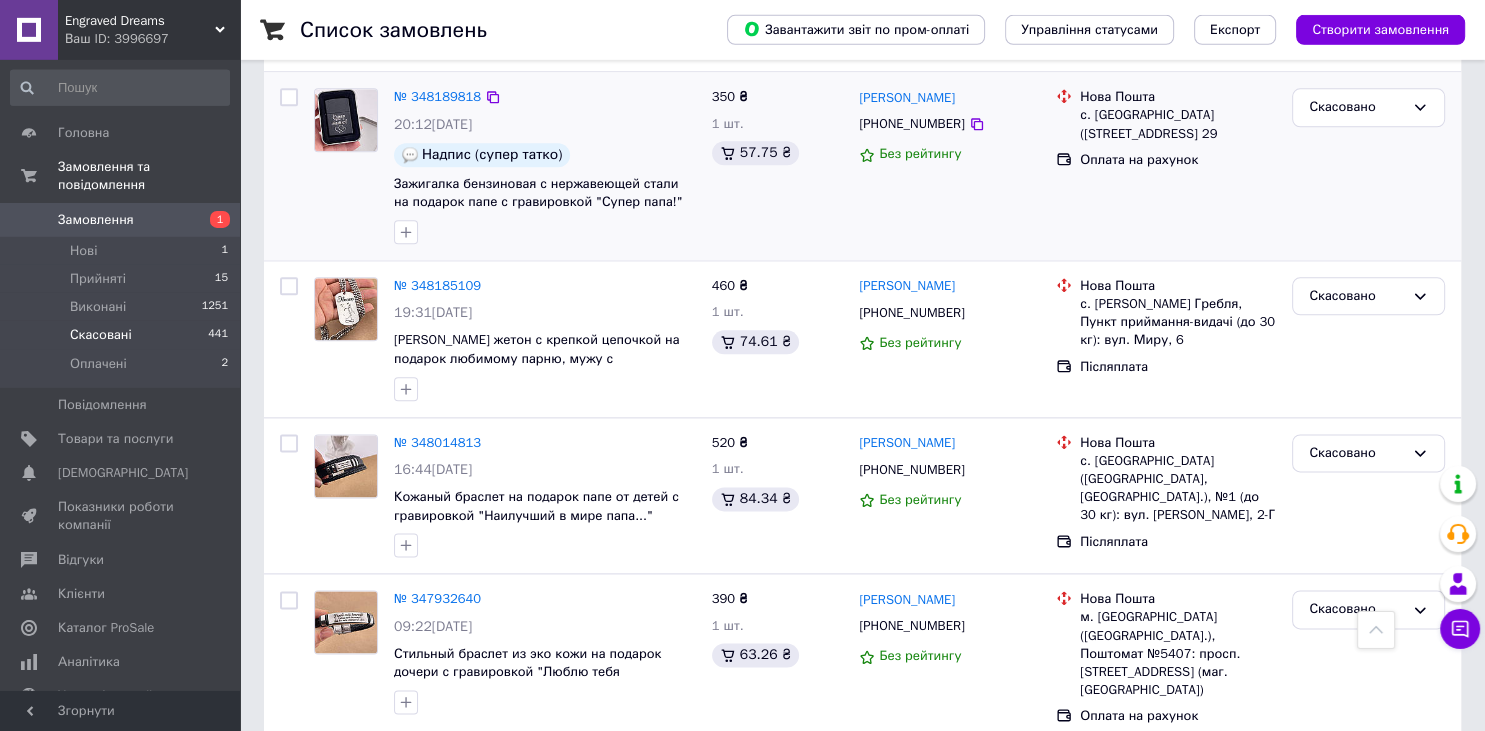 scroll, scrollTop: 9820, scrollLeft: 0, axis: vertical 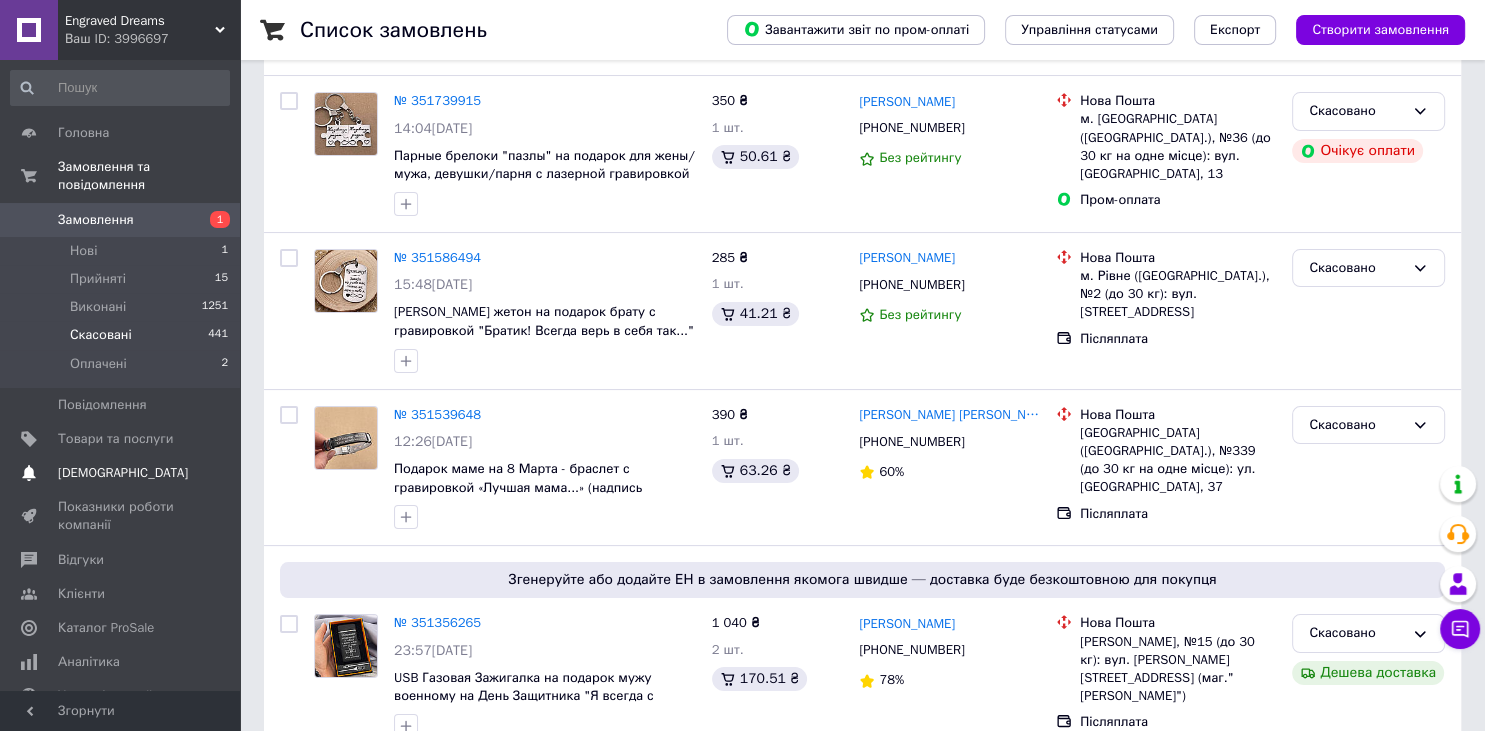 click on "[DEMOGRAPHIC_DATA]" at bounding box center [123, 473] 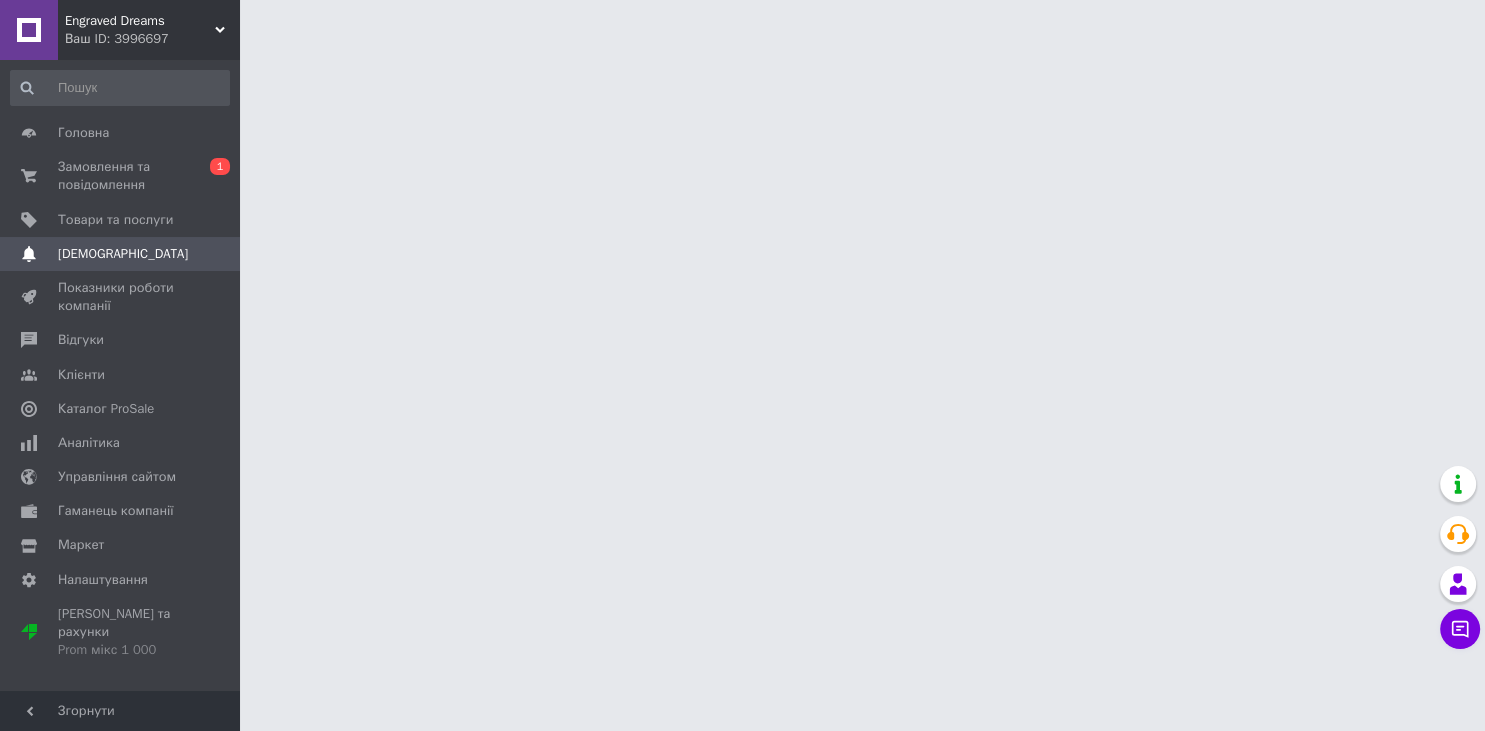 scroll, scrollTop: 0, scrollLeft: 0, axis: both 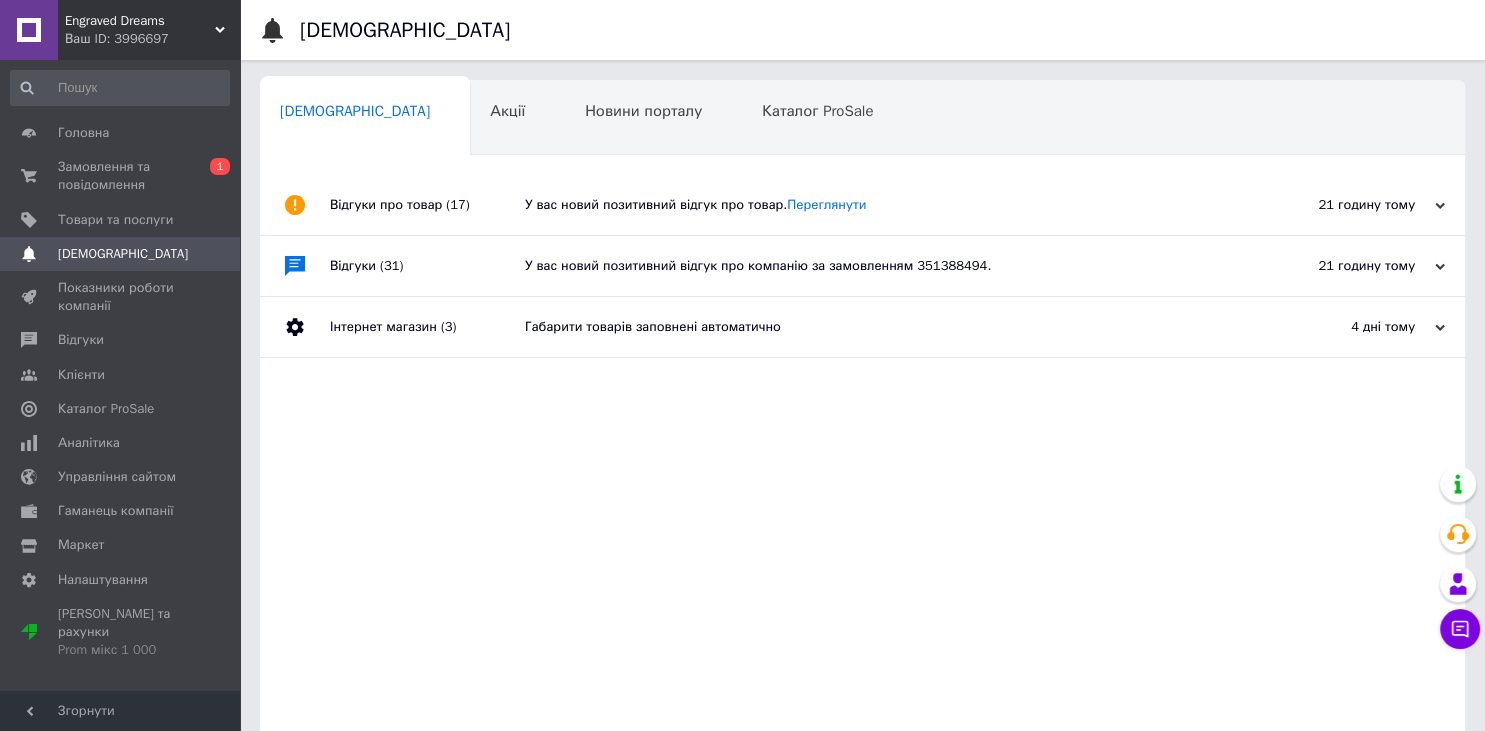 click on "У вас новий позитивний відгук про товар.  Переглянути" at bounding box center (885, 205) 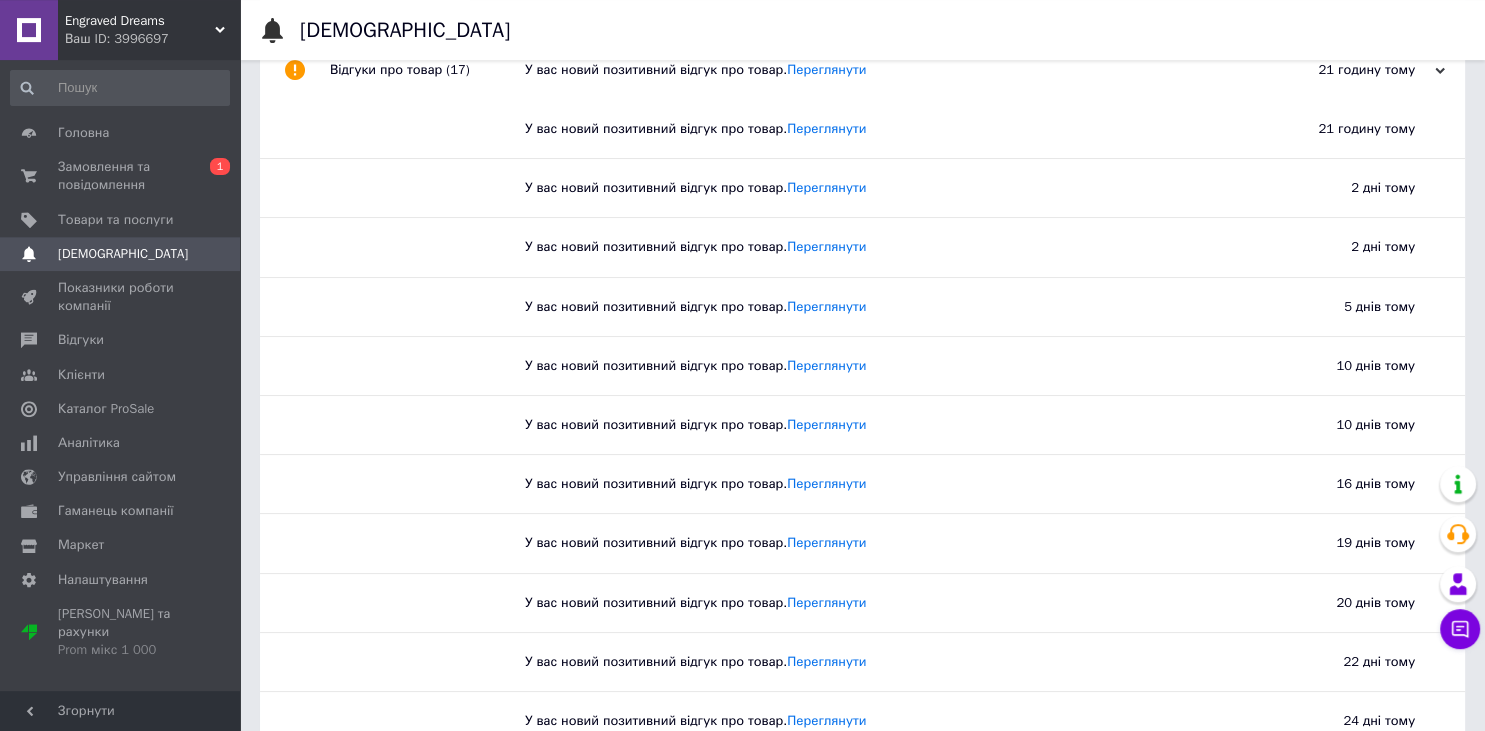 scroll, scrollTop: 0, scrollLeft: 0, axis: both 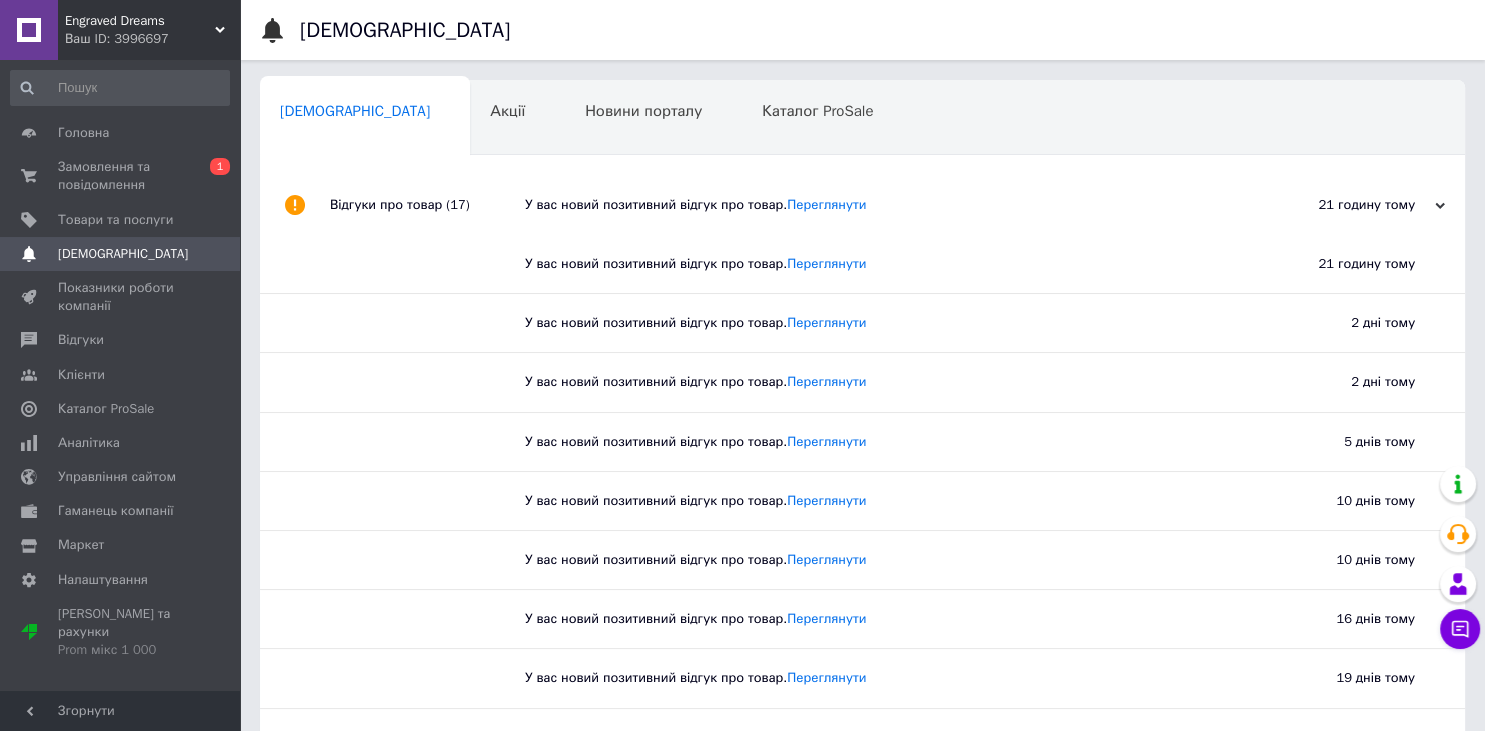 click on "(17)" at bounding box center [457, 204] 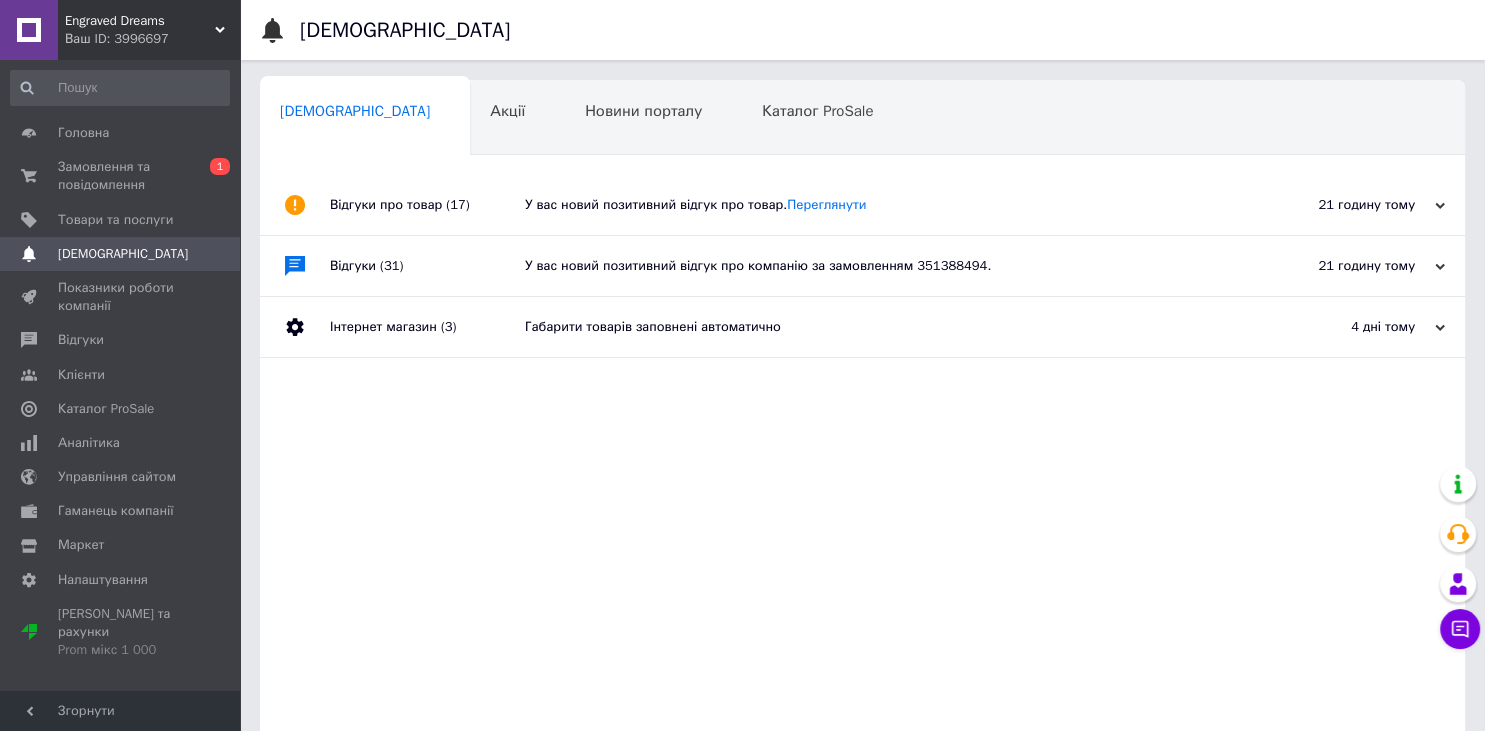 click on "У вас новий позитивний відгук про товар.  Переглянути" at bounding box center (885, 205) 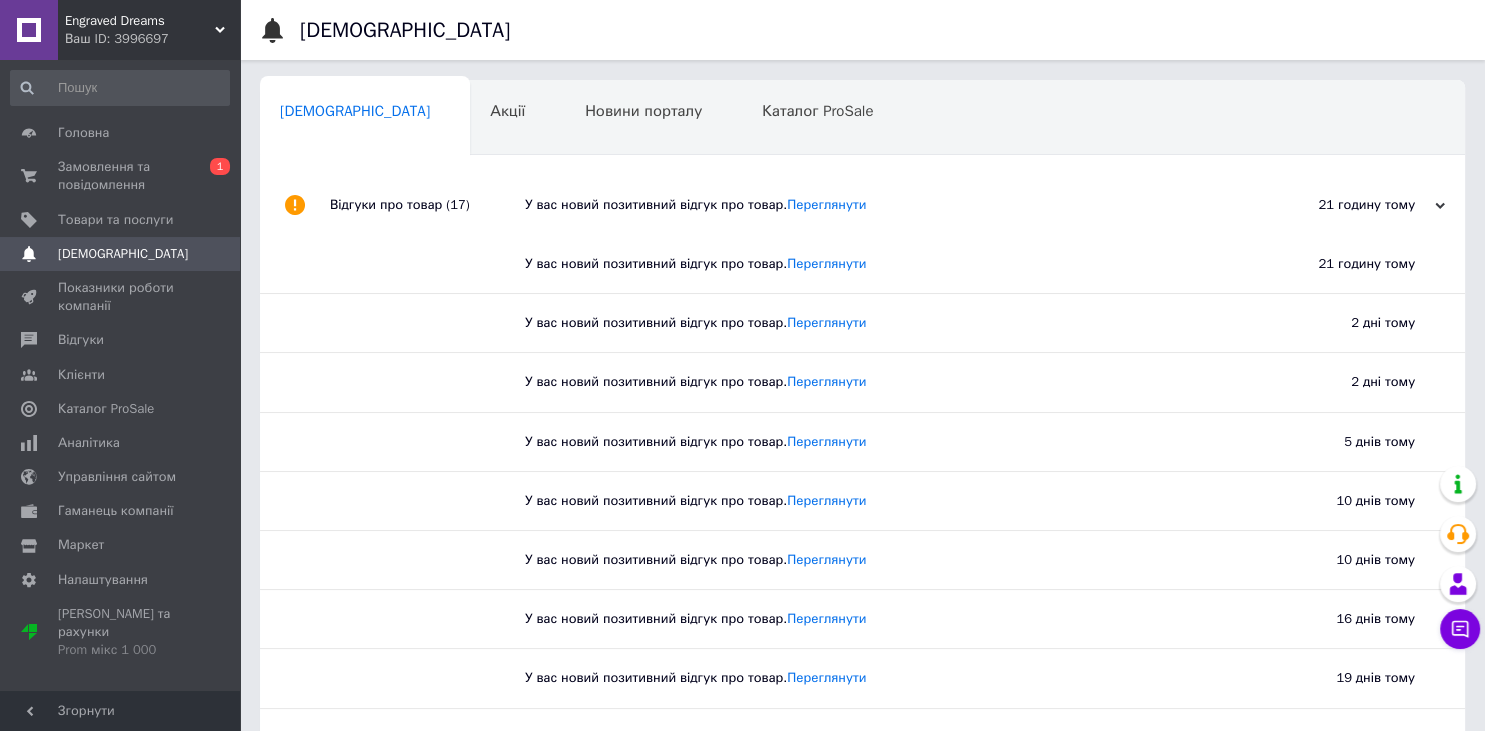 drag, startPoint x: 692, startPoint y: 207, endPoint x: 778, endPoint y: 202, distance: 86.145226 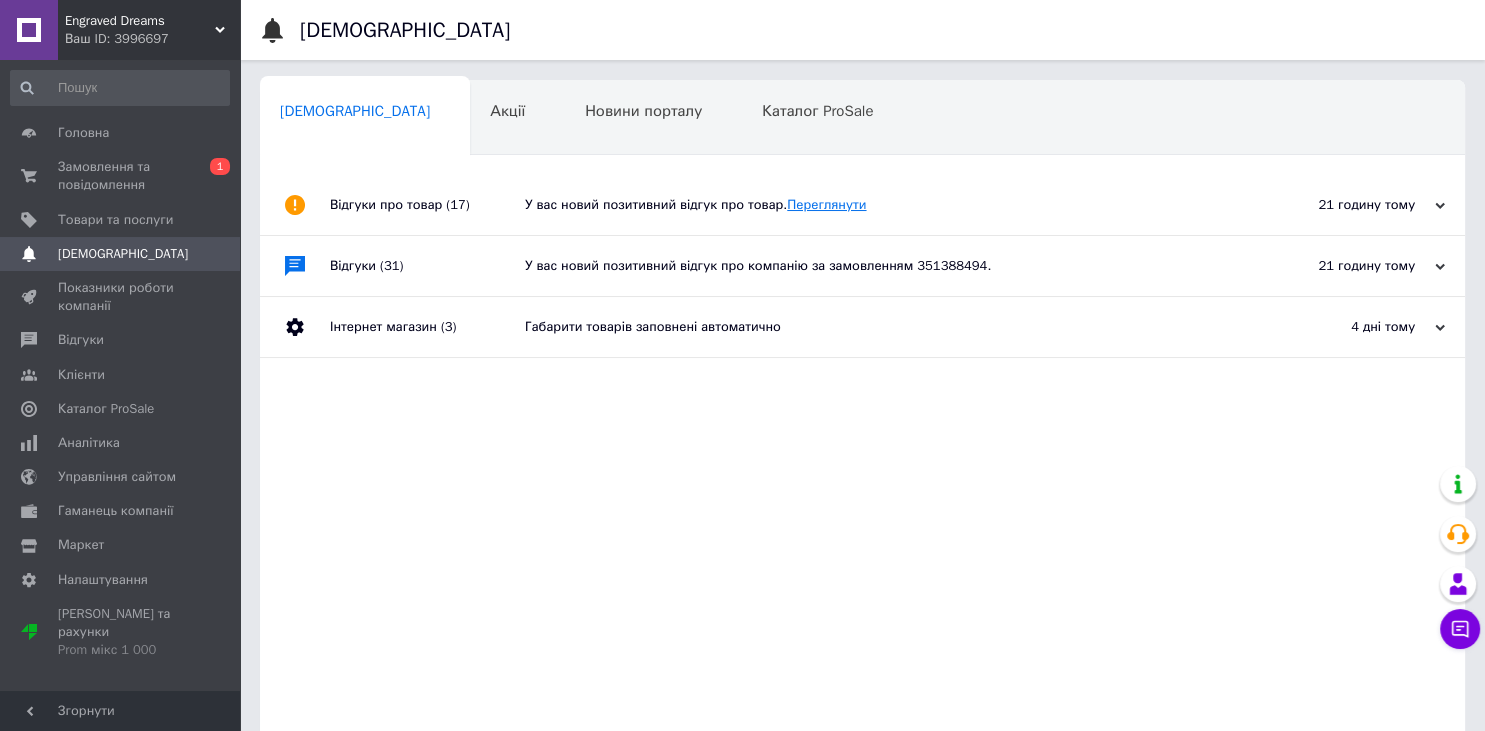 click on "Переглянути" at bounding box center (826, 204) 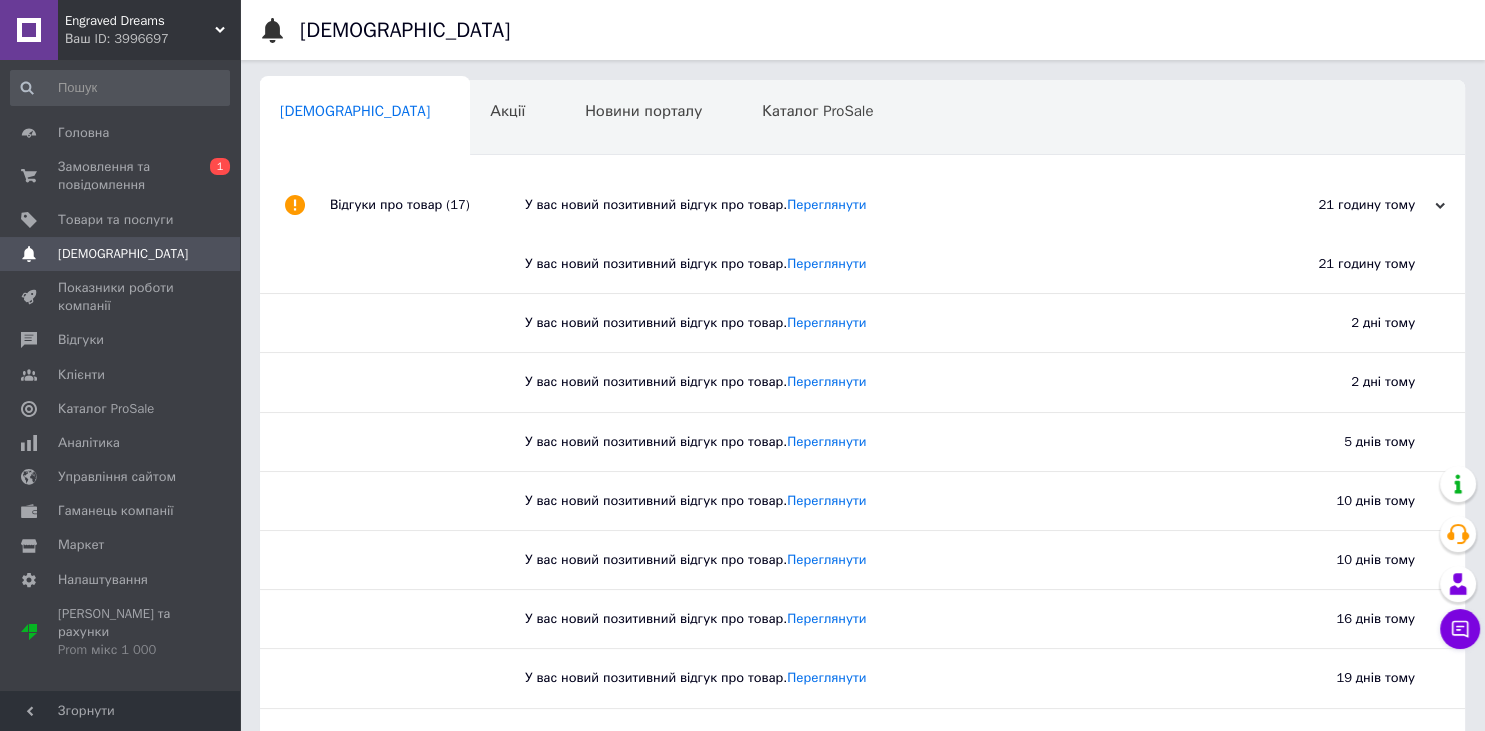 click on "Сповіщення 0" at bounding box center [365, 119] 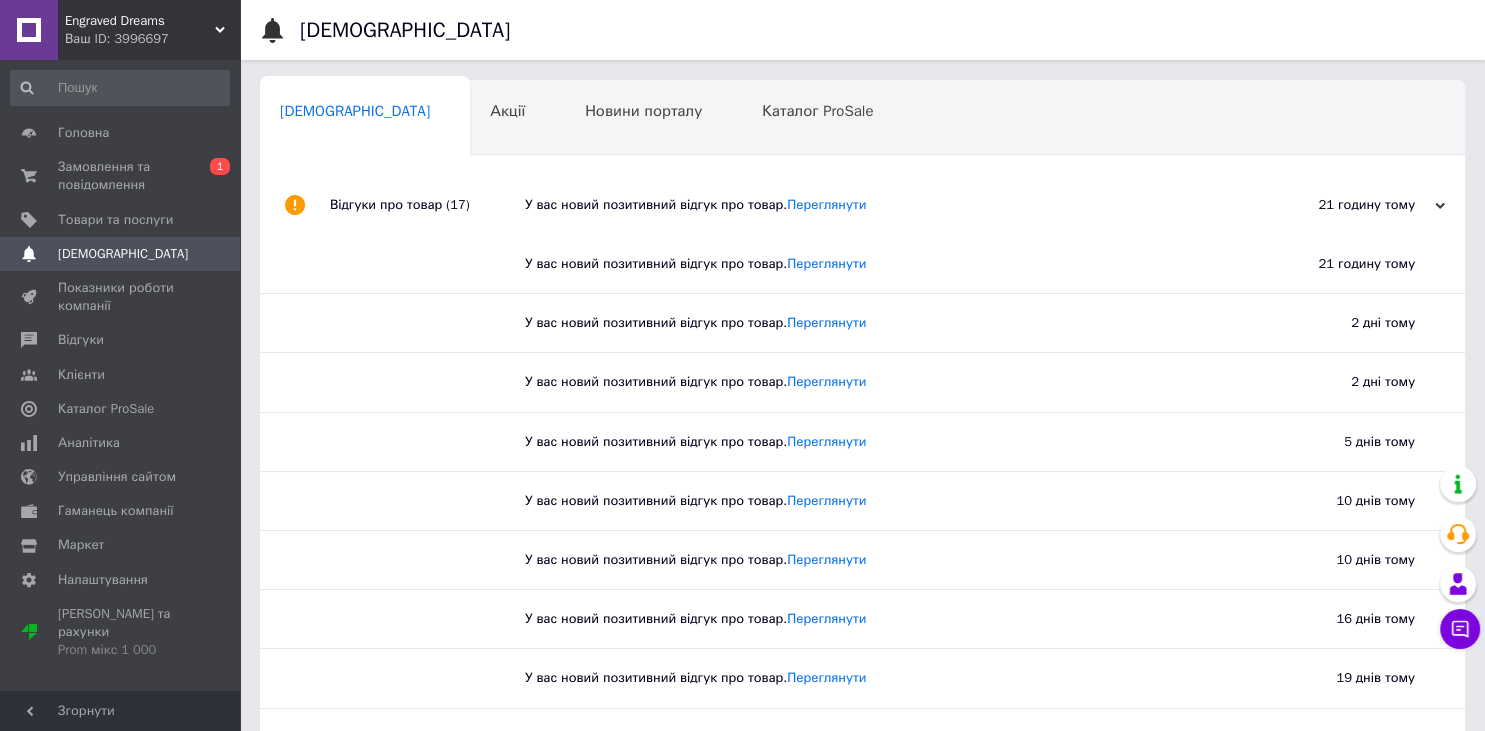 click on "У вас новий позитивний відгук про товар.  Переглянути" at bounding box center [885, 205] 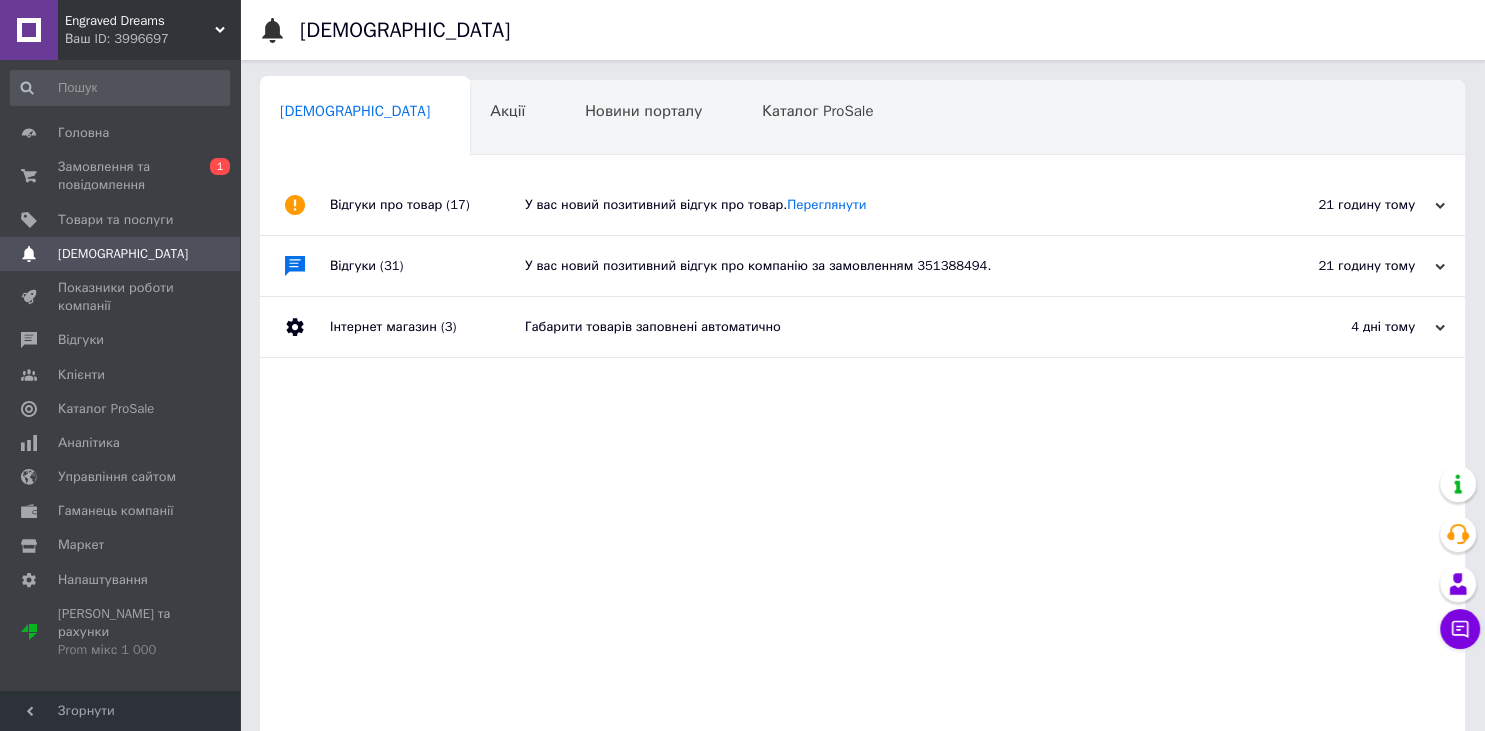 click on "У вас новий позитивний відгук про компанію за замовленням 351388494." at bounding box center [885, 266] 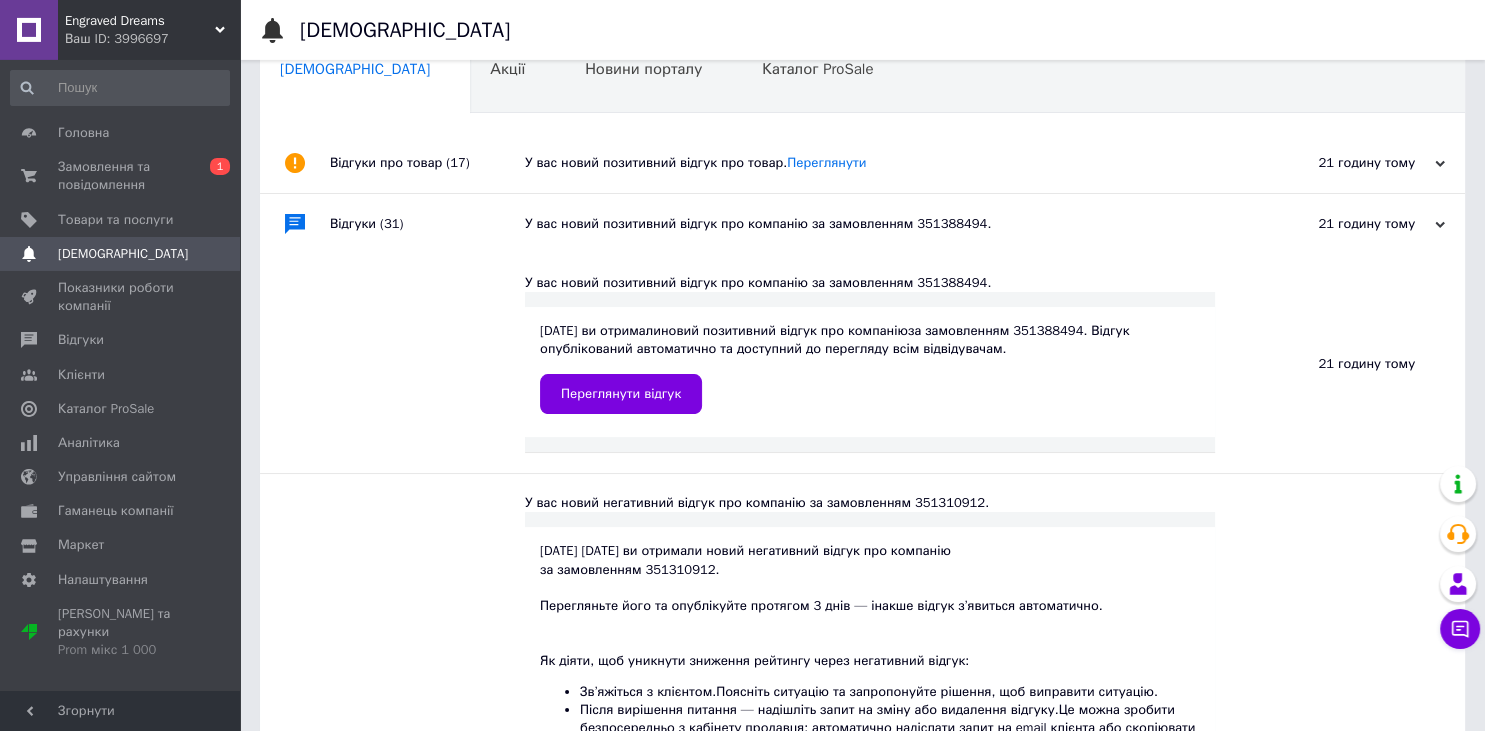scroll, scrollTop: 211, scrollLeft: 0, axis: vertical 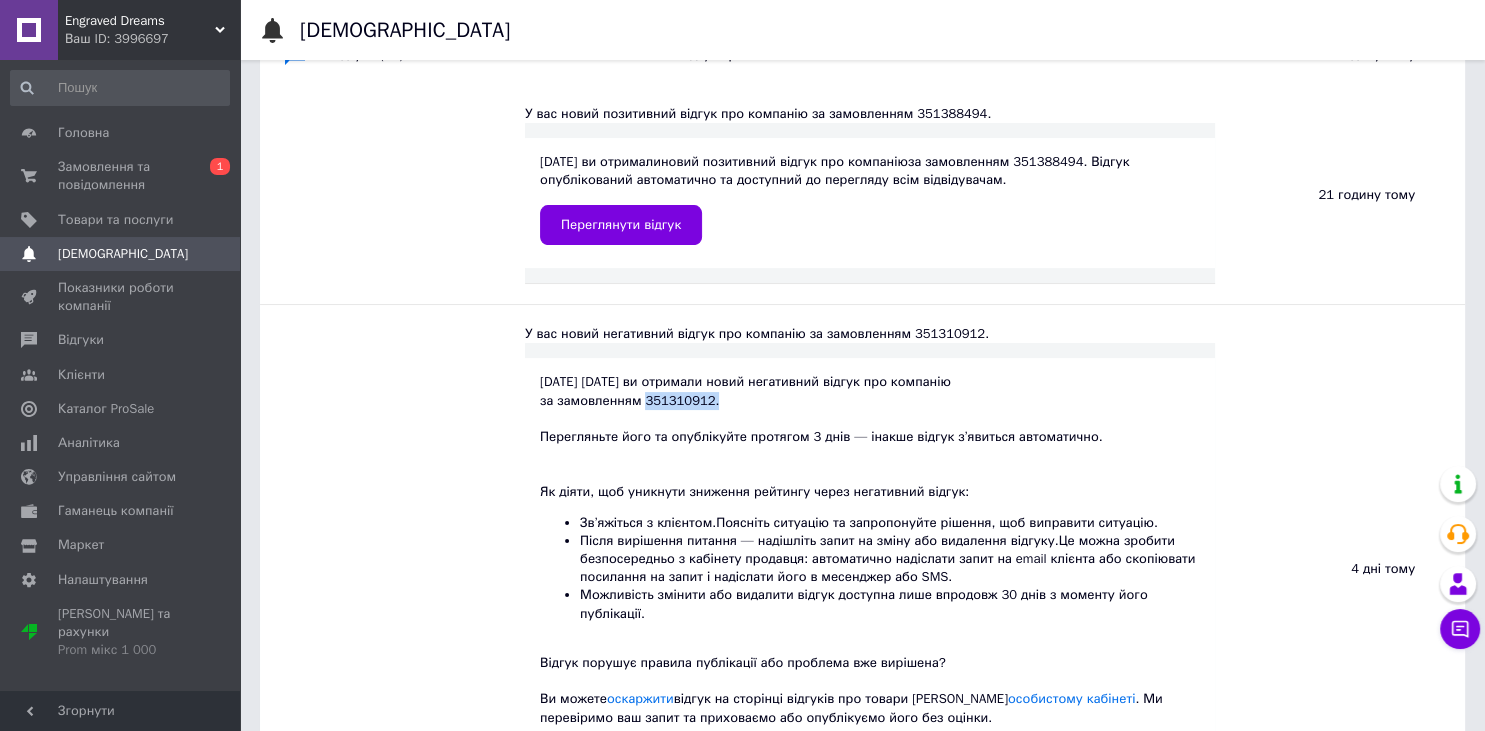 drag, startPoint x: 734, startPoint y: 402, endPoint x: 641, endPoint y: 396, distance: 93.193344 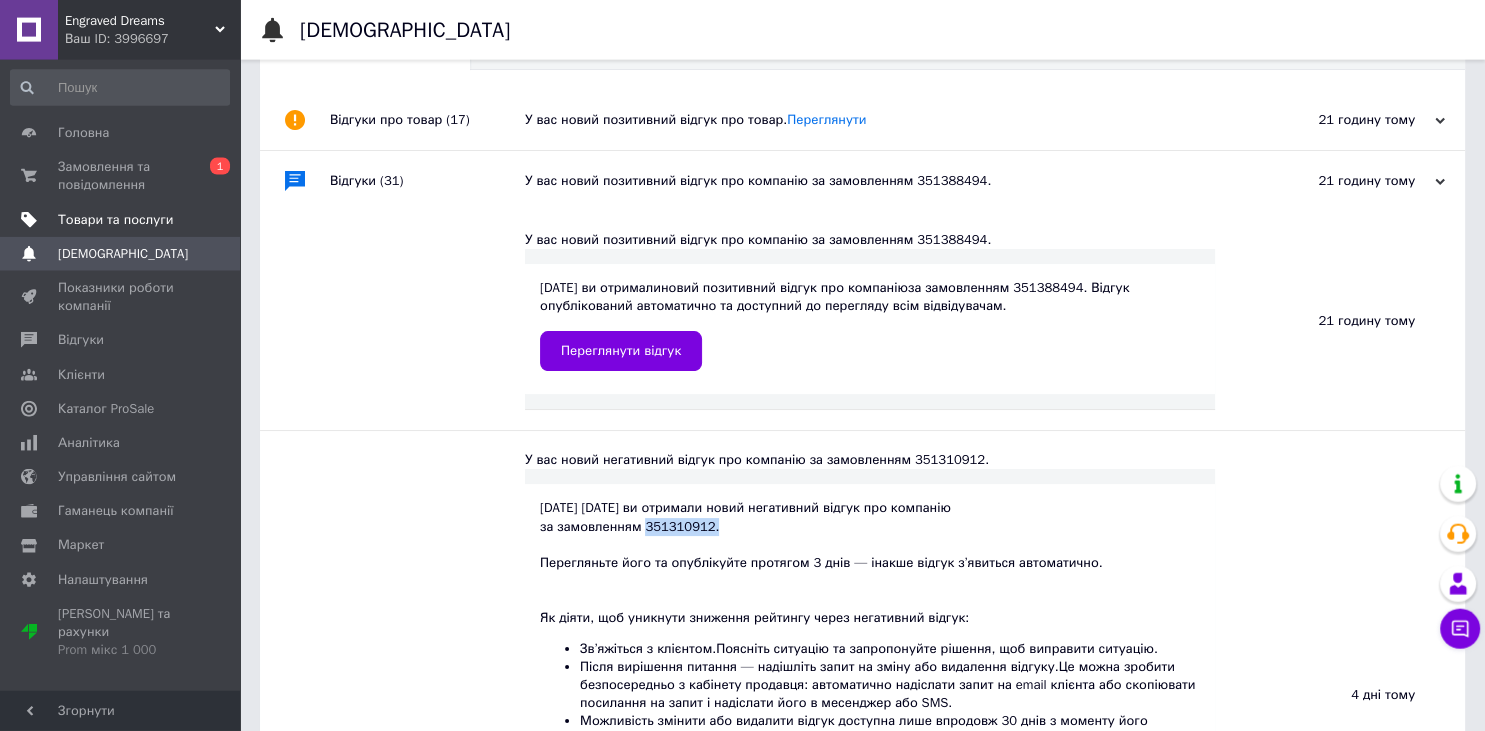 scroll, scrollTop: 0, scrollLeft: 0, axis: both 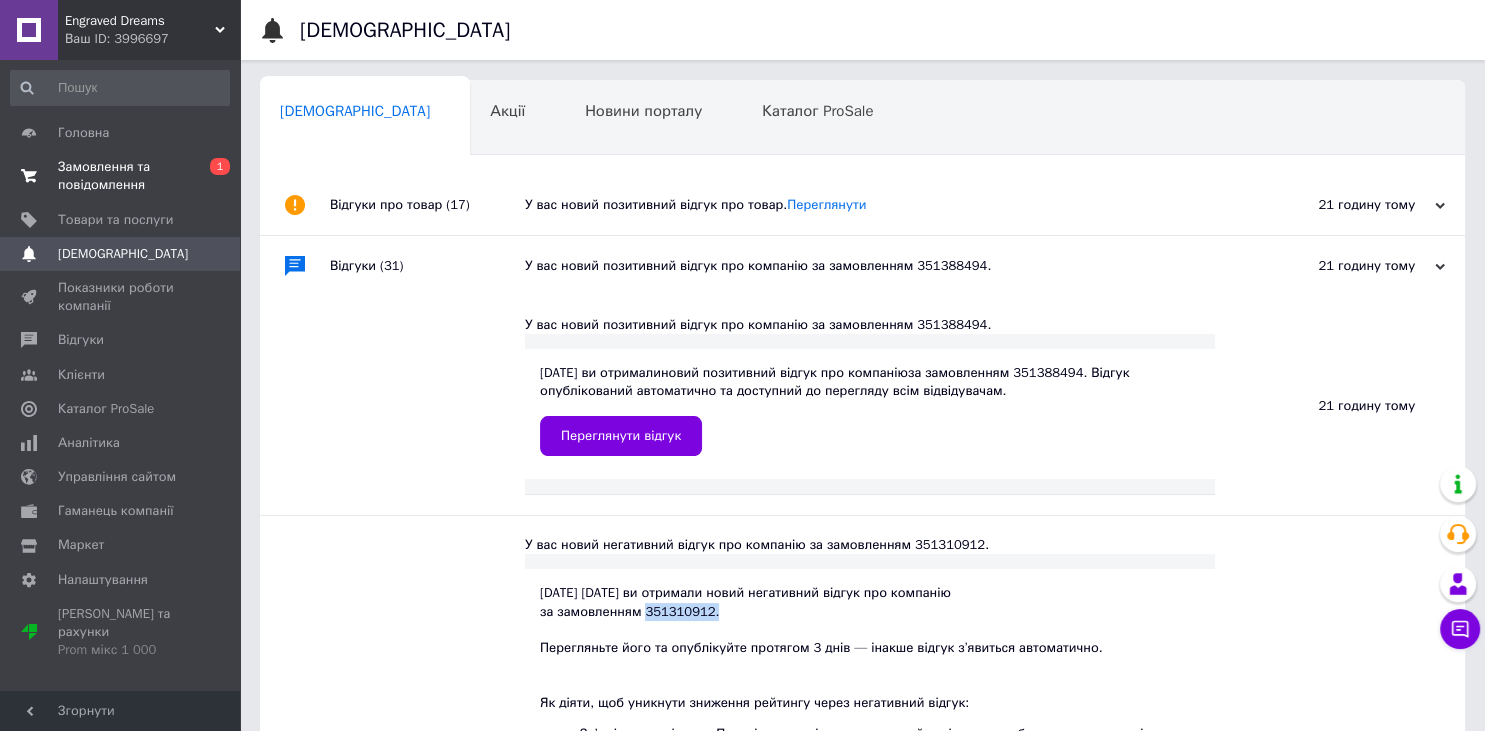 click on "Замовлення та повідомлення" at bounding box center [121, 176] 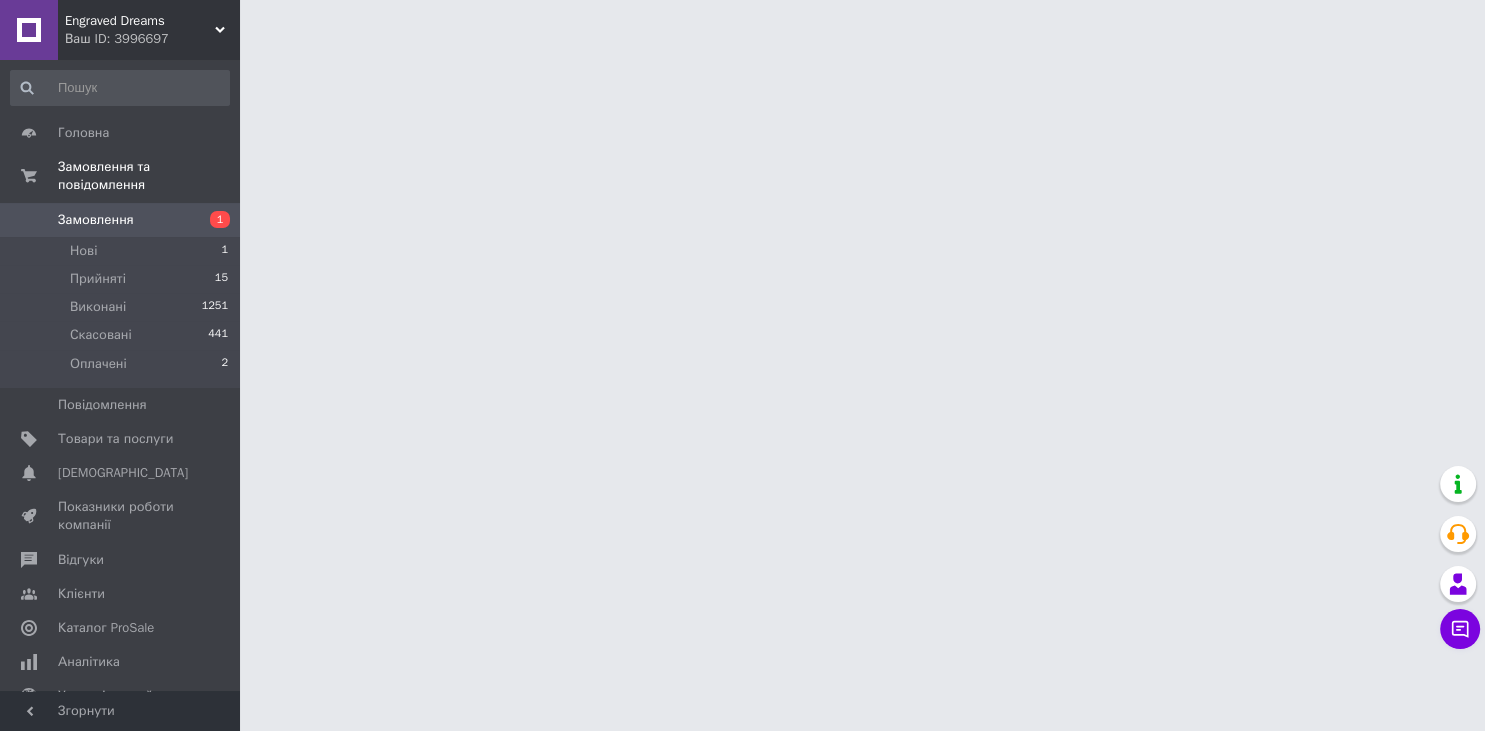 click on "Engraved Dreams Ваш ID: 3996697 Сайт Engraved Dreams Кабінет покупця Перевірити стан системи Сторінка на порталі Довідка Вийти Головна Замовлення та повідомлення Замовлення 1 Нові 1 Прийняті 15 Виконані 1251 Скасовані 441 Оплачені 2 Повідомлення 0 Товари та послуги Сповіщення 0 Показники роботи компанії Відгуки Клієнти Каталог ProSale Аналітика Управління сайтом Гаманець компанії Маркет Налаштування Тарифи та рахунки Prom мікс 1 000 Згорнути" at bounding box center (742, 25) 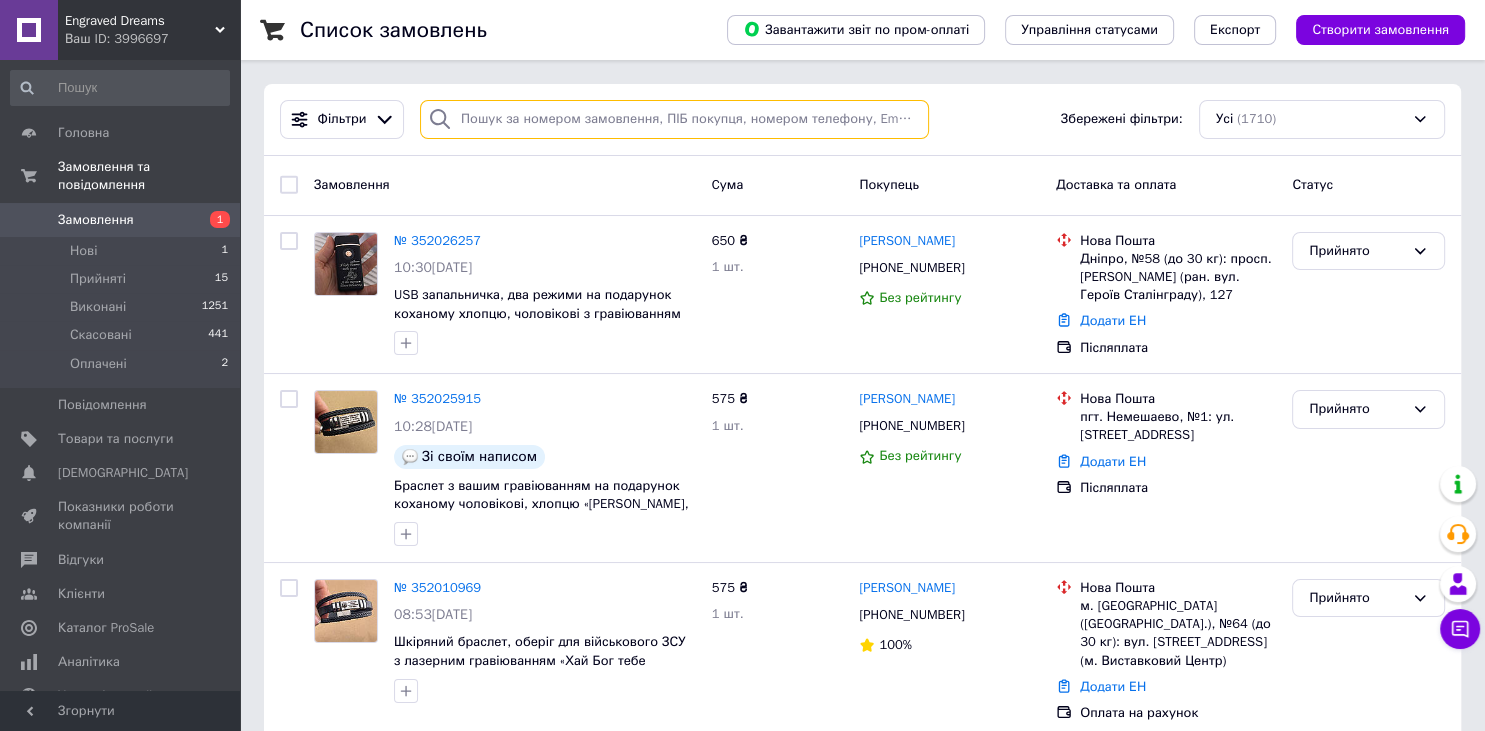 click at bounding box center (674, 119) 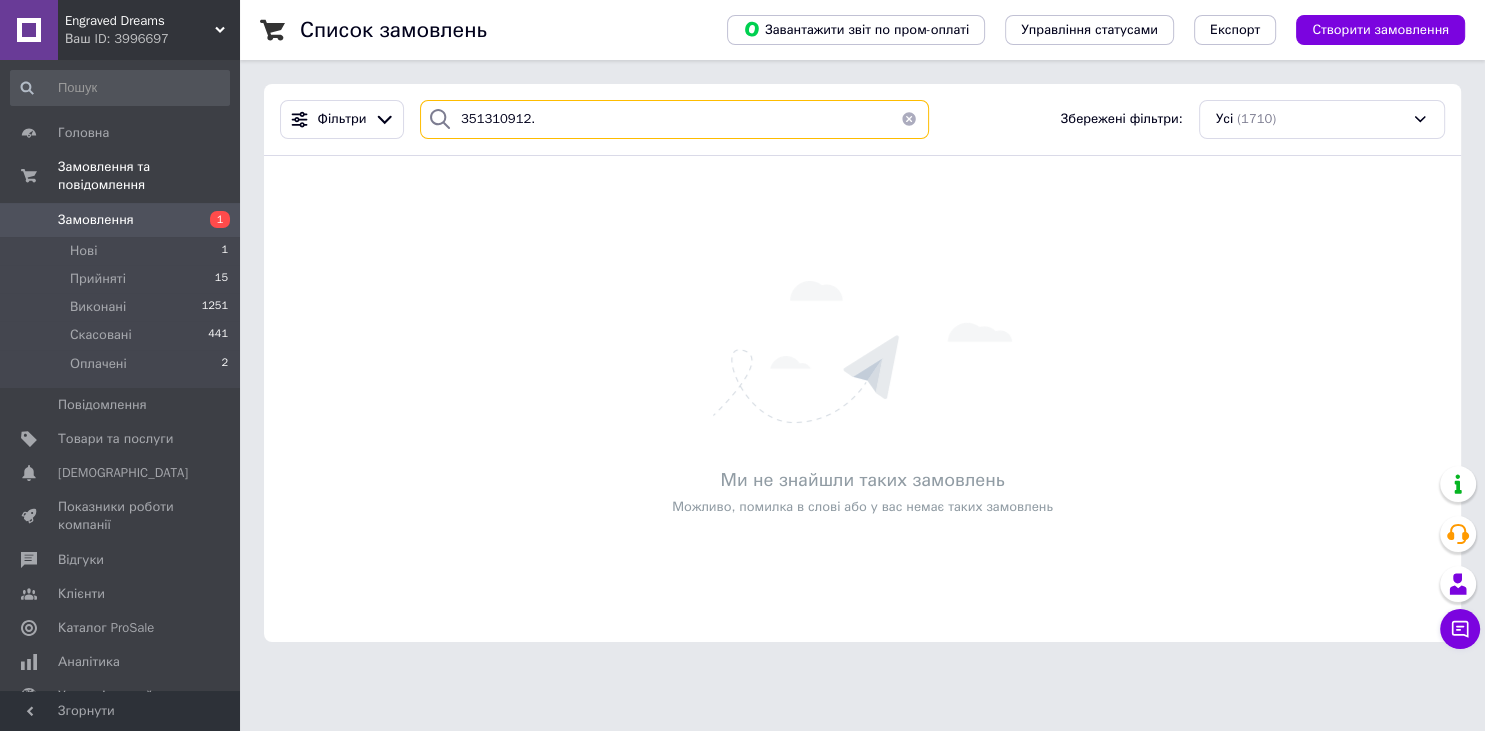 type on "351310912" 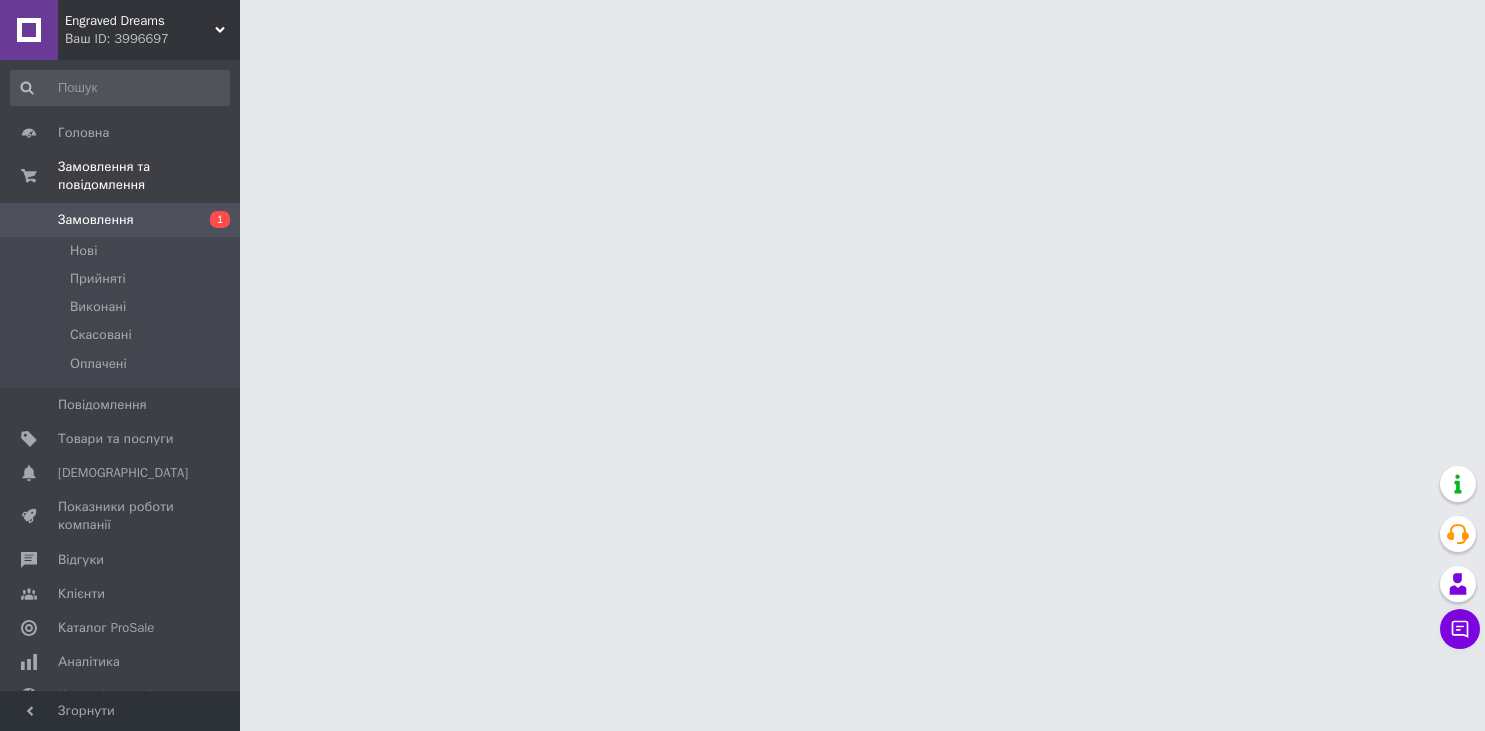 scroll, scrollTop: 0, scrollLeft: 0, axis: both 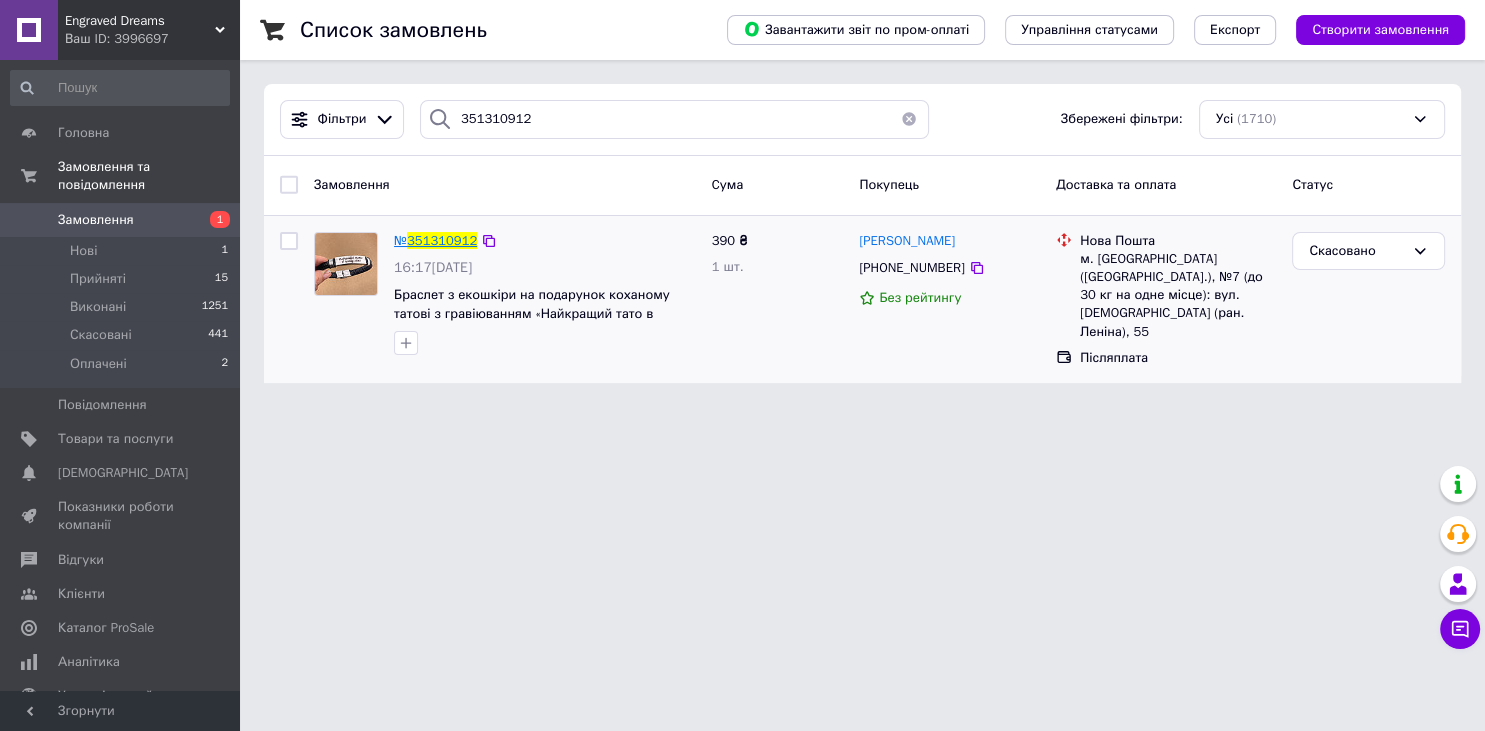click on "351310912" at bounding box center (442, 240) 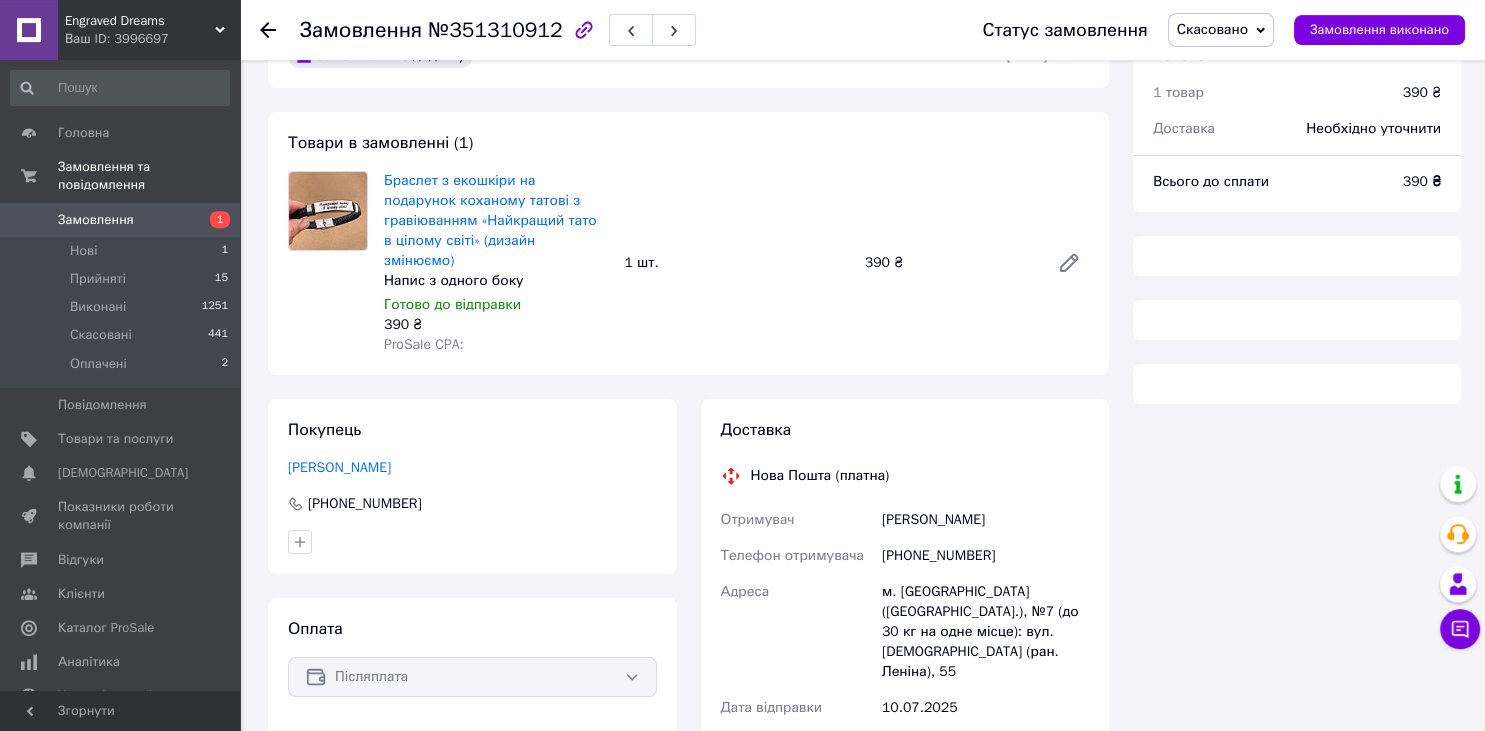 scroll, scrollTop: 211, scrollLeft: 0, axis: vertical 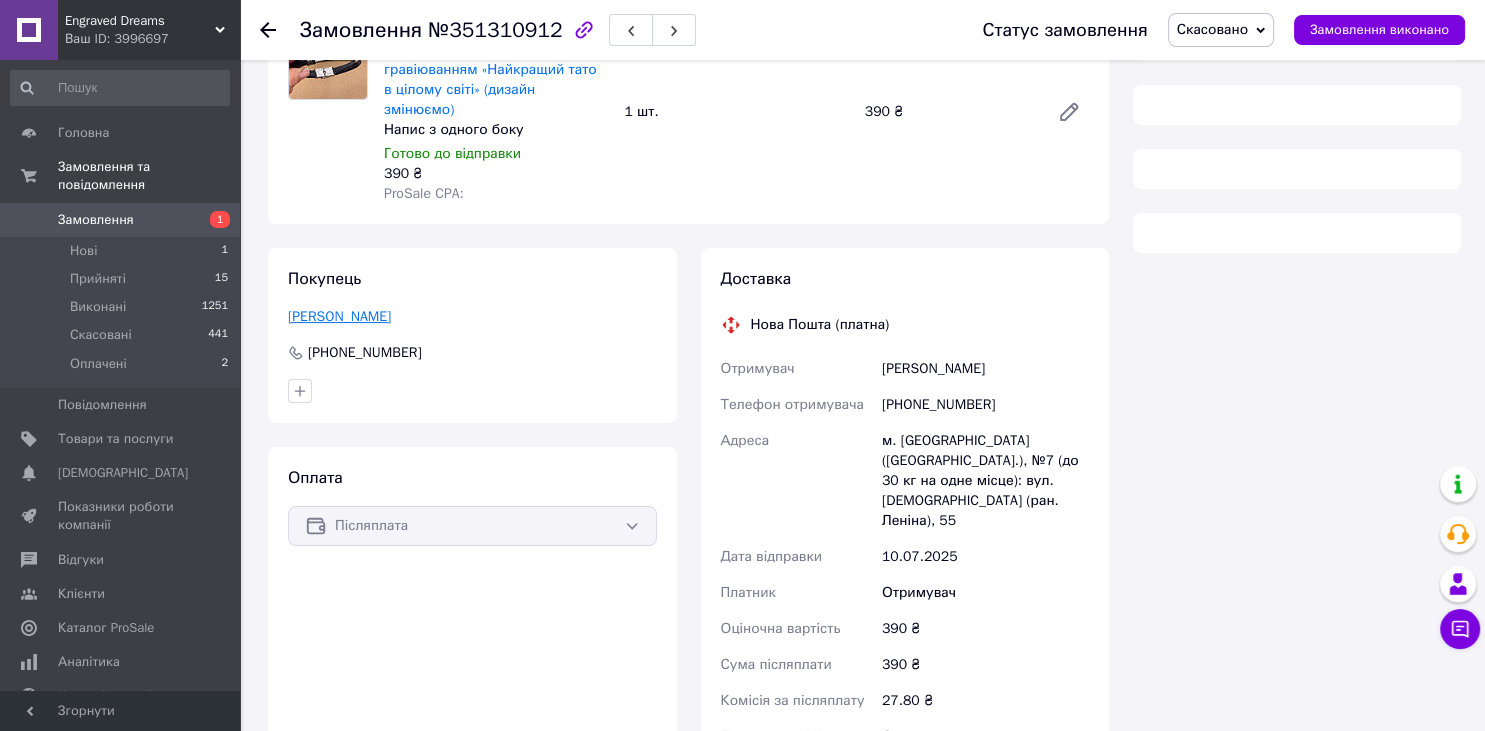 click on "Шкиль Юрий" at bounding box center [339, 316] 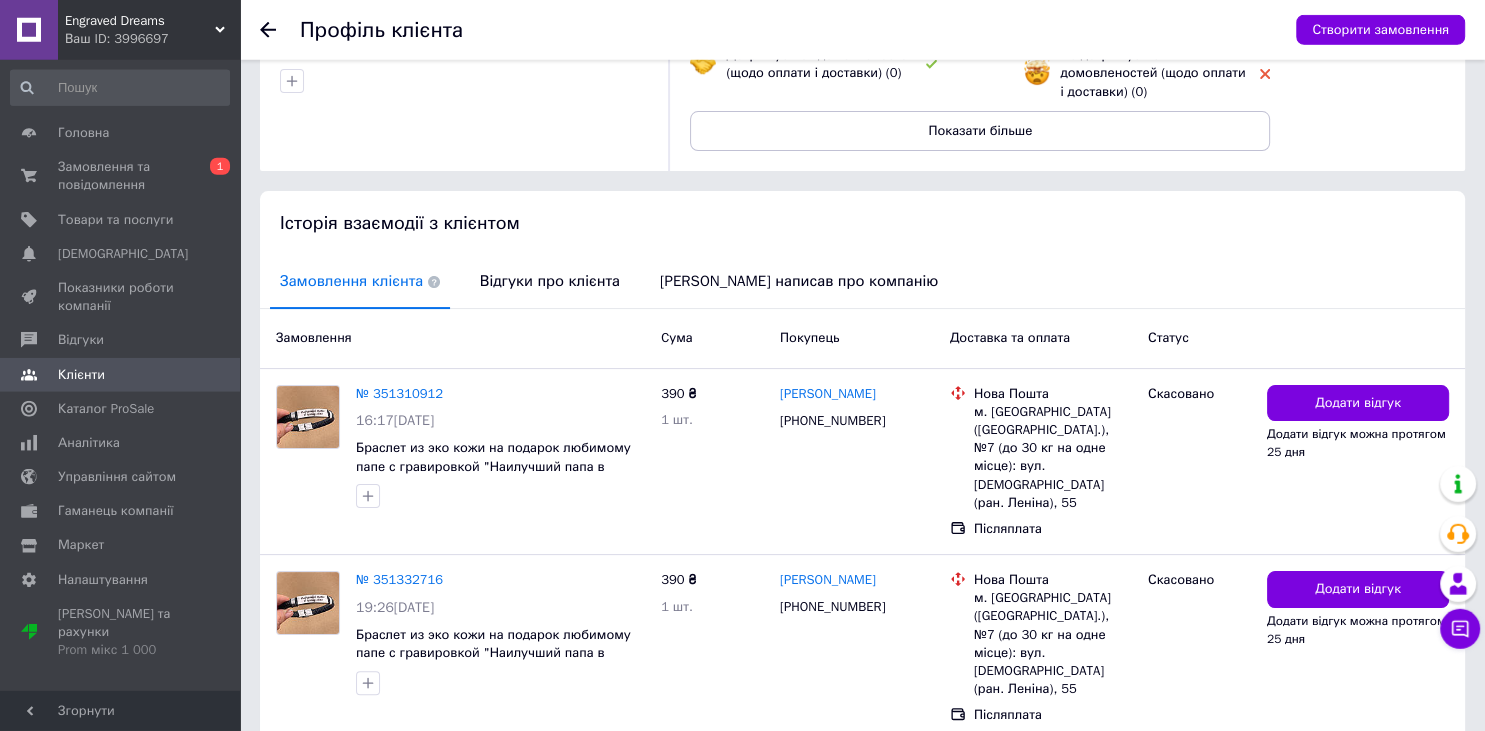 scroll, scrollTop: 352, scrollLeft: 0, axis: vertical 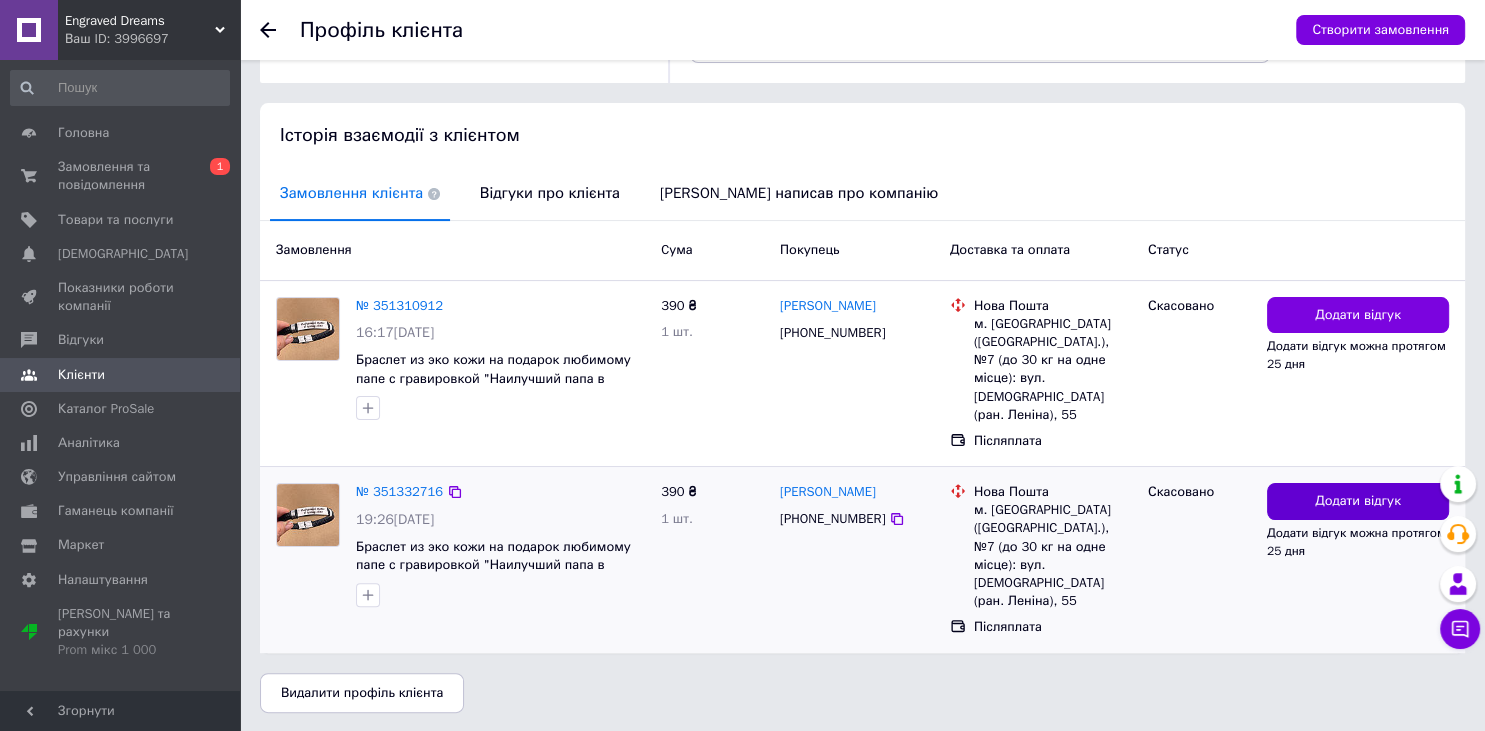 click on "Додати відгук" at bounding box center [1358, 501] 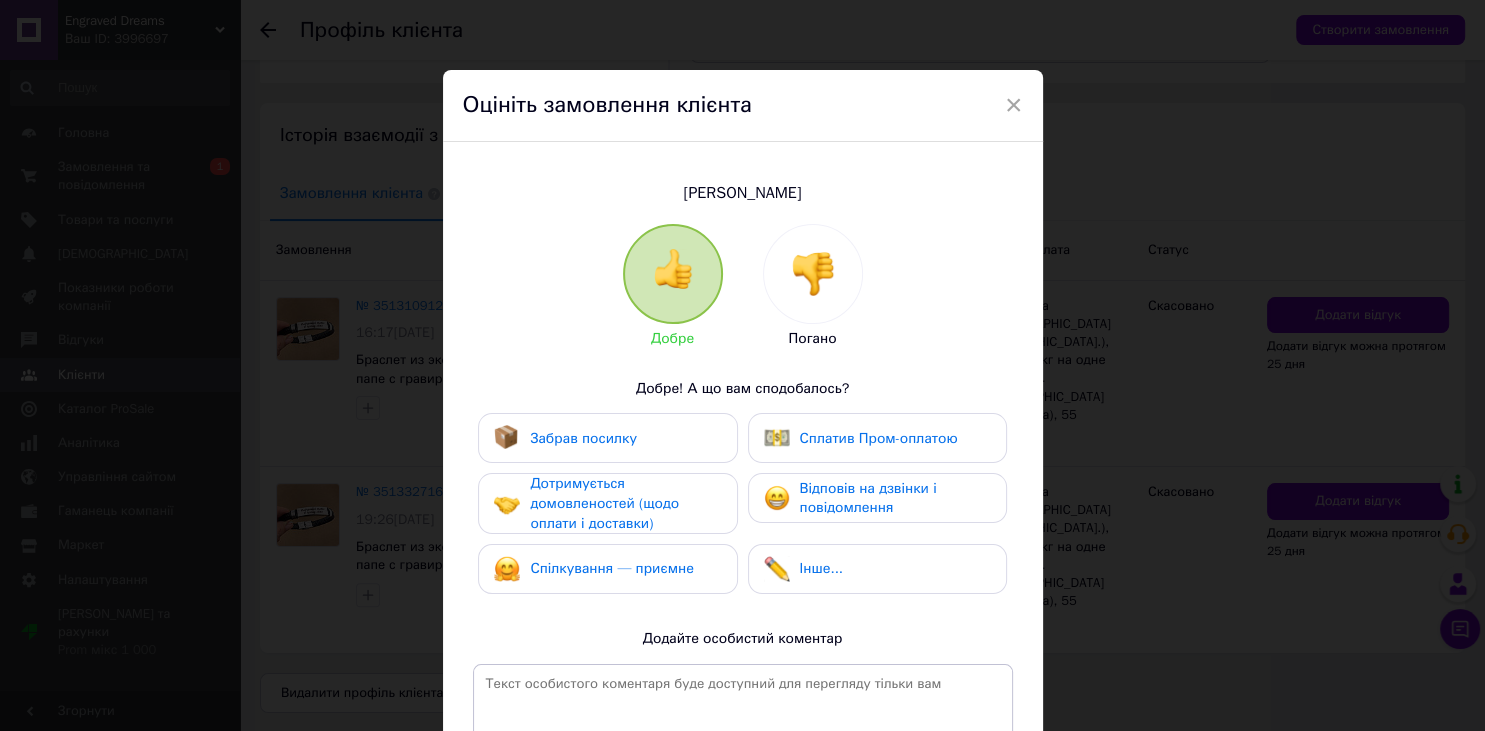 click at bounding box center [813, 274] 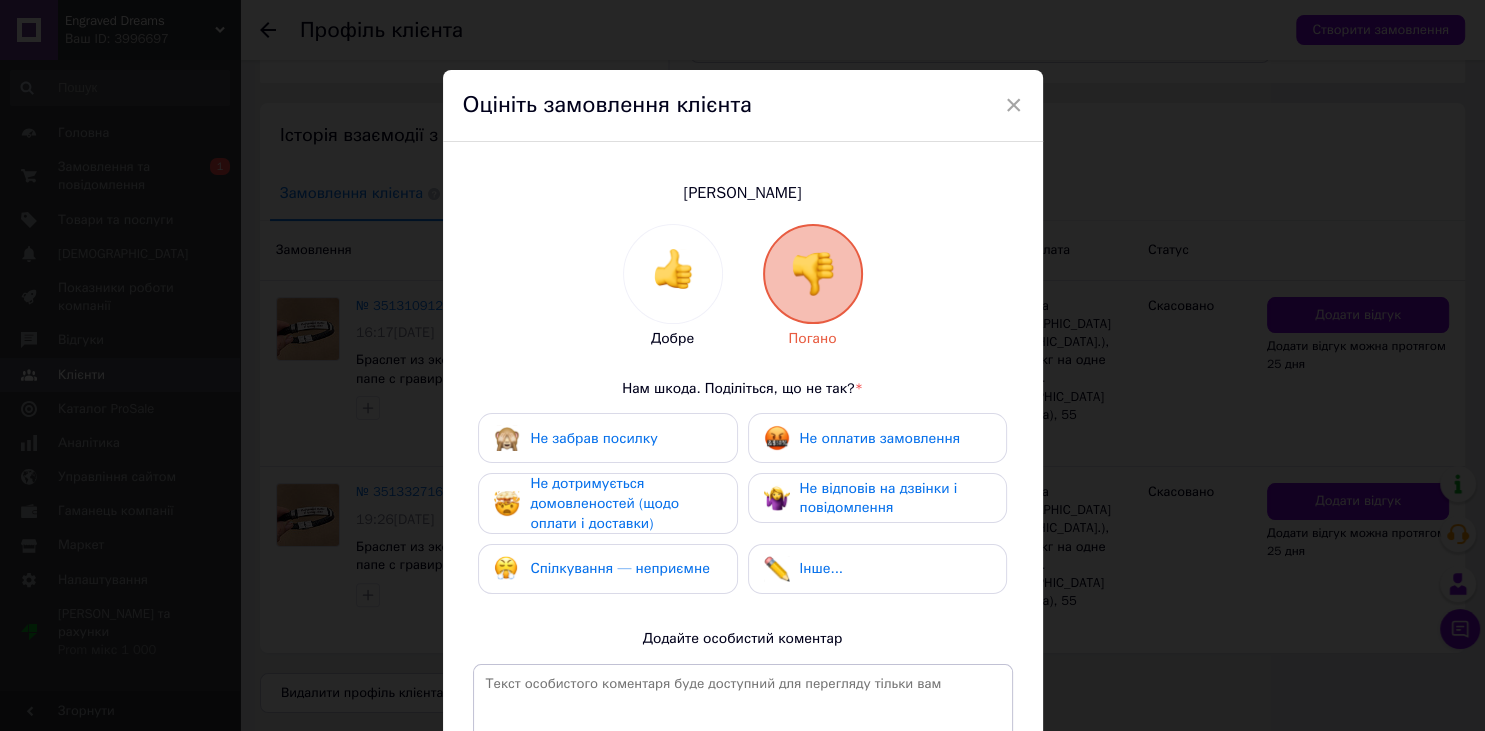 click on "Не оплатив замовлення" at bounding box center [880, 438] 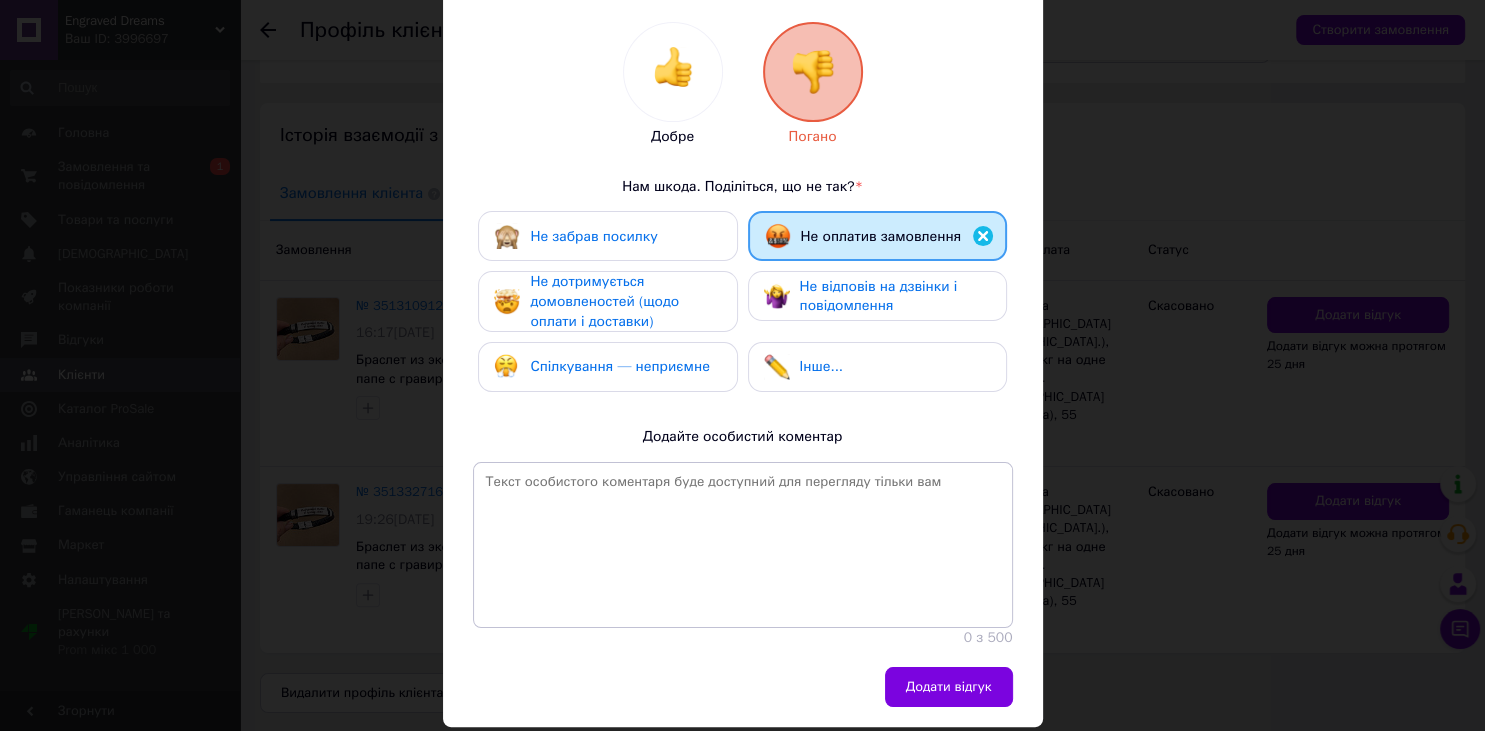 scroll, scrollTop: 221, scrollLeft: 0, axis: vertical 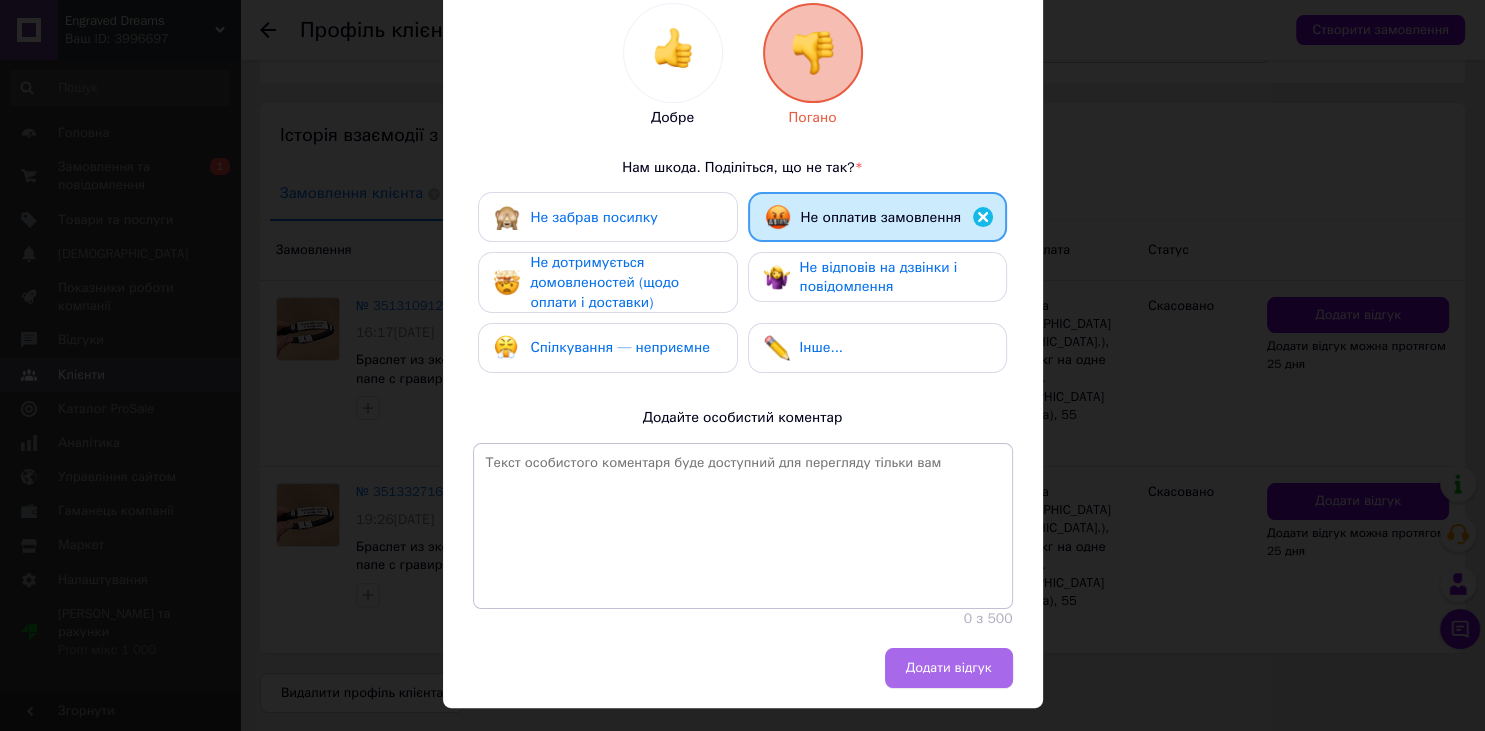 click on "Додати відгук" at bounding box center [949, 668] 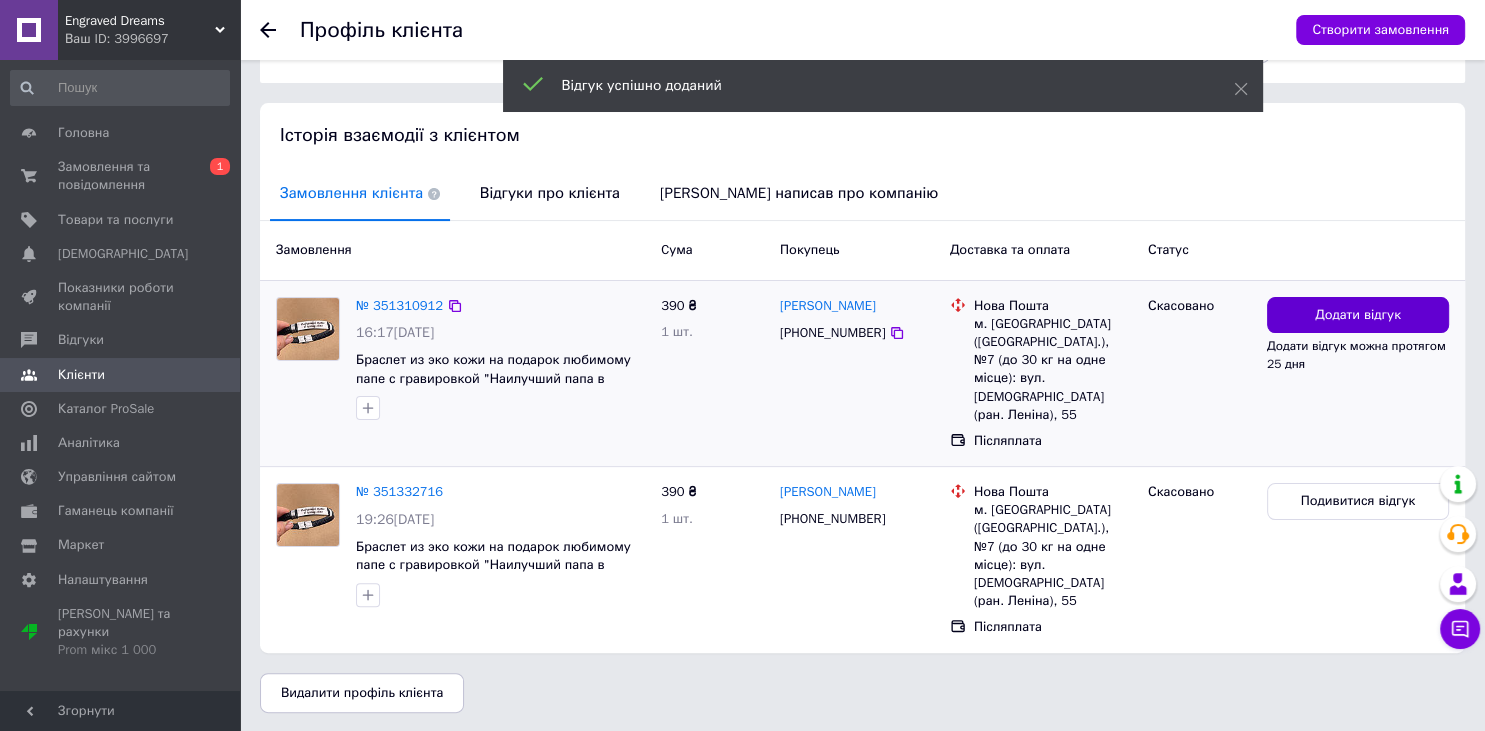 click on "Додати відгук" at bounding box center (1358, 315) 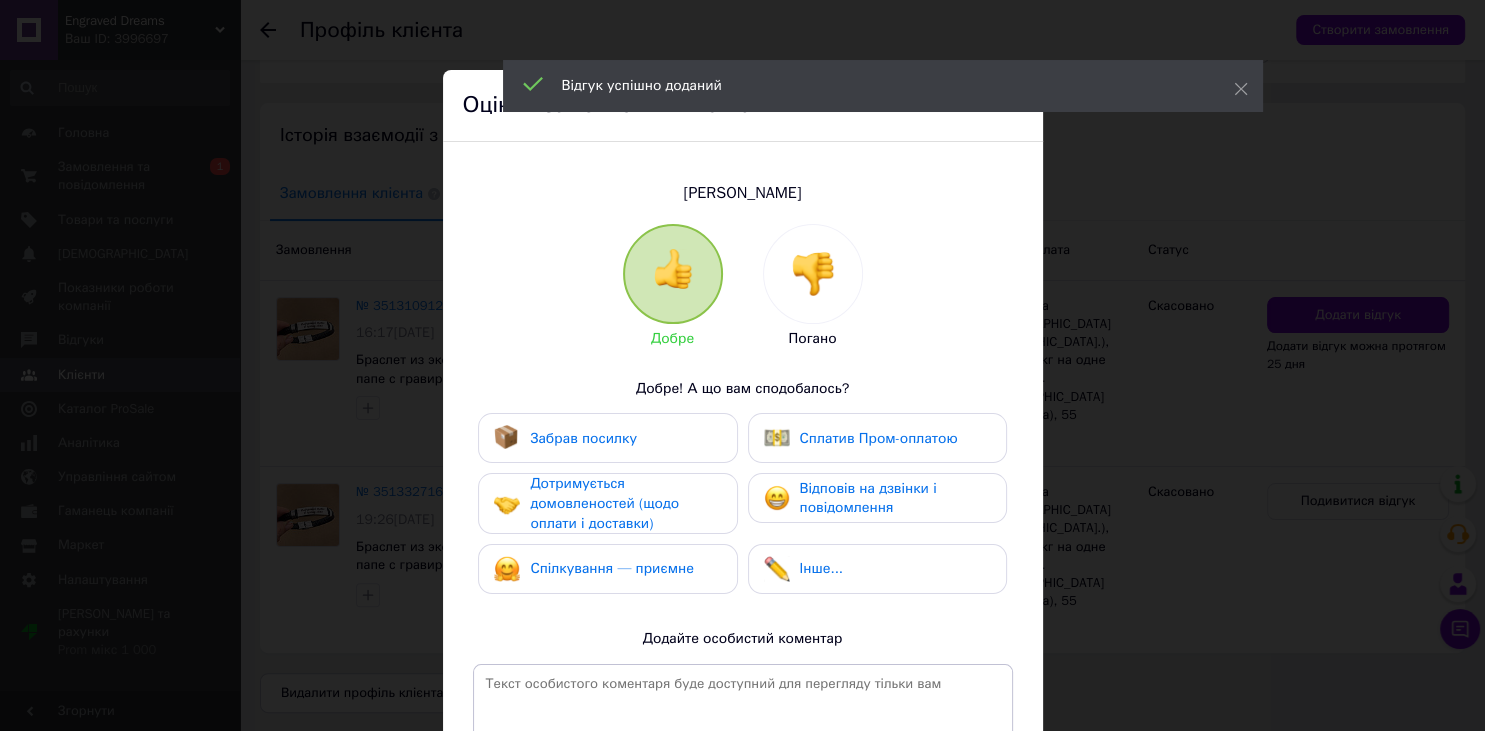 click at bounding box center [813, 274] 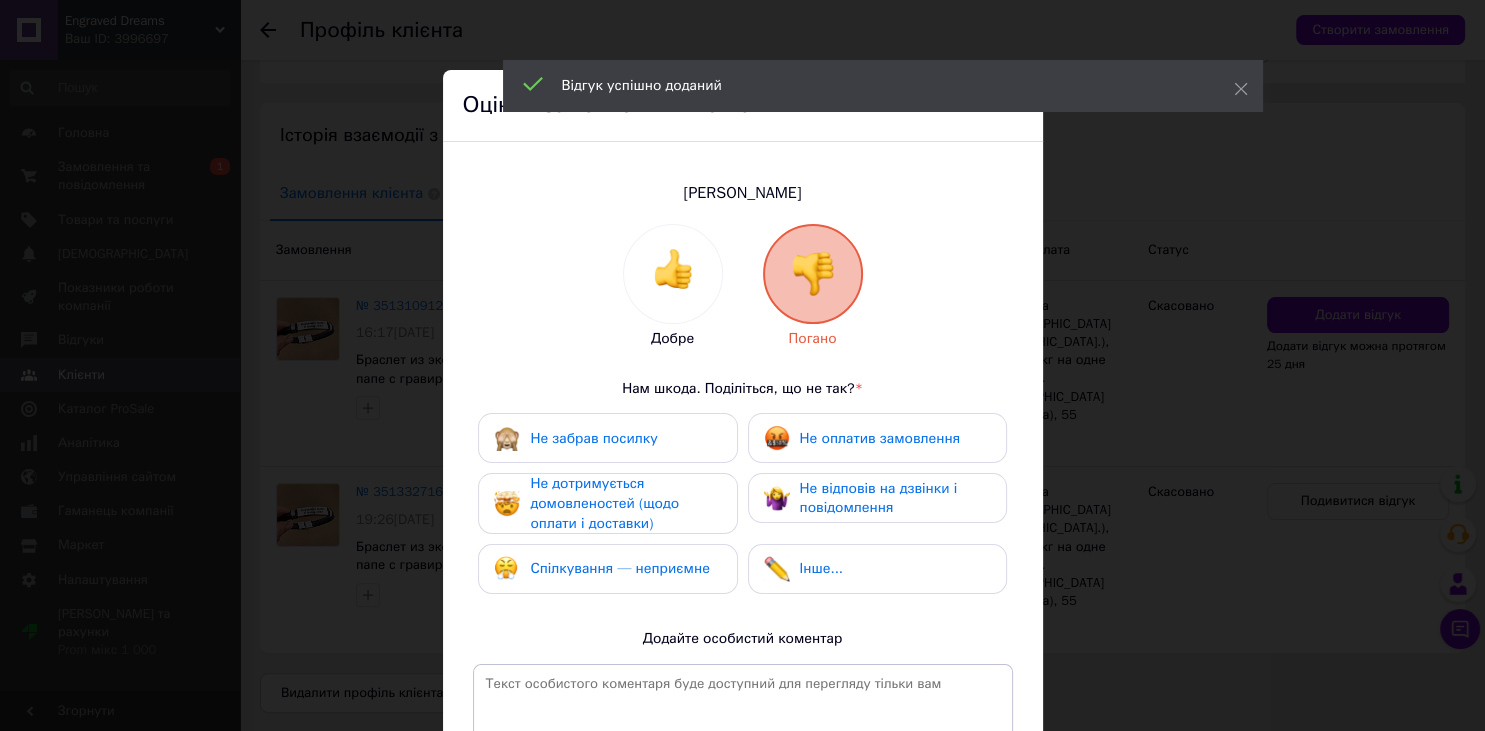 drag, startPoint x: 851, startPoint y: 434, endPoint x: 1038, endPoint y: 414, distance: 188.06648 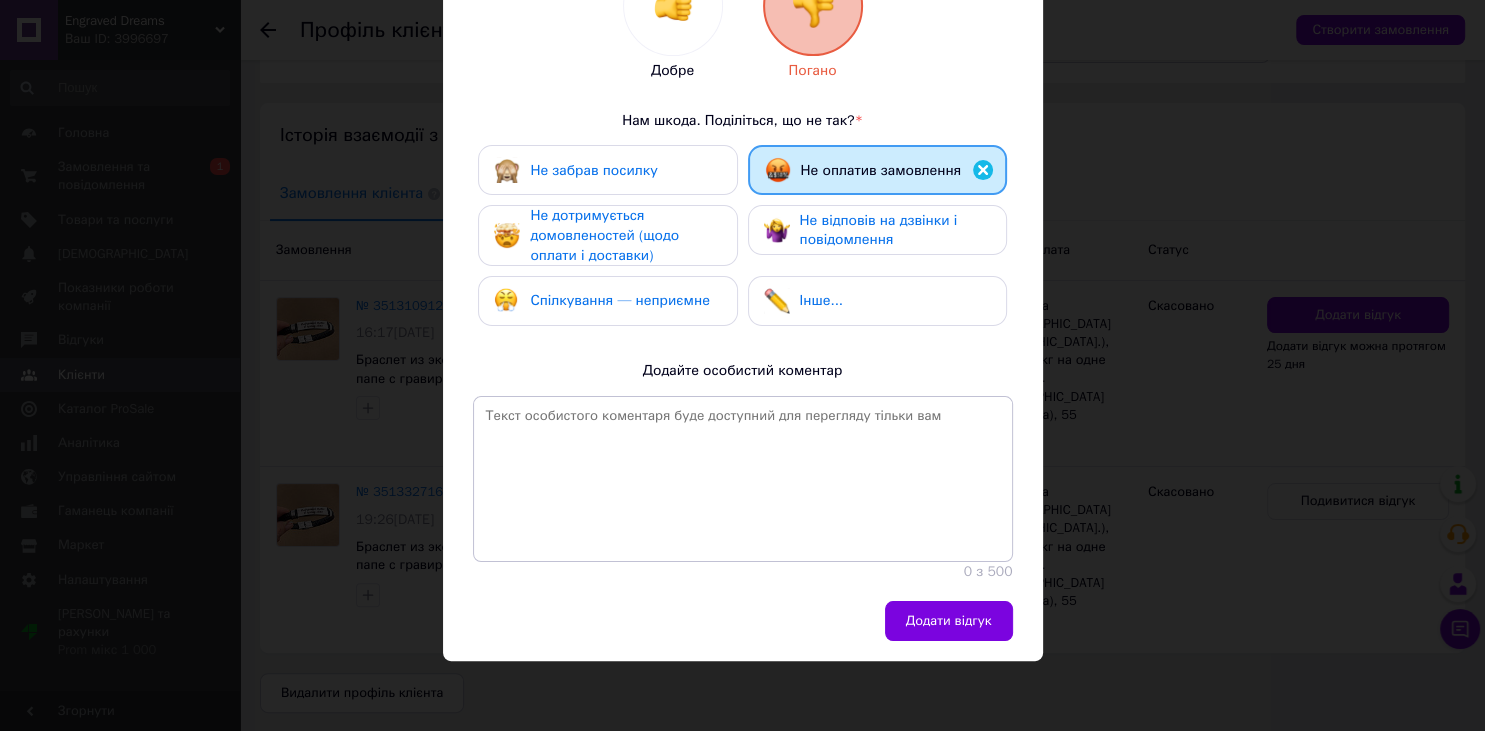 scroll, scrollTop: 296, scrollLeft: 0, axis: vertical 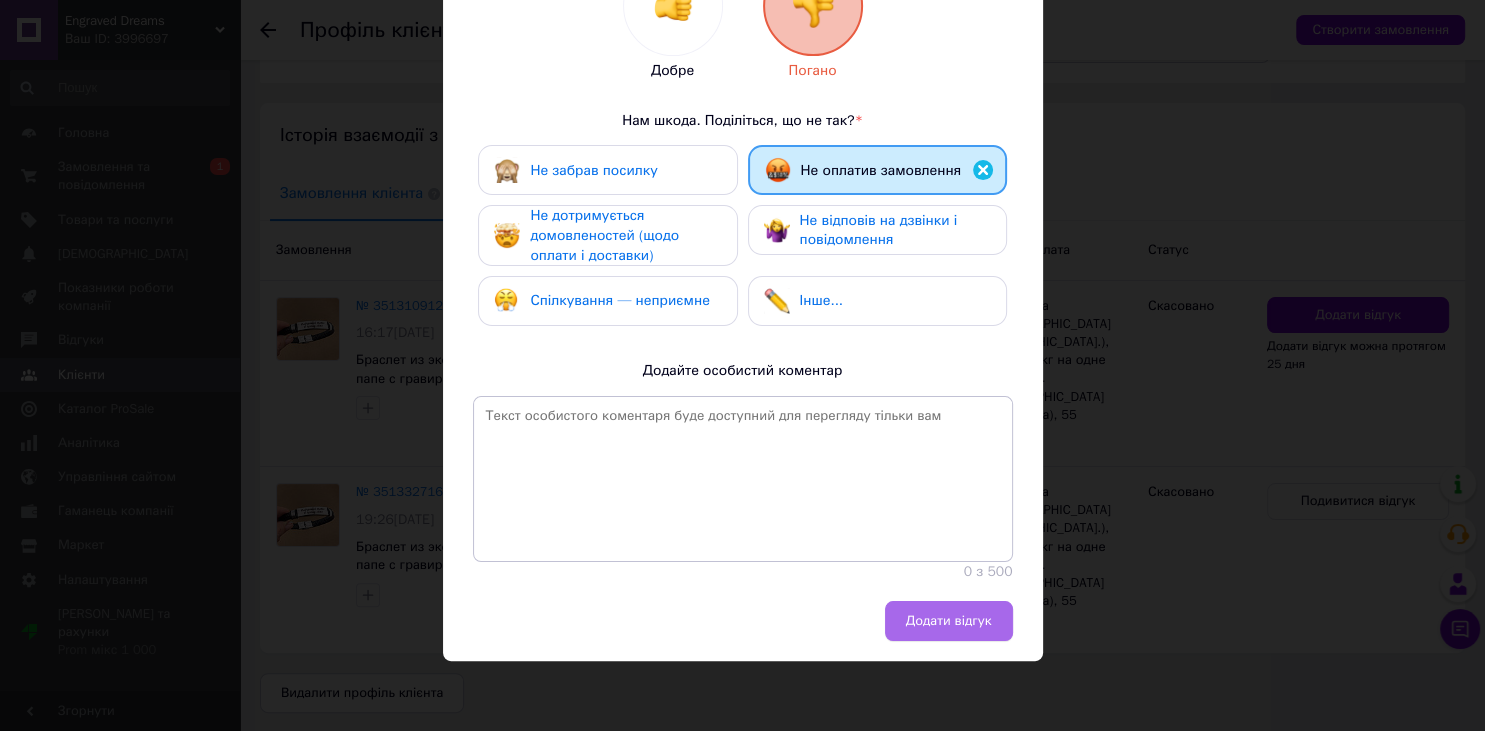 click on "Додати відгук" at bounding box center [949, 621] 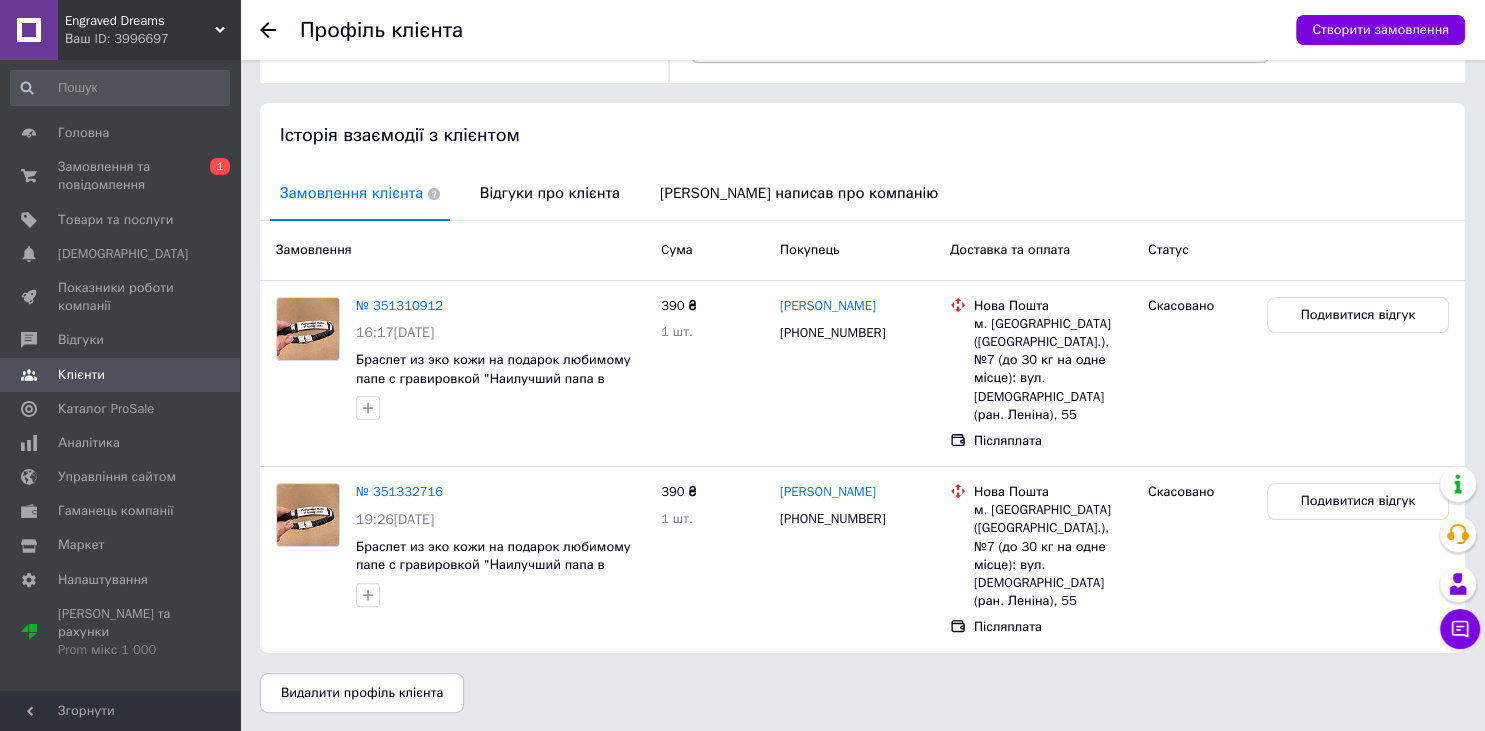 click on "Історія взаємодії з клієнтом" at bounding box center (862, 135) 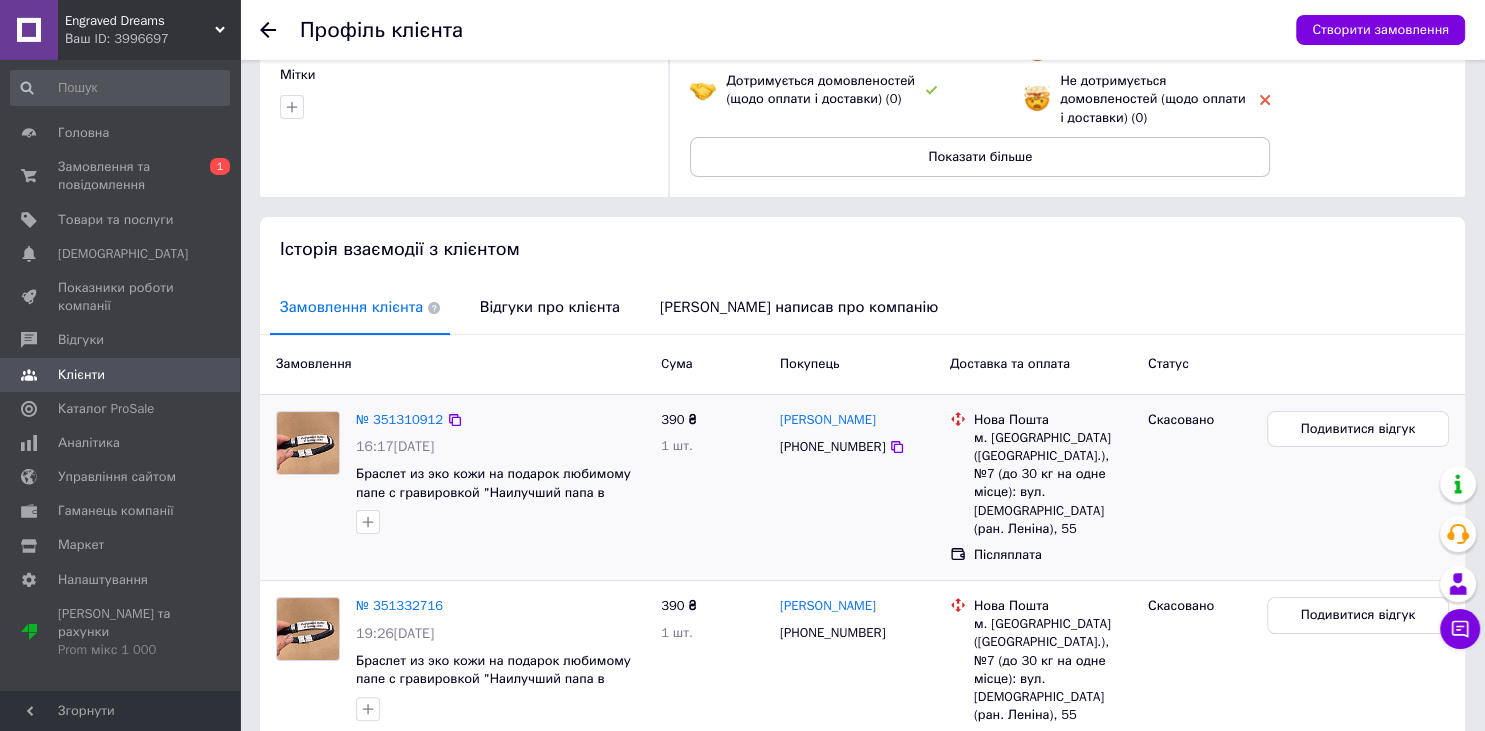scroll, scrollTop: 247, scrollLeft: 0, axis: vertical 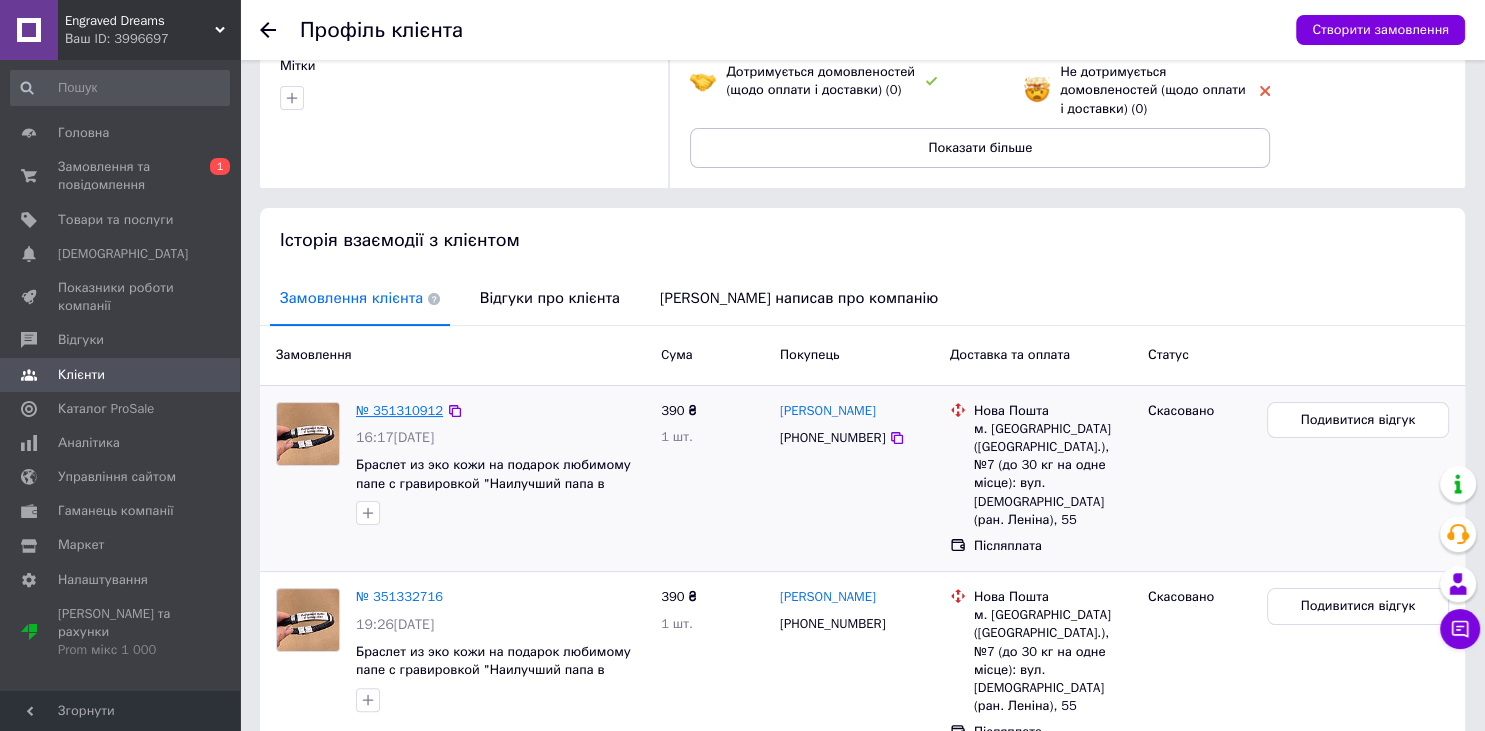click on "№ 351310912" at bounding box center (399, 410) 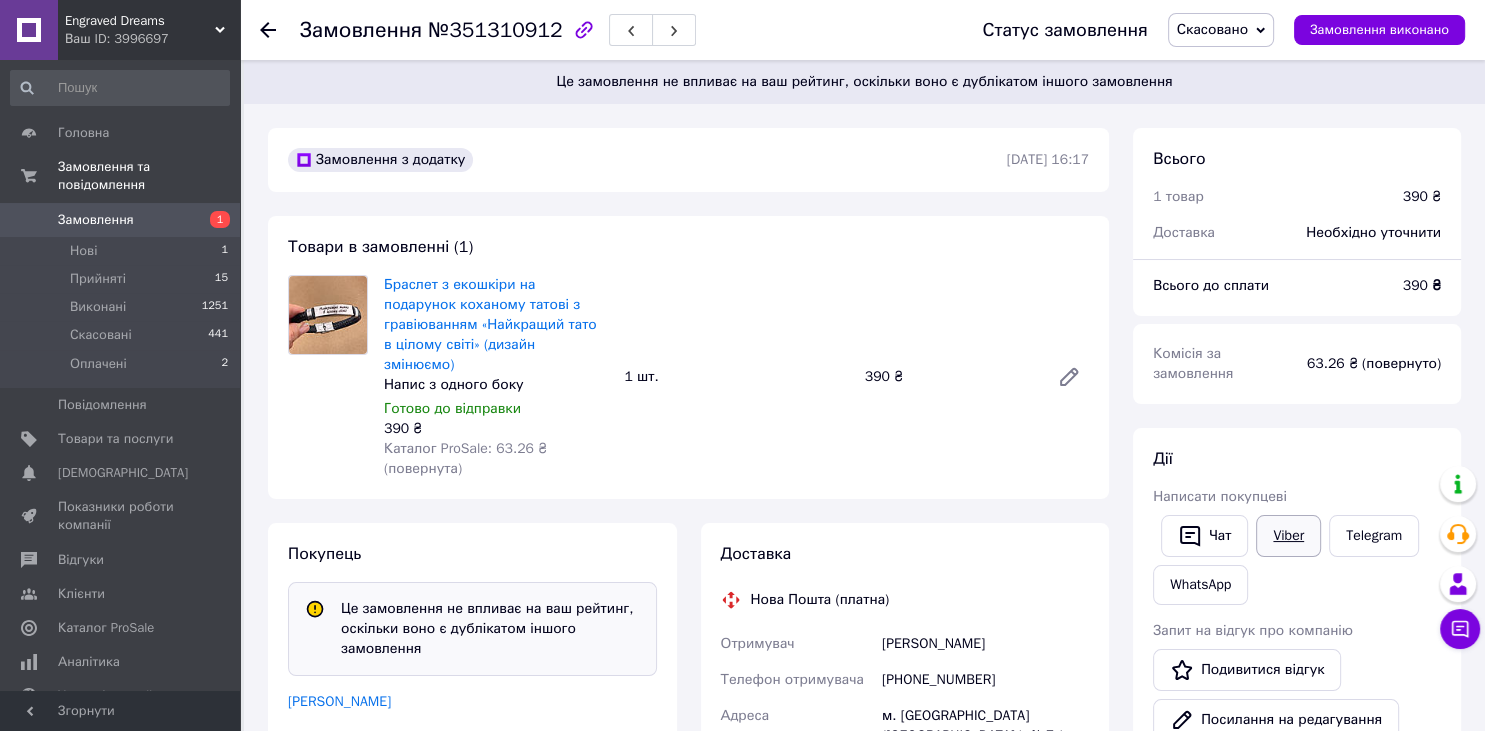 click on "Viber" at bounding box center (1288, 536) 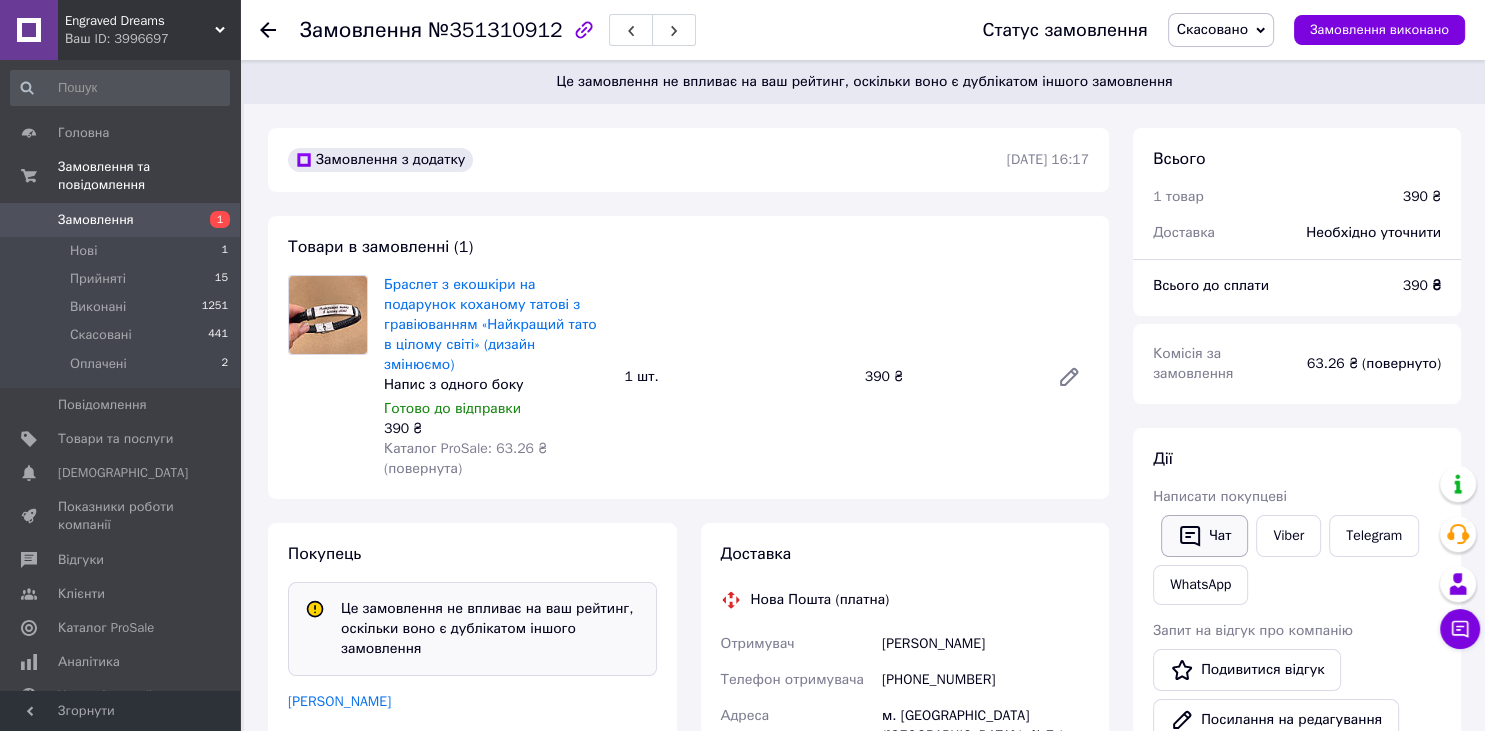click on "Чат" at bounding box center (1204, 536) 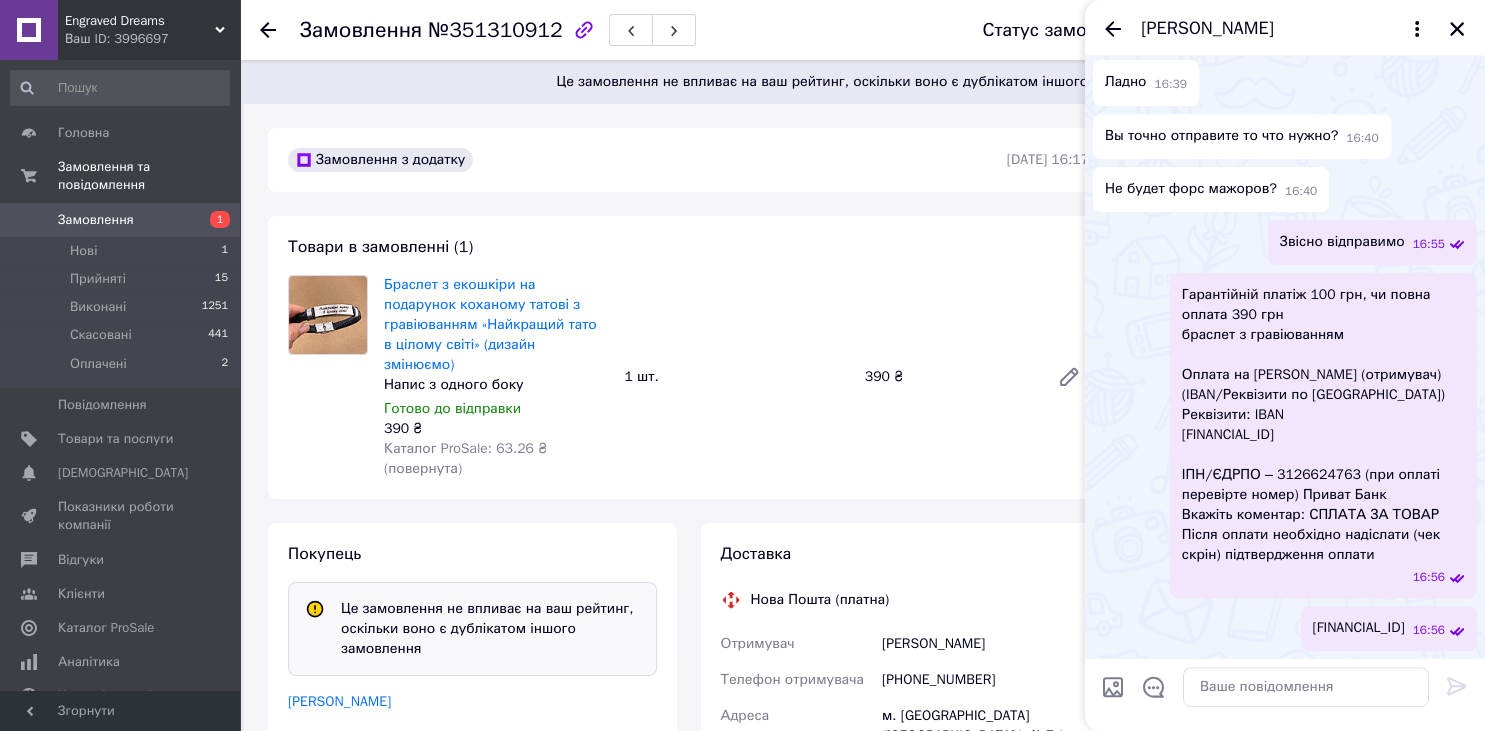scroll, scrollTop: 759, scrollLeft: 0, axis: vertical 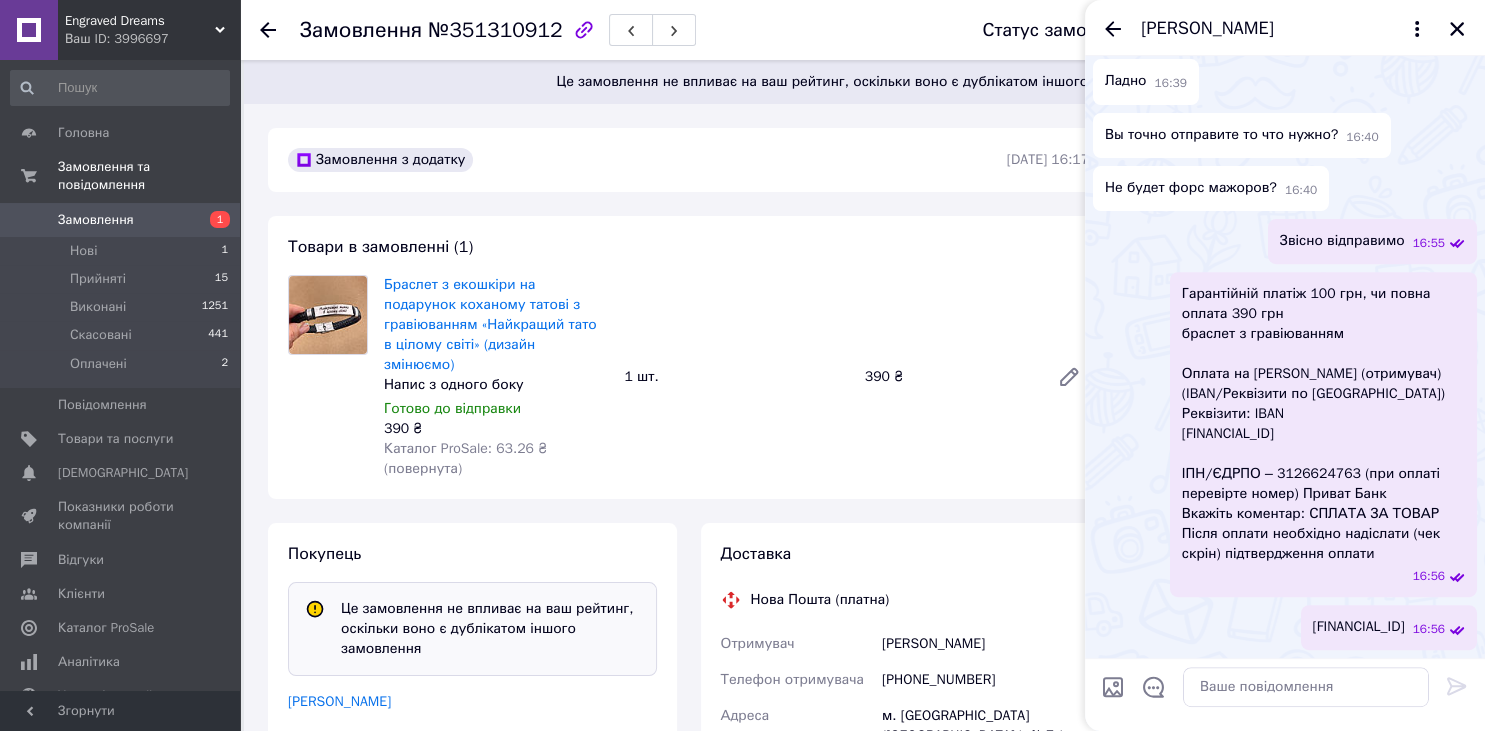 click on "Денис  Шкиль" at bounding box center [1285, 28] 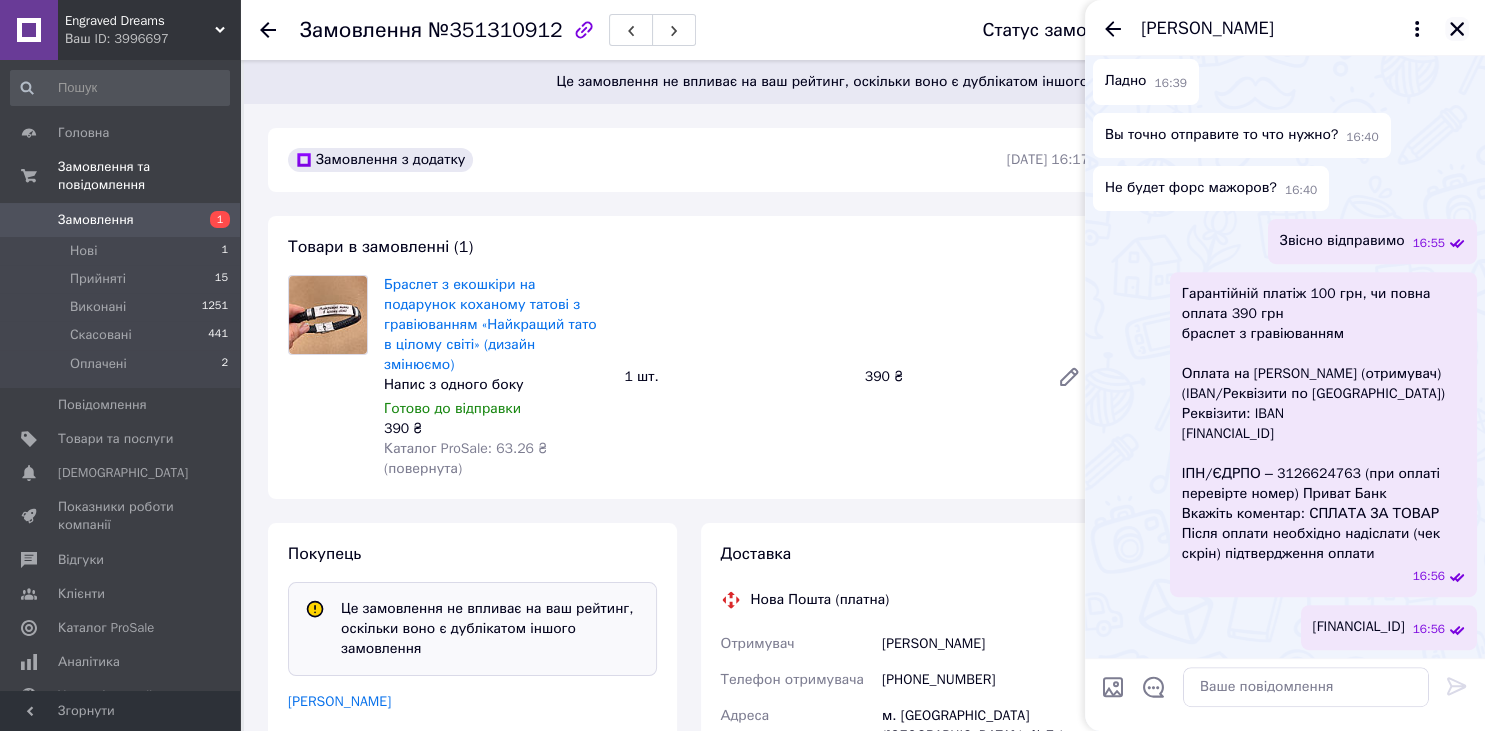 click 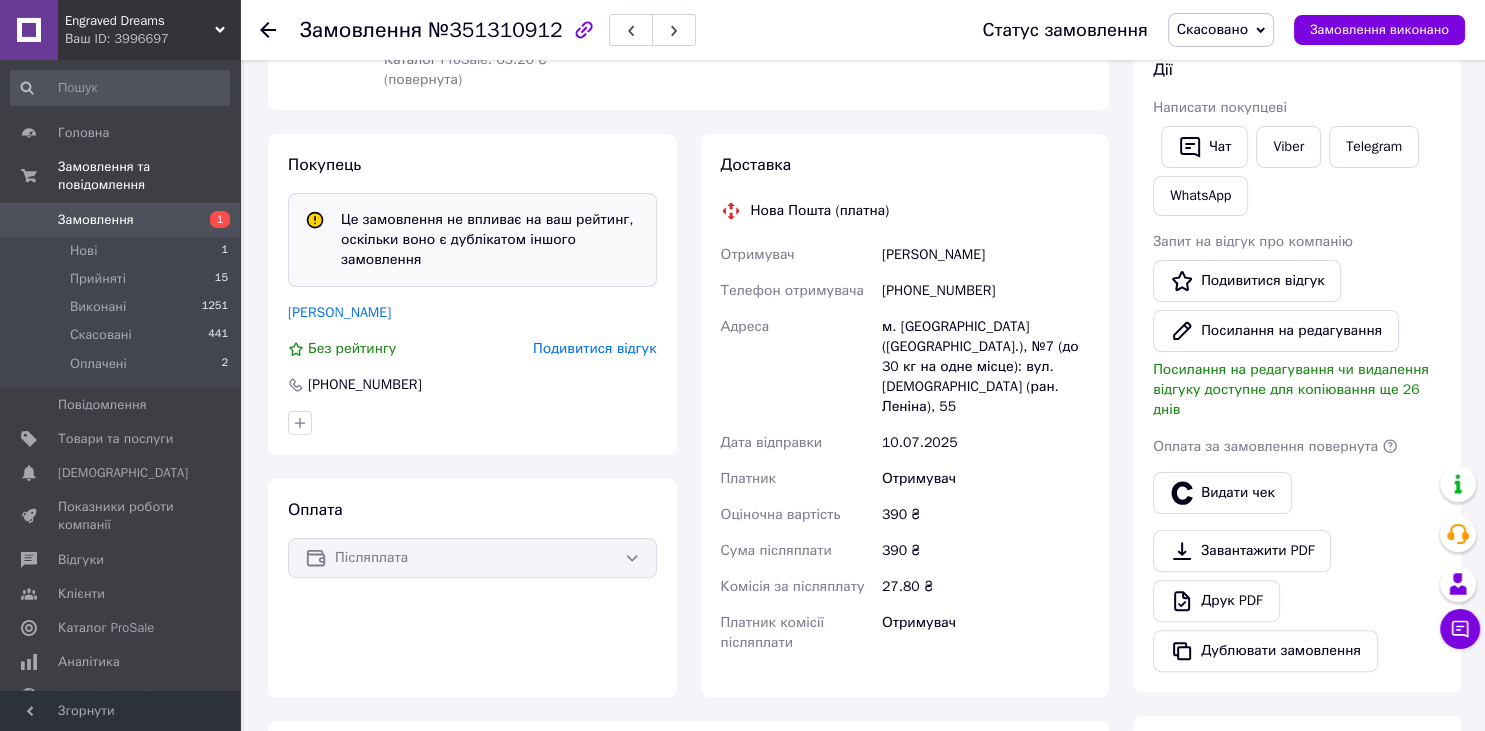 scroll, scrollTop: 316, scrollLeft: 0, axis: vertical 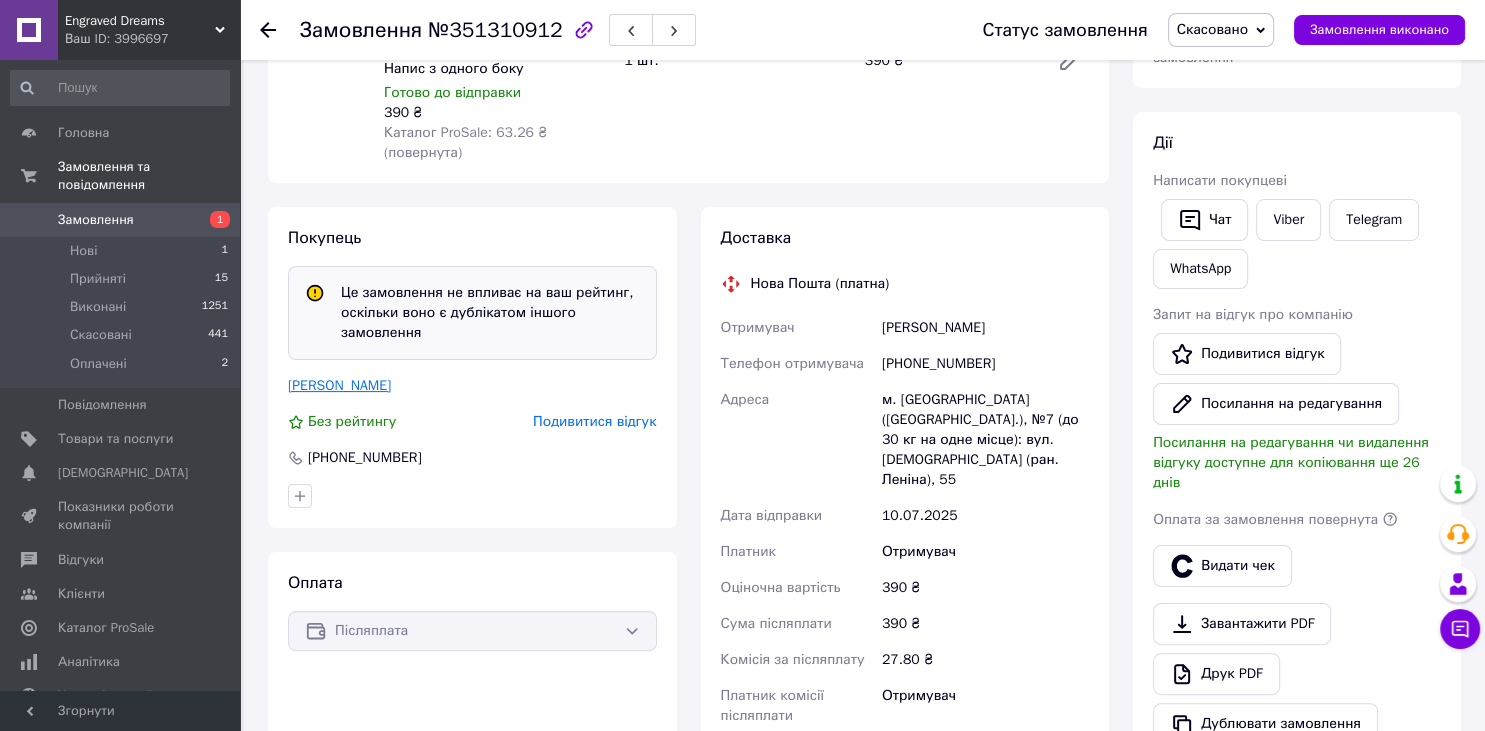 click on "Шкиль Юрий" at bounding box center (339, 385) 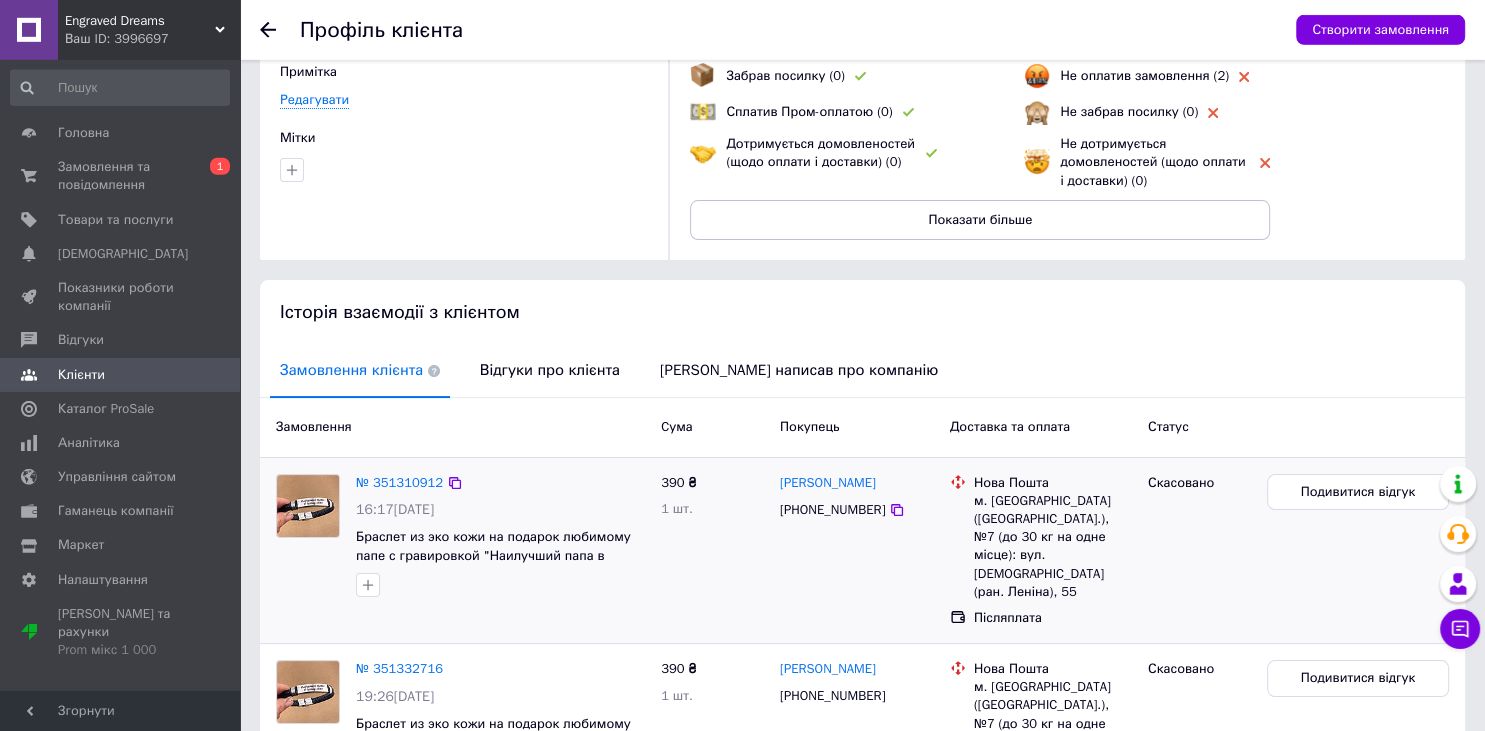 scroll, scrollTop: 211, scrollLeft: 0, axis: vertical 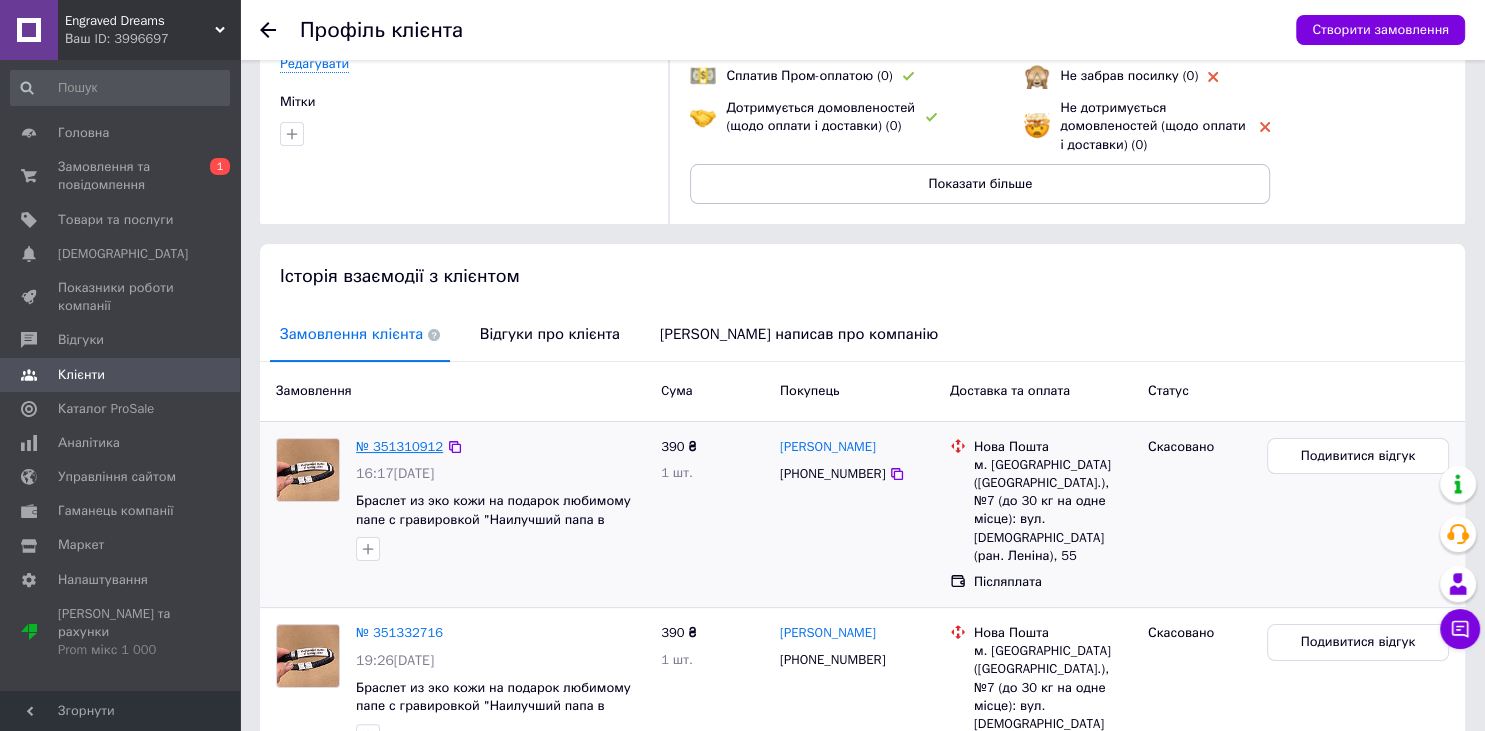 click on "№ 351310912" at bounding box center [399, 446] 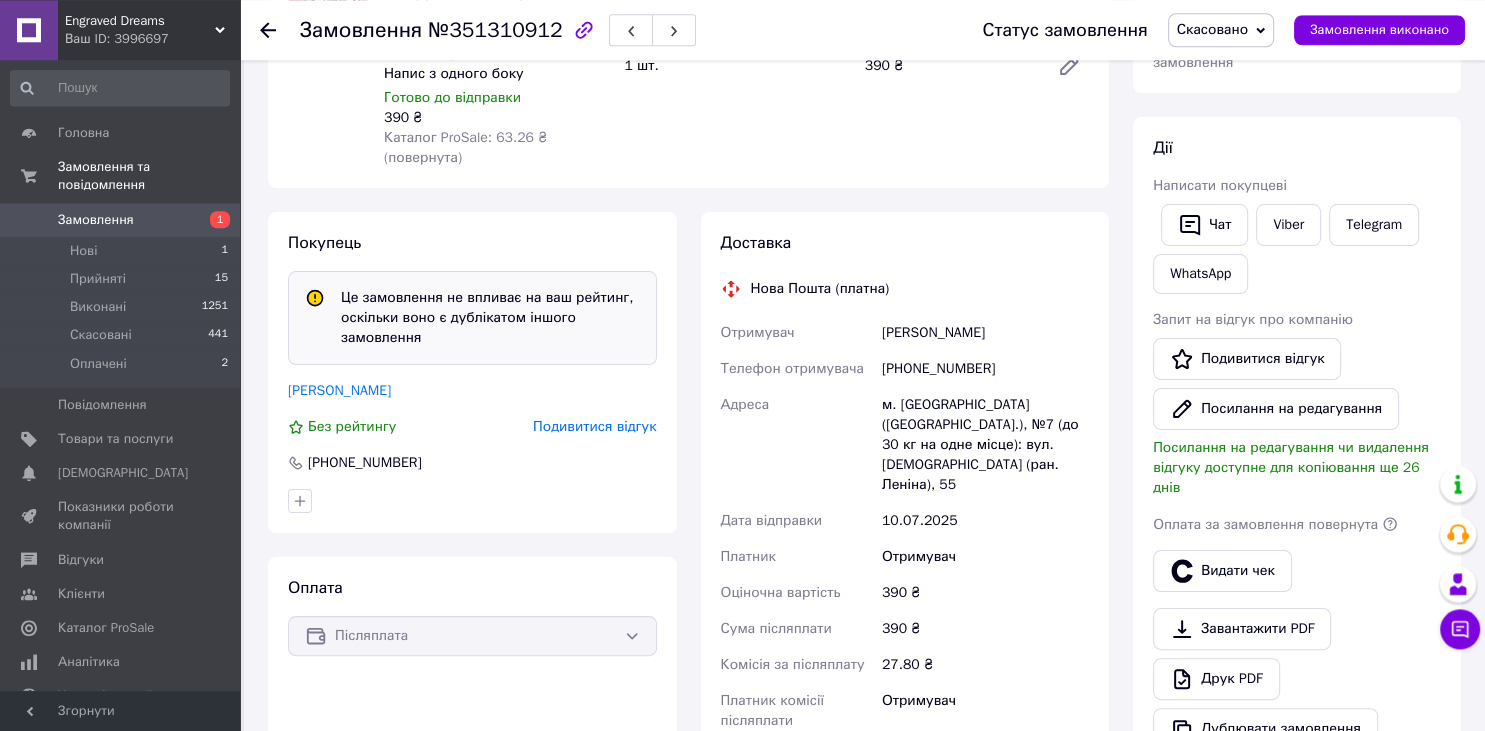 scroll, scrollTop: 316, scrollLeft: 0, axis: vertical 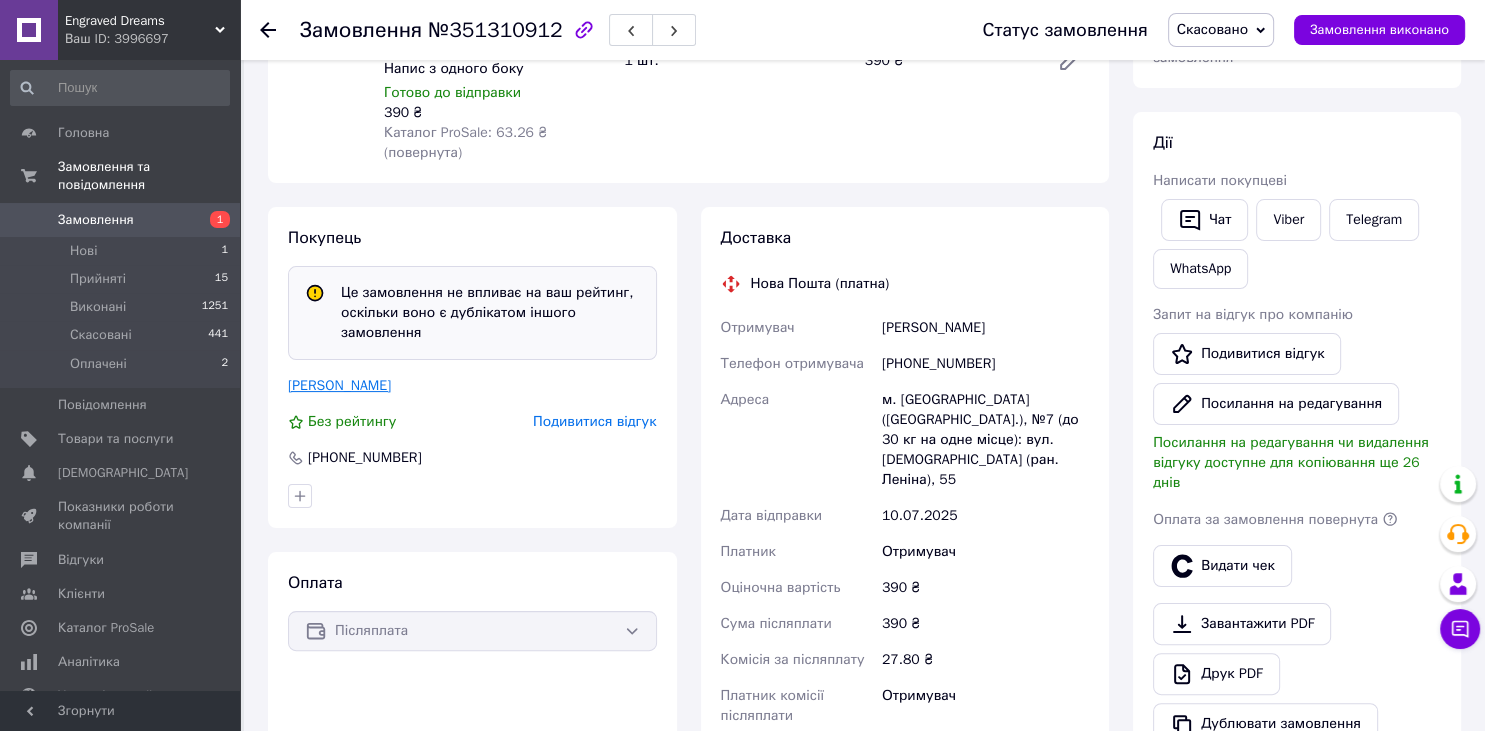 click on "[PERSON_NAME]" at bounding box center [339, 385] 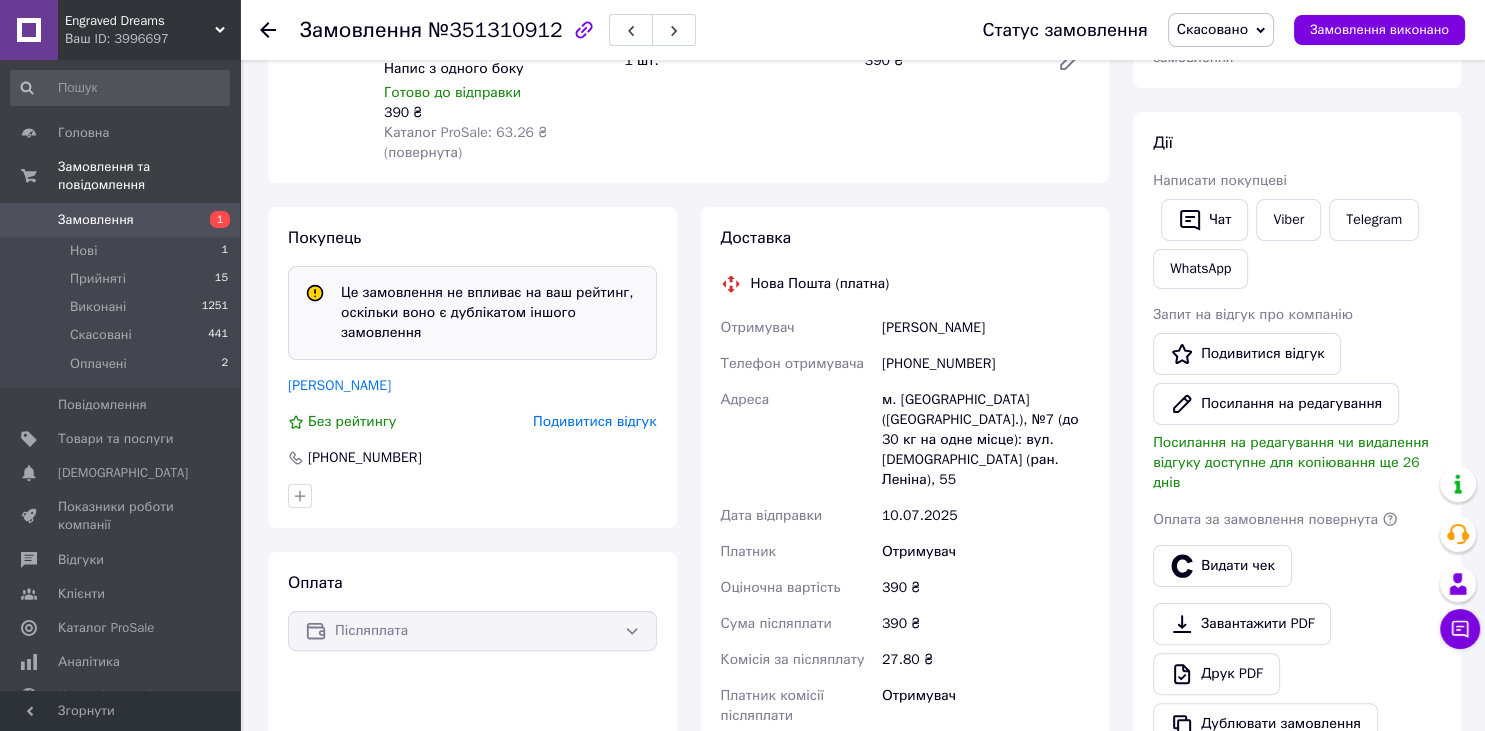 scroll, scrollTop: 0, scrollLeft: 0, axis: both 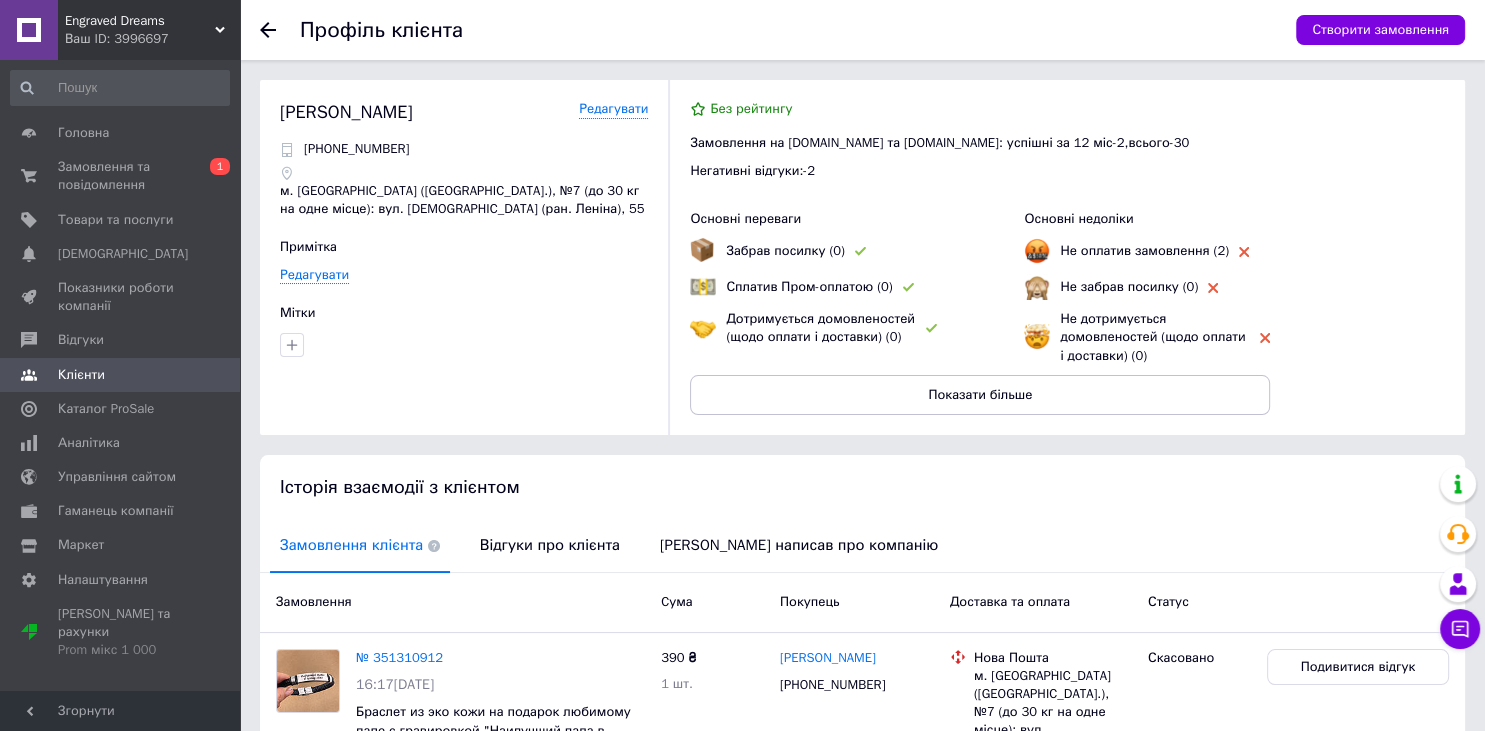 click on "Негативні відгуки:  -  2" at bounding box center [1067, 171] 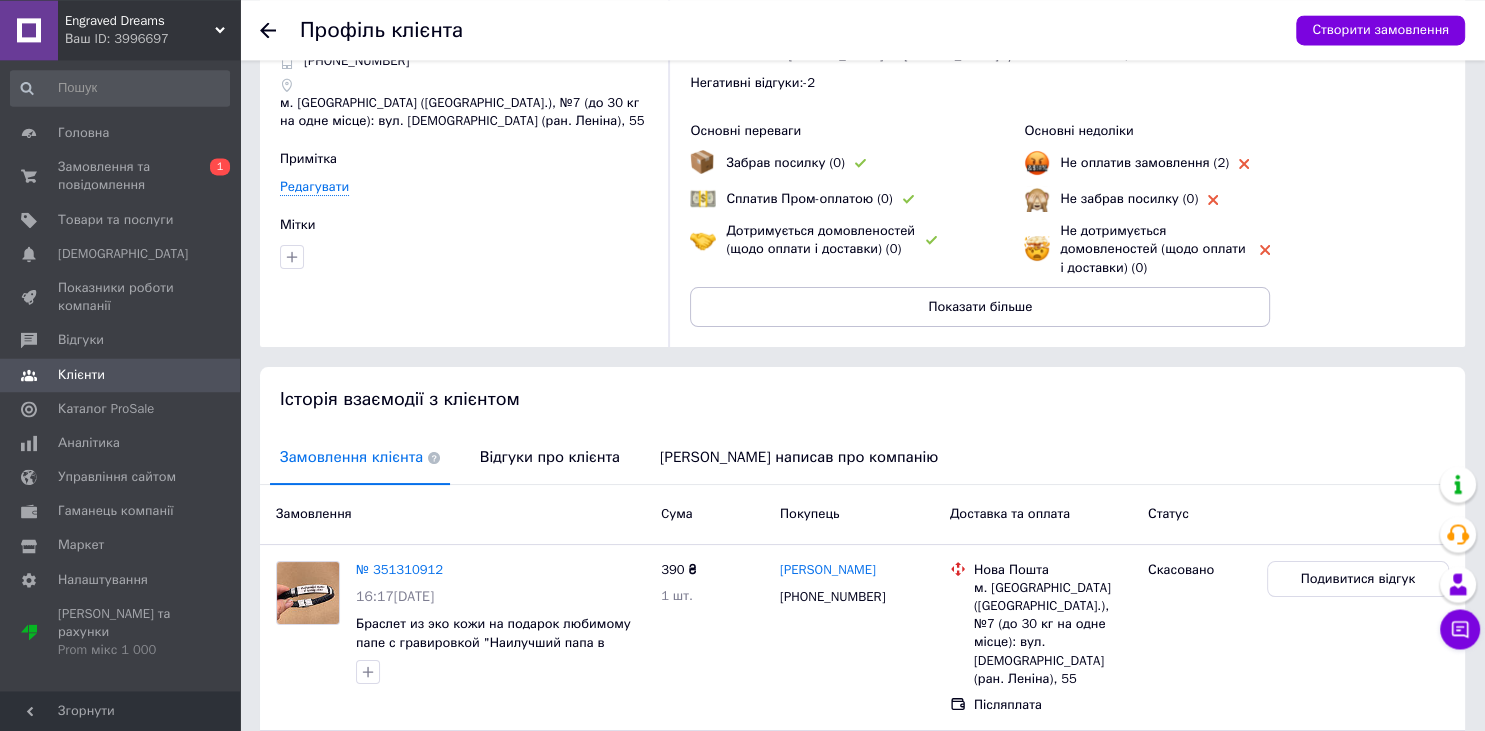 scroll, scrollTop: 0, scrollLeft: 0, axis: both 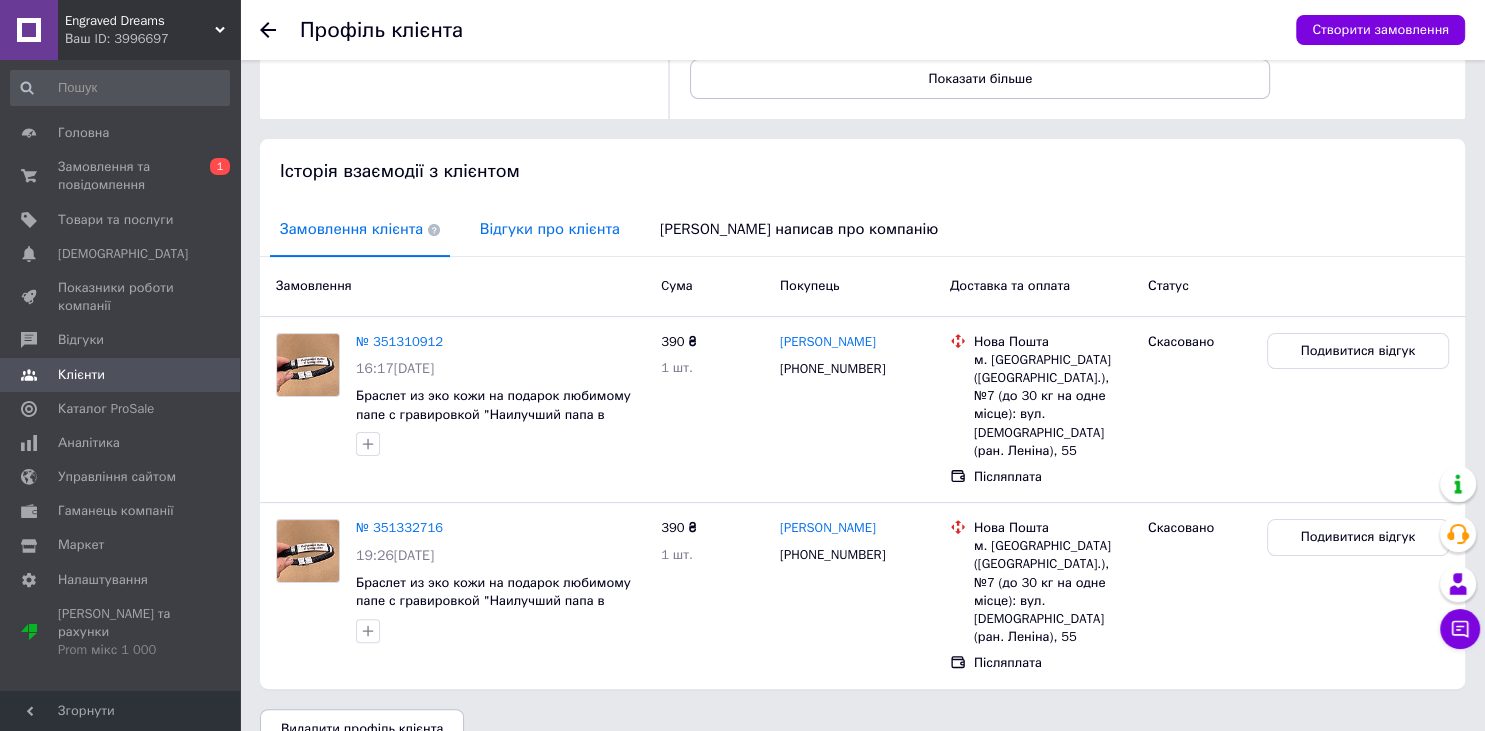 click on "Відгуки про клієнта" at bounding box center (550, 229) 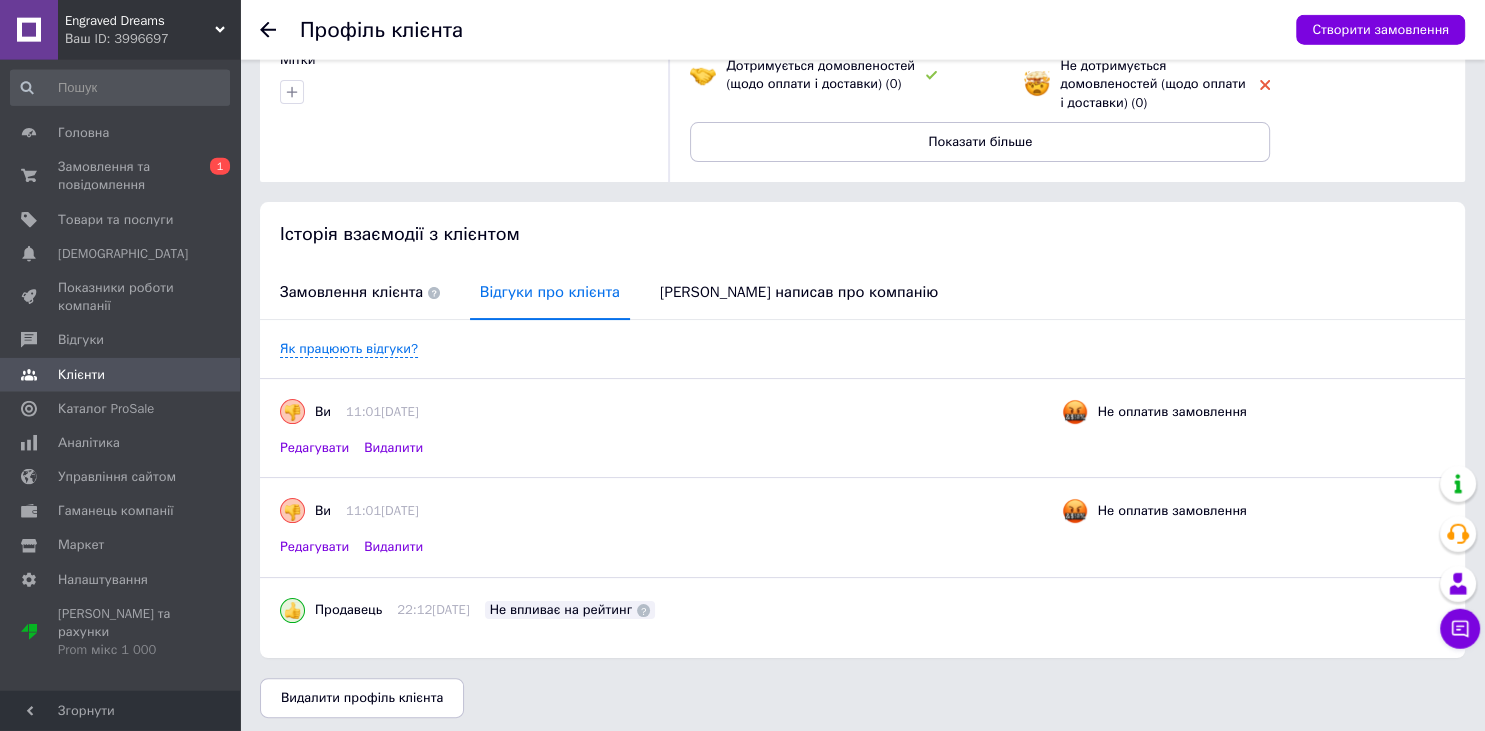 scroll, scrollTop: 0, scrollLeft: 0, axis: both 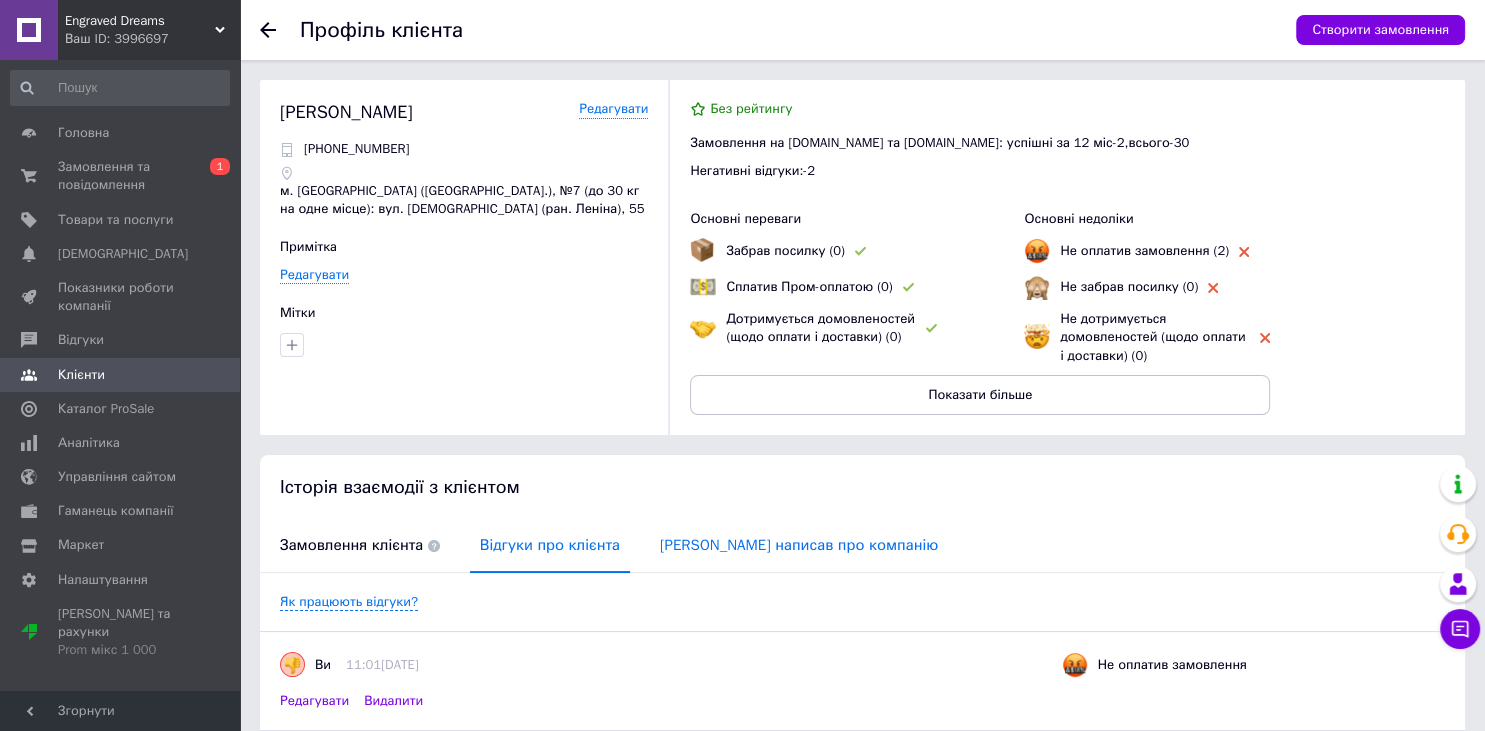 click on "[PERSON_NAME] написав про компанію" at bounding box center (799, 545) 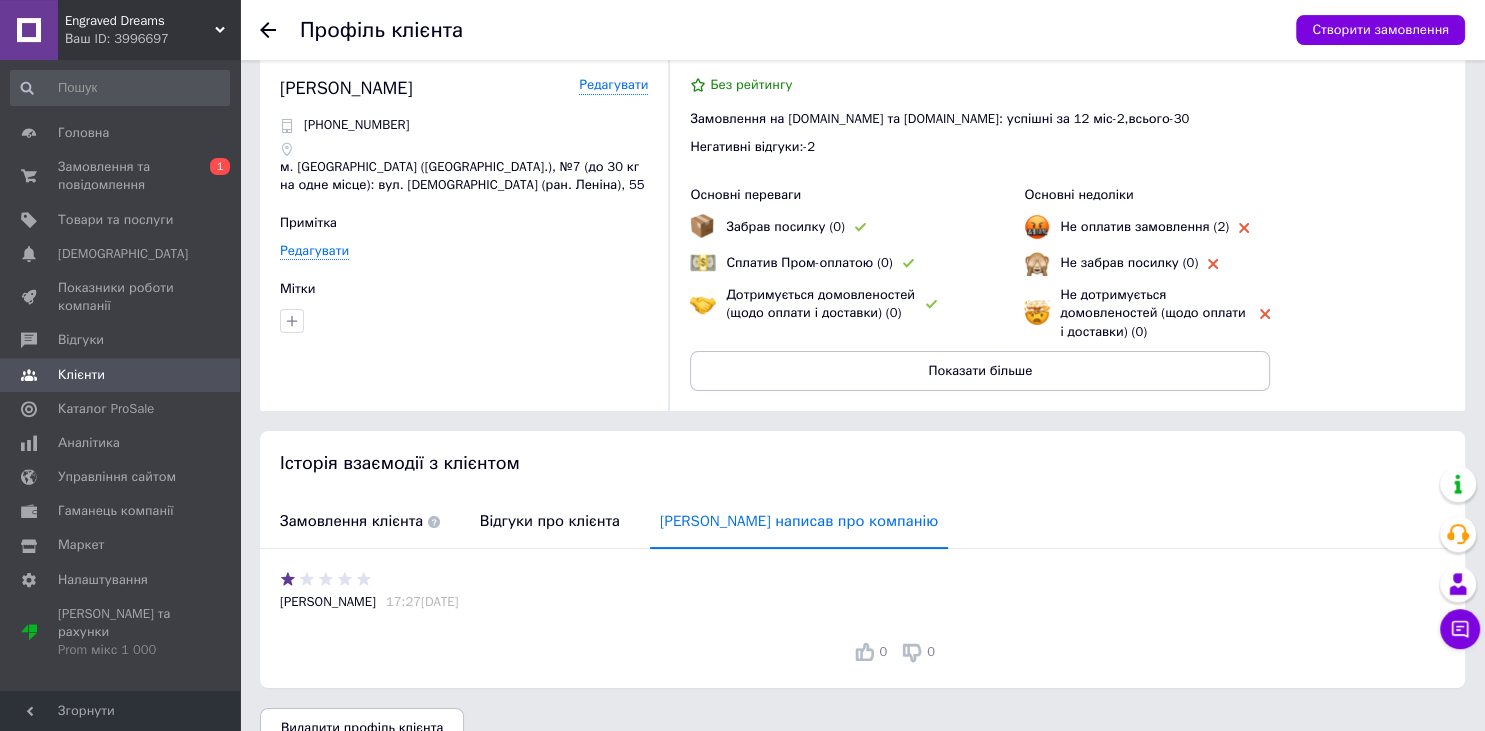 scroll, scrollTop: 62, scrollLeft: 0, axis: vertical 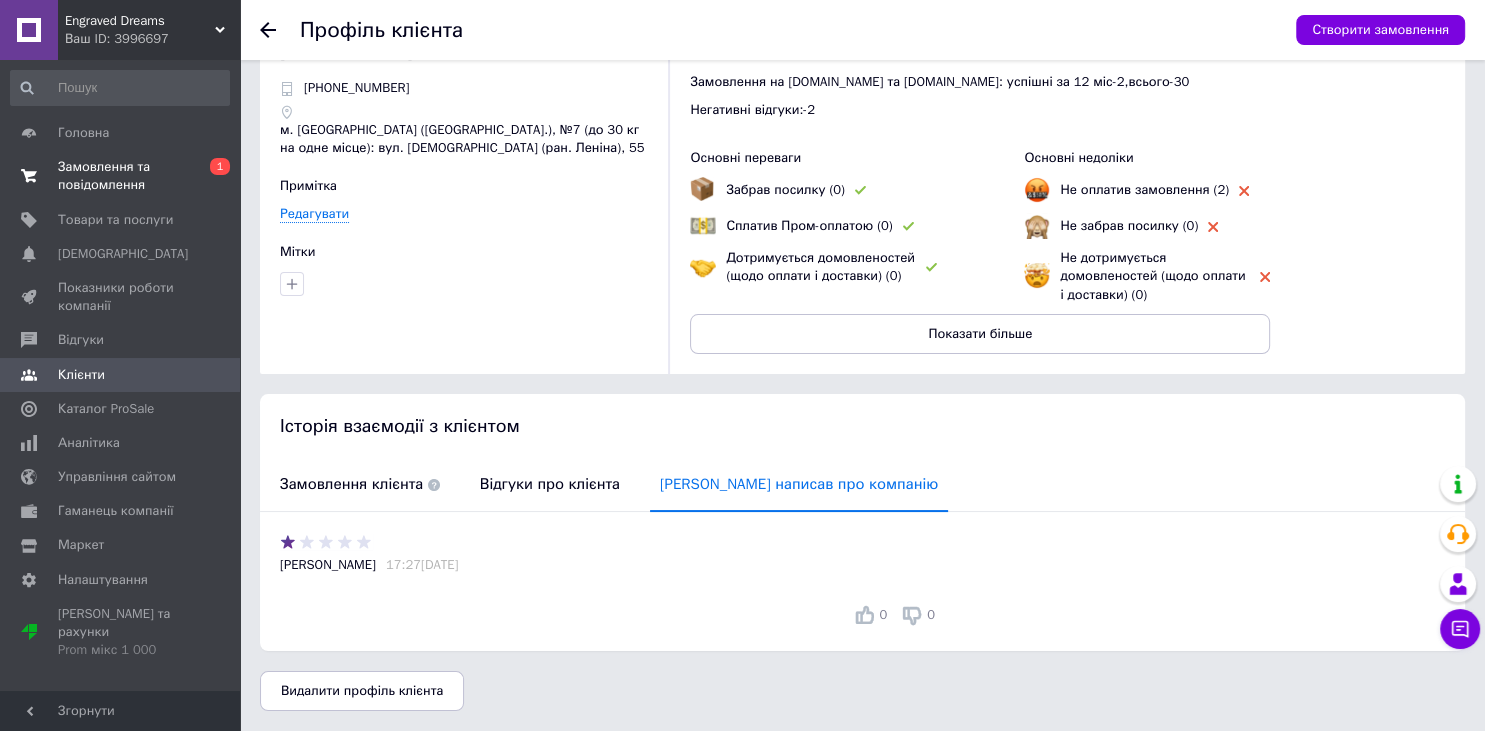 click on "Замовлення та повідомлення" at bounding box center [121, 176] 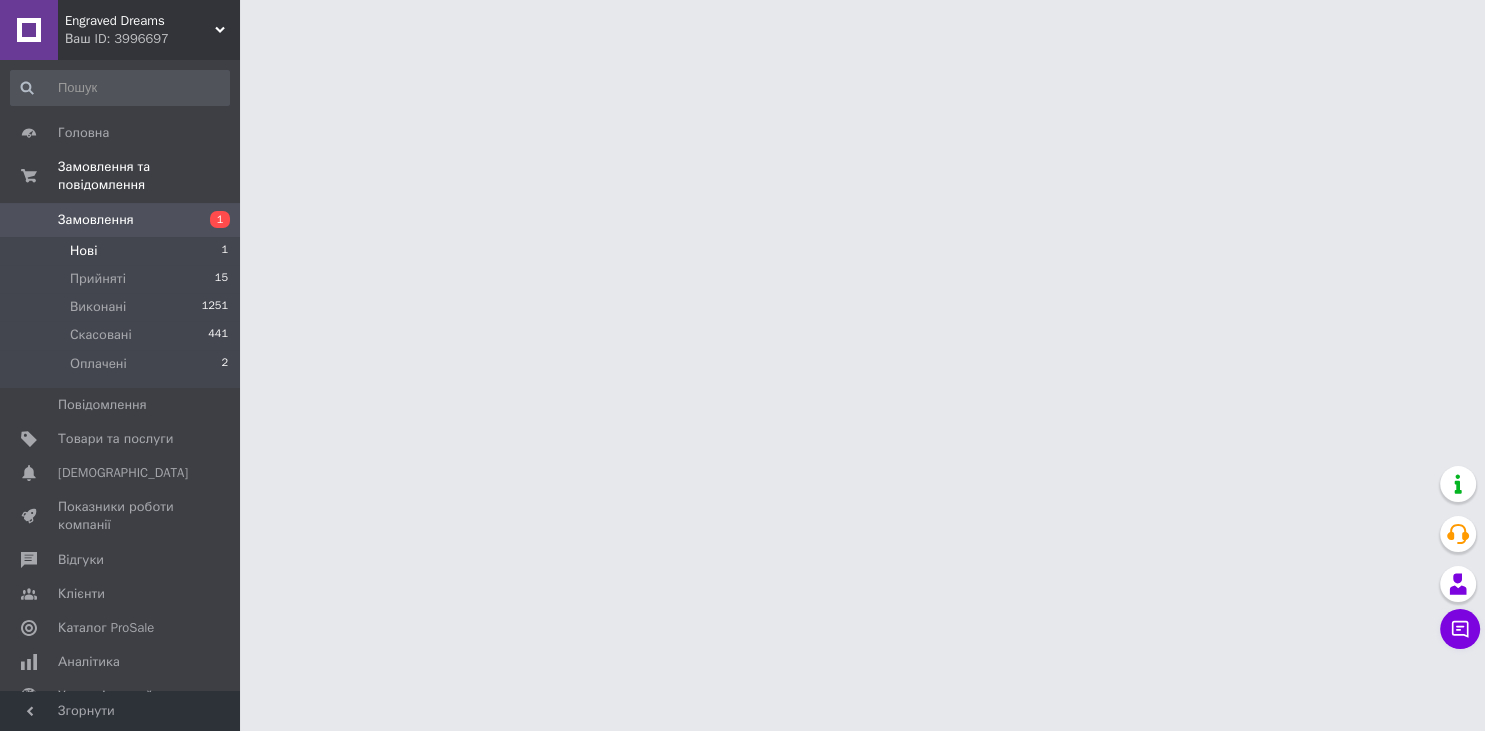click on "Нові" at bounding box center [83, 251] 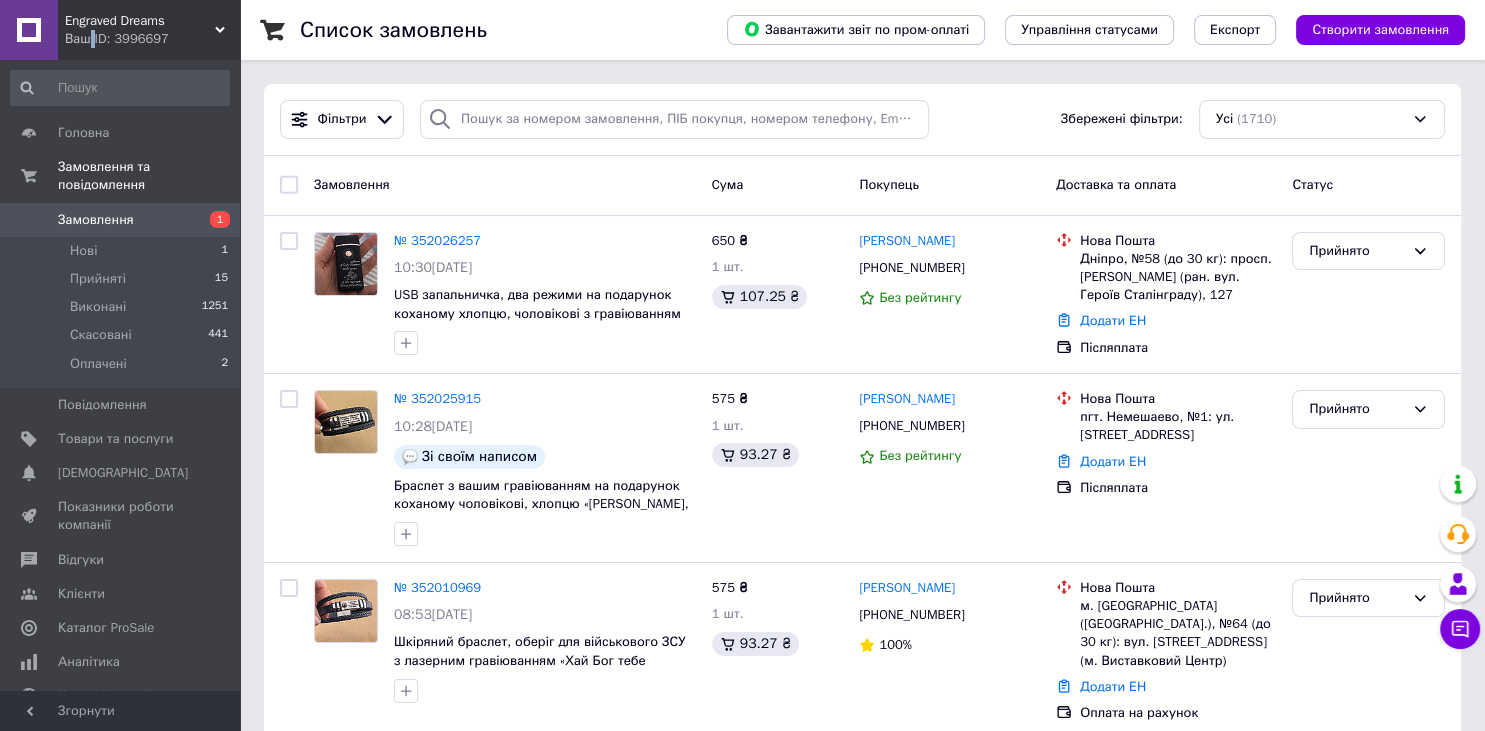 drag, startPoint x: 91, startPoint y: 35, endPoint x: 130, endPoint y: 138, distance: 110.13628 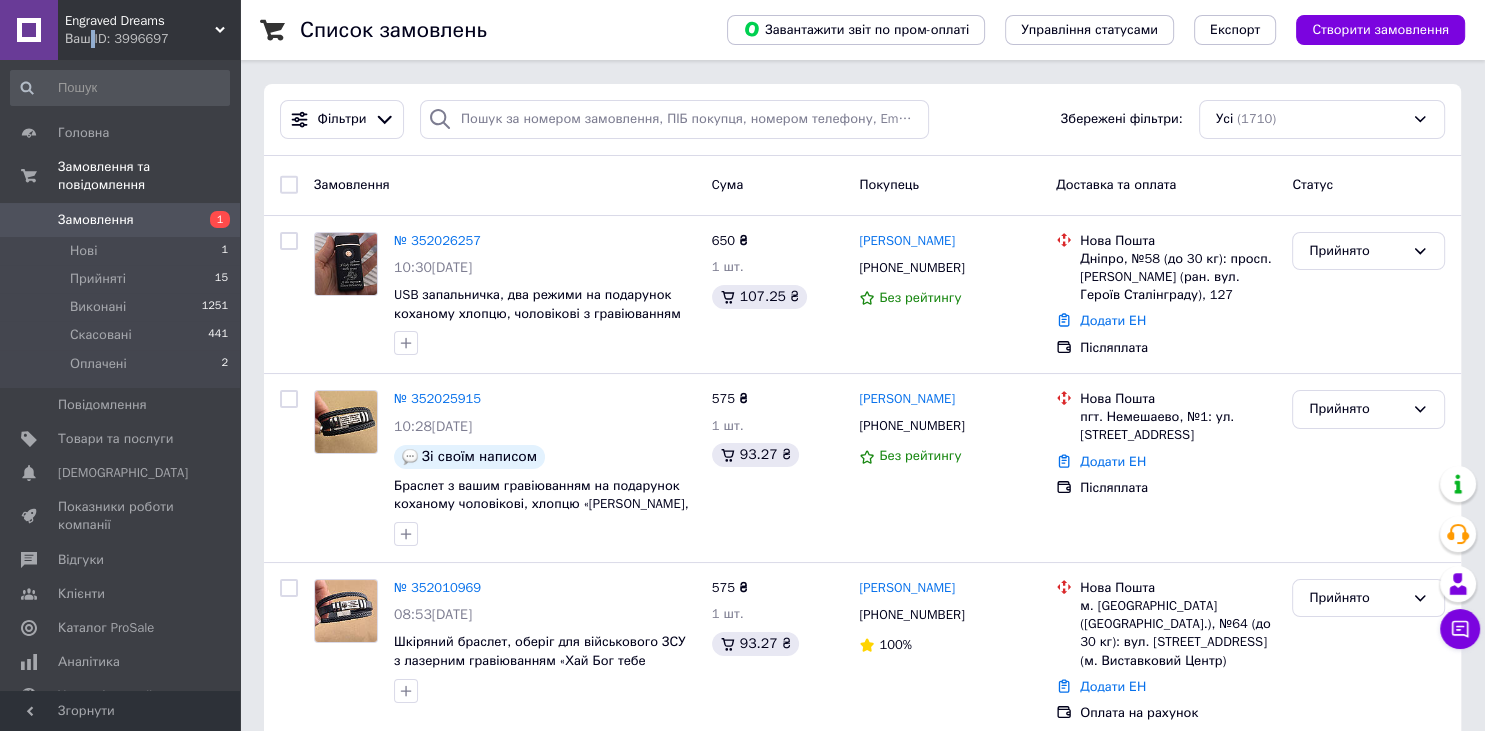 click on "Ваш ID: 3996697" at bounding box center [152, 39] 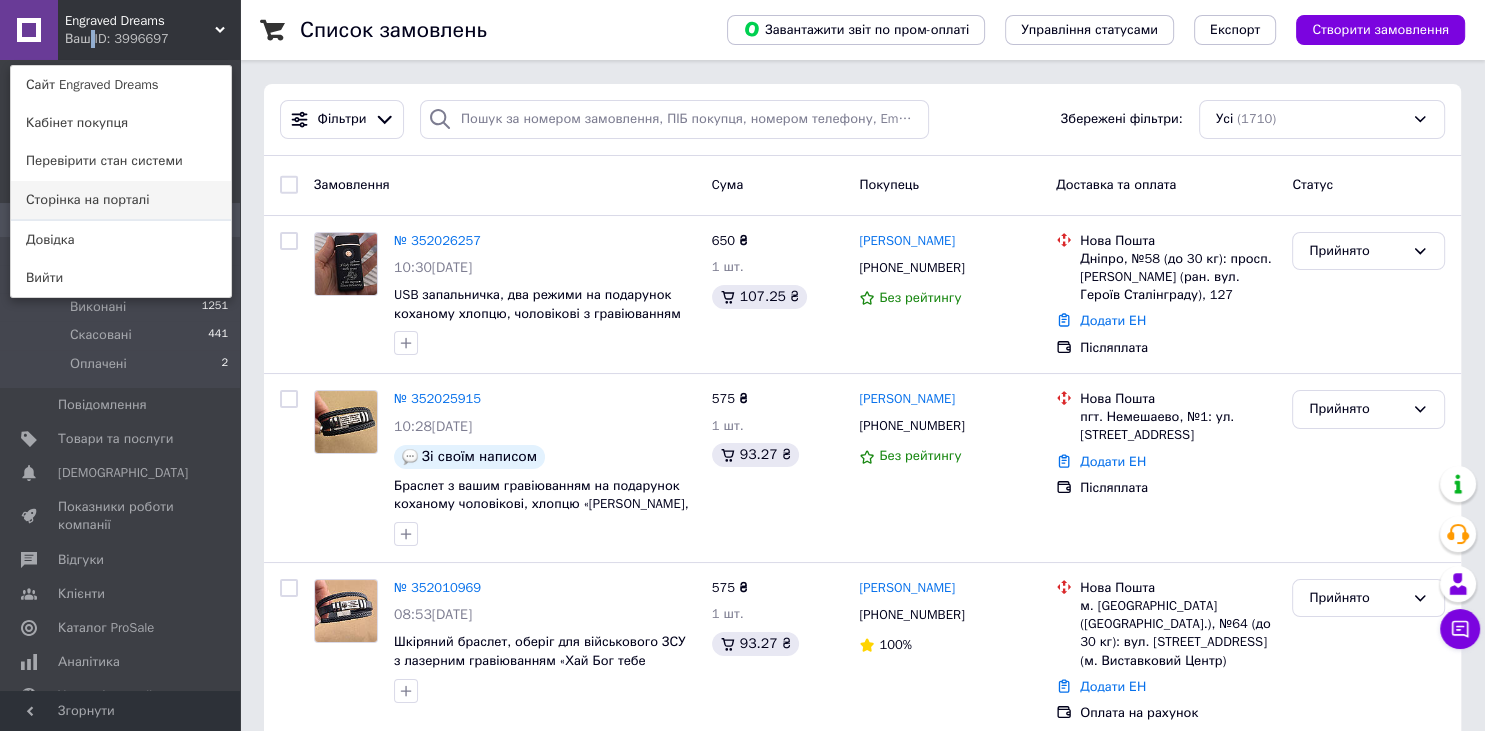click on "Сторінка на порталі" at bounding box center (121, 200) 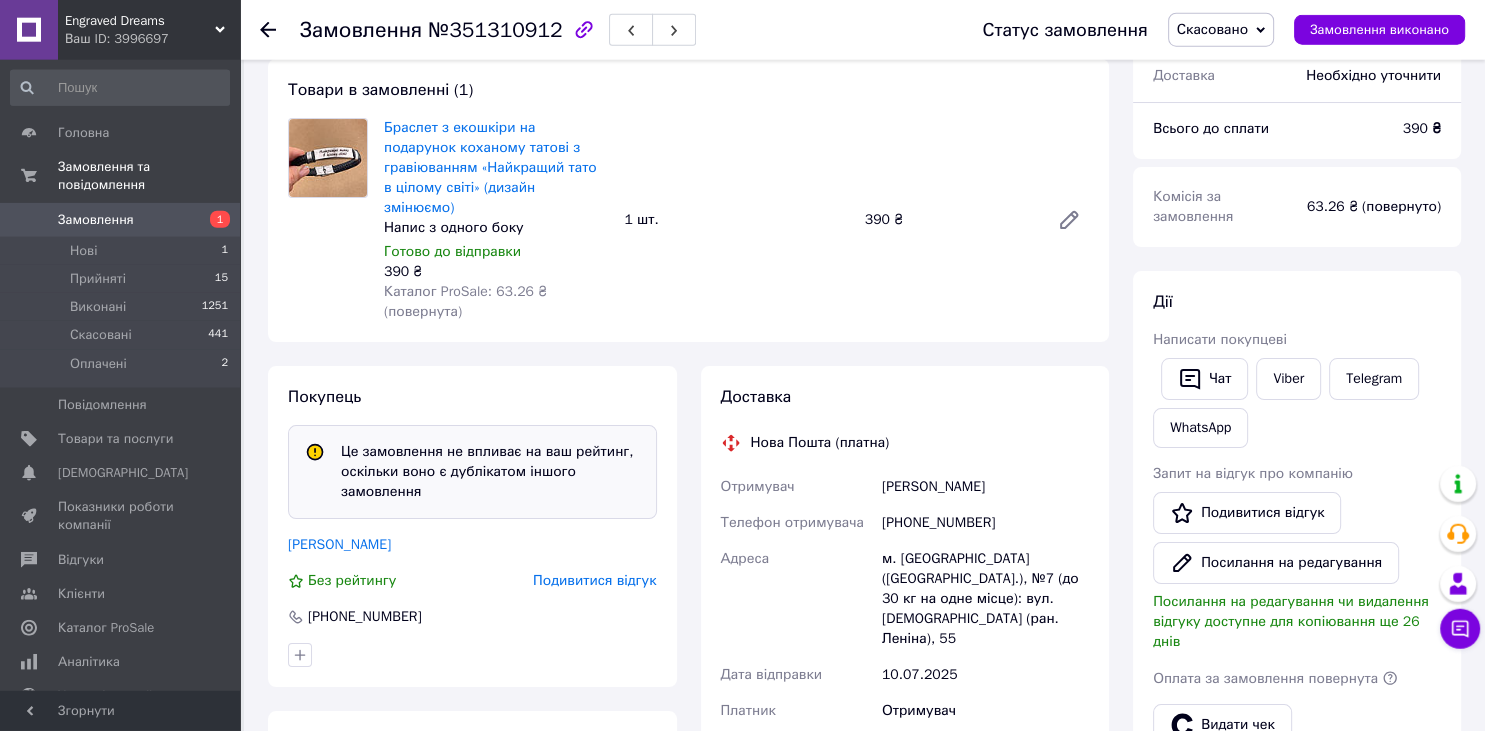 scroll, scrollTop: 211, scrollLeft: 0, axis: vertical 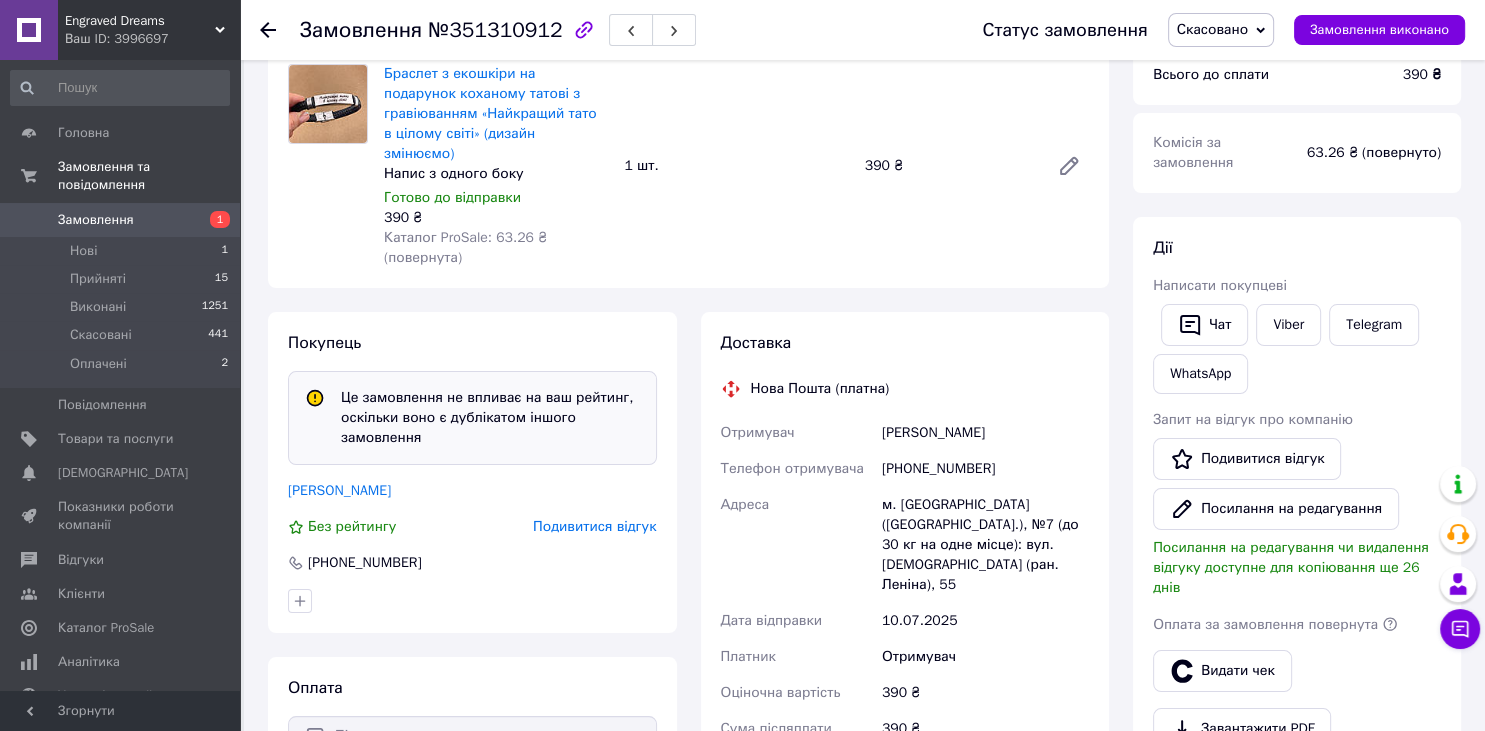 click on "Подивитися відгук" at bounding box center [594, 526] 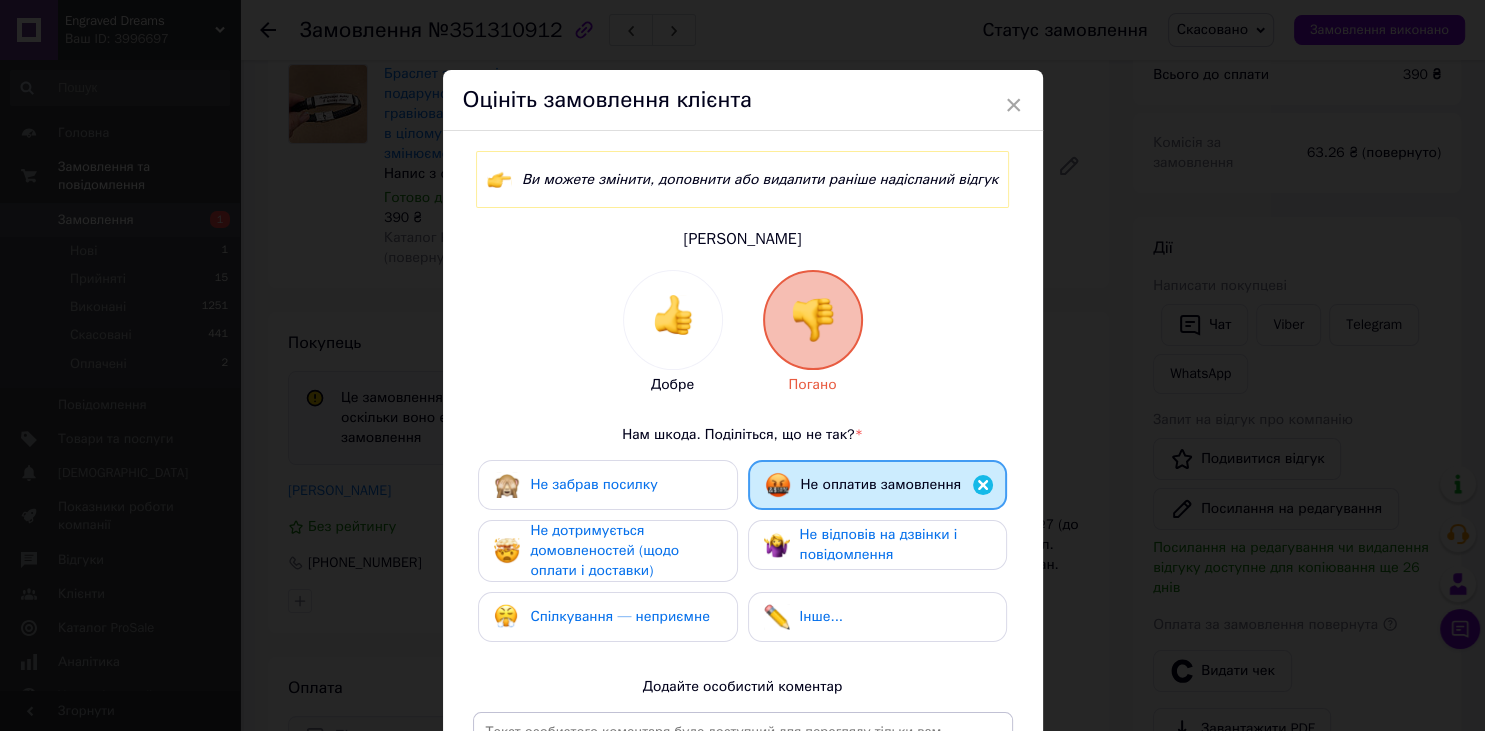 click on "×" at bounding box center (1014, 105) 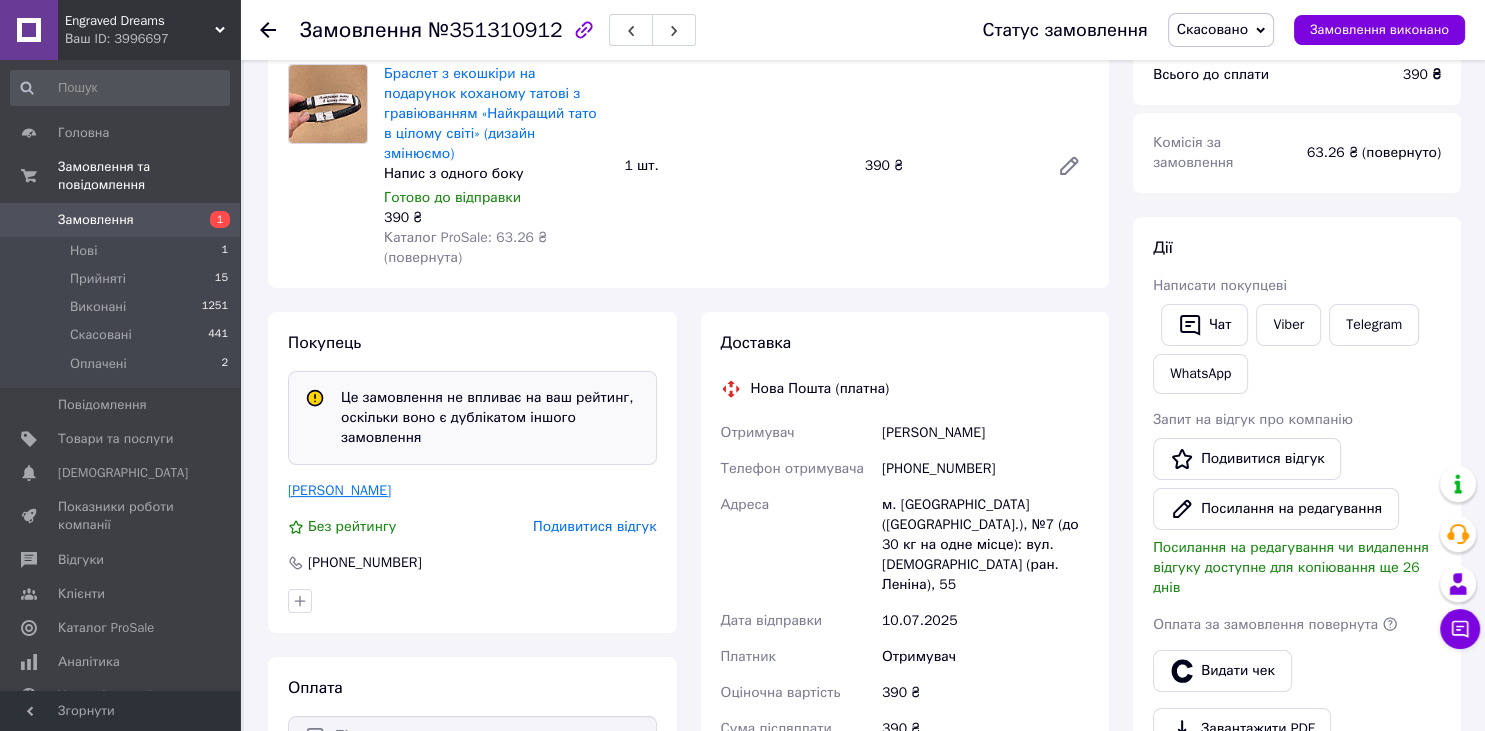 click on "[PERSON_NAME]" at bounding box center [339, 490] 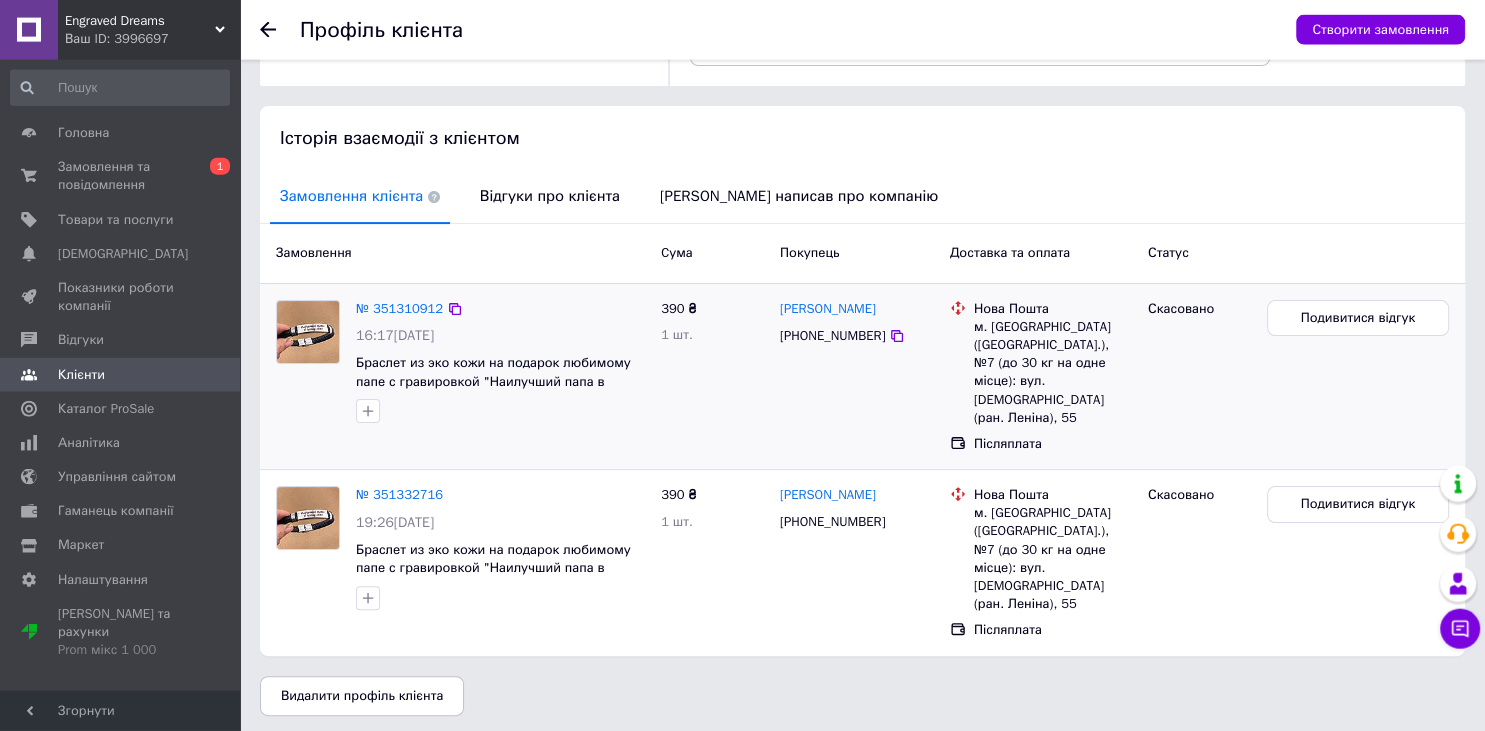 scroll, scrollTop: 352, scrollLeft: 0, axis: vertical 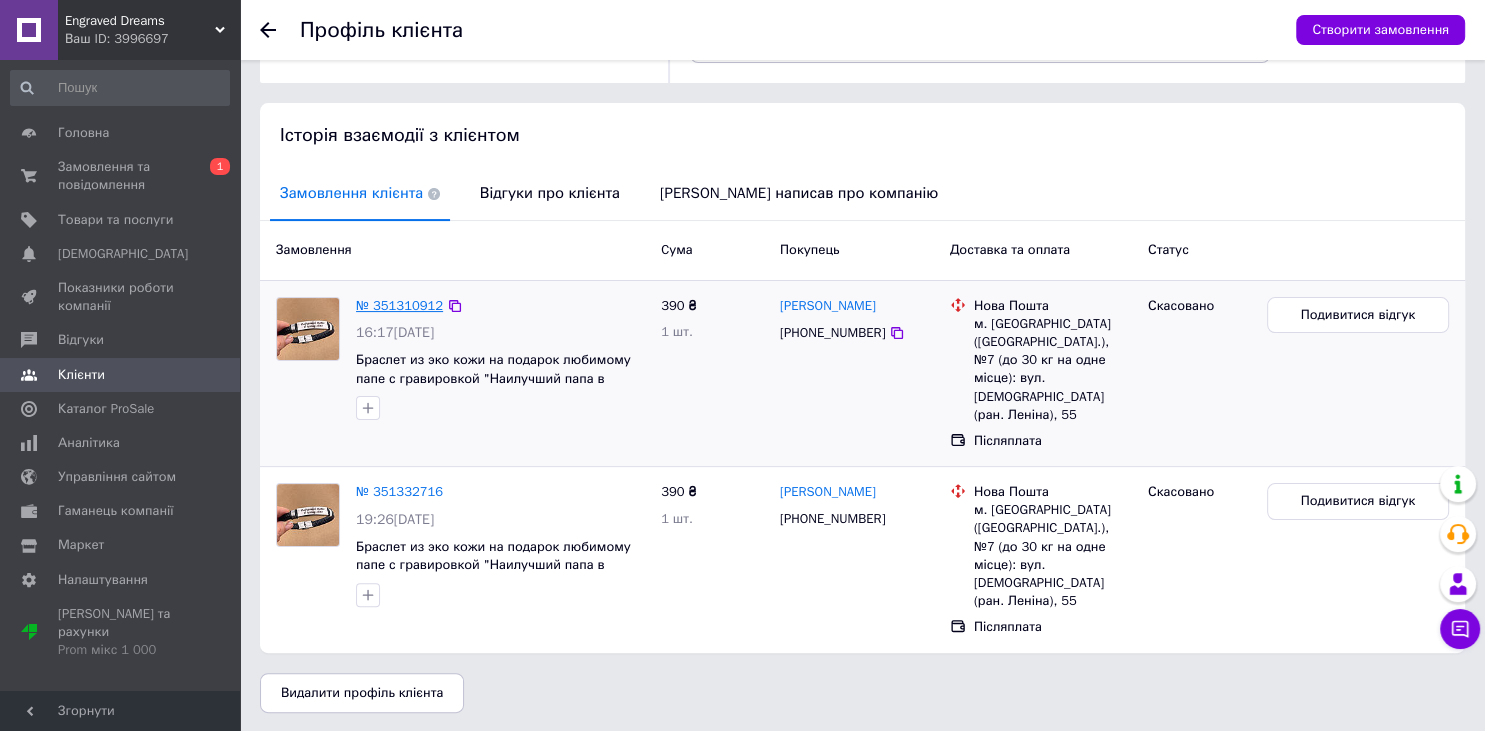 click on "№ 351310912" at bounding box center (399, 305) 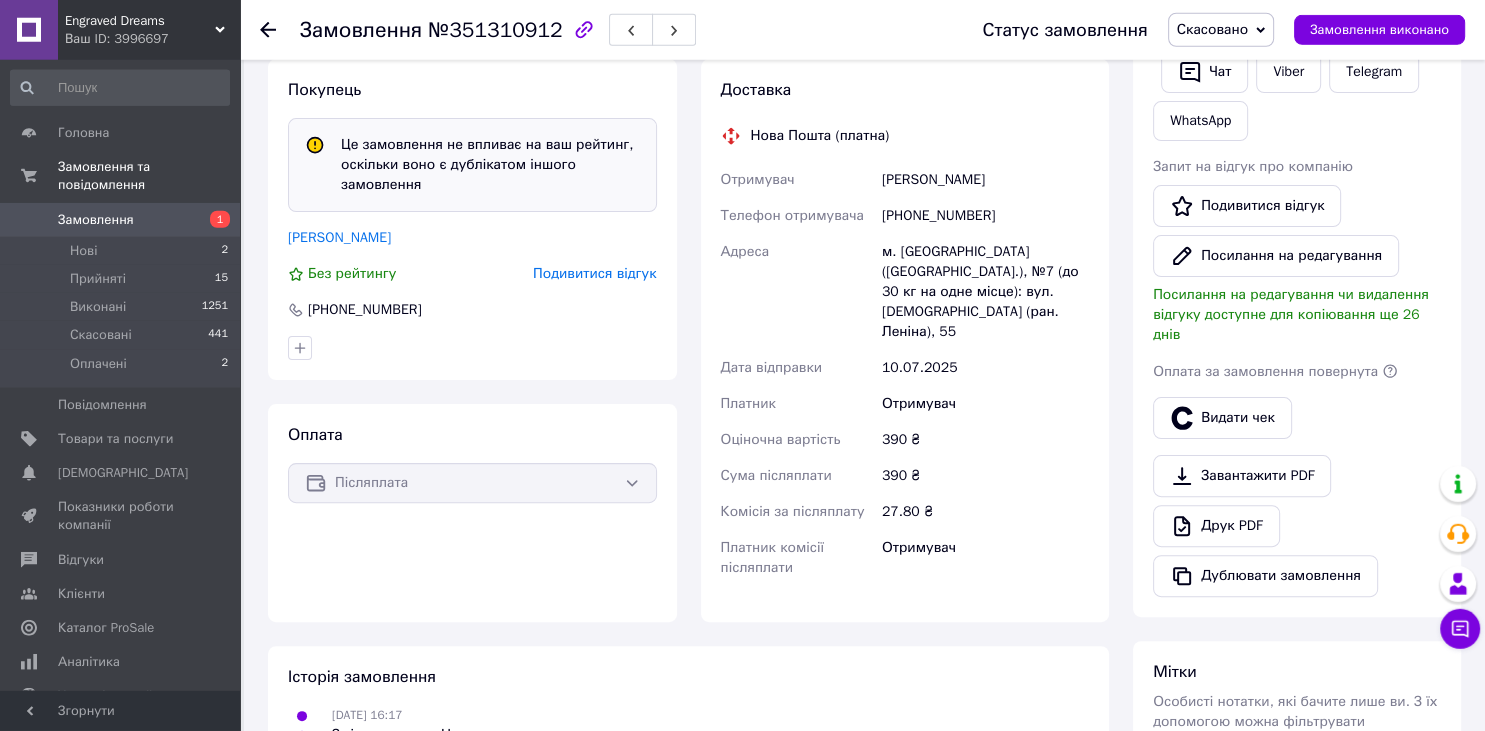 scroll, scrollTop: 816, scrollLeft: 0, axis: vertical 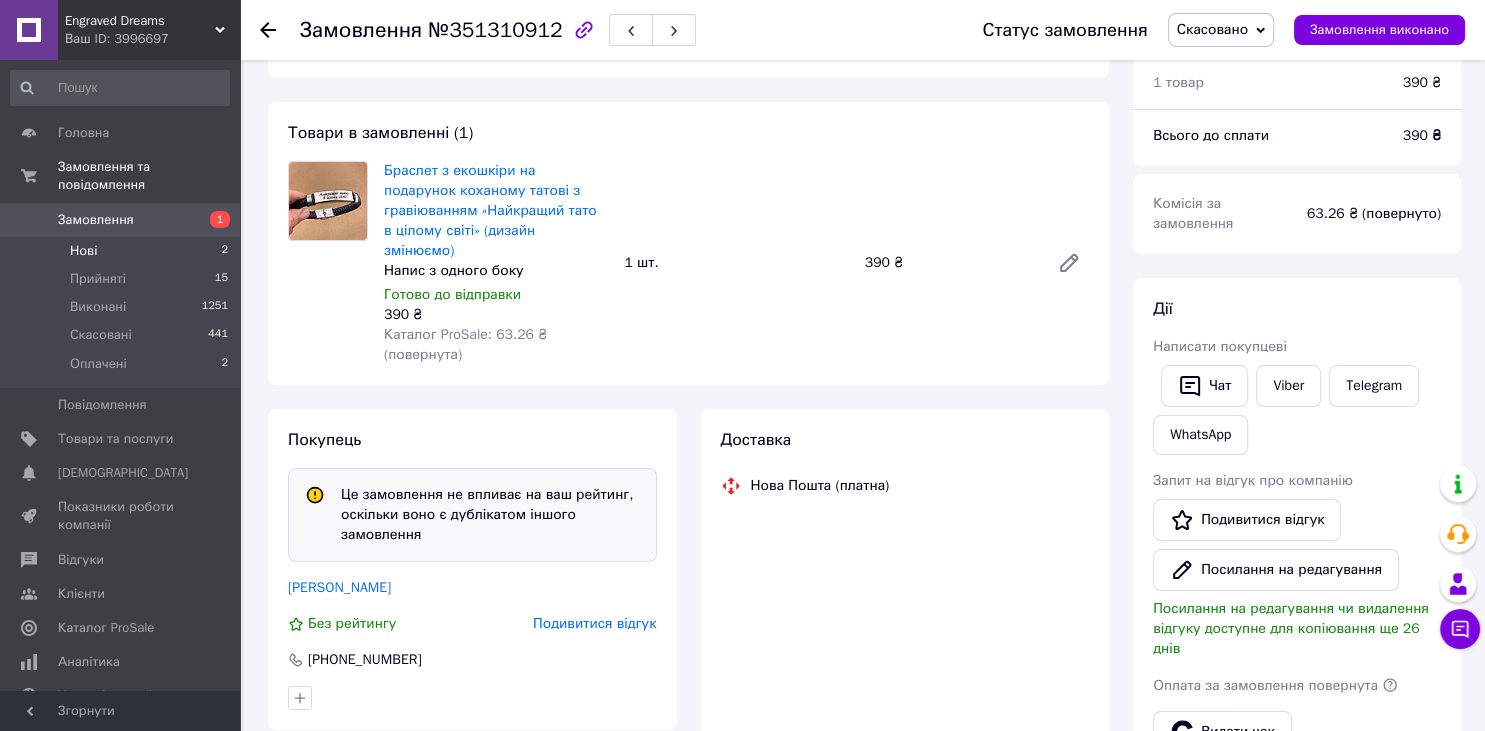 click on "Нові 2" at bounding box center (120, 251) 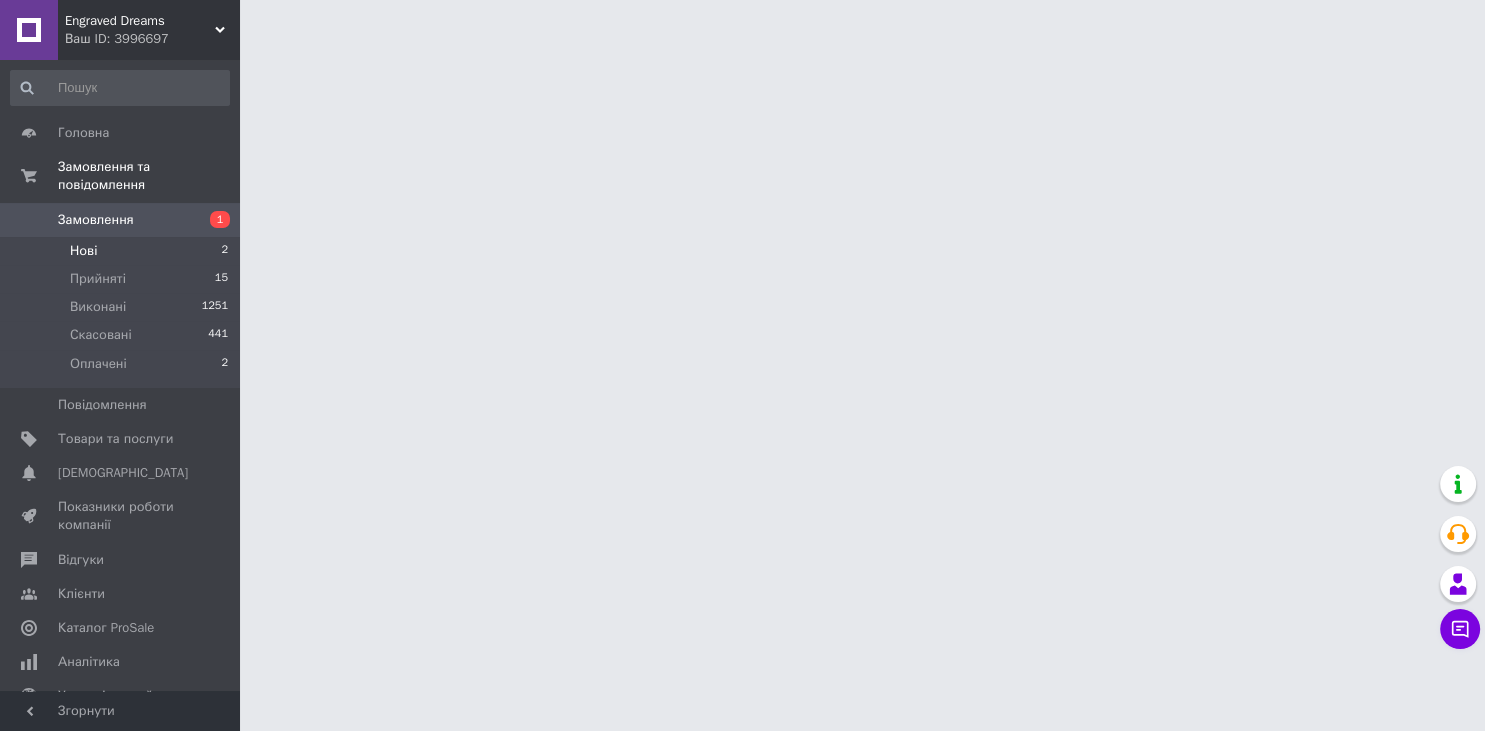 scroll, scrollTop: 0, scrollLeft: 0, axis: both 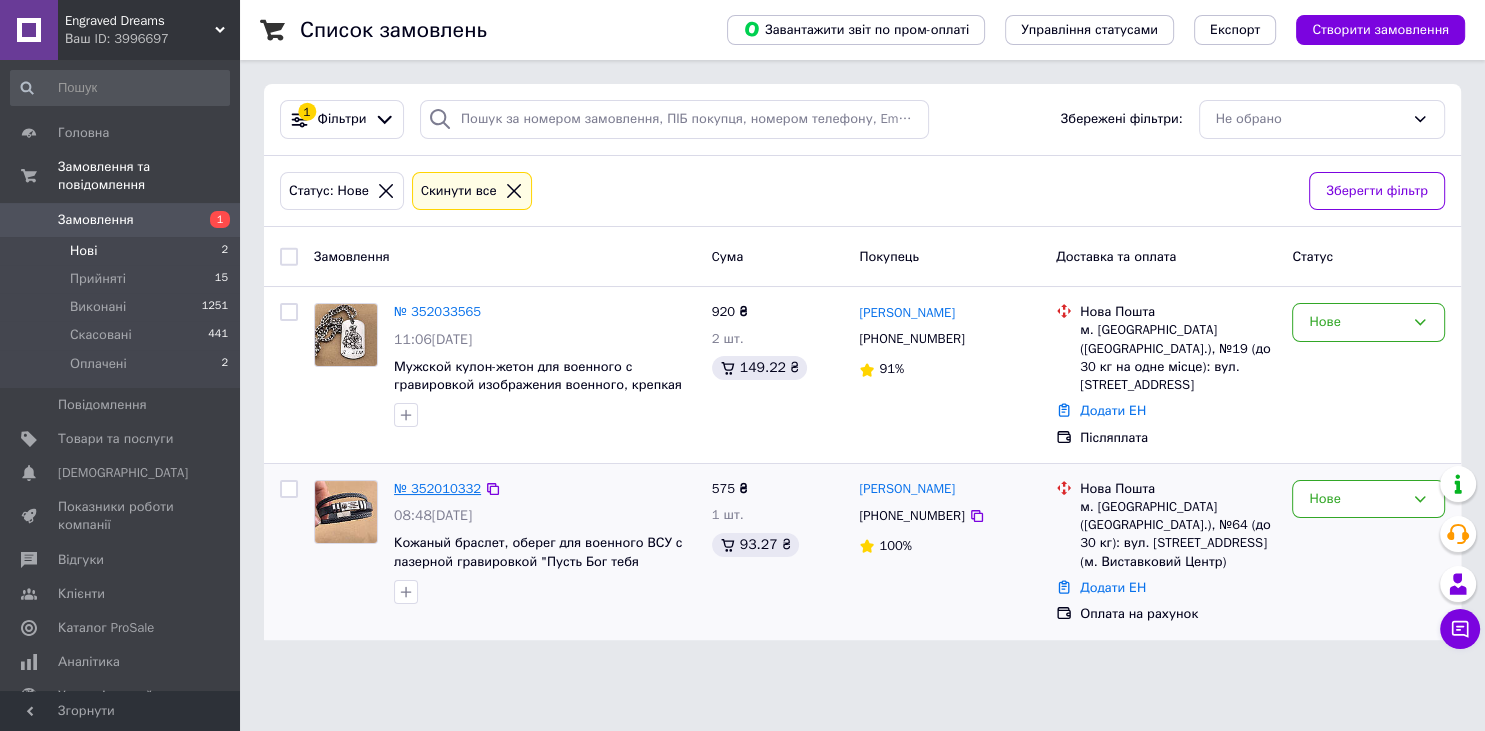 click on "№ 352010332" at bounding box center [437, 488] 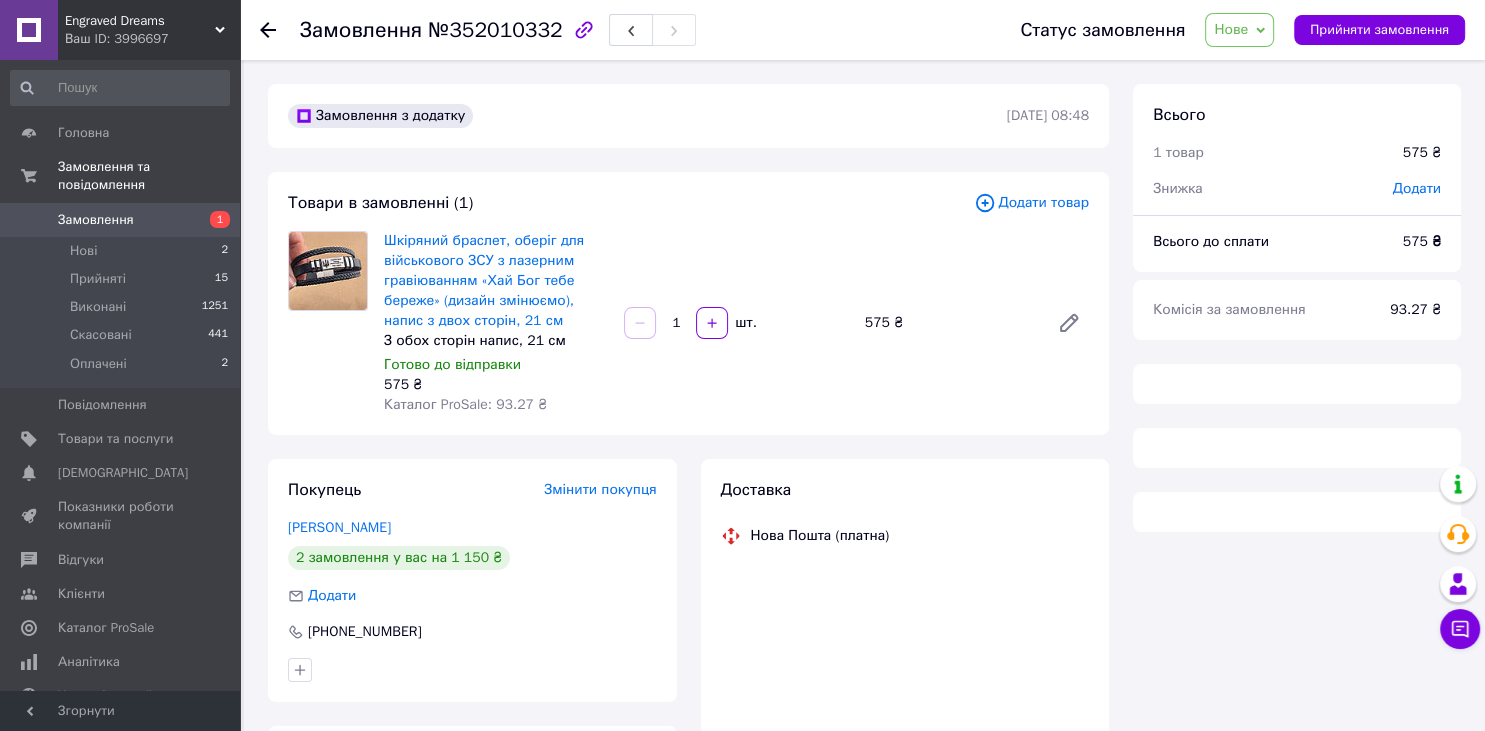 click on "Нове" at bounding box center (1231, 29) 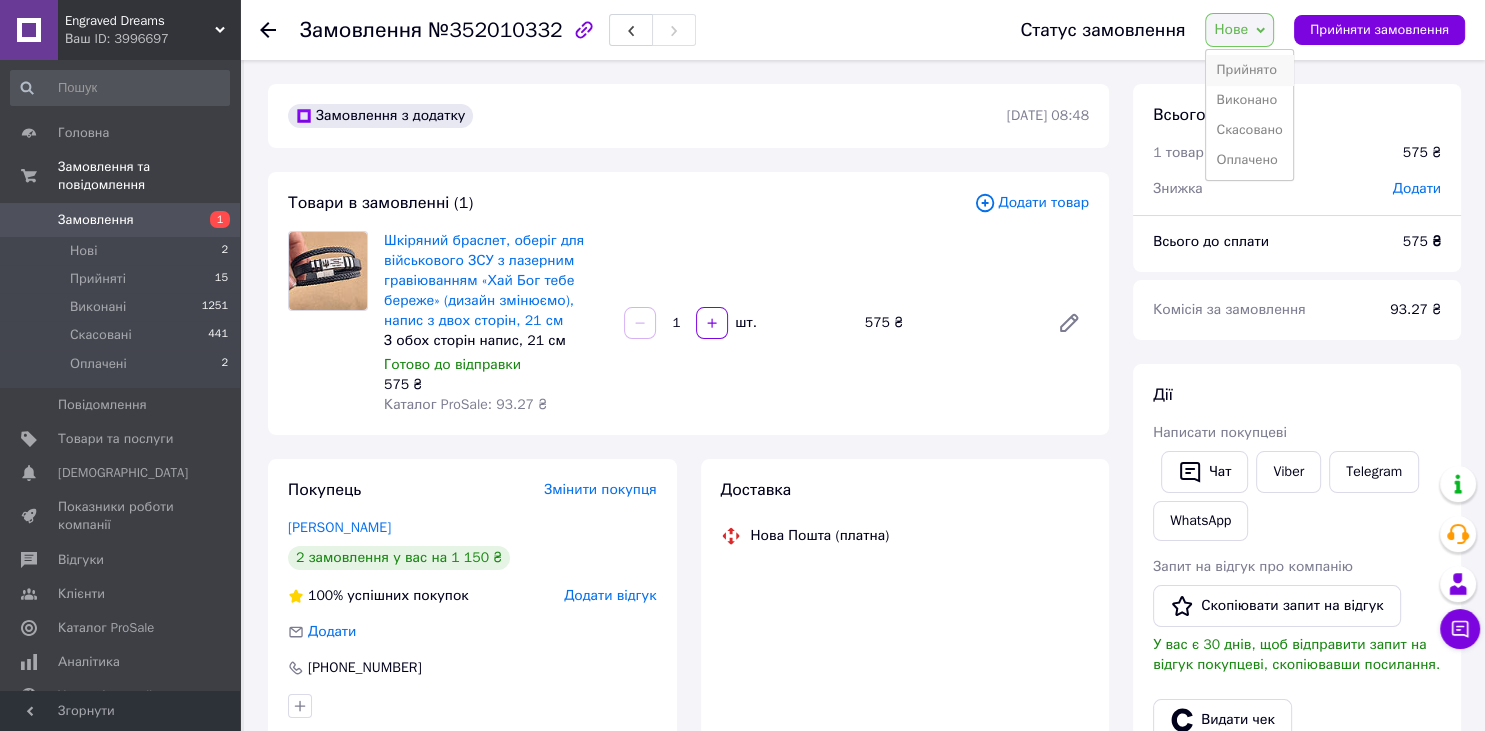 click on "Прийнято" at bounding box center [1249, 70] 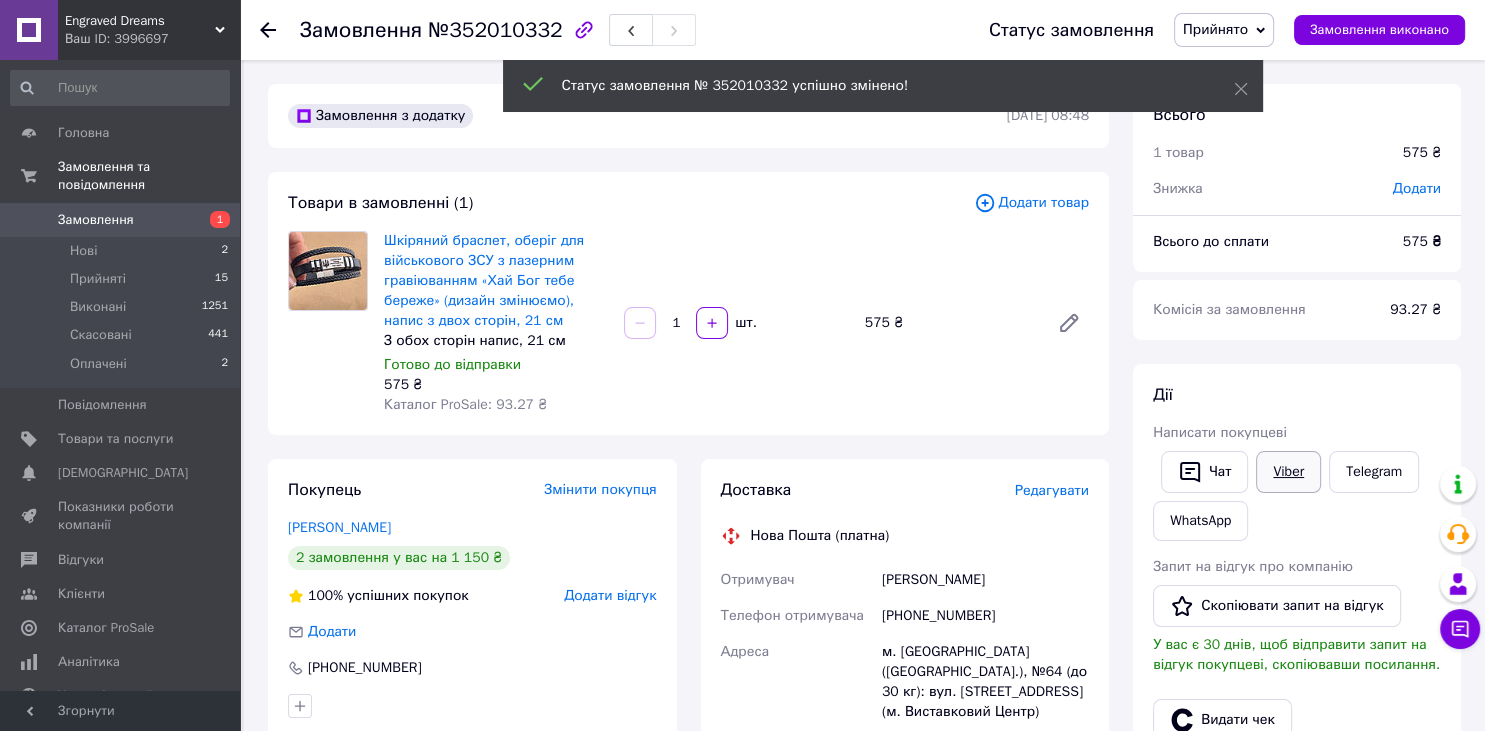 click on "Viber" at bounding box center (1288, 472) 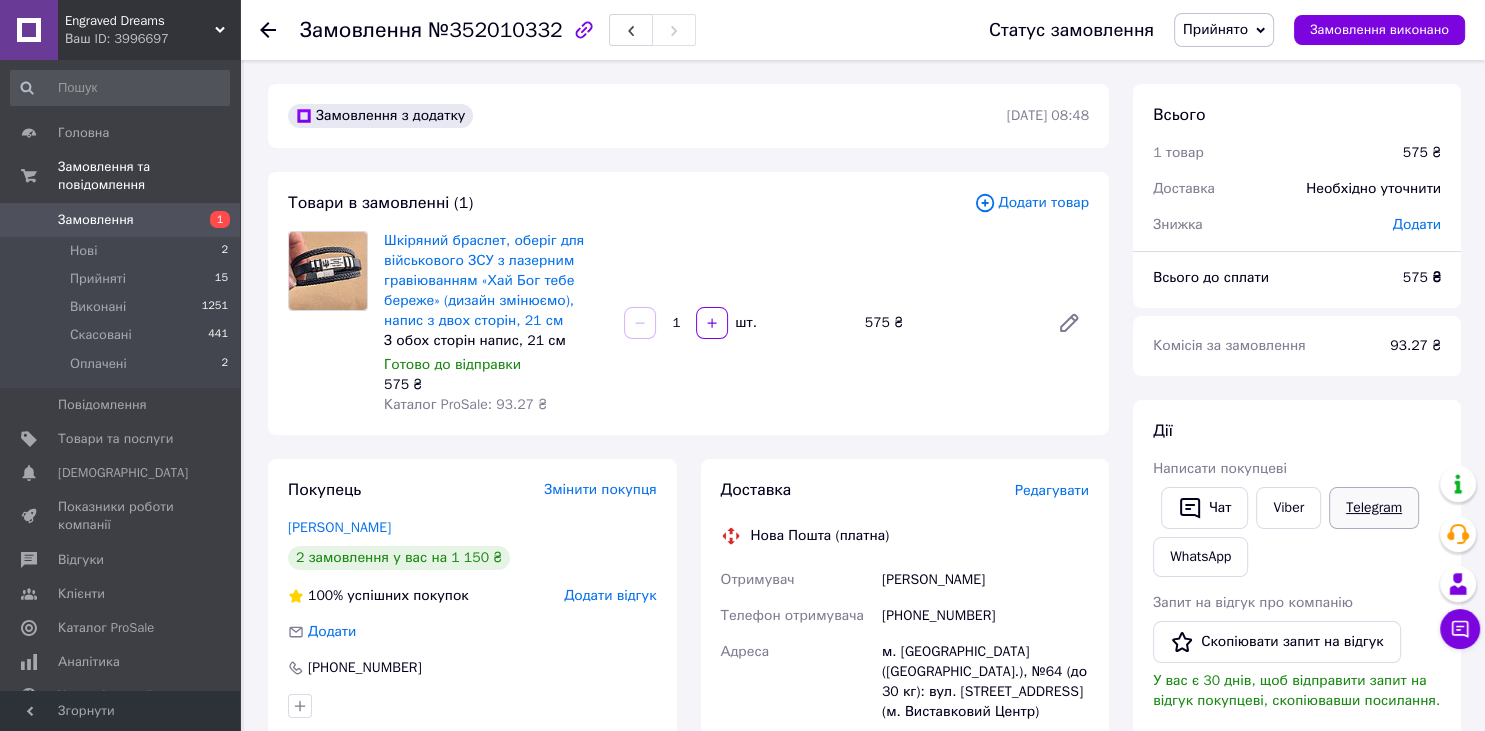 click on "Telegram" at bounding box center [1374, 508] 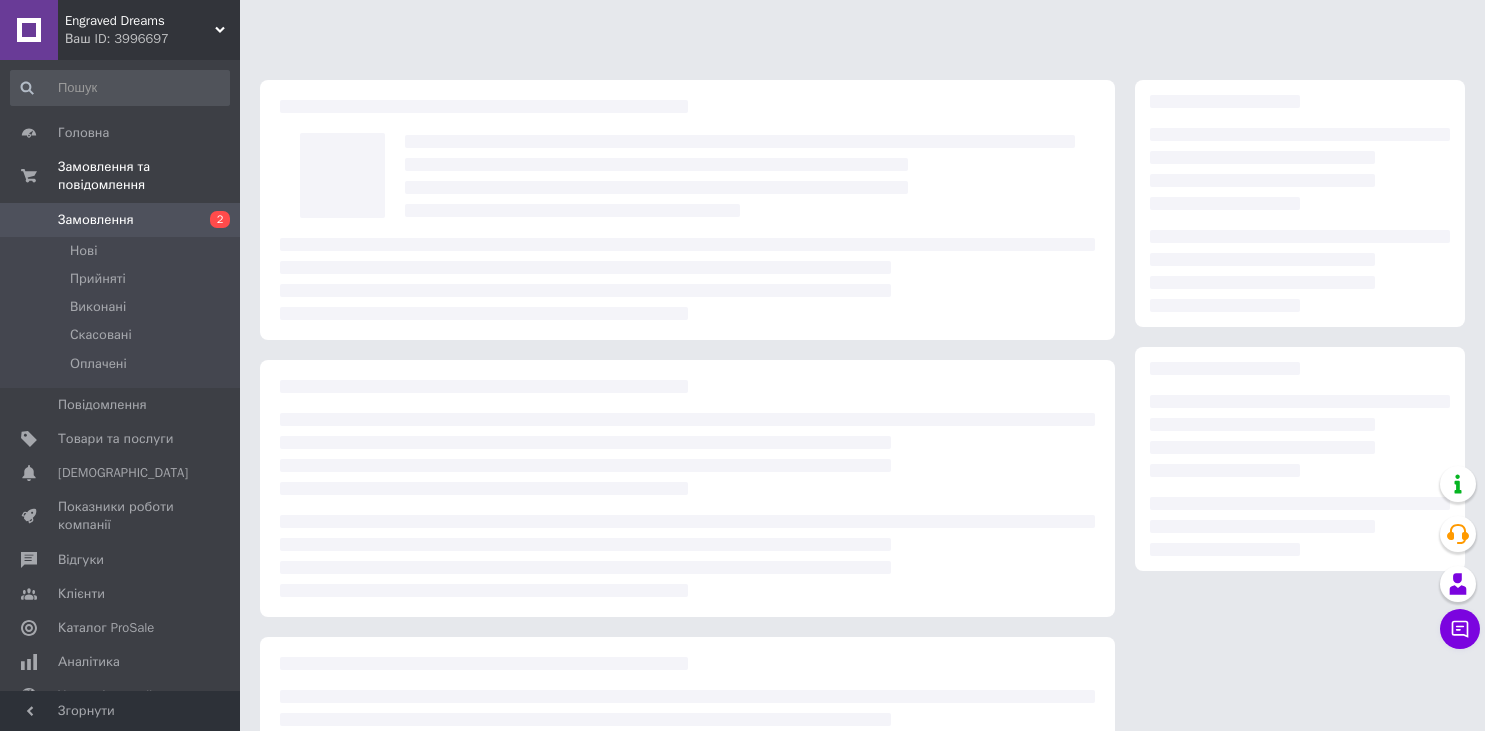 scroll, scrollTop: 0, scrollLeft: 0, axis: both 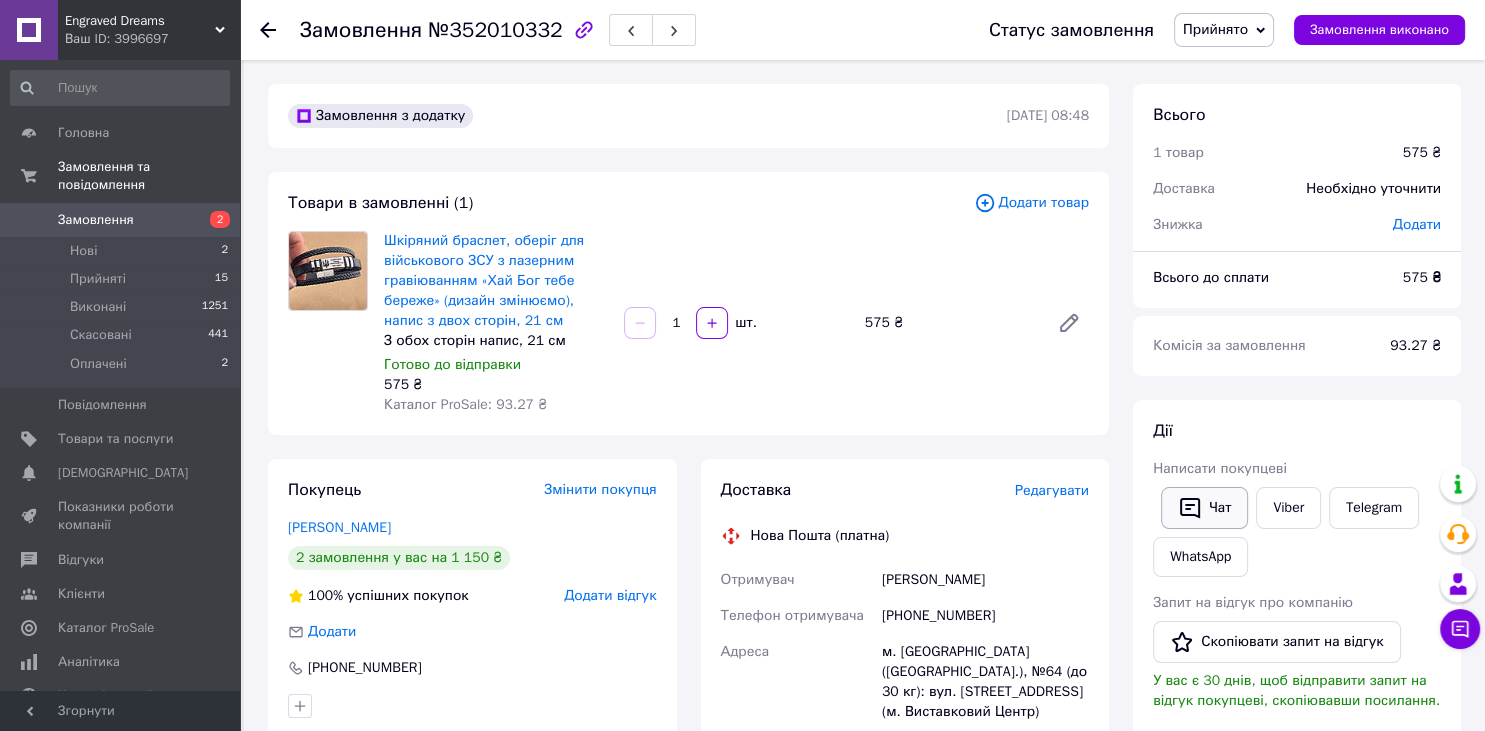 click on "Чат" at bounding box center [1204, 508] 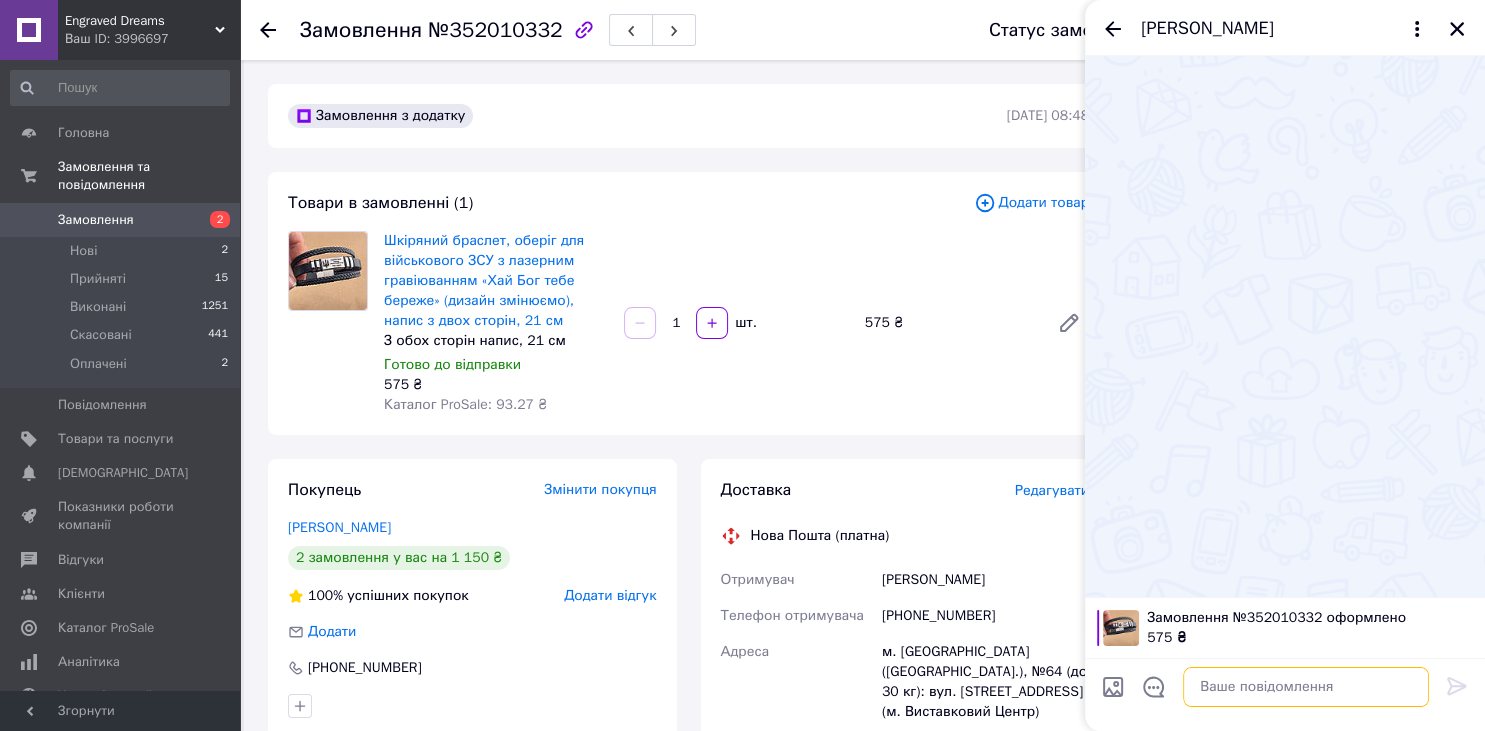 click at bounding box center [1306, 687] 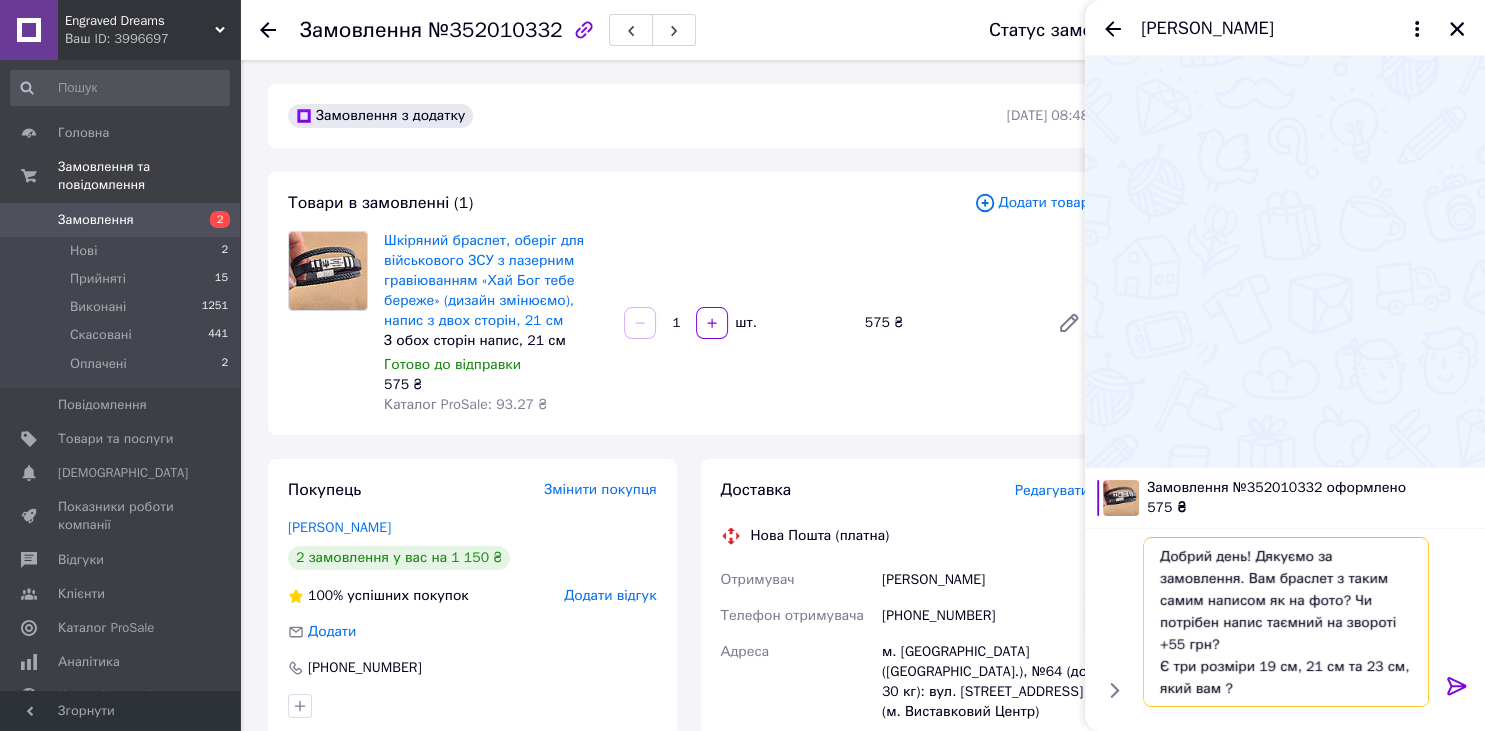 type on "Добрий день! Дякуємо за замовлення. Вам браслет з таким самим написом як на фото? Чи потрібен напис таємний на звороті +55 грн?
Є три розміри 19 см, 21 см та 23 см, який вам ?" 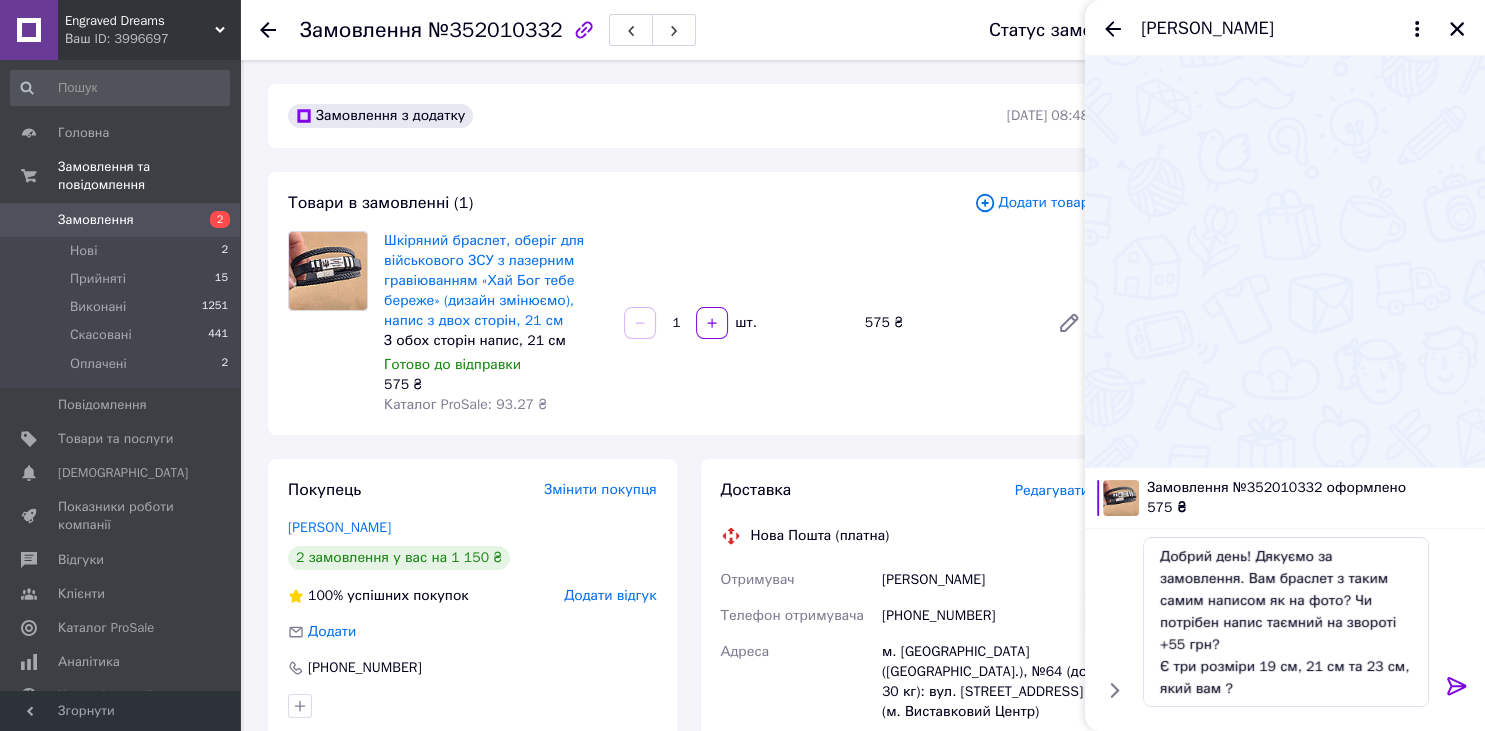 click 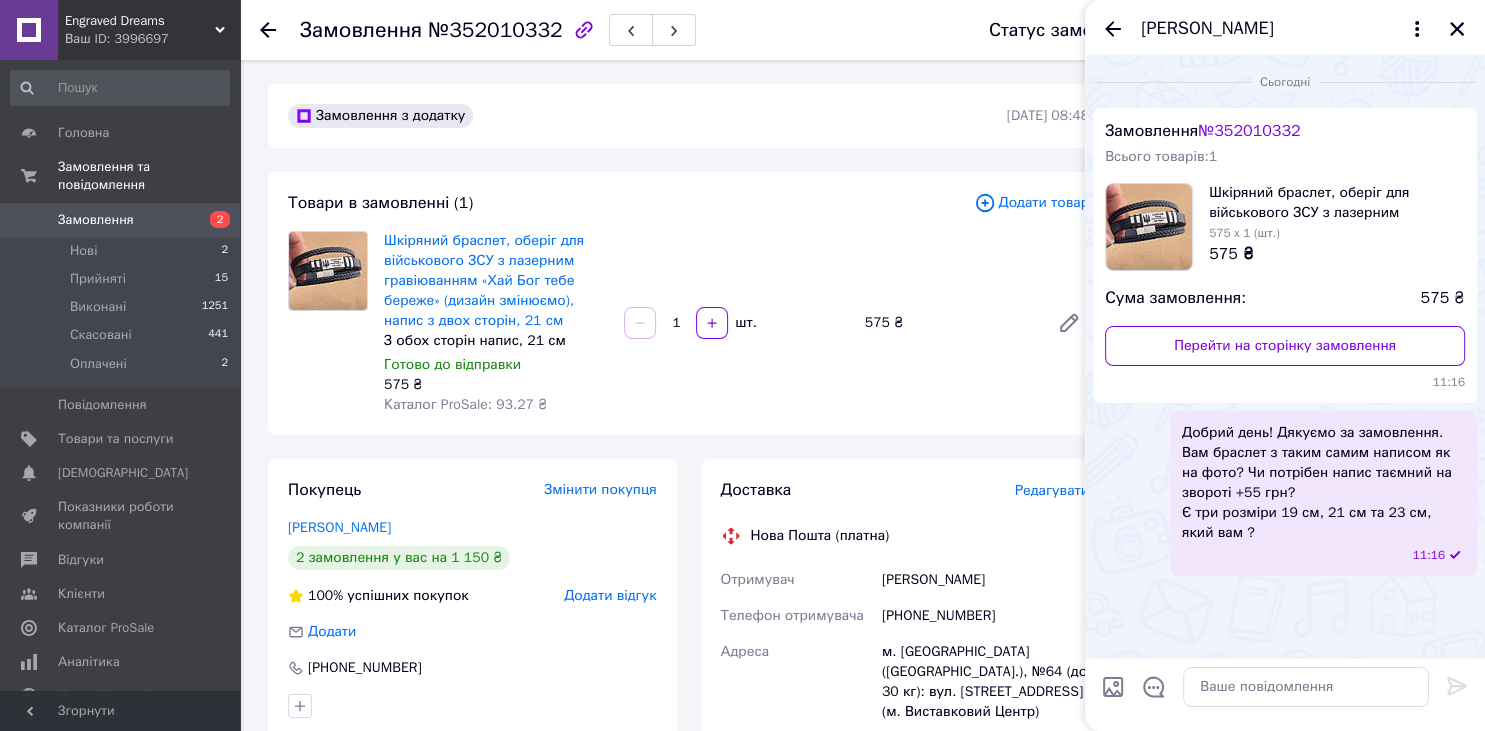 drag, startPoint x: 1458, startPoint y: 35, endPoint x: 1195, endPoint y: 70, distance: 265.31866 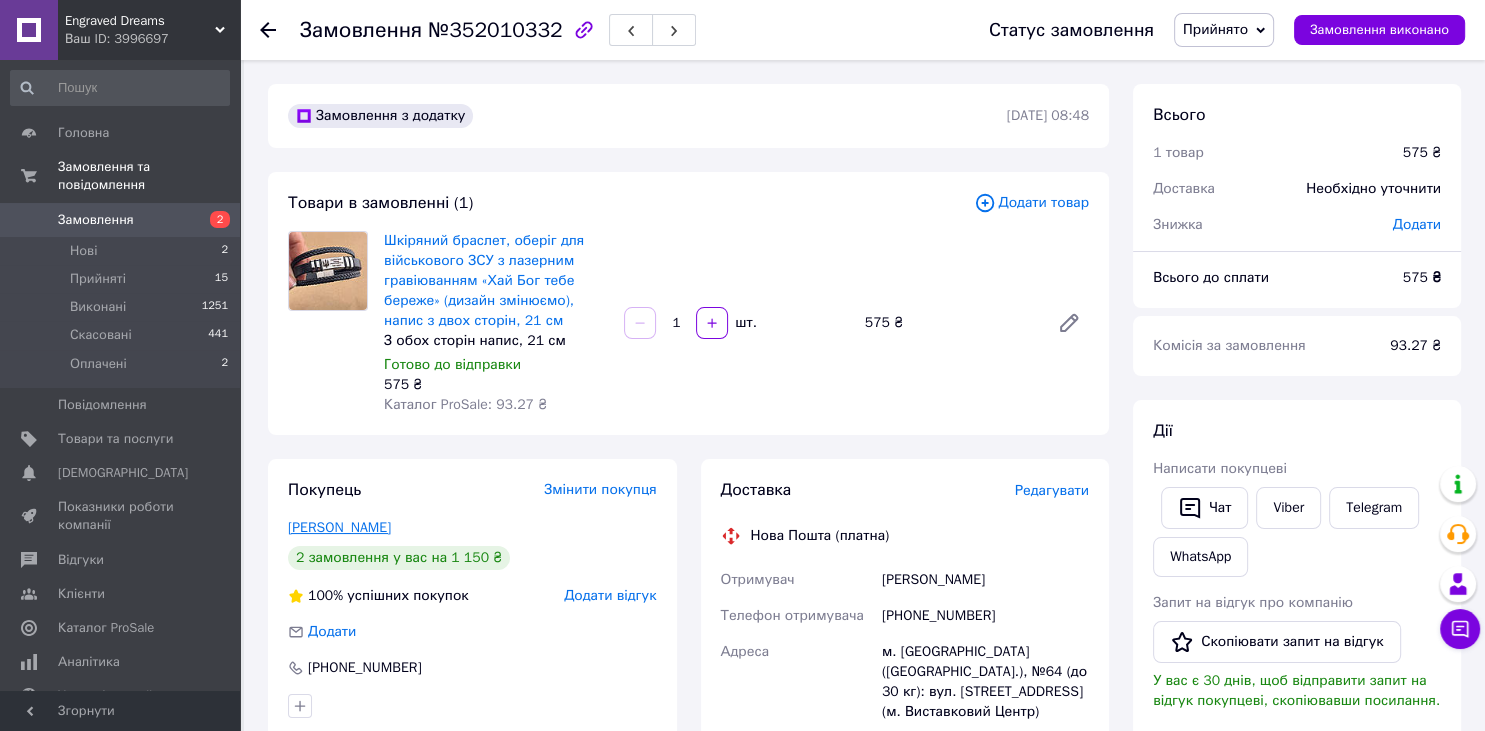 click on "[PERSON_NAME]" at bounding box center (339, 527) 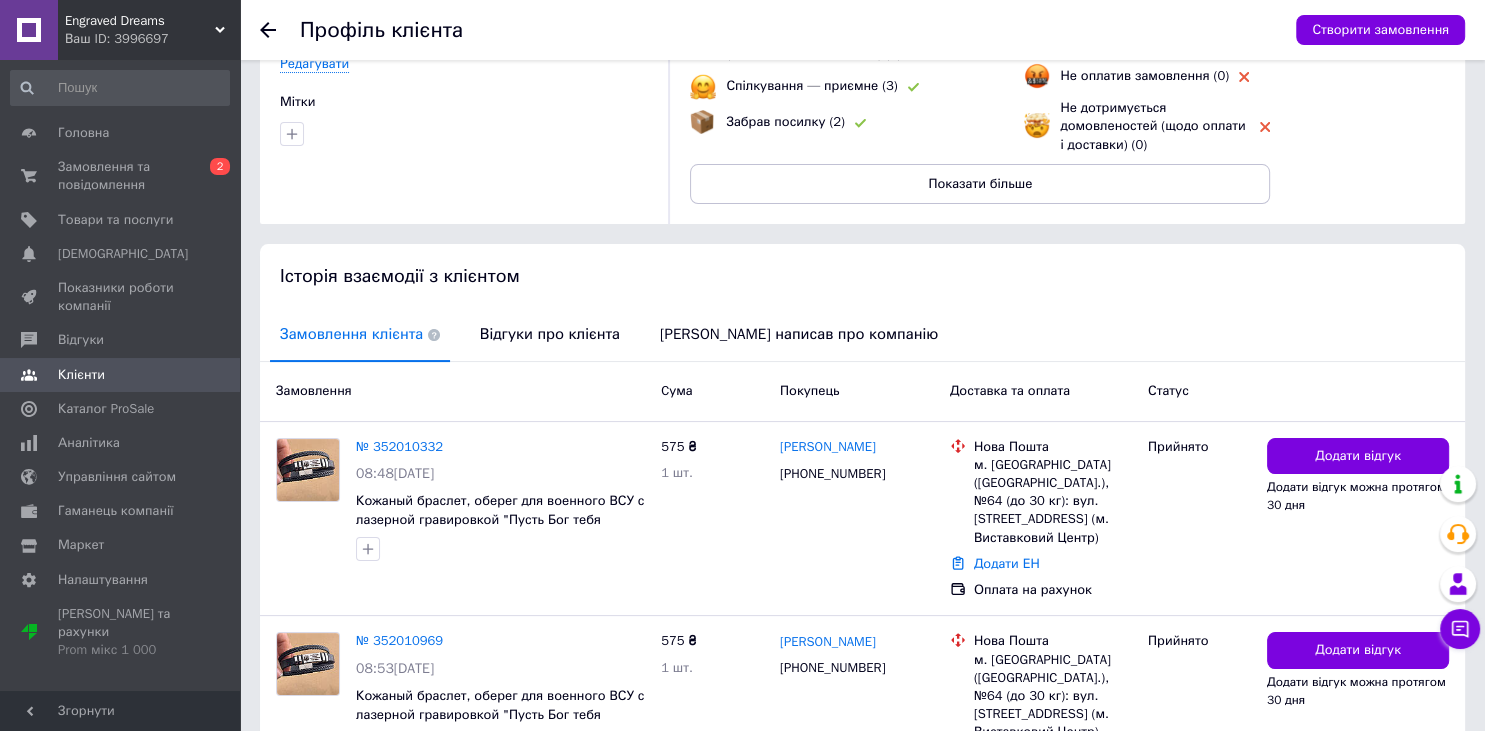 scroll, scrollTop: 332, scrollLeft: 0, axis: vertical 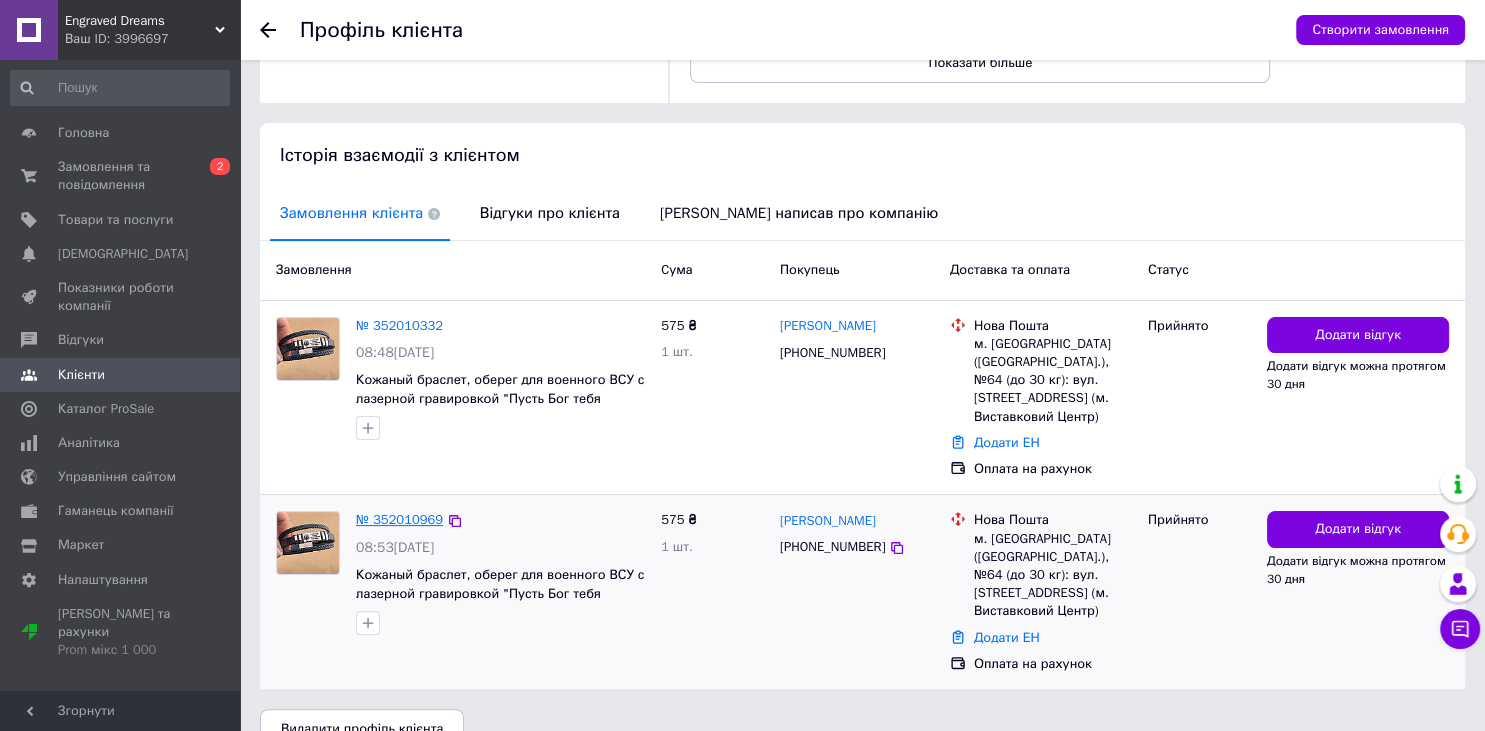 click on "№ 352010969" at bounding box center (399, 519) 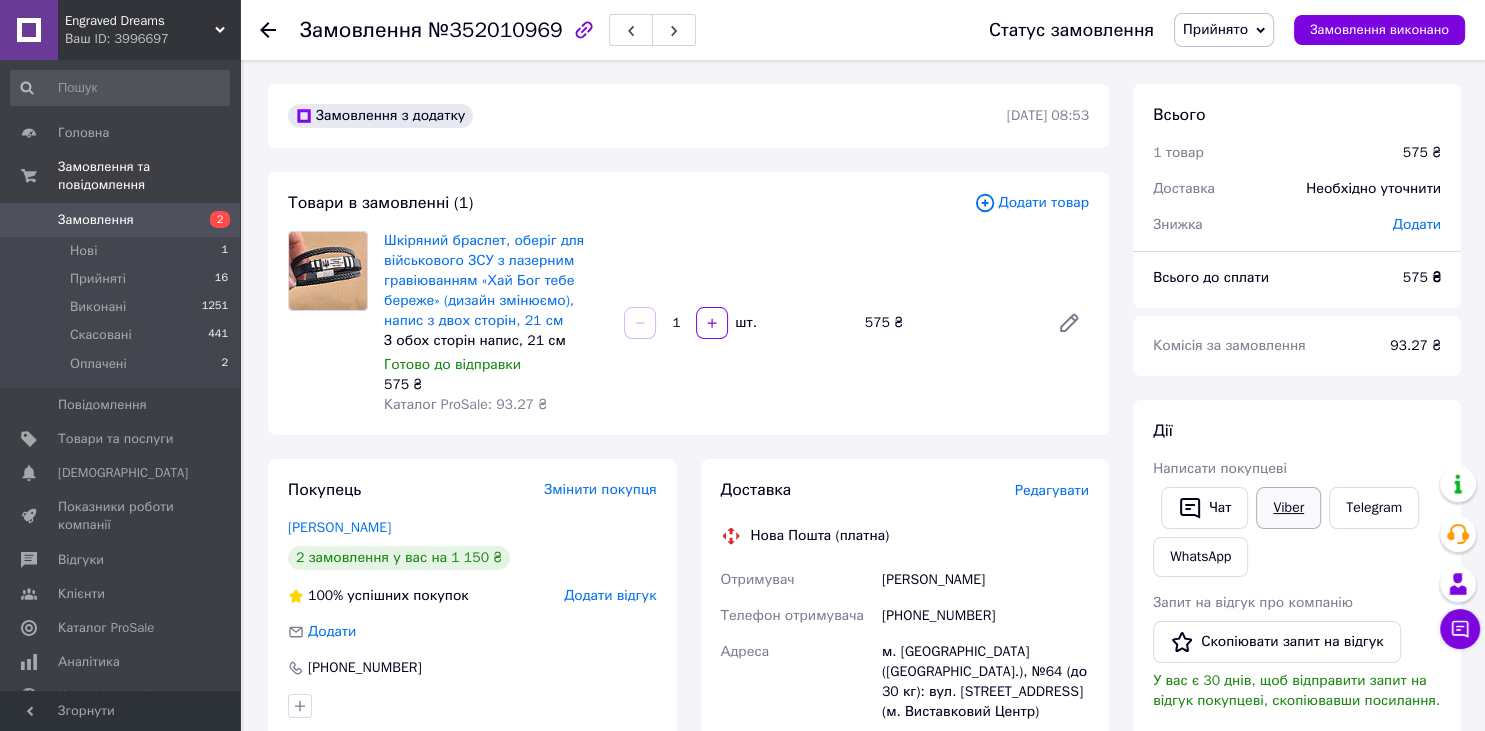 click on "Viber" at bounding box center (1288, 508) 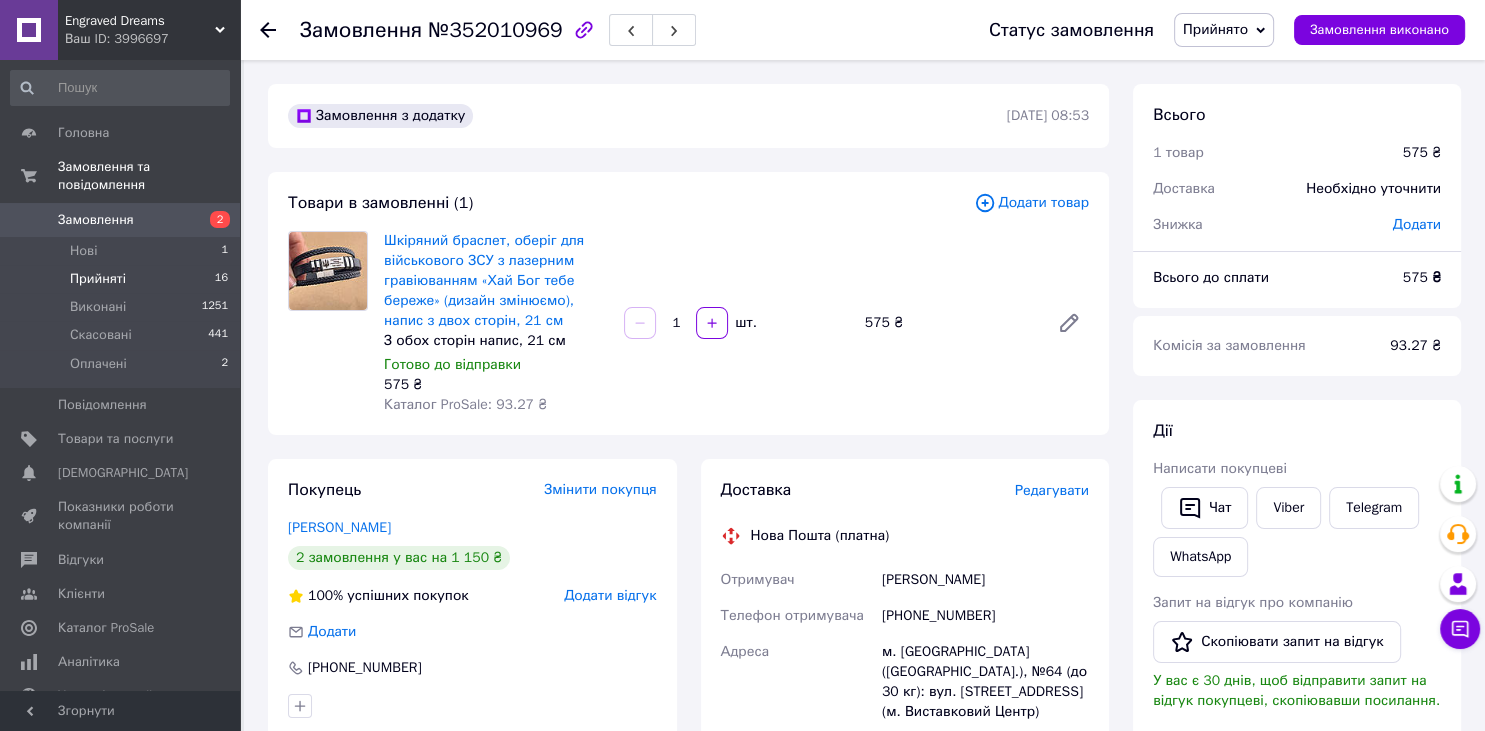 click on "Прийняті 16" at bounding box center (120, 279) 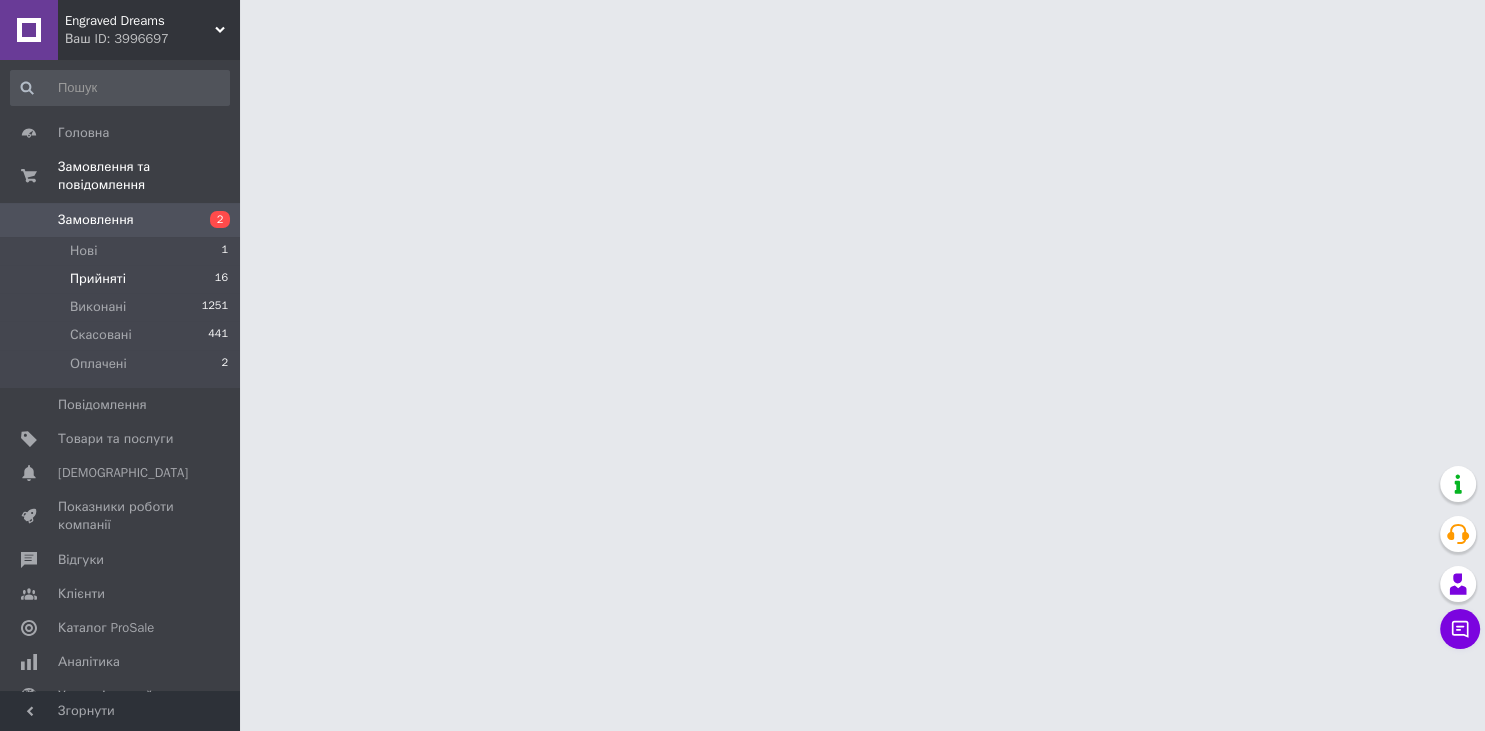 click on "Прийняті" at bounding box center [98, 279] 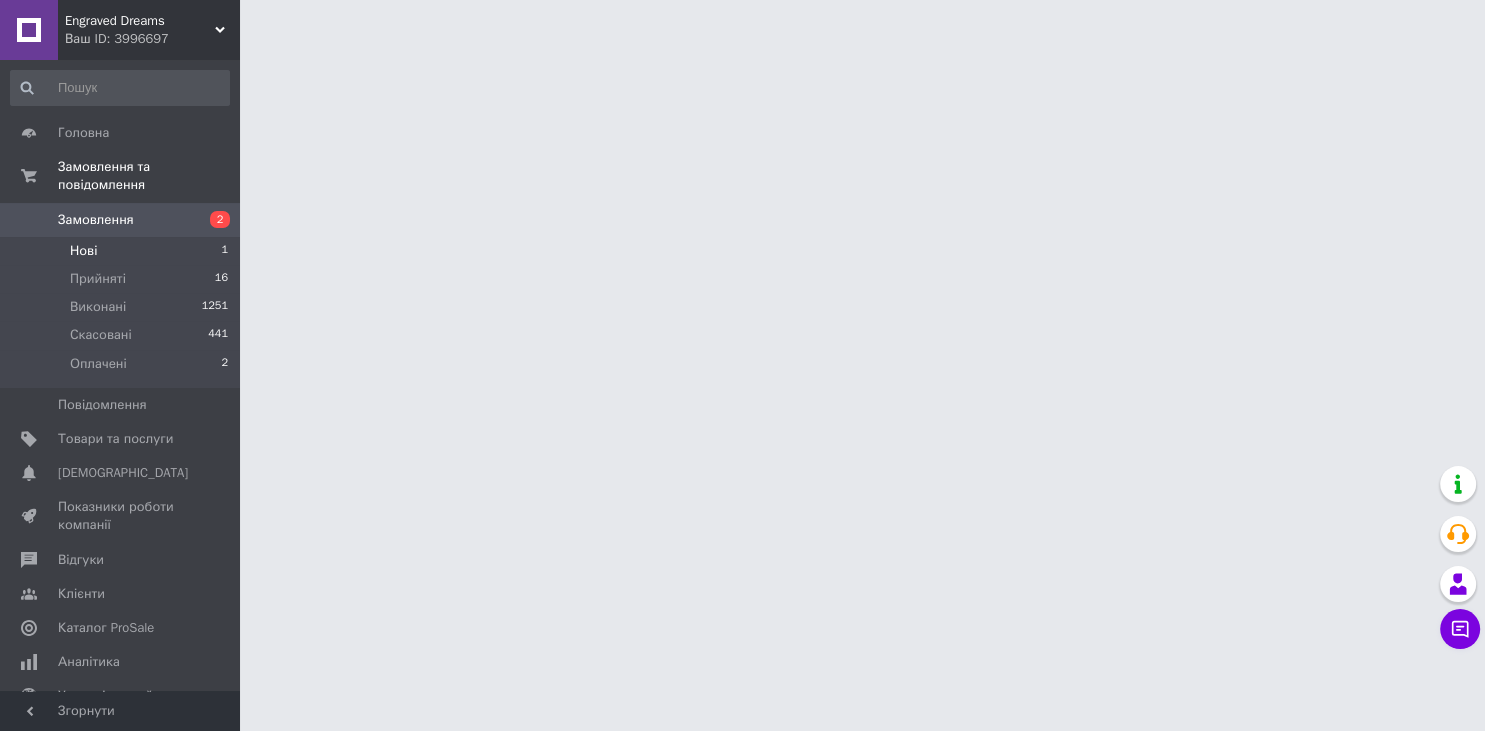 click on "Нові" at bounding box center [83, 251] 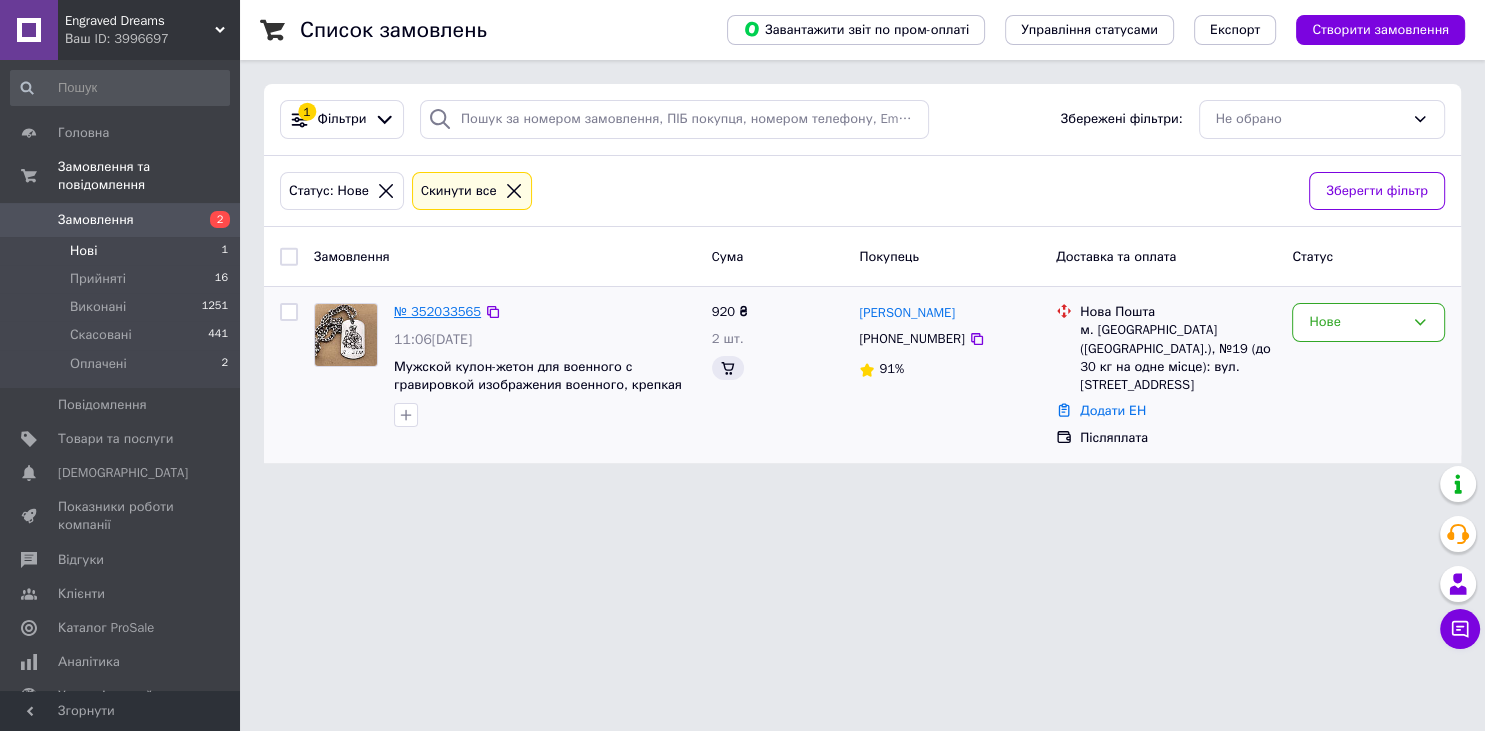 click on "№ 352033565" at bounding box center (437, 311) 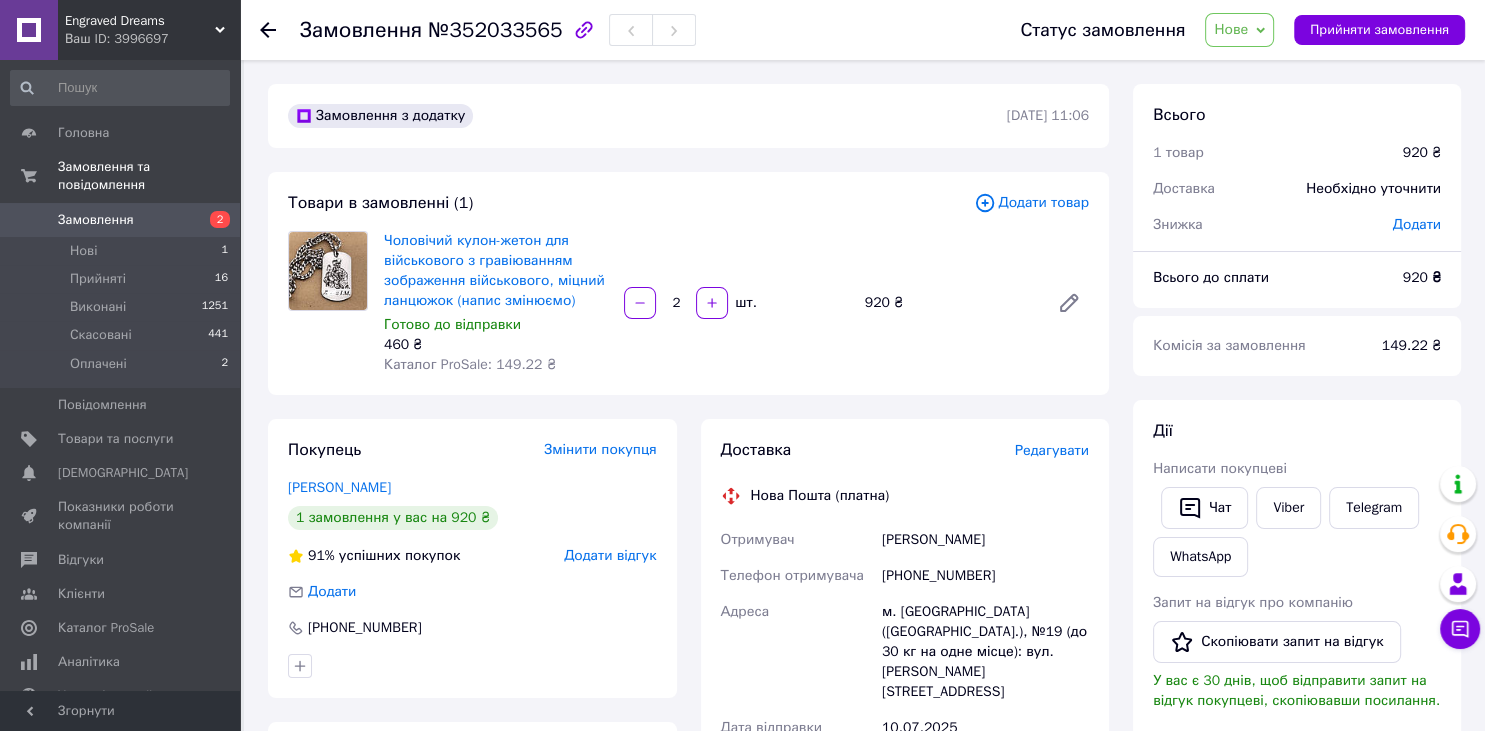click on "Нове" at bounding box center (1239, 30) 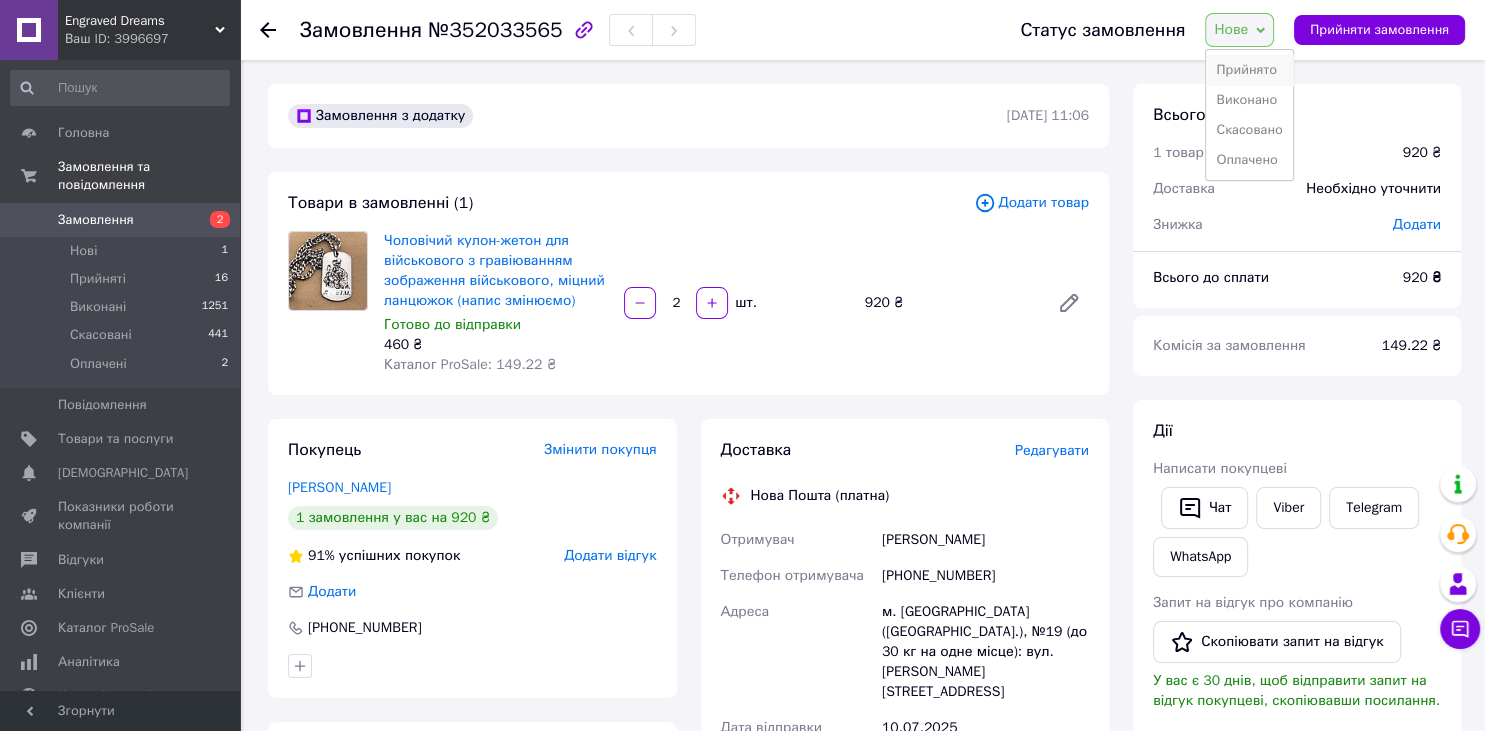 click on "Прийнято" at bounding box center [1249, 70] 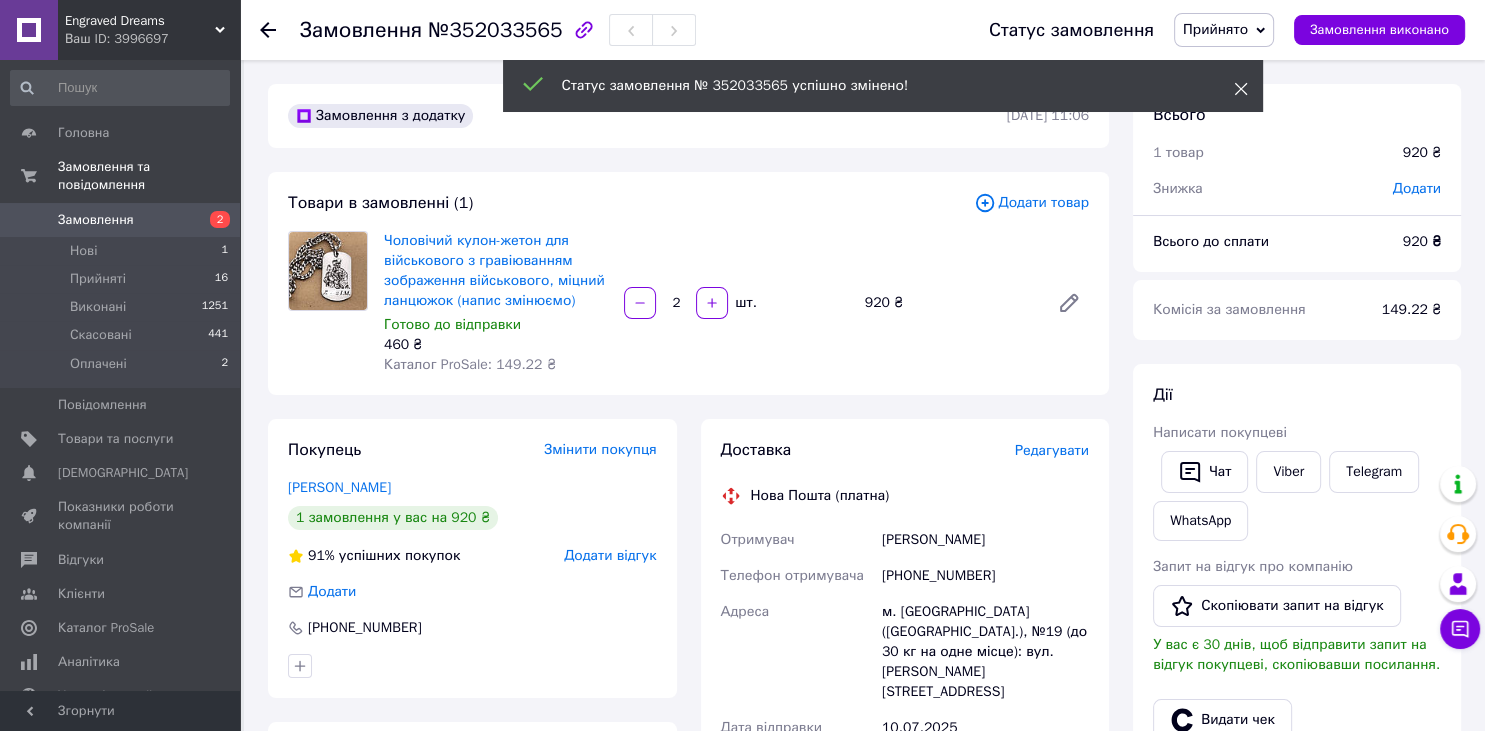 click 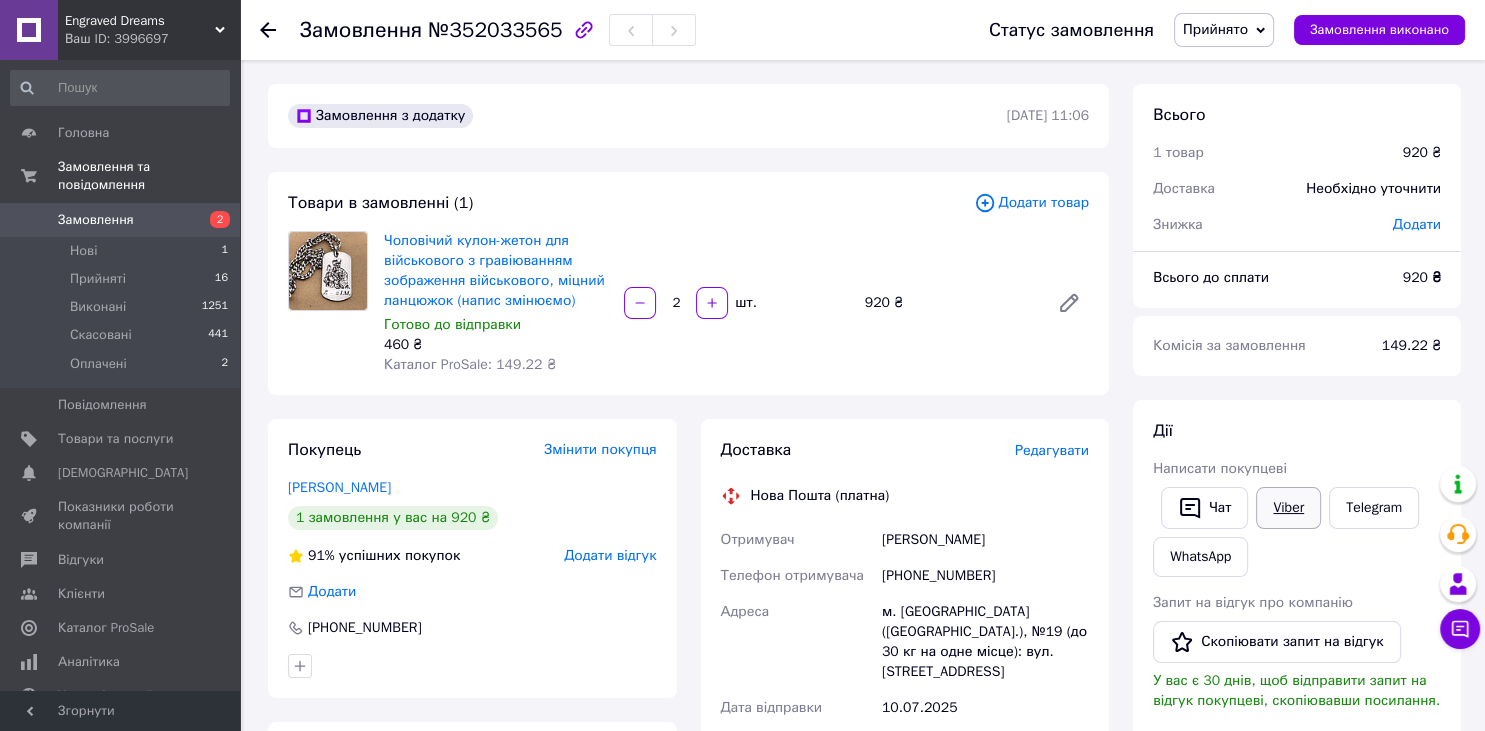 click on "Viber" at bounding box center [1288, 508] 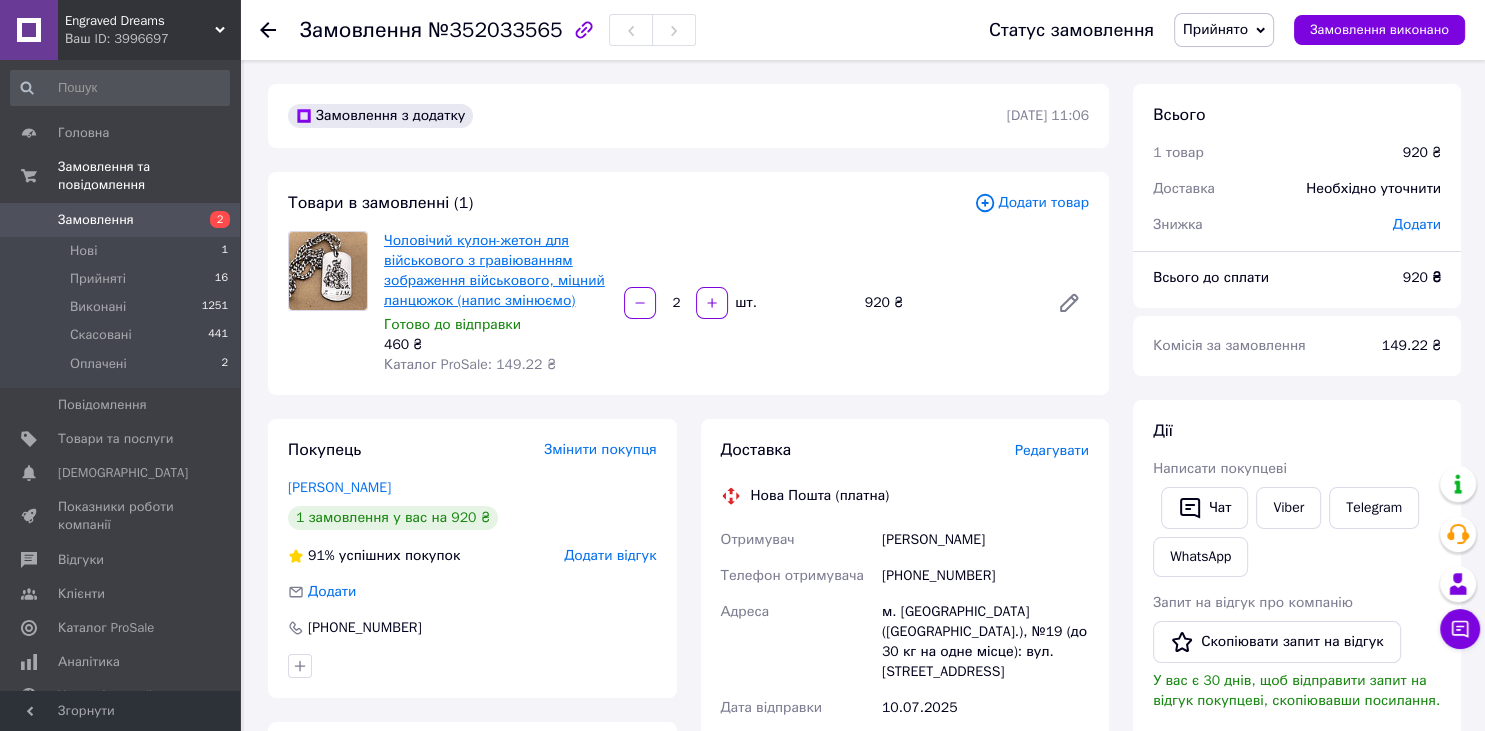 click on "Чоловічий кулон-жетон для військового з гравіюванням зображення військового, міцний ланцюжок (напис змінюємо)" at bounding box center (494, 270) 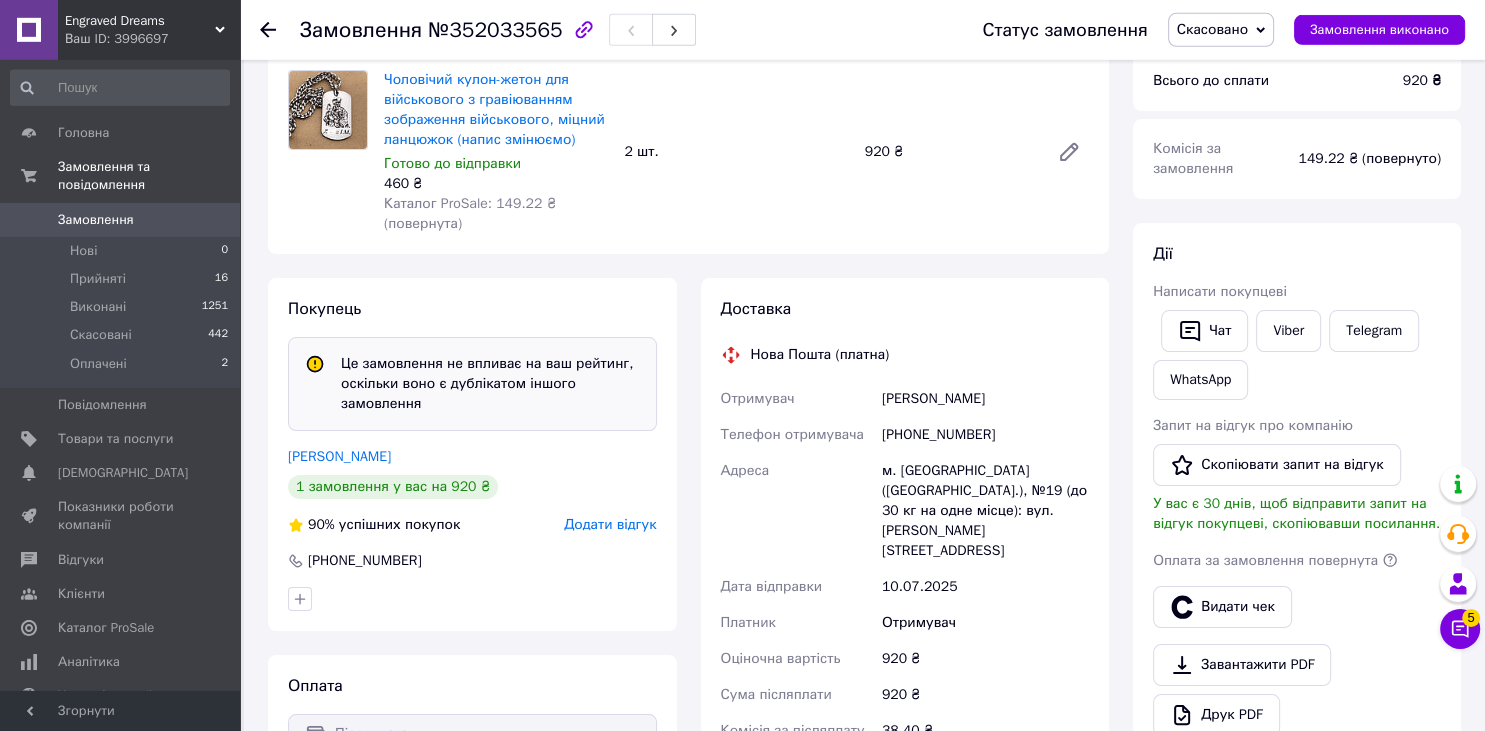 scroll, scrollTop: 211, scrollLeft: 0, axis: vertical 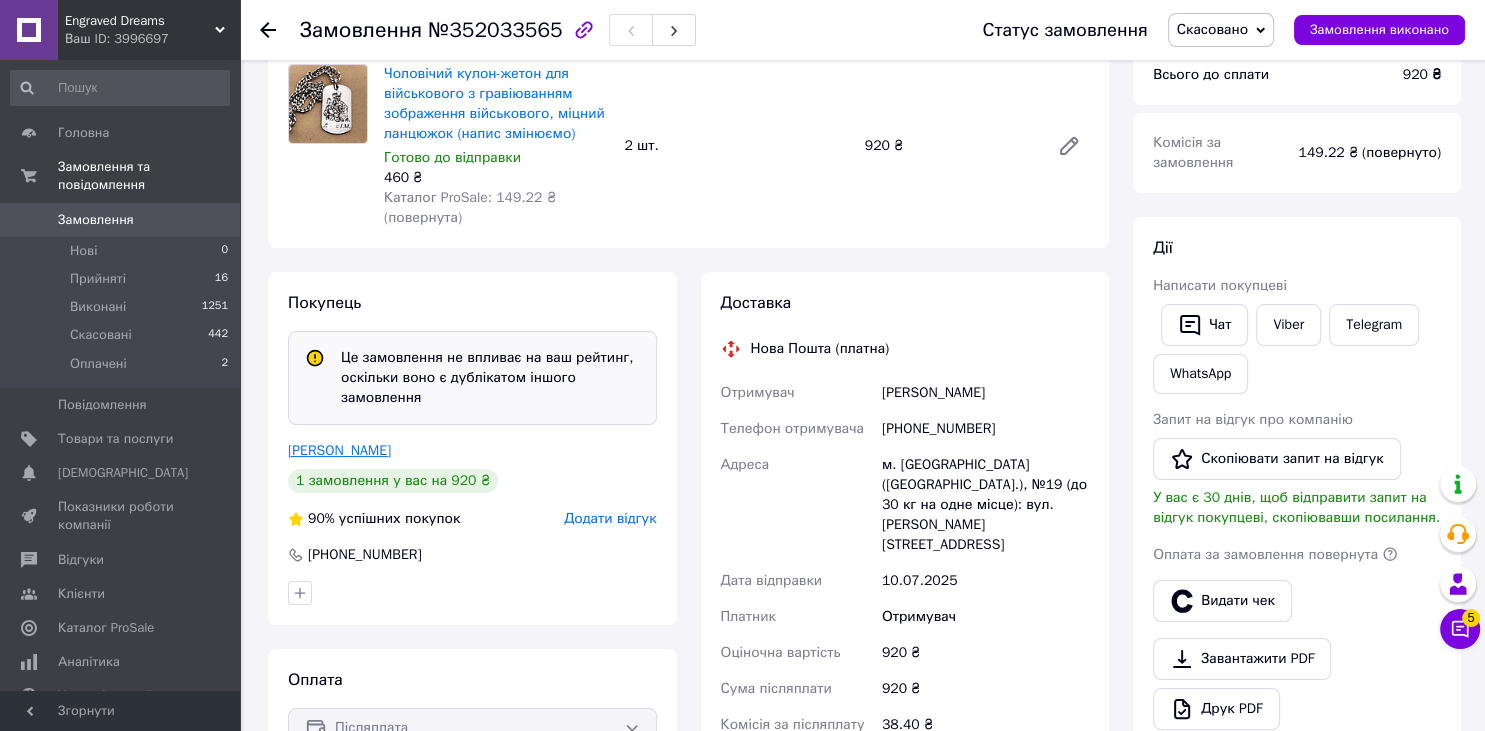 click on "[PERSON_NAME]" at bounding box center [339, 450] 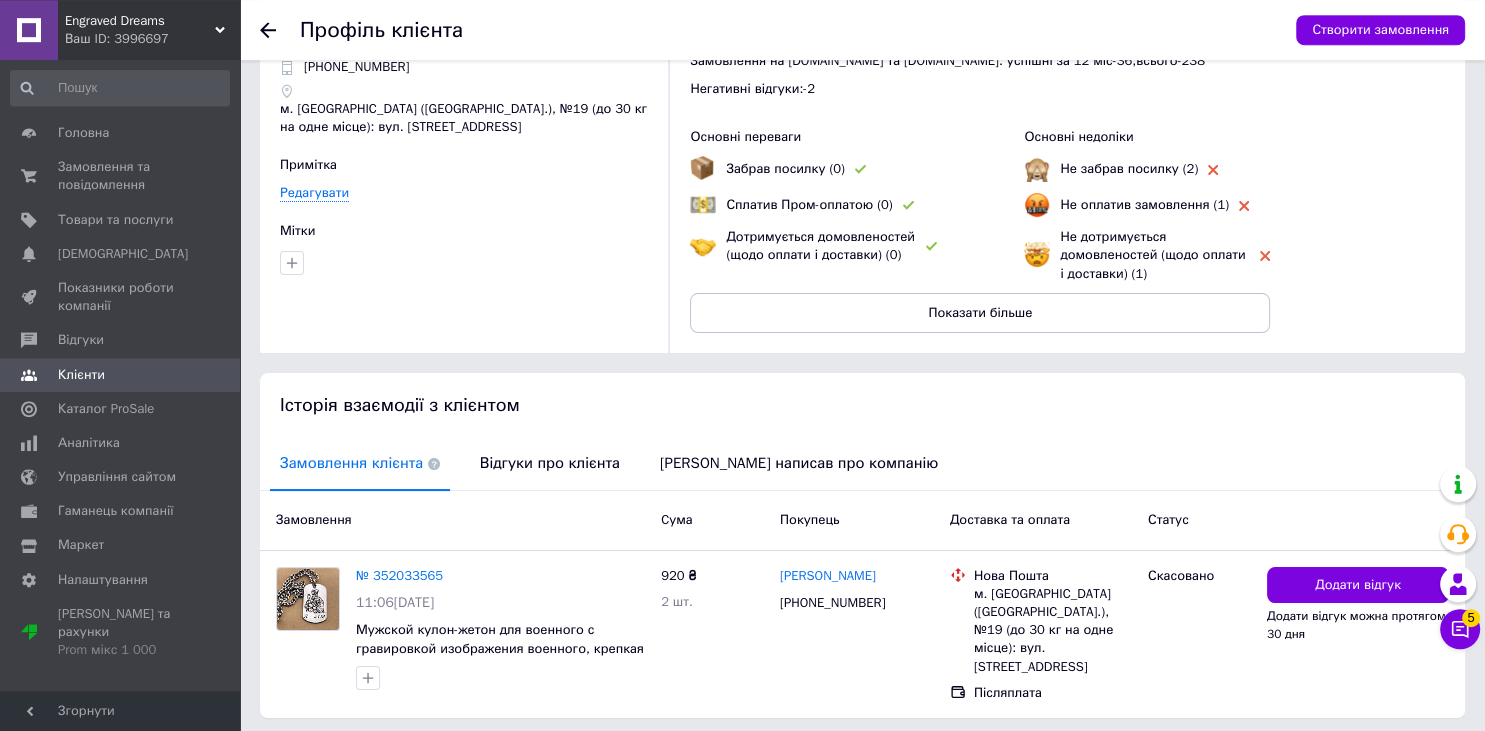 scroll, scrollTop: 148, scrollLeft: 0, axis: vertical 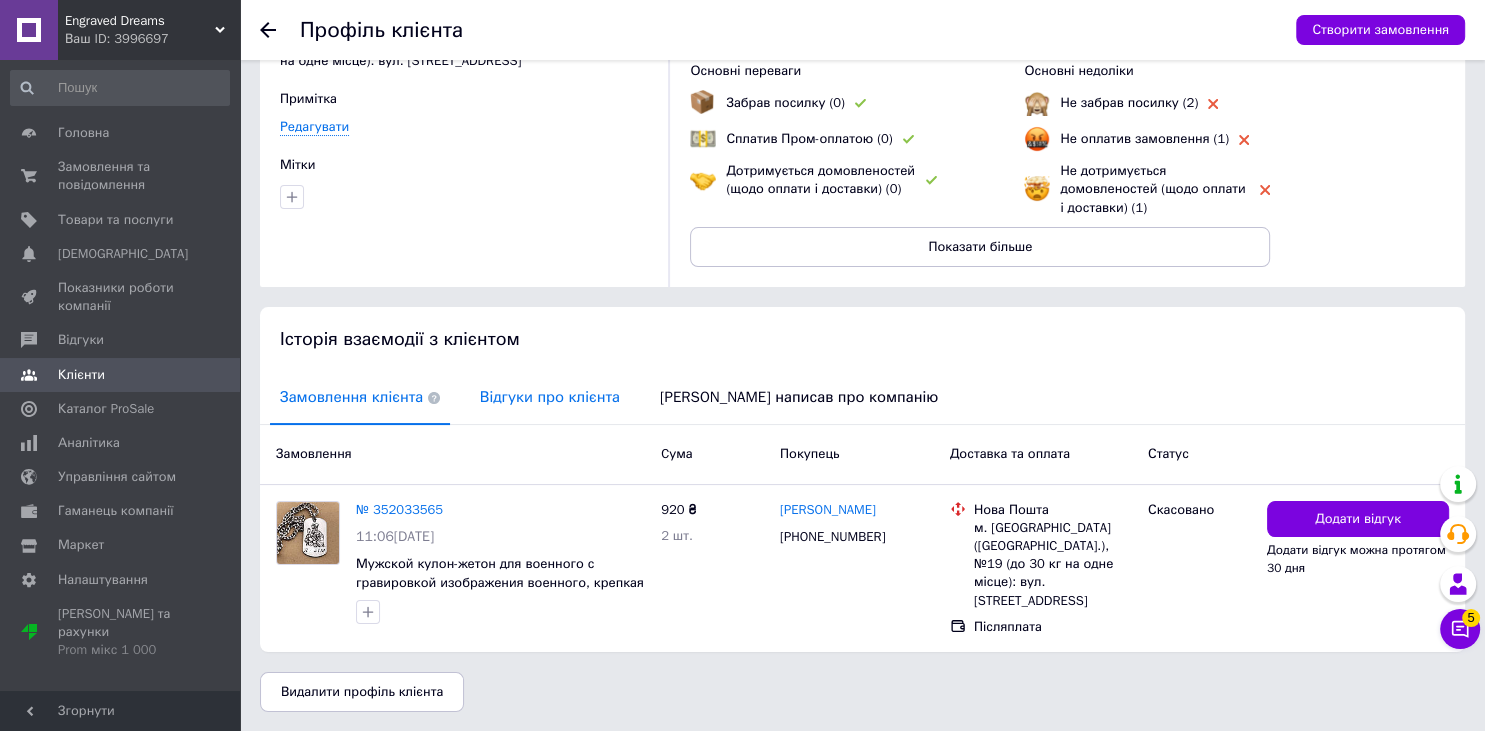 click on "Відгуки про клієнта" at bounding box center (550, 397) 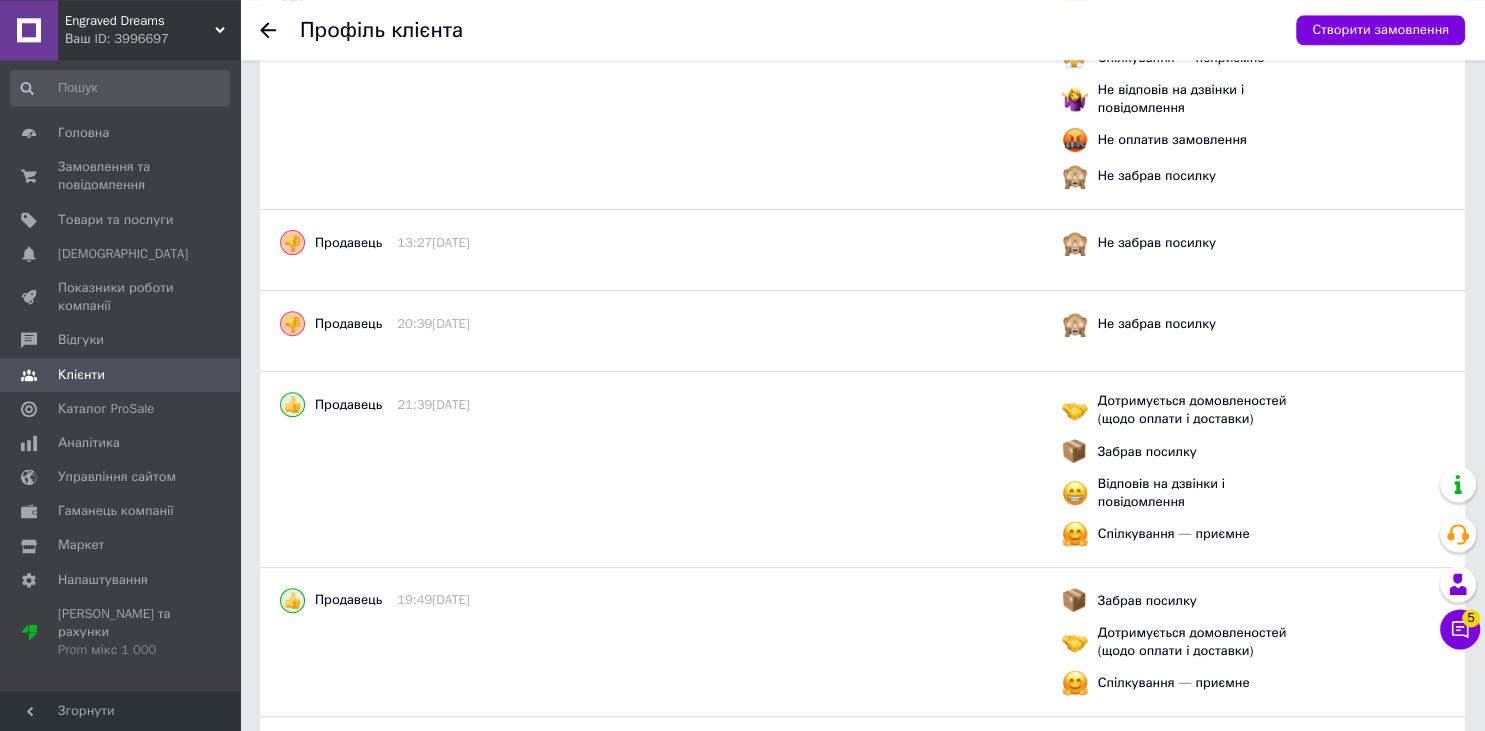 scroll, scrollTop: 676, scrollLeft: 0, axis: vertical 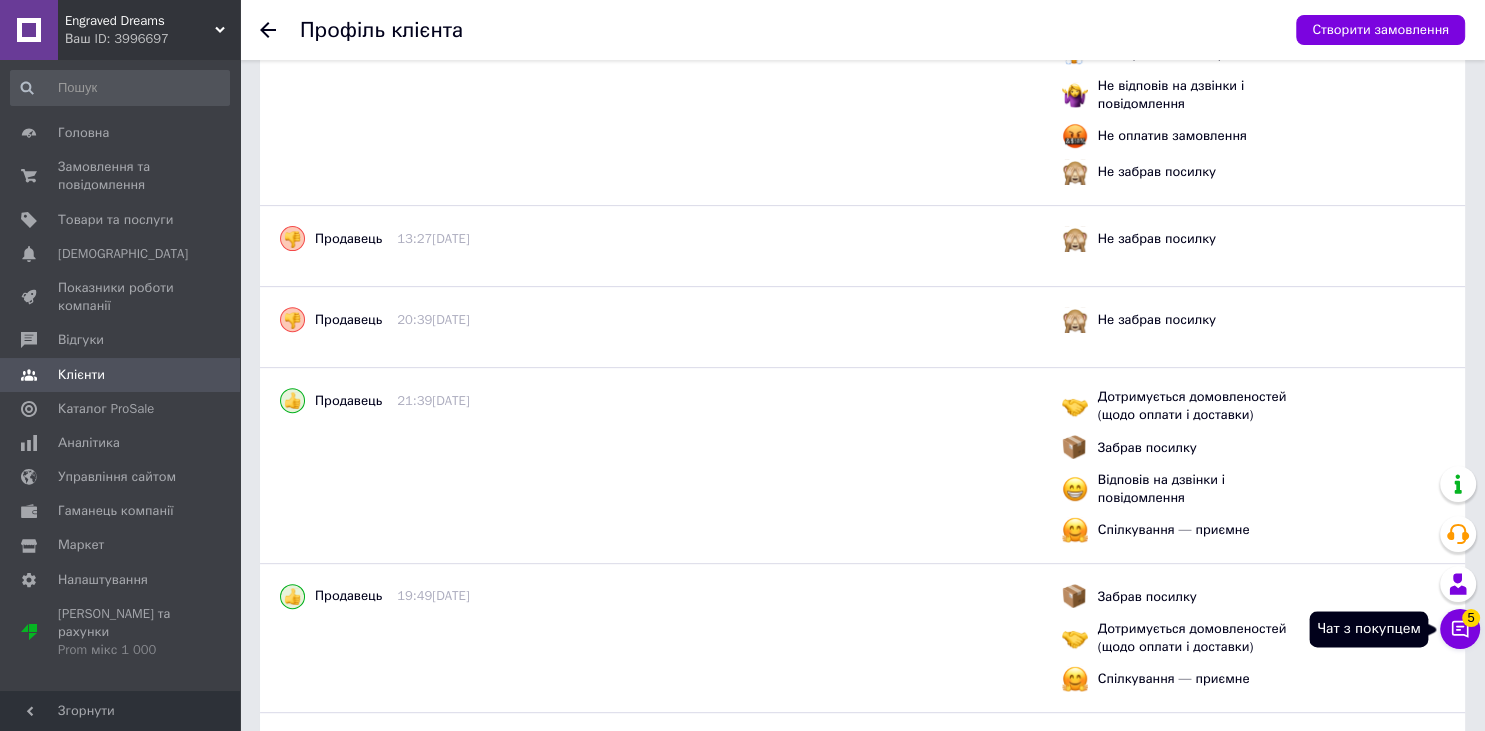 drag, startPoint x: 1462, startPoint y: 641, endPoint x: 1462, endPoint y: 630, distance: 11 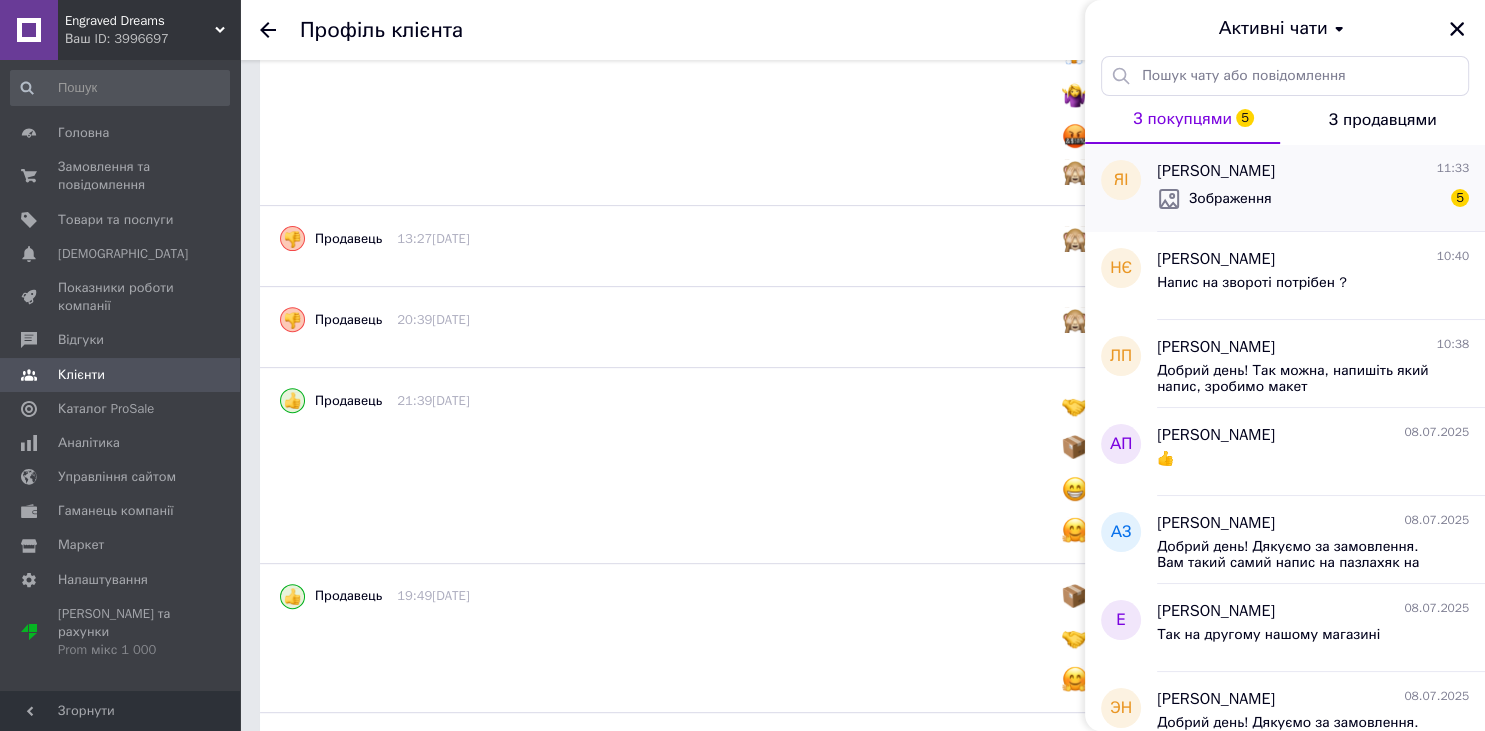 click on "Зображення 5" at bounding box center [1313, 199] 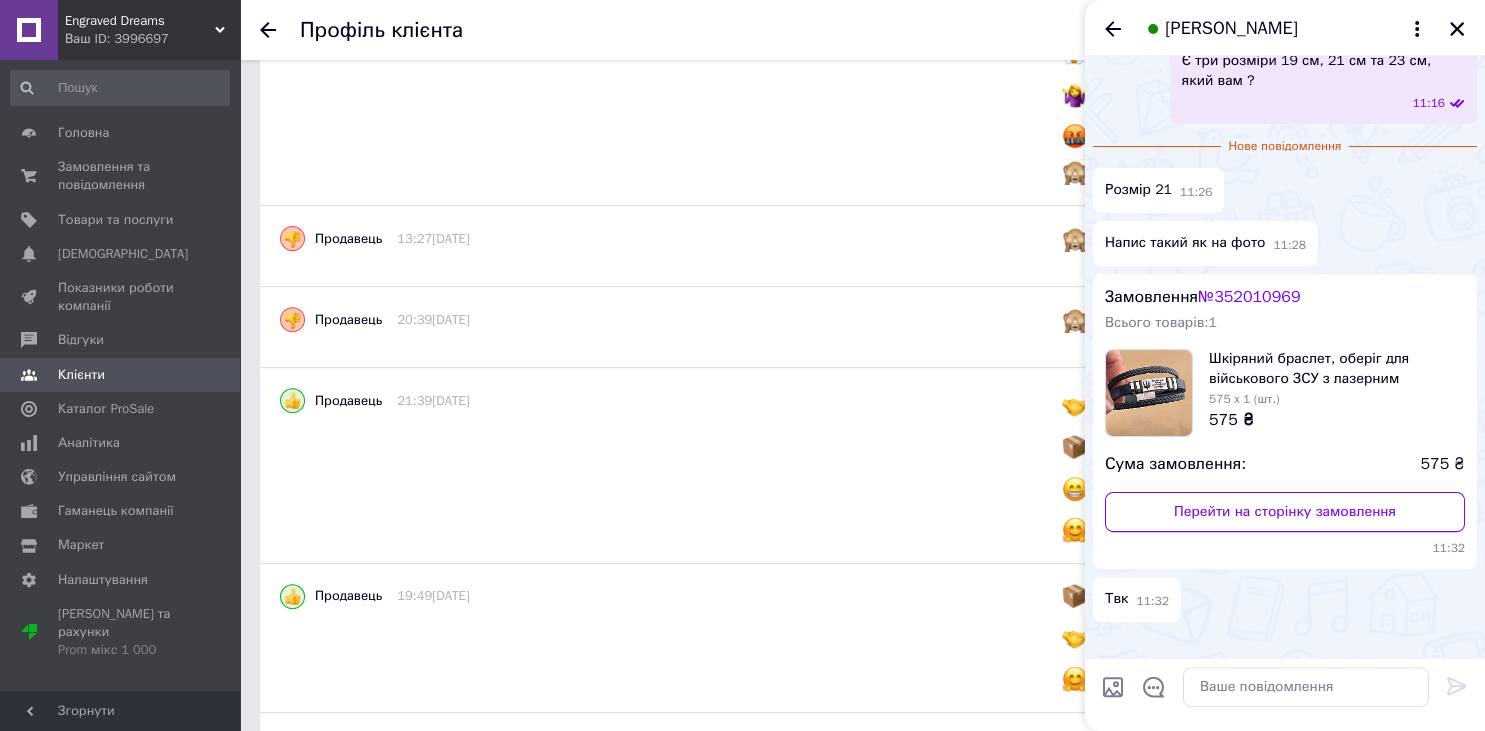 scroll, scrollTop: 731, scrollLeft: 0, axis: vertical 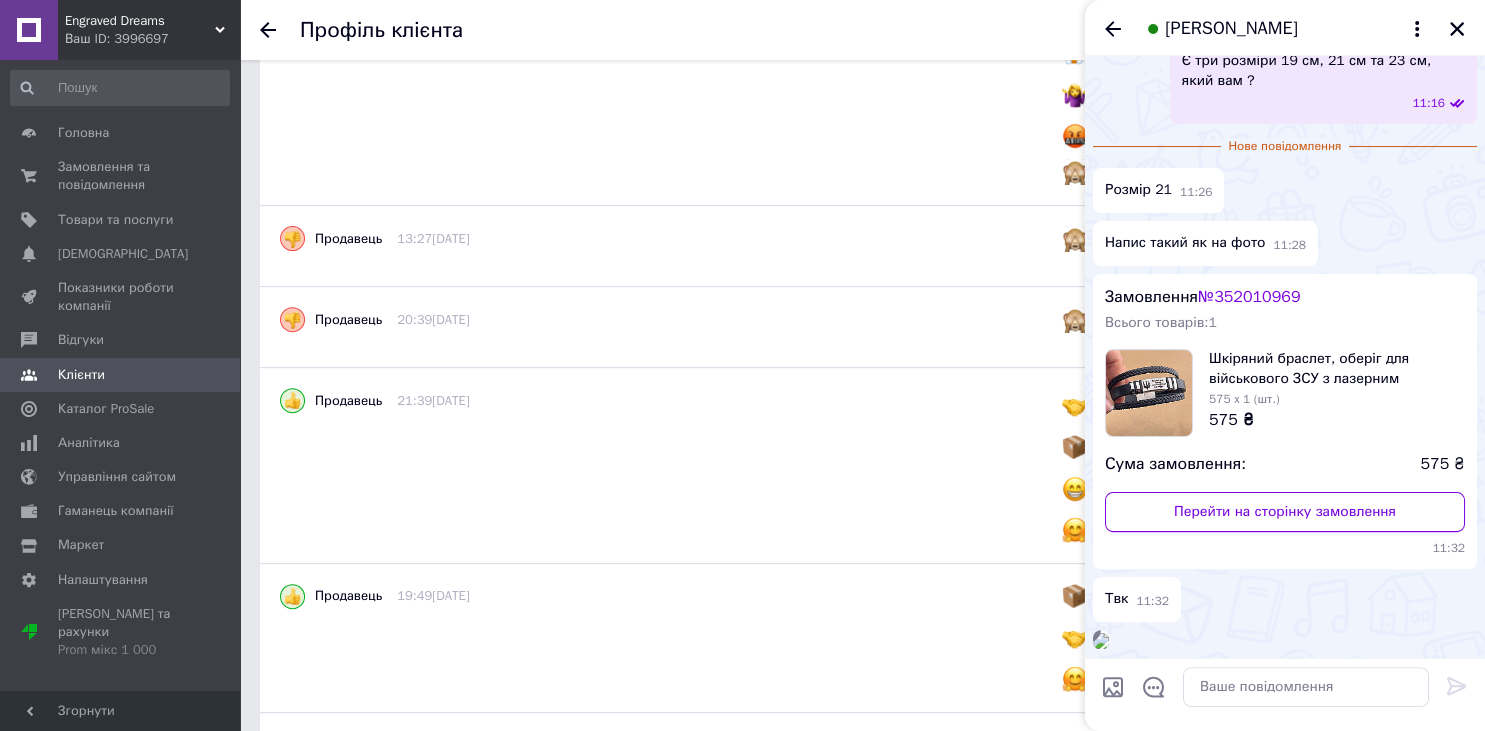click at bounding box center (1101, 641) 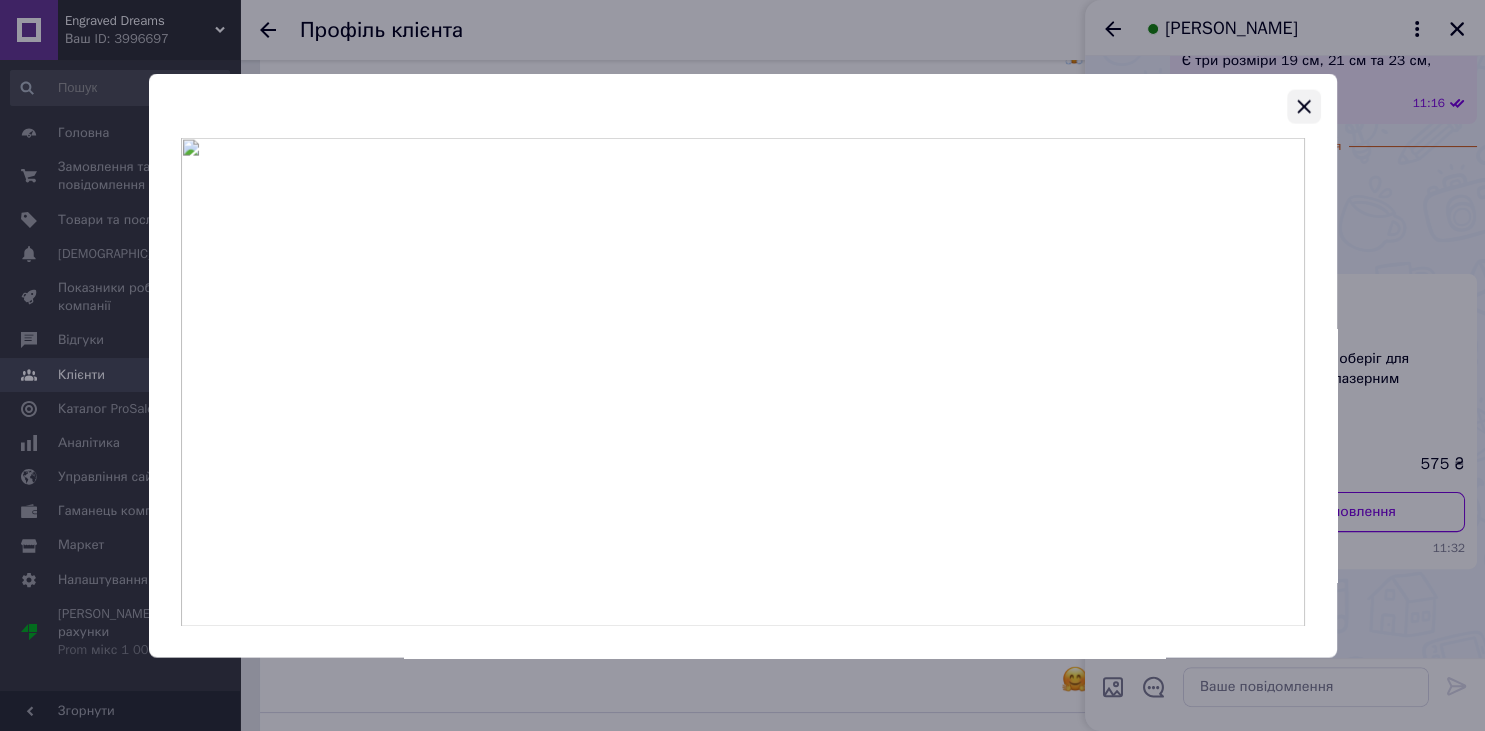 click 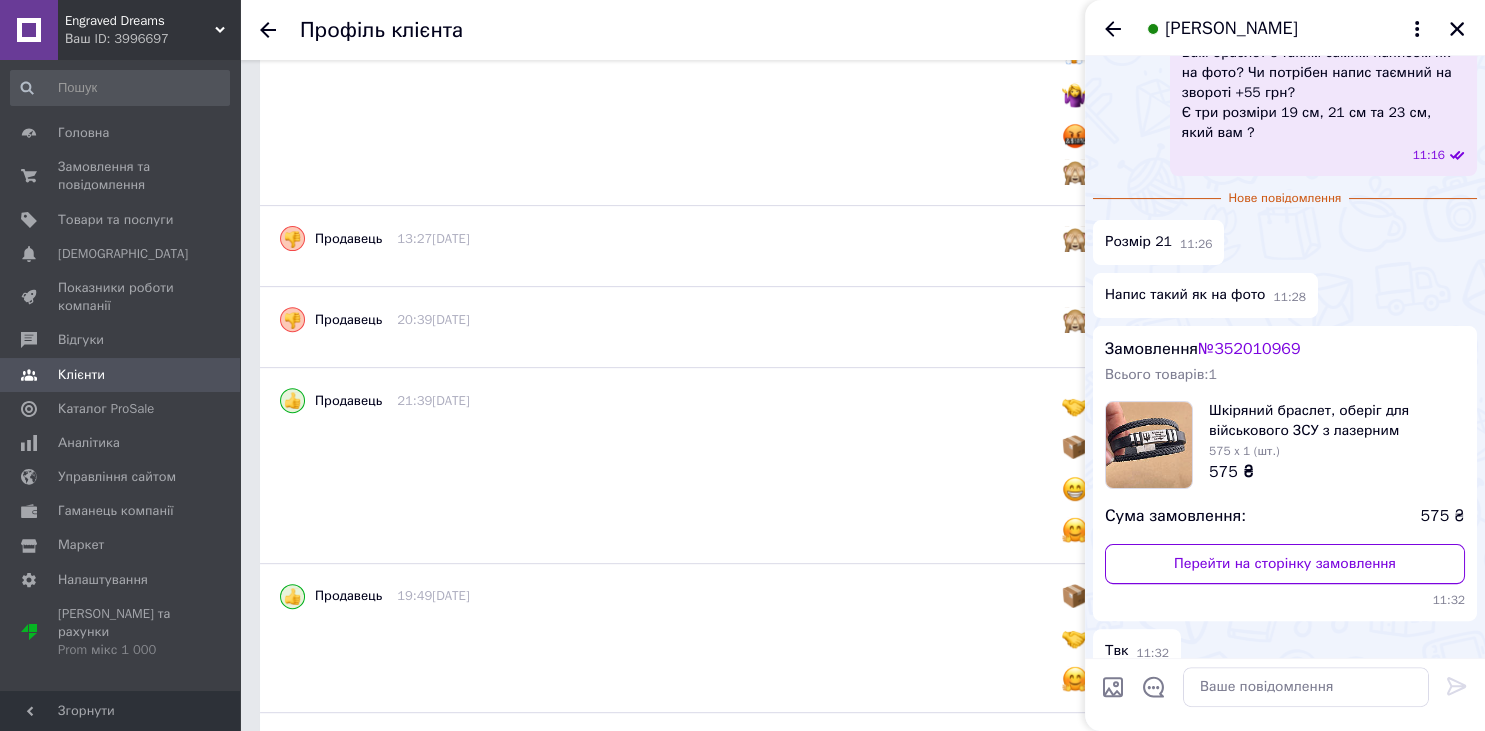scroll, scrollTop: 0, scrollLeft: 0, axis: both 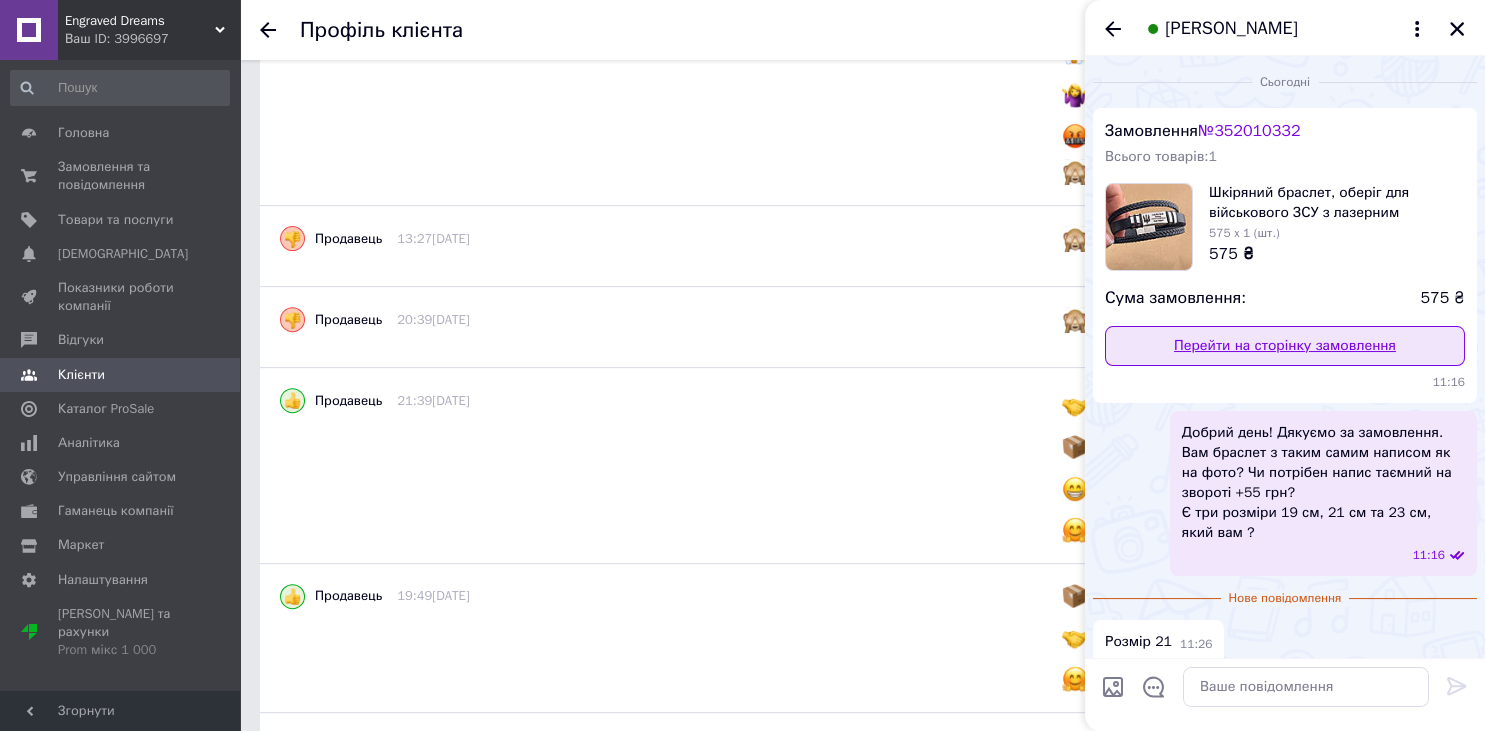 click on "Перейти на сторінку замовлення" at bounding box center (1285, 346) 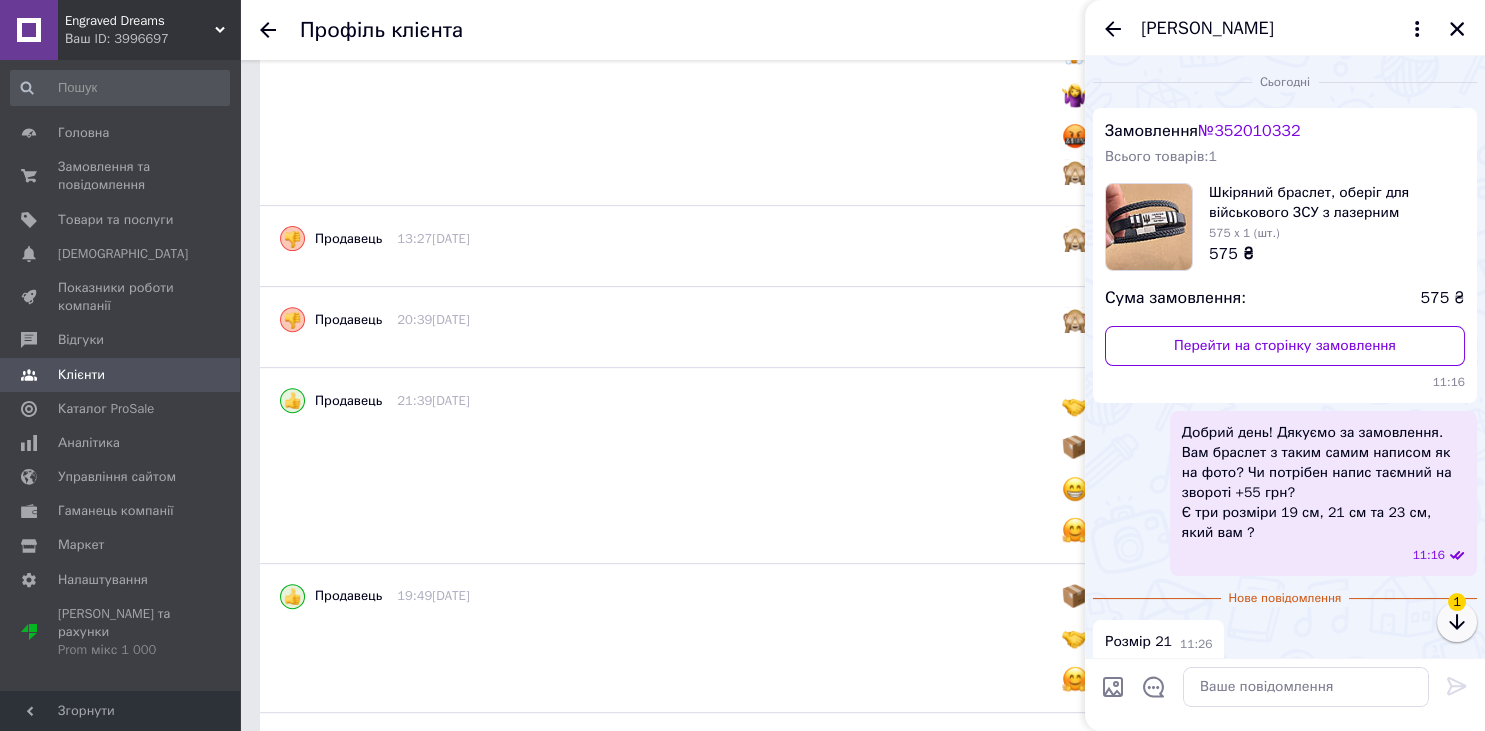 click 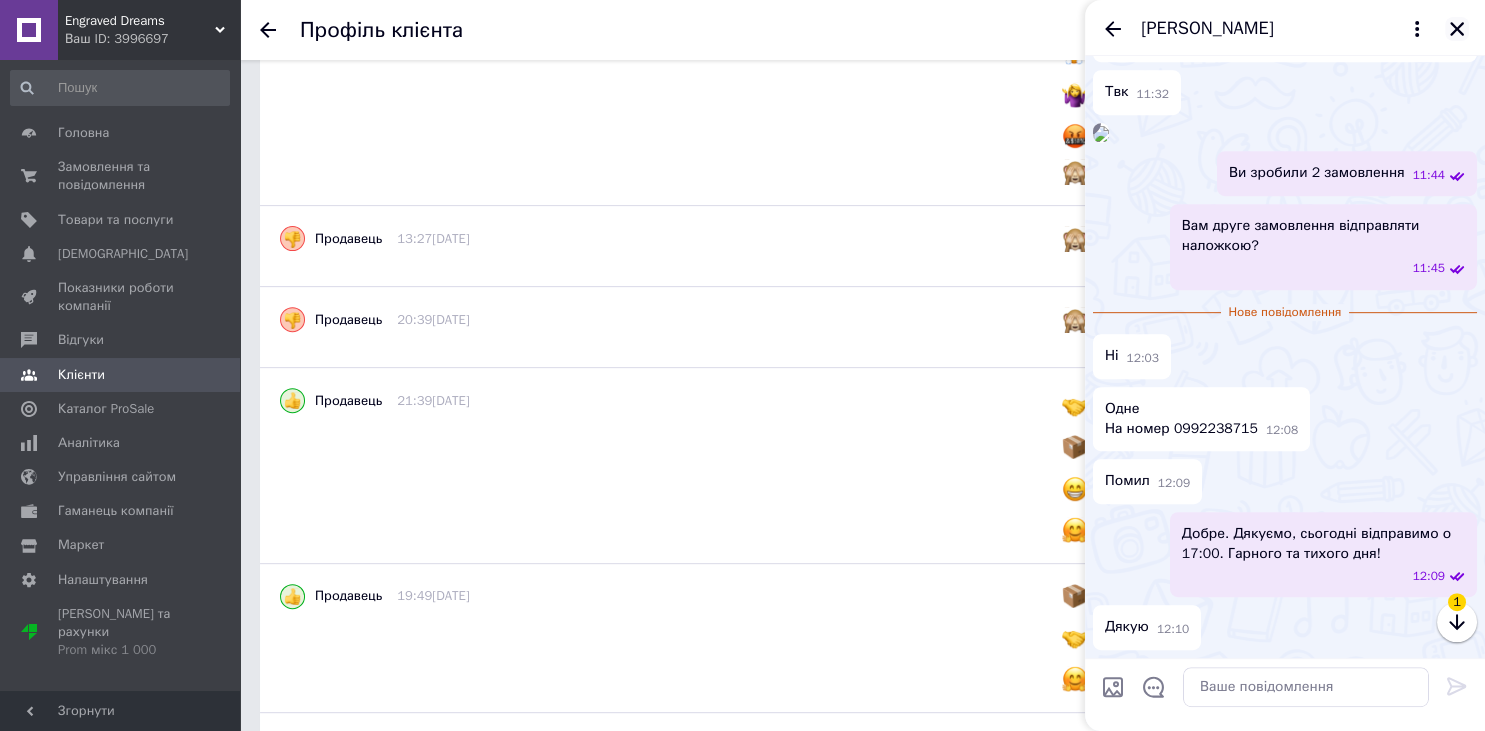 click 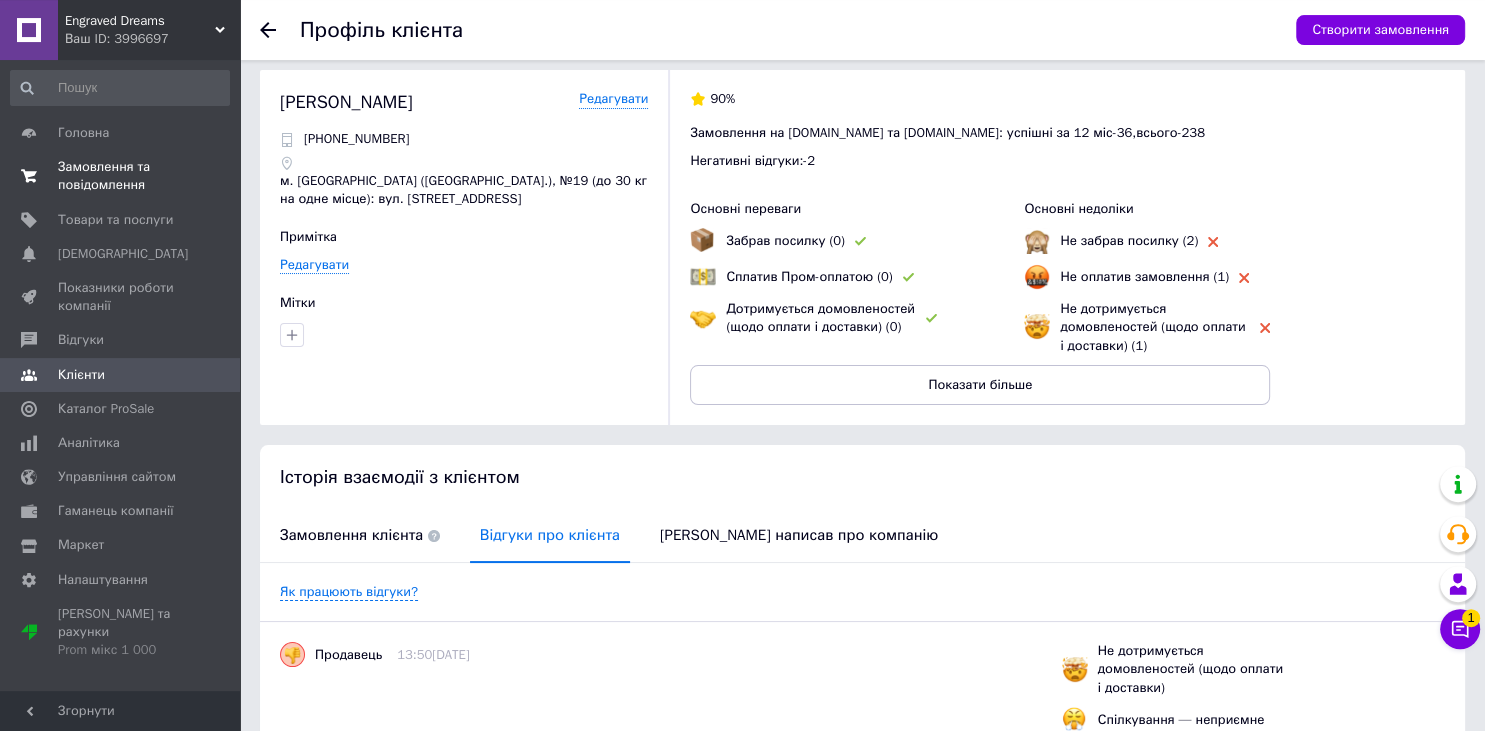 scroll, scrollTop: 0, scrollLeft: 0, axis: both 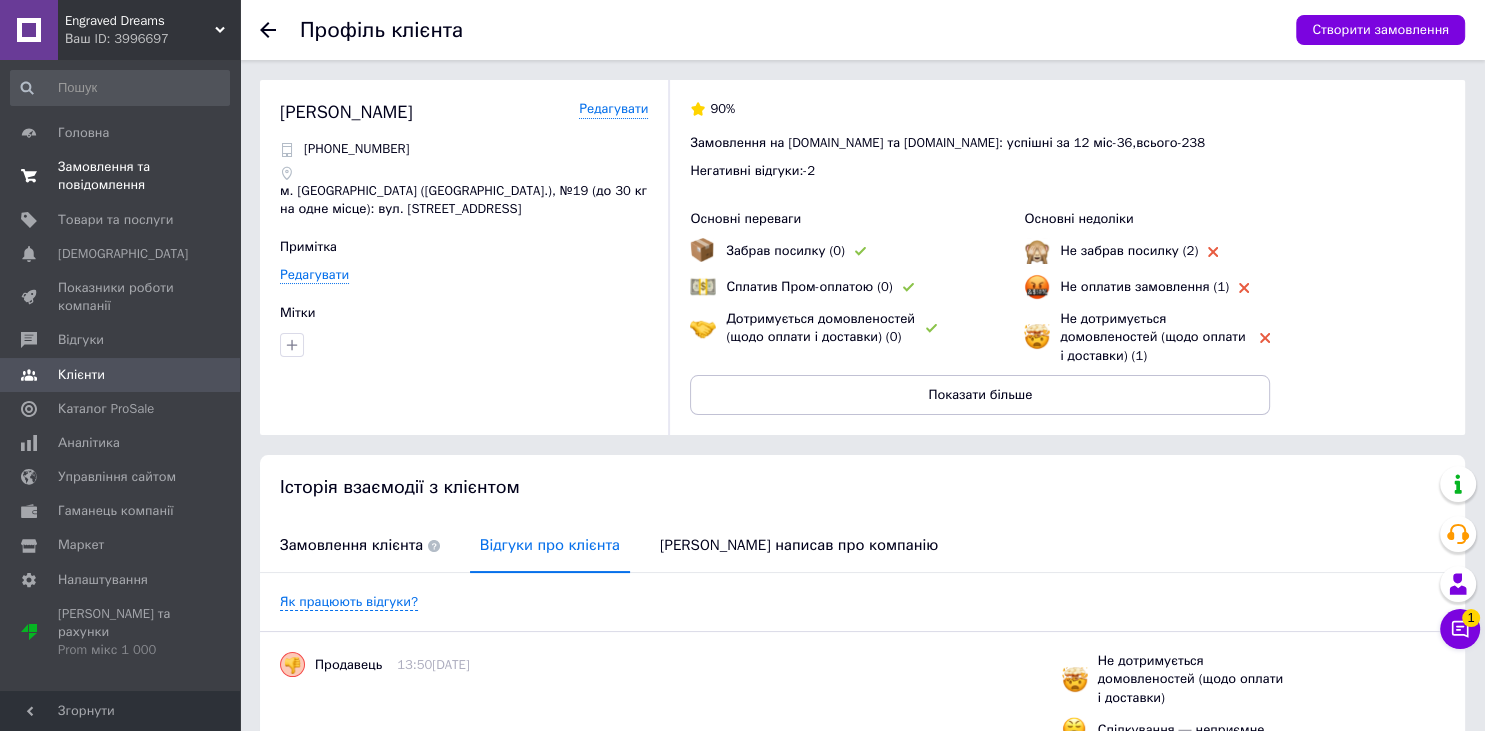drag, startPoint x: 96, startPoint y: 175, endPoint x: 119, endPoint y: 184, distance: 24.698177 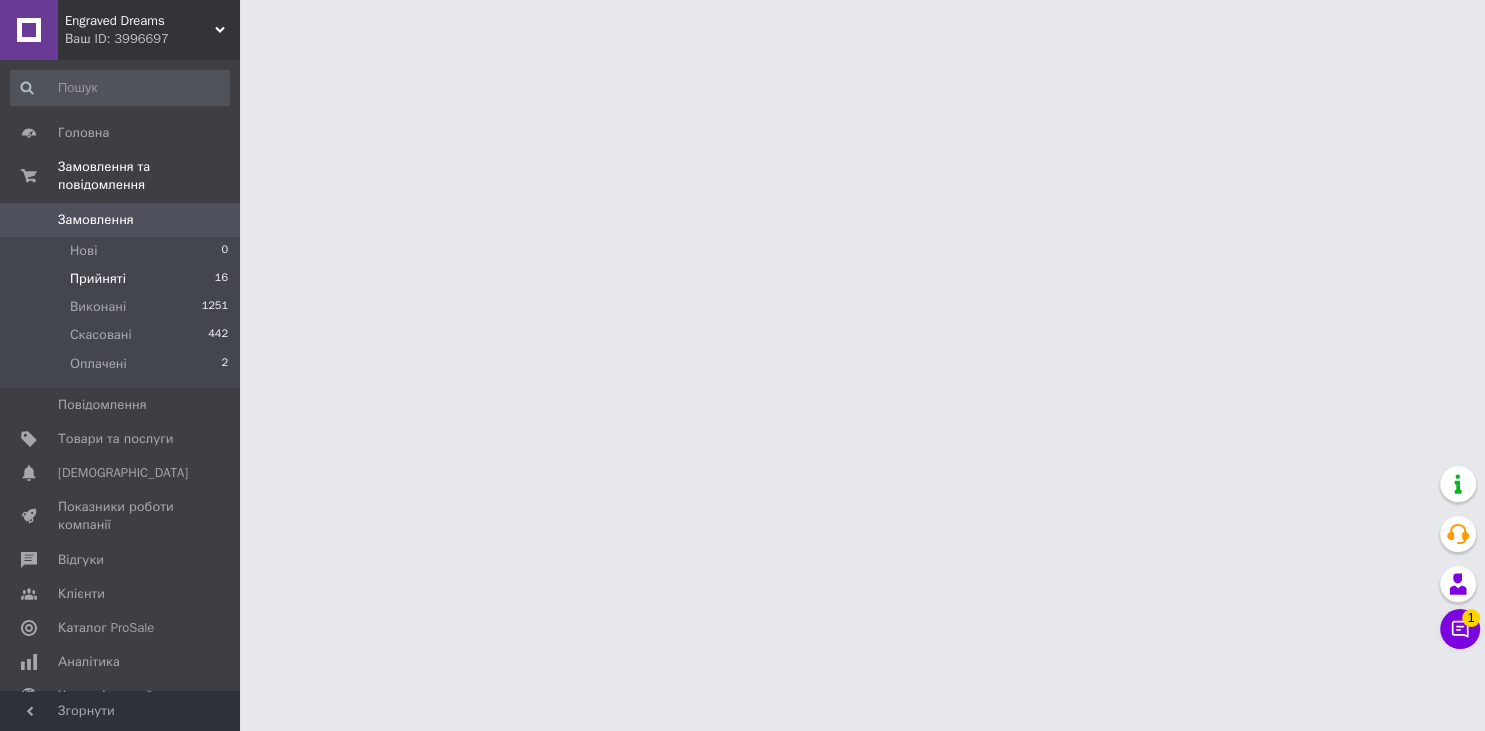 click on "Прийняті" at bounding box center [98, 279] 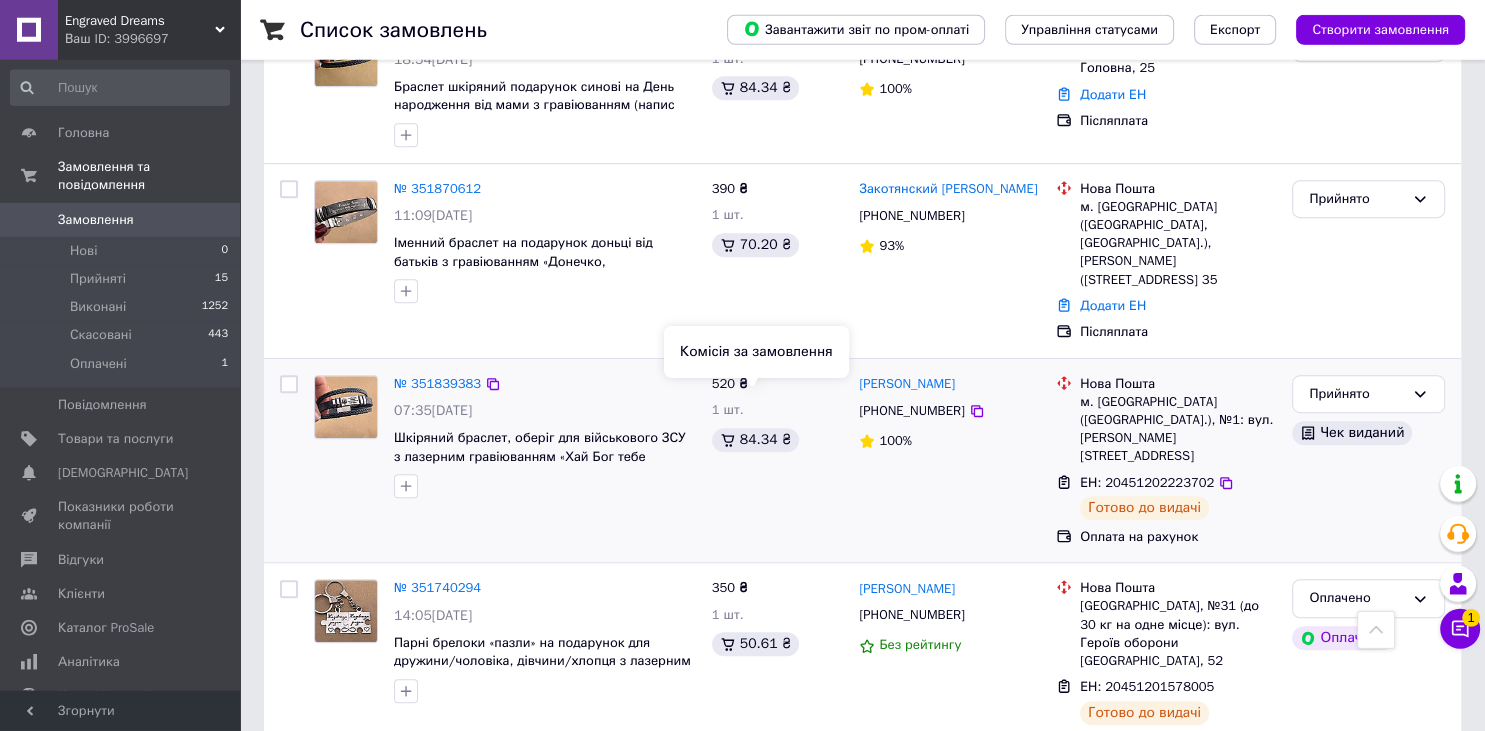 scroll, scrollTop: 1056, scrollLeft: 0, axis: vertical 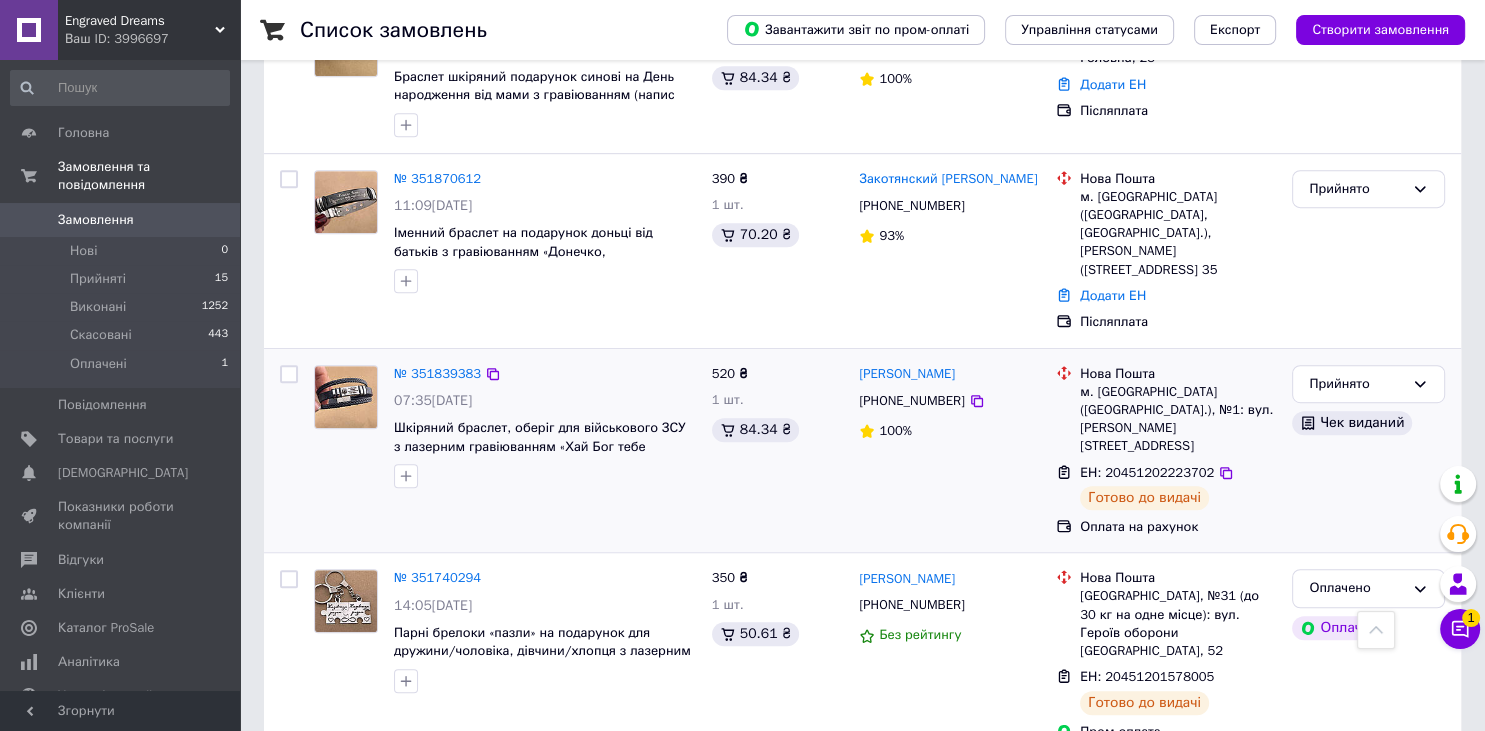 click on "Нова Пошта м. [GEOGRAPHIC_DATA] ([GEOGRAPHIC_DATA].), №1: вул. [PERSON_NAME][STREET_ADDRESS] ЕН: 20451202223702 Готово до видачі Оплата на рахунок" at bounding box center (1166, 451) 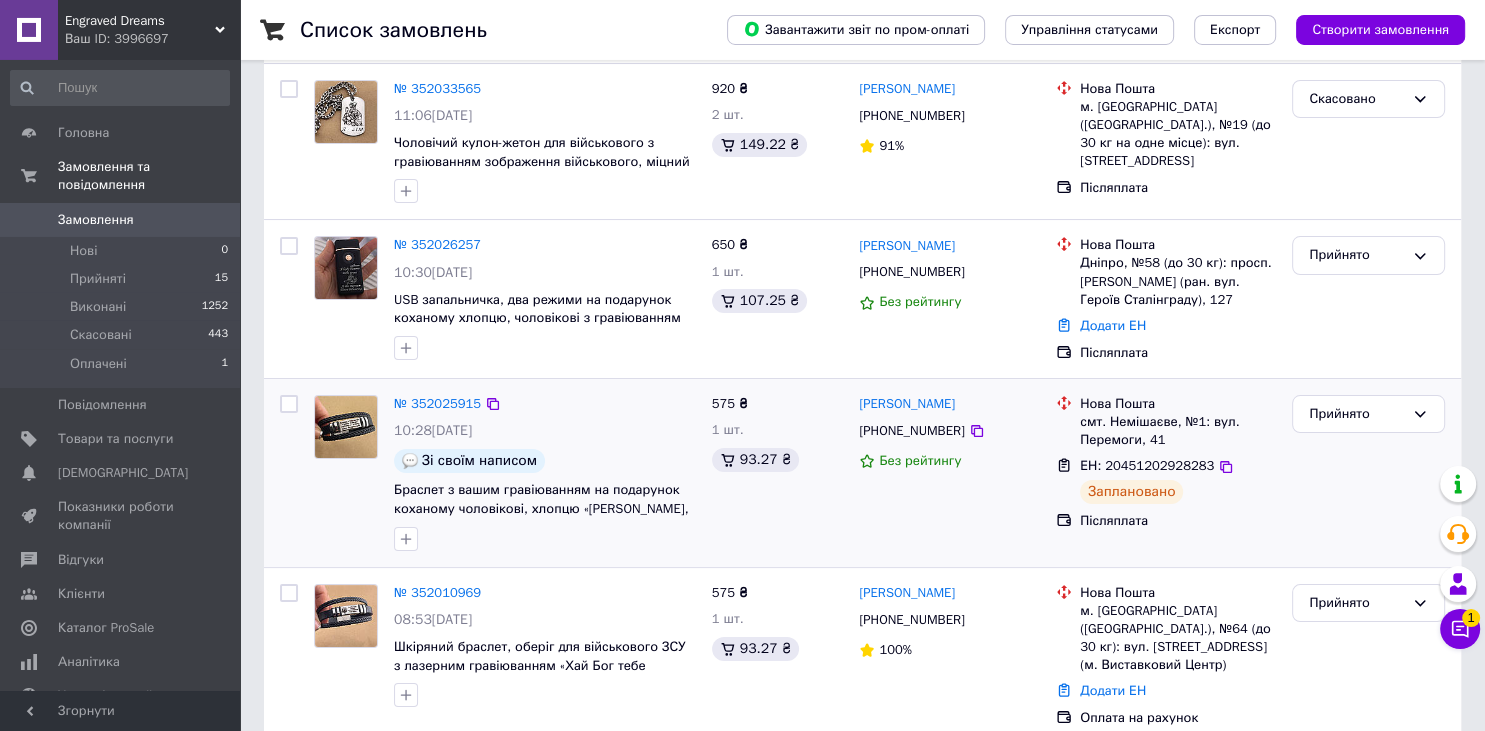 scroll, scrollTop: 211, scrollLeft: 0, axis: vertical 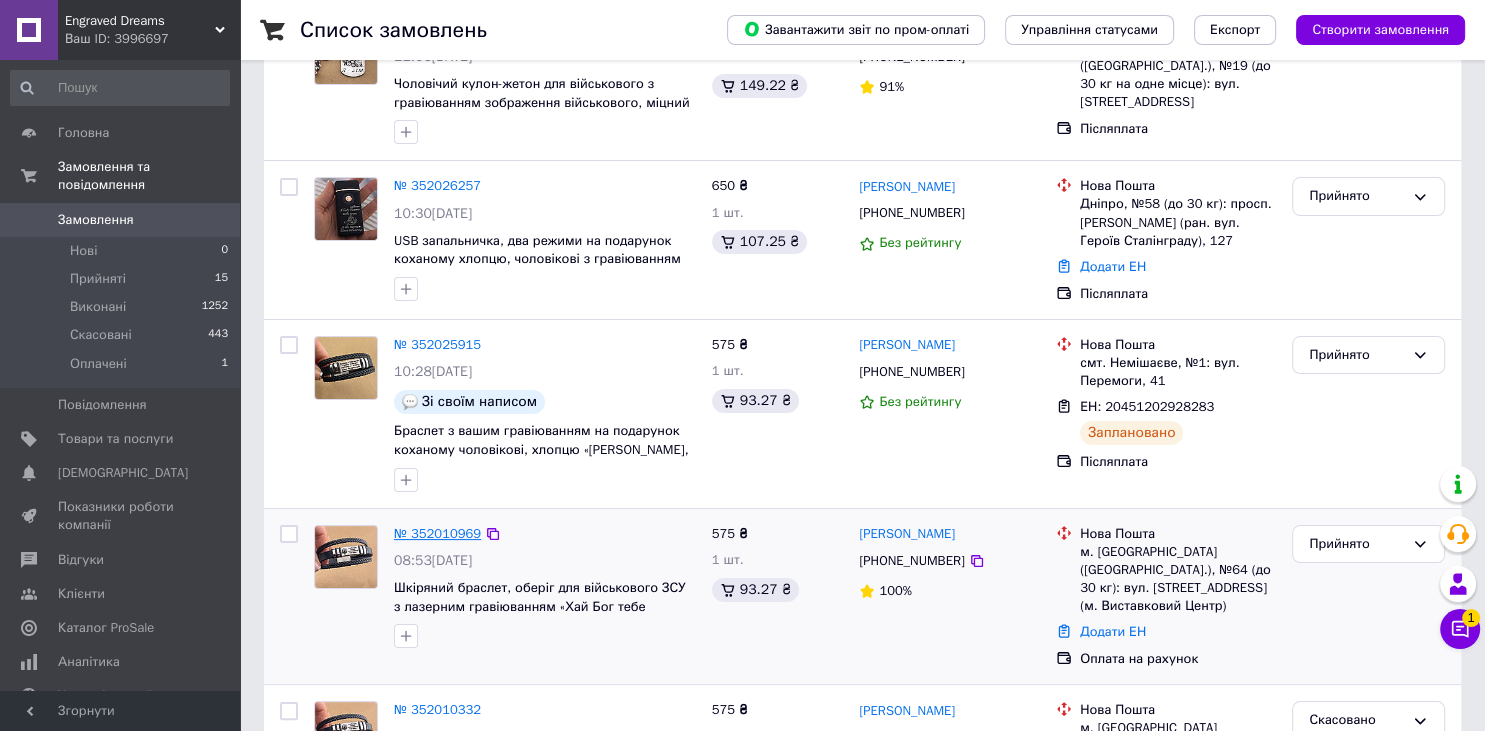 click on "№ 352010969" at bounding box center (437, 533) 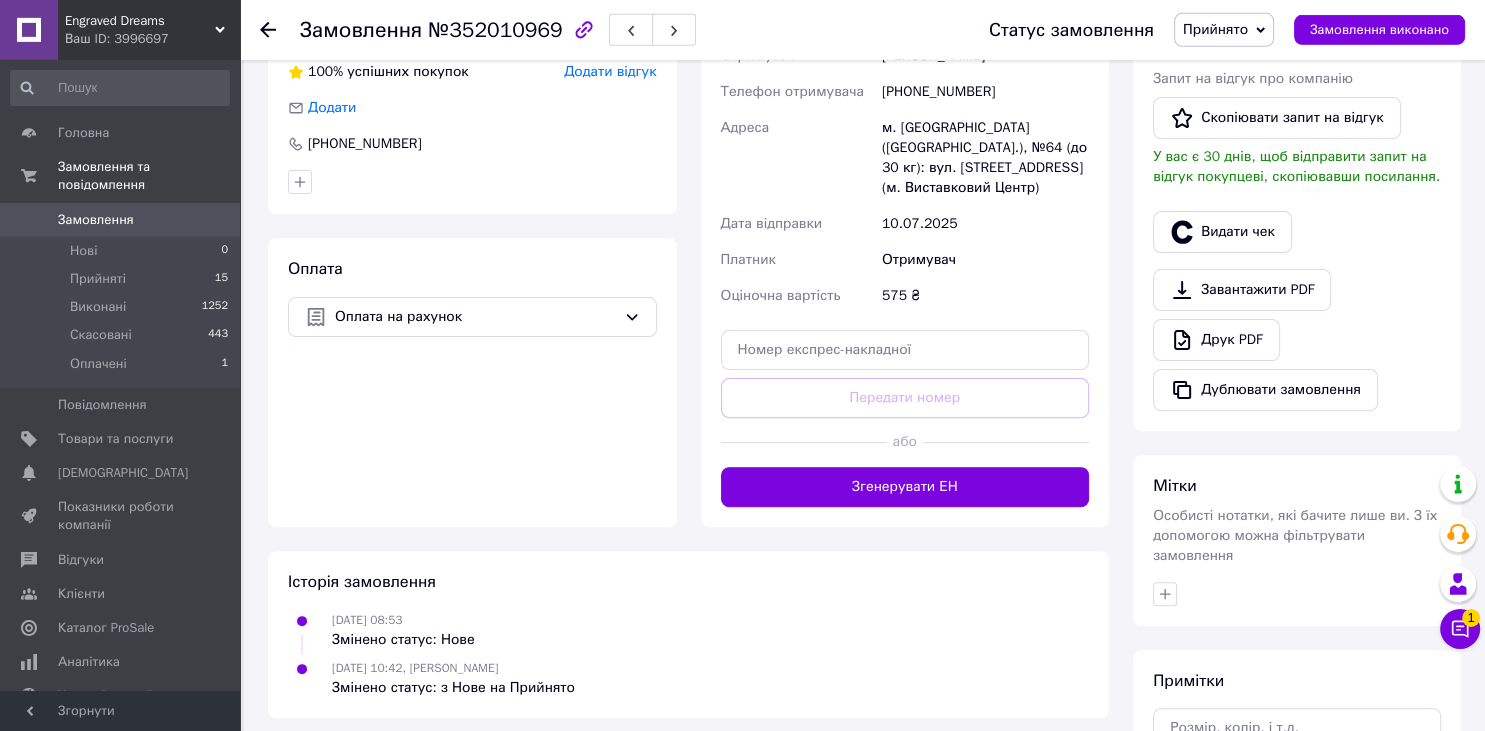 scroll, scrollTop: 605, scrollLeft: 0, axis: vertical 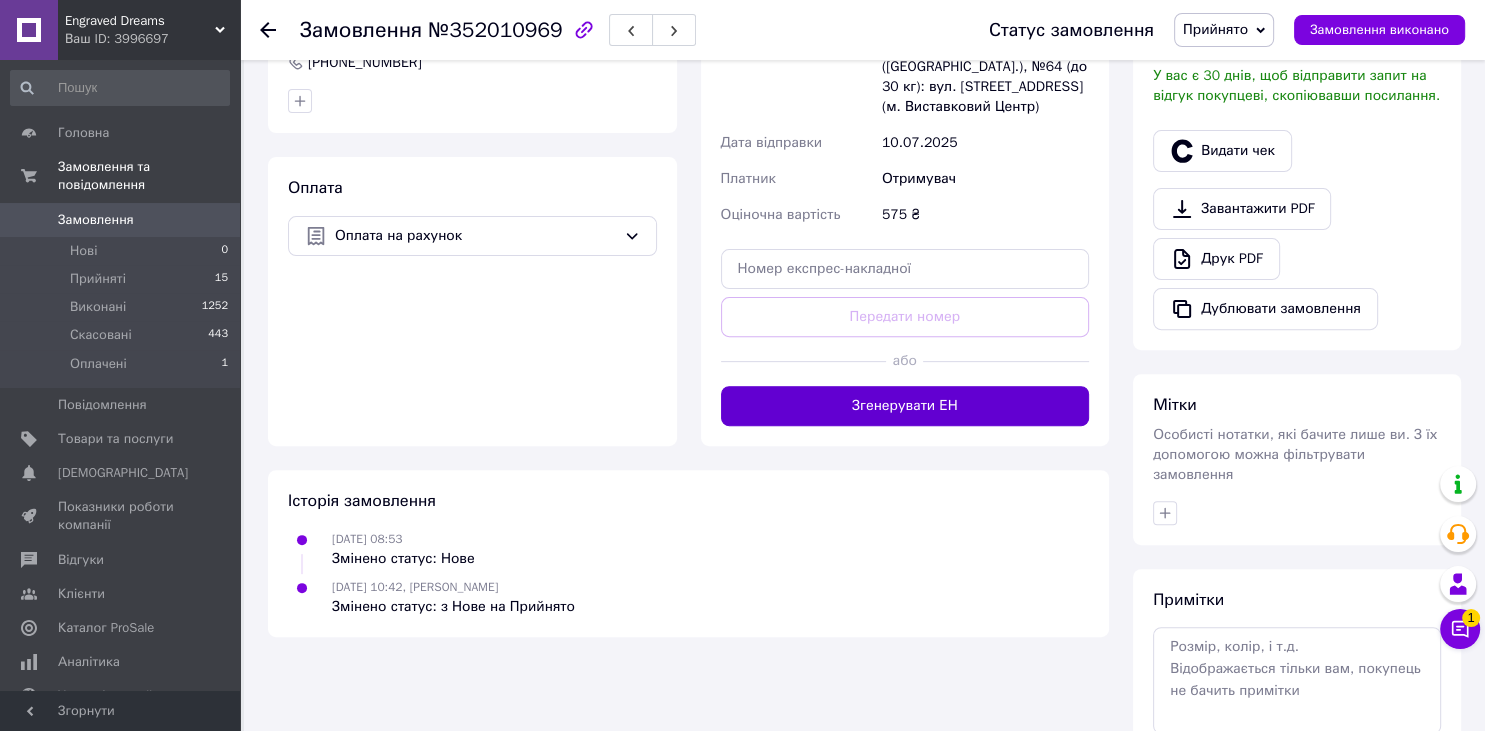 click on "Згенерувати ЕН" at bounding box center [905, 406] 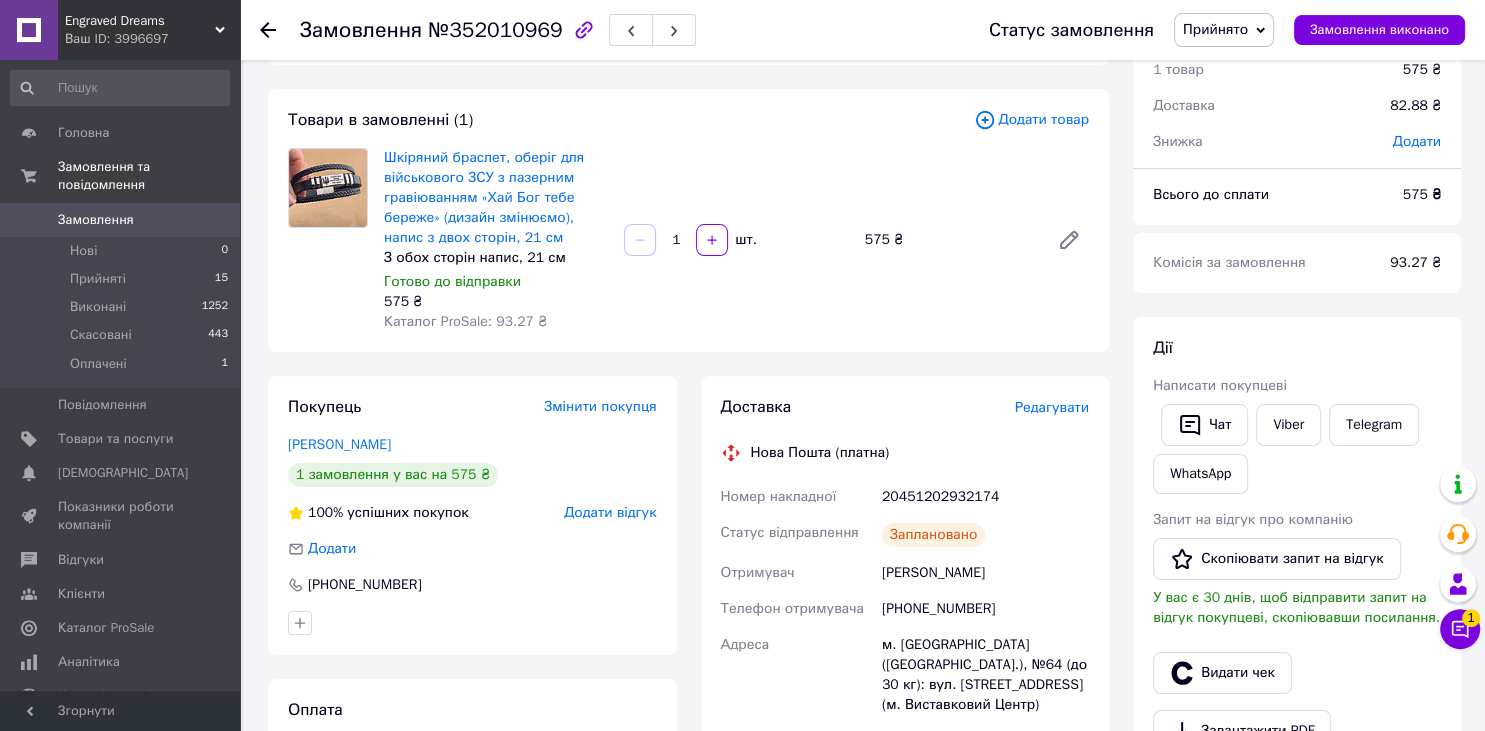 scroll, scrollTop: 77, scrollLeft: 0, axis: vertical 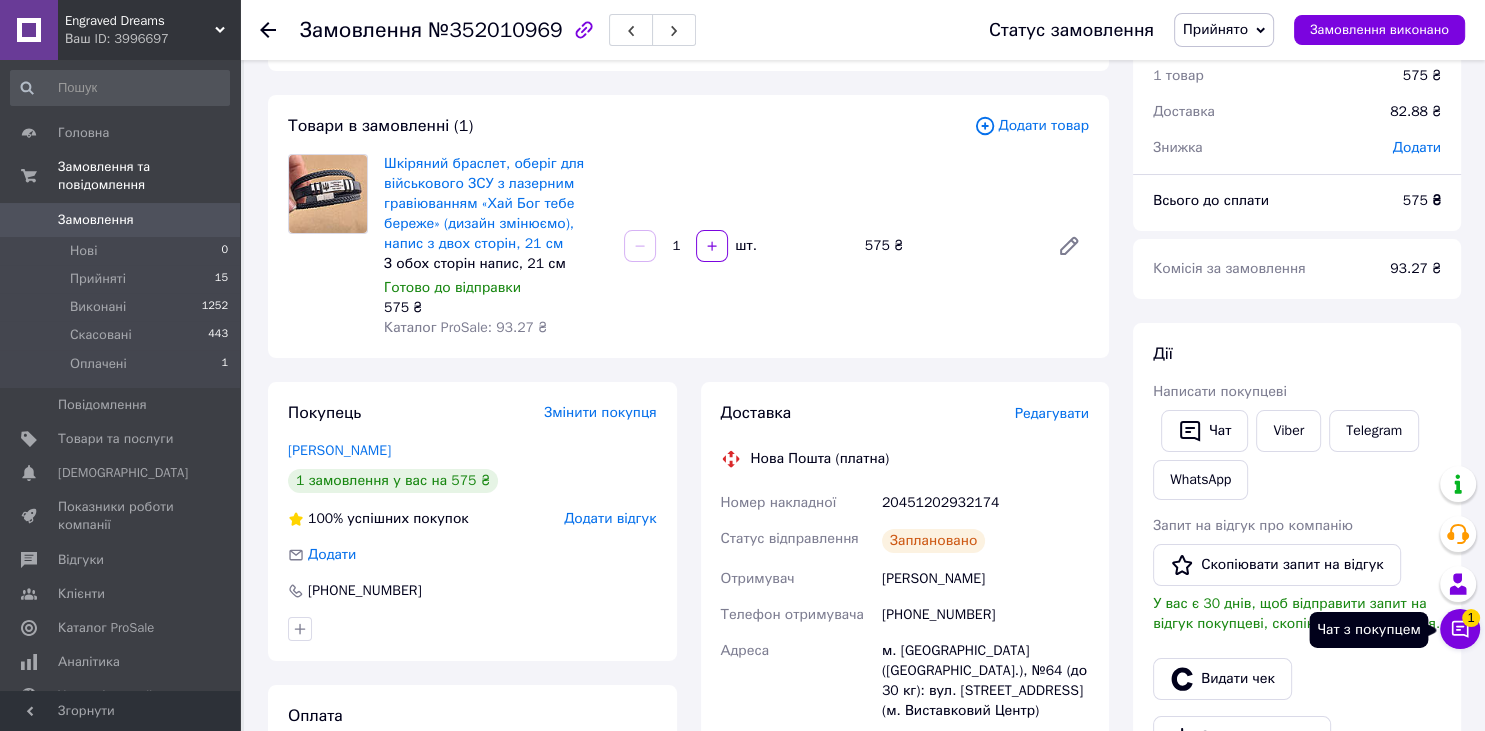 click 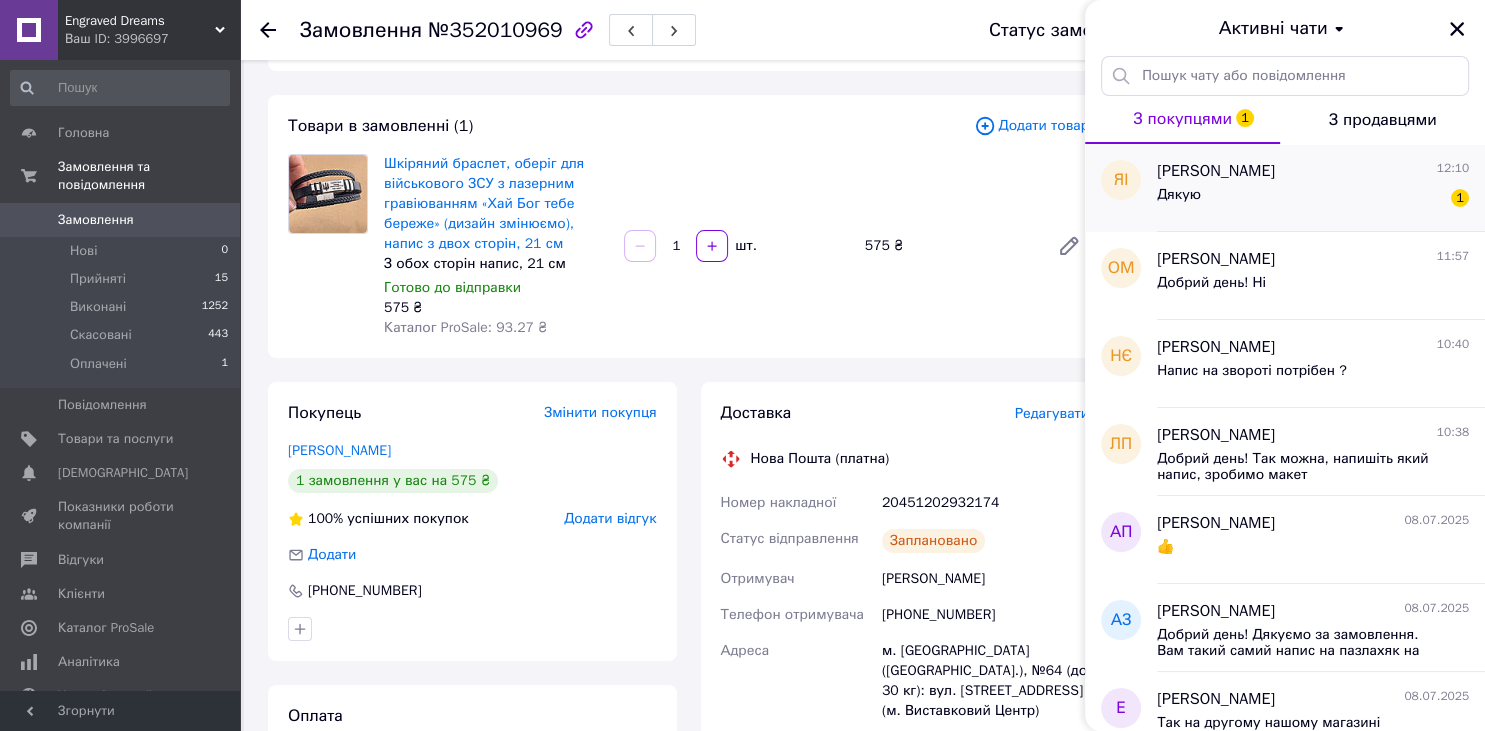 click on "Дякую 1" at bounding box center (1313, 199) 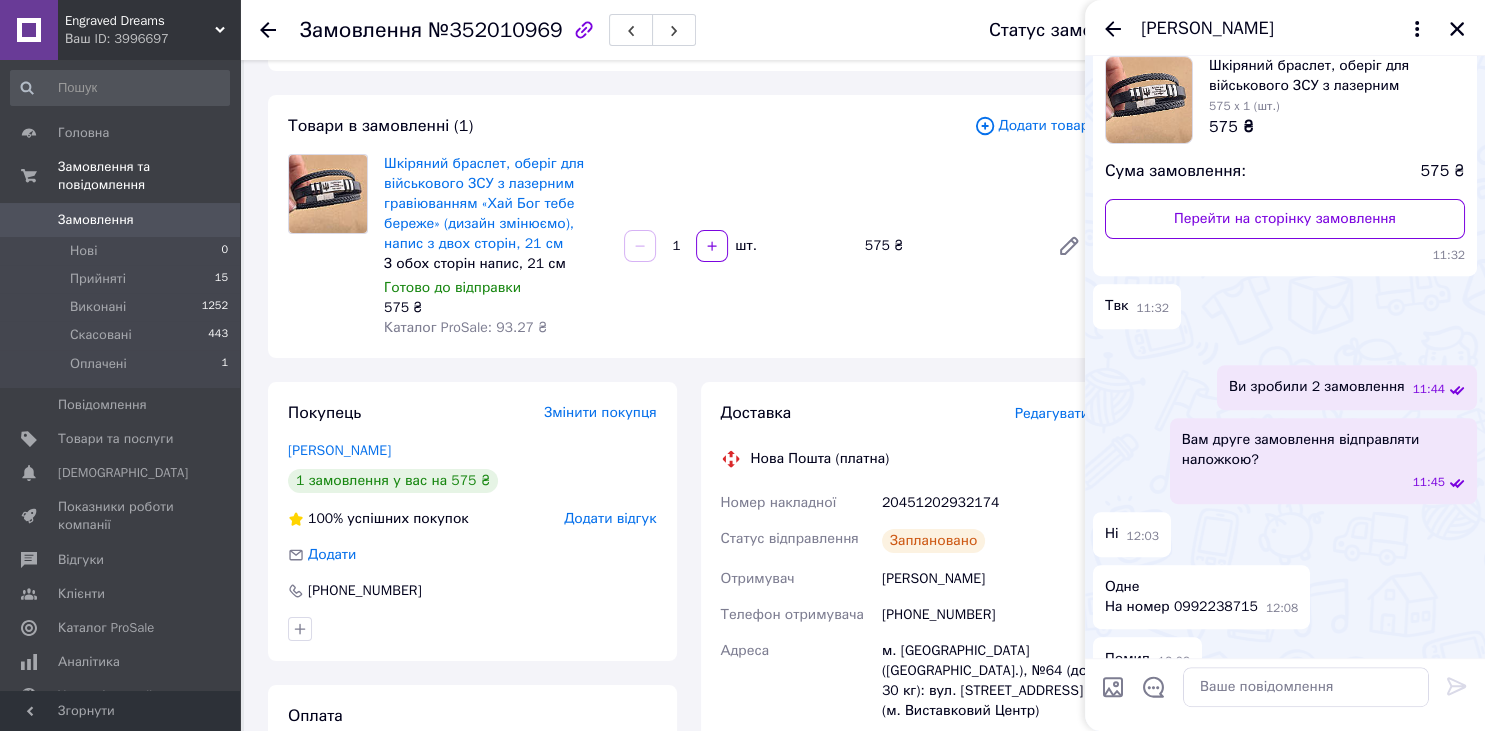 scroll, scrollTop: 650, scrollLeft: 0, axis: vertical 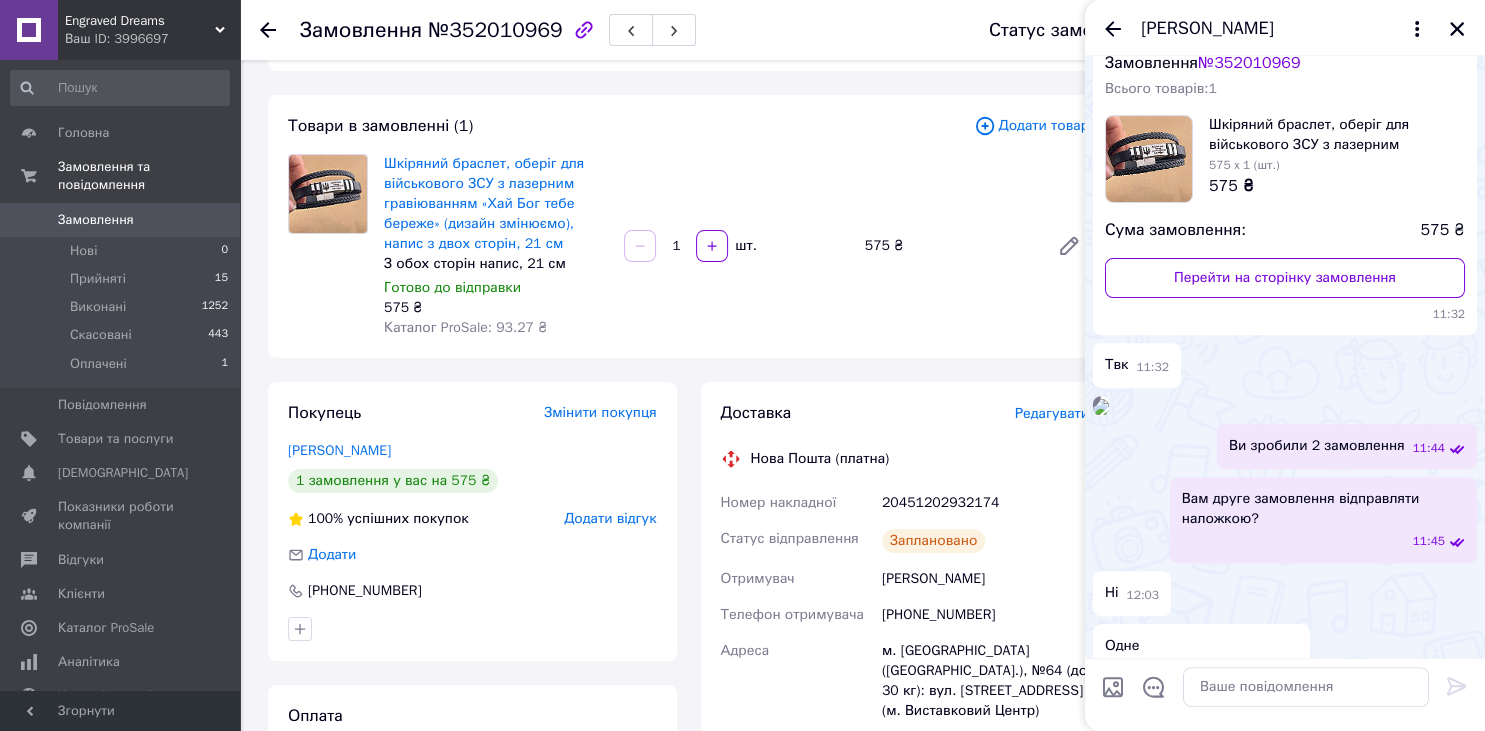 click at bounding box center (1101, 407) 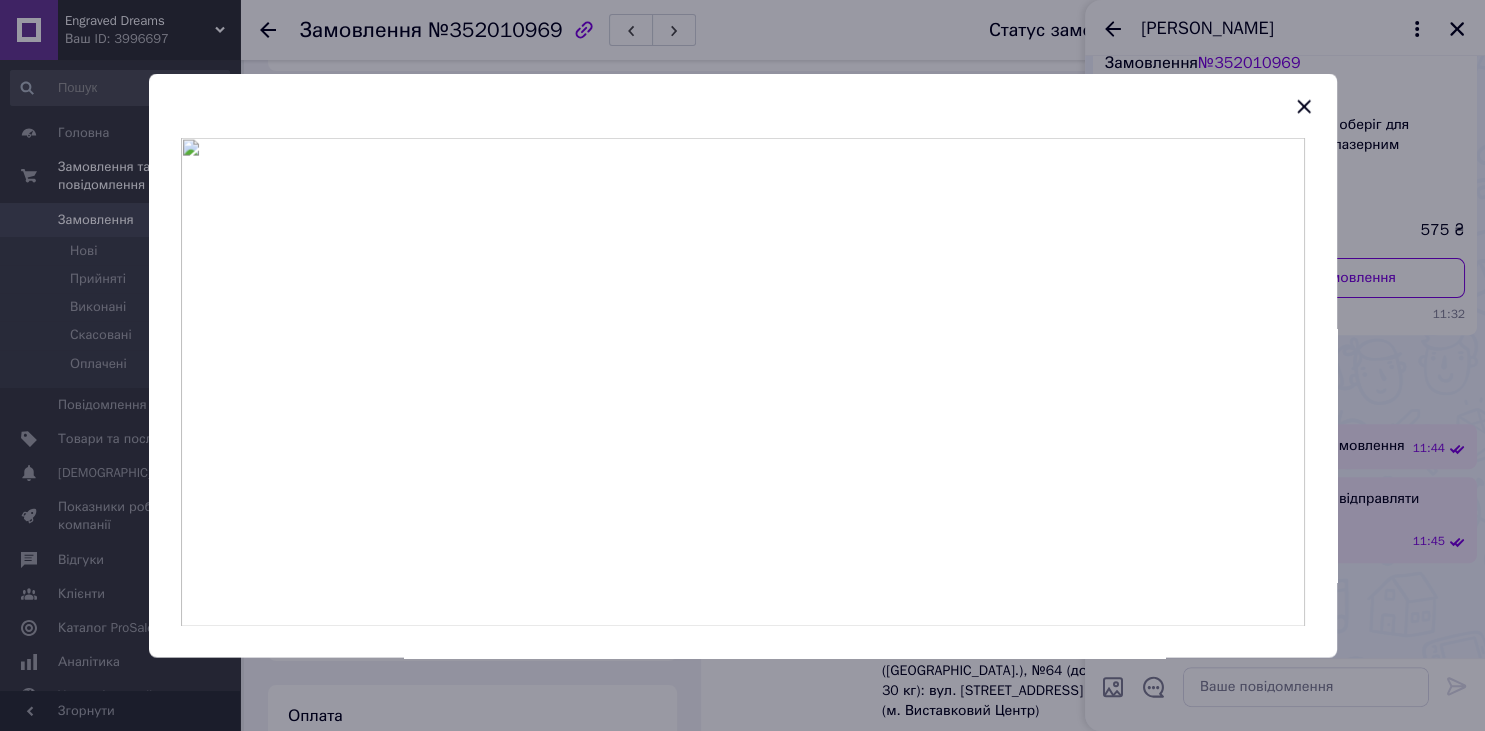 click 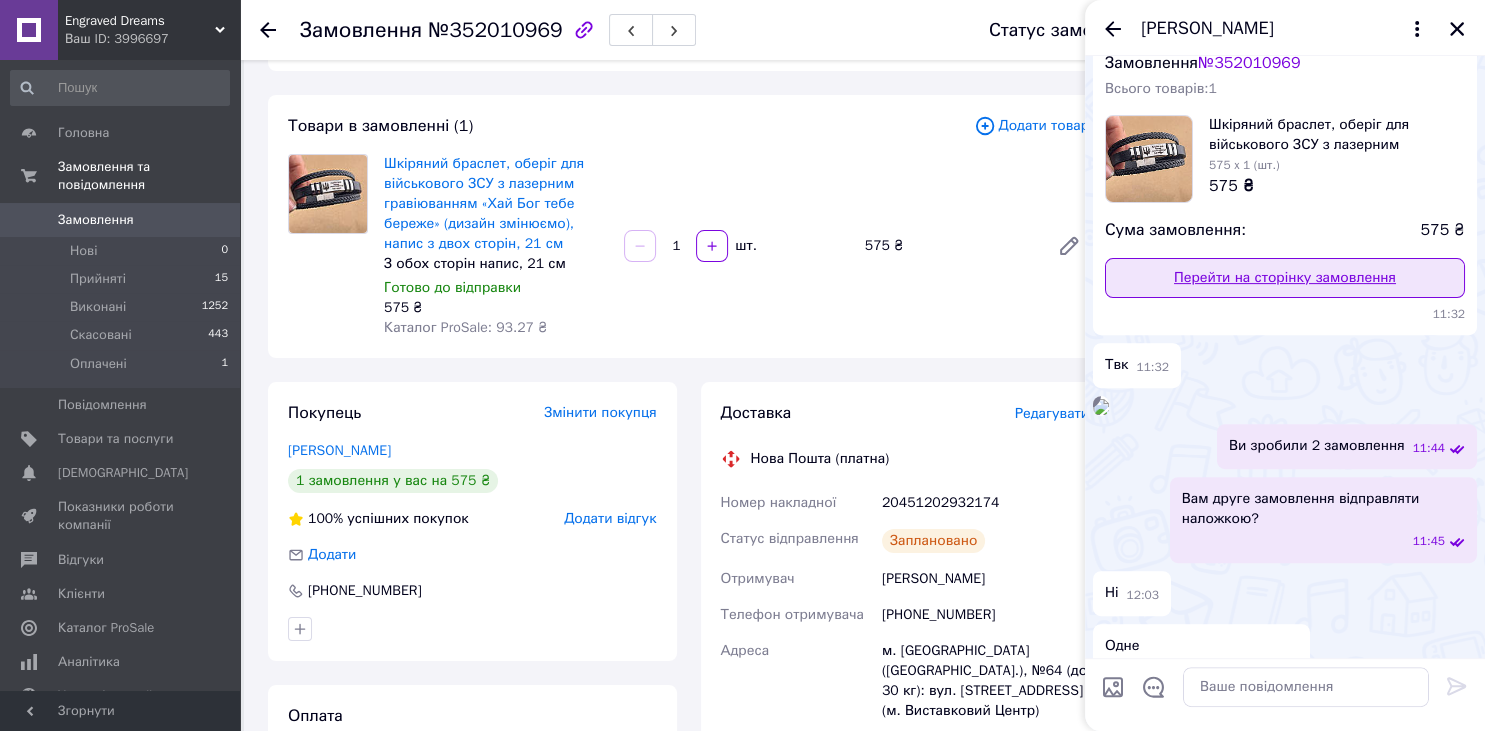 click on "Перейти на сторінку замовлення" at bounding box center (1285, 278) 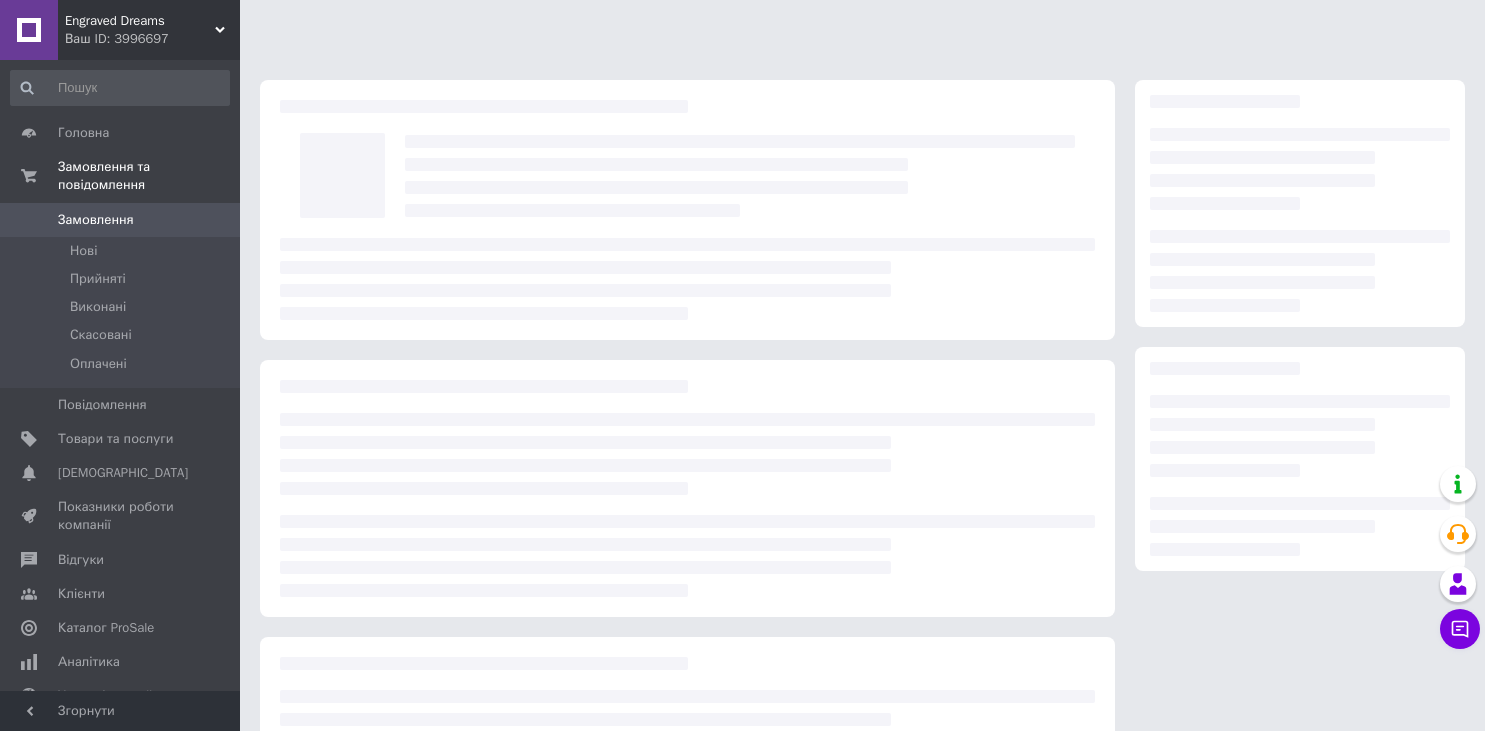 scroll, scrollTop: 0, scrollLeft: 0, axis: both 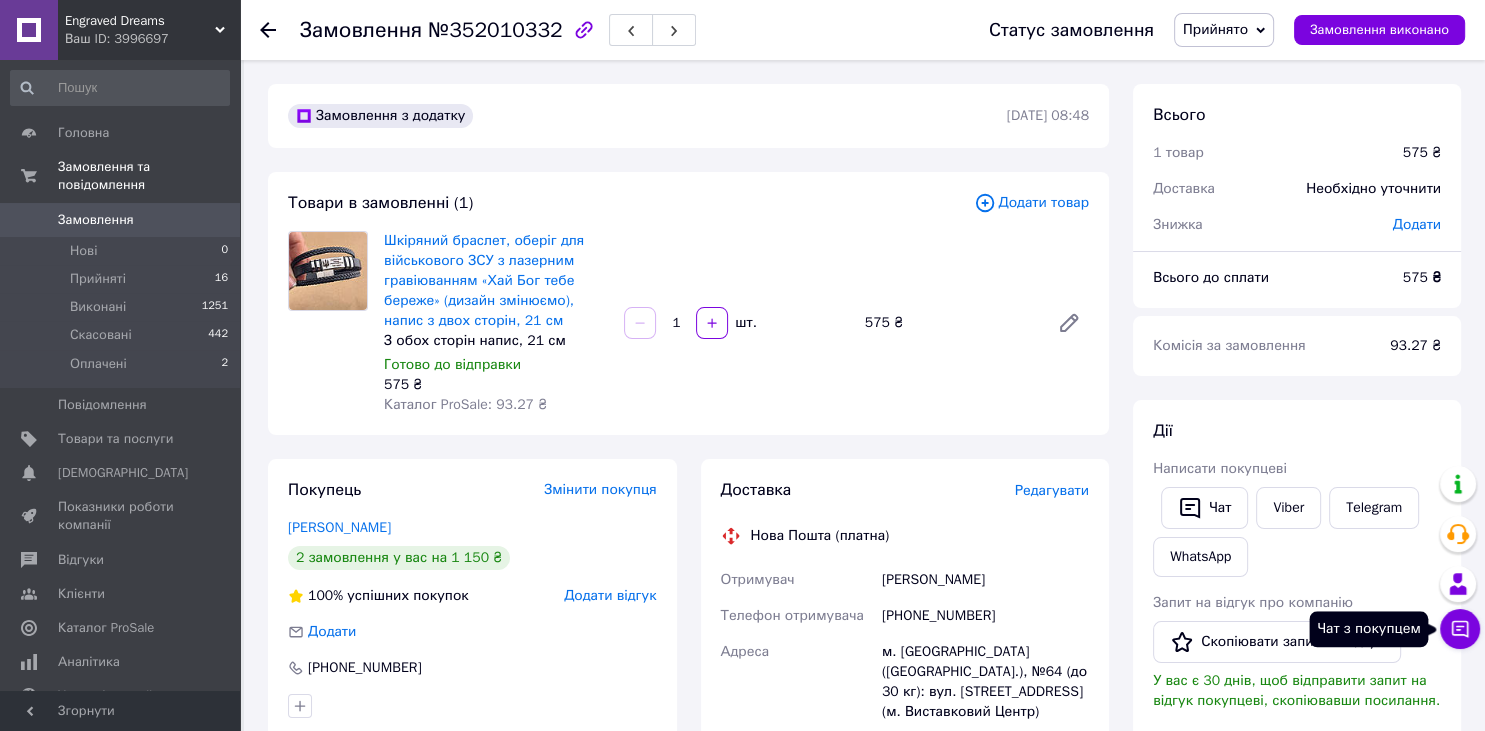 click 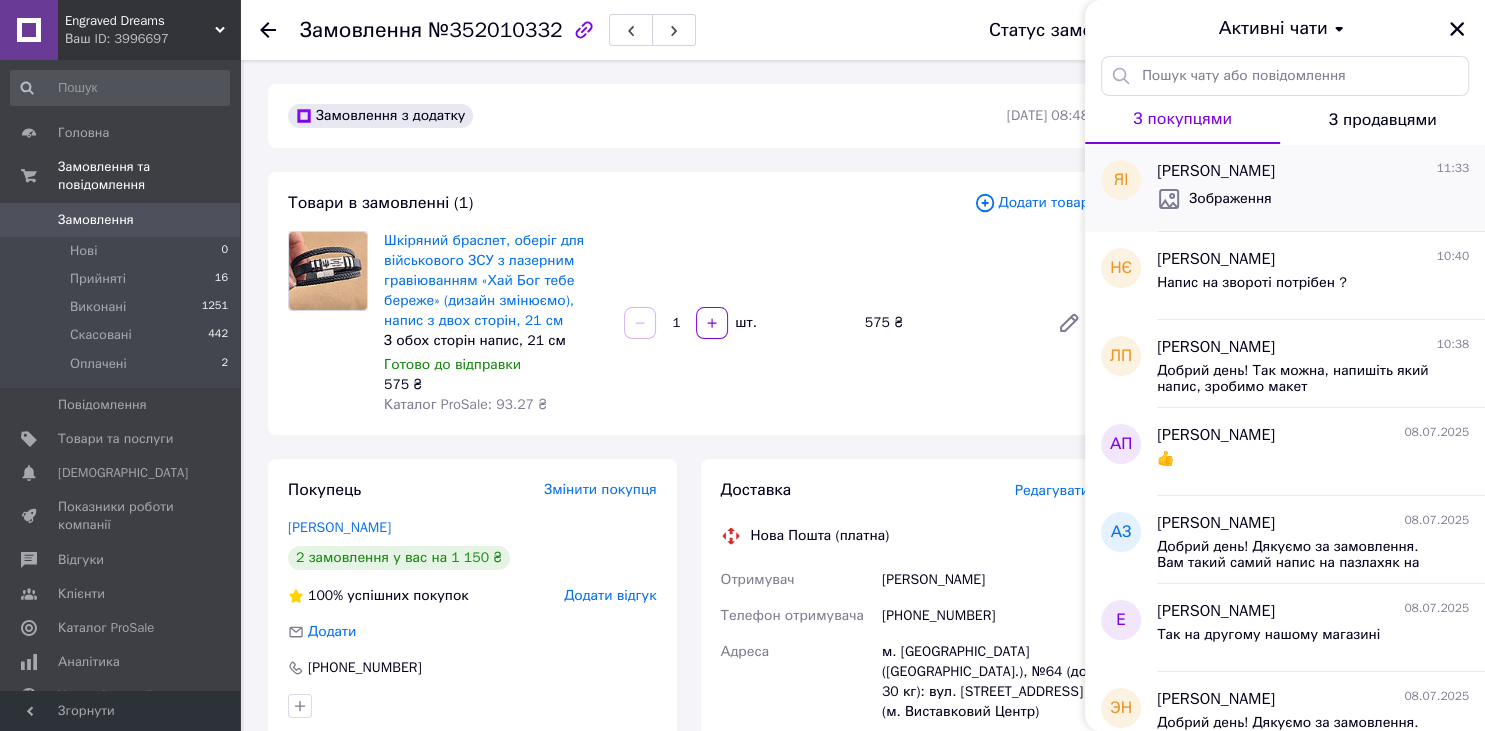 click on "[PERSON_NAME] 11:33 Зображення" at bounding box center (1321, 188) 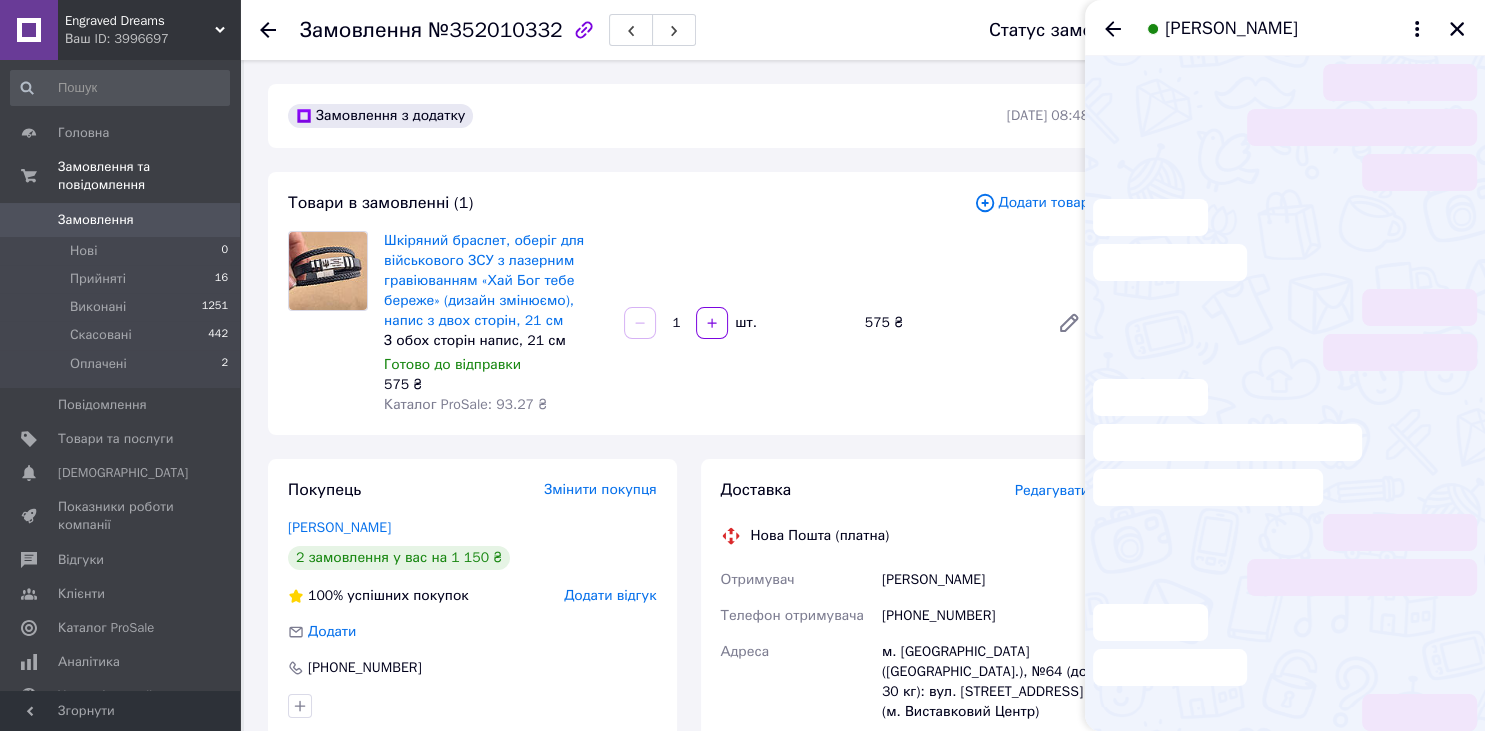 scroll, scrollTop: 571, scrollLeft: 0, axis: vertical 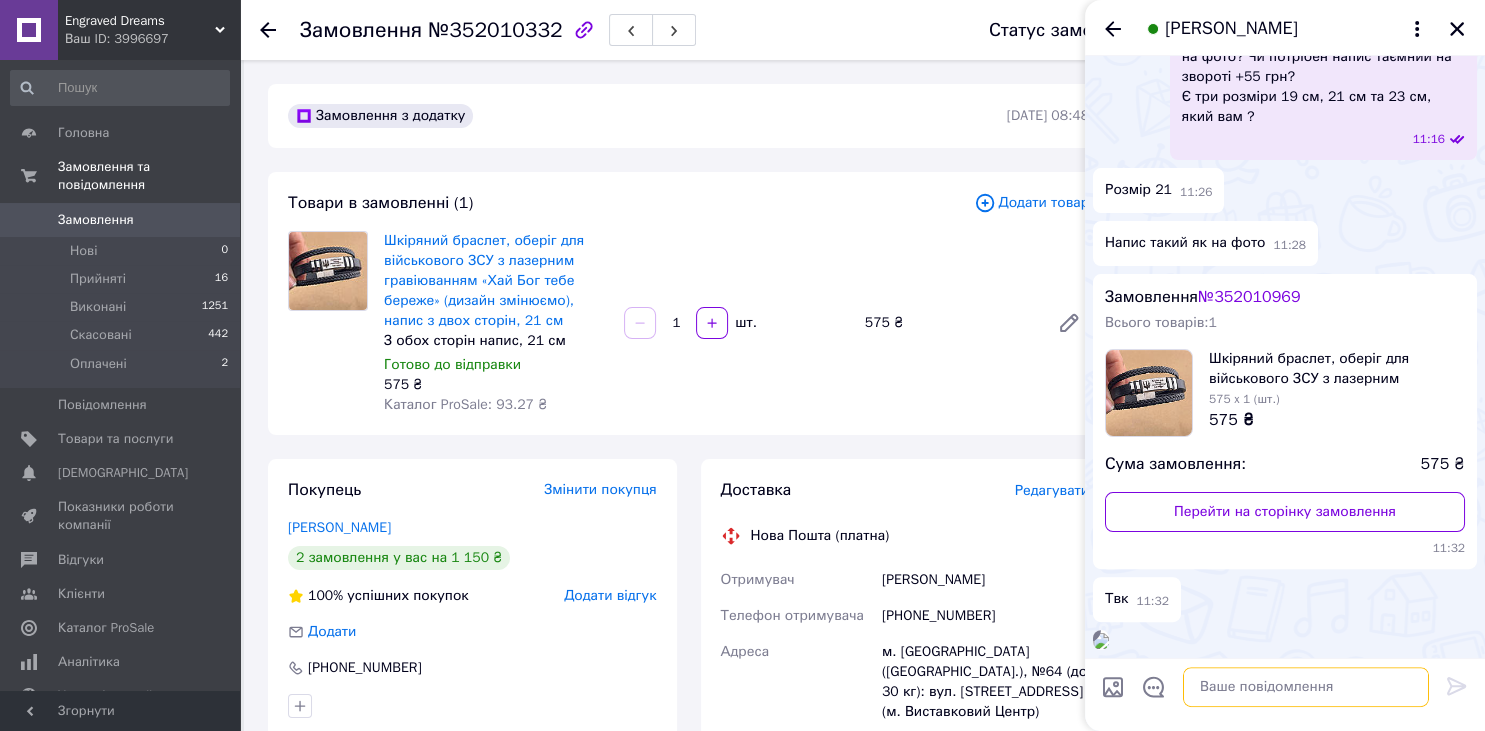 click at bounding box center [1306, 687] 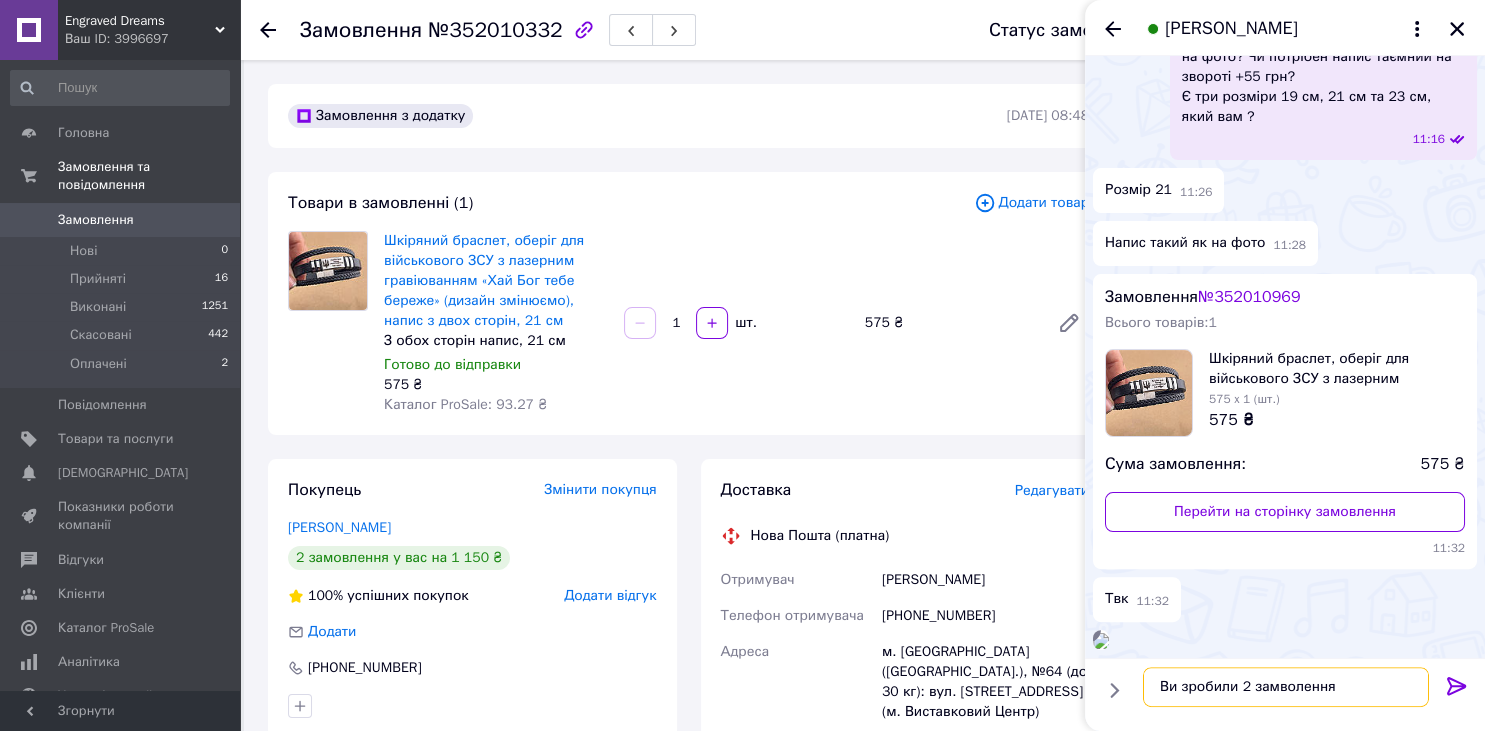 click on "Ви зробили 2 замволення" at bounding box center (1286, 687) 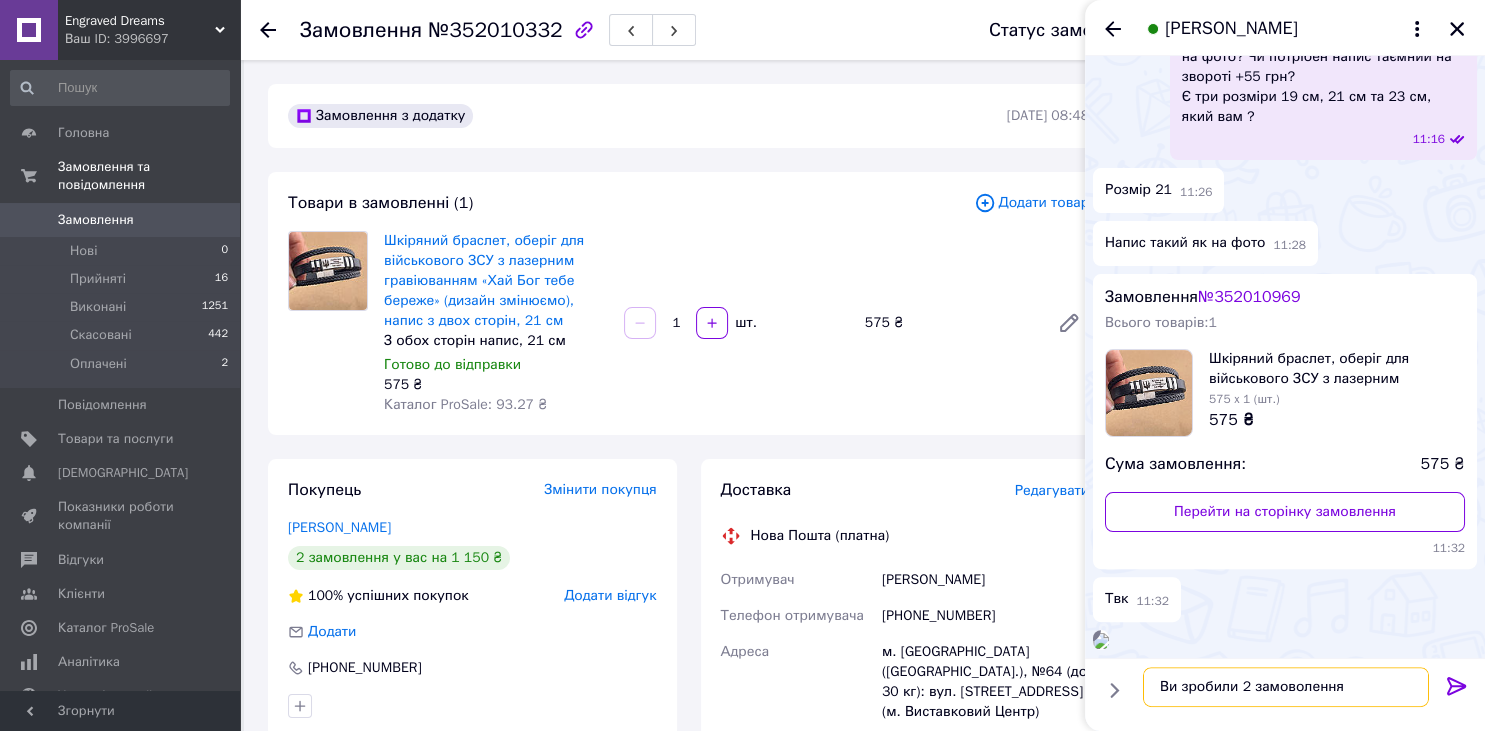 click on "Ви зробили 2 замоволення" at bounding box center [1286, 687] 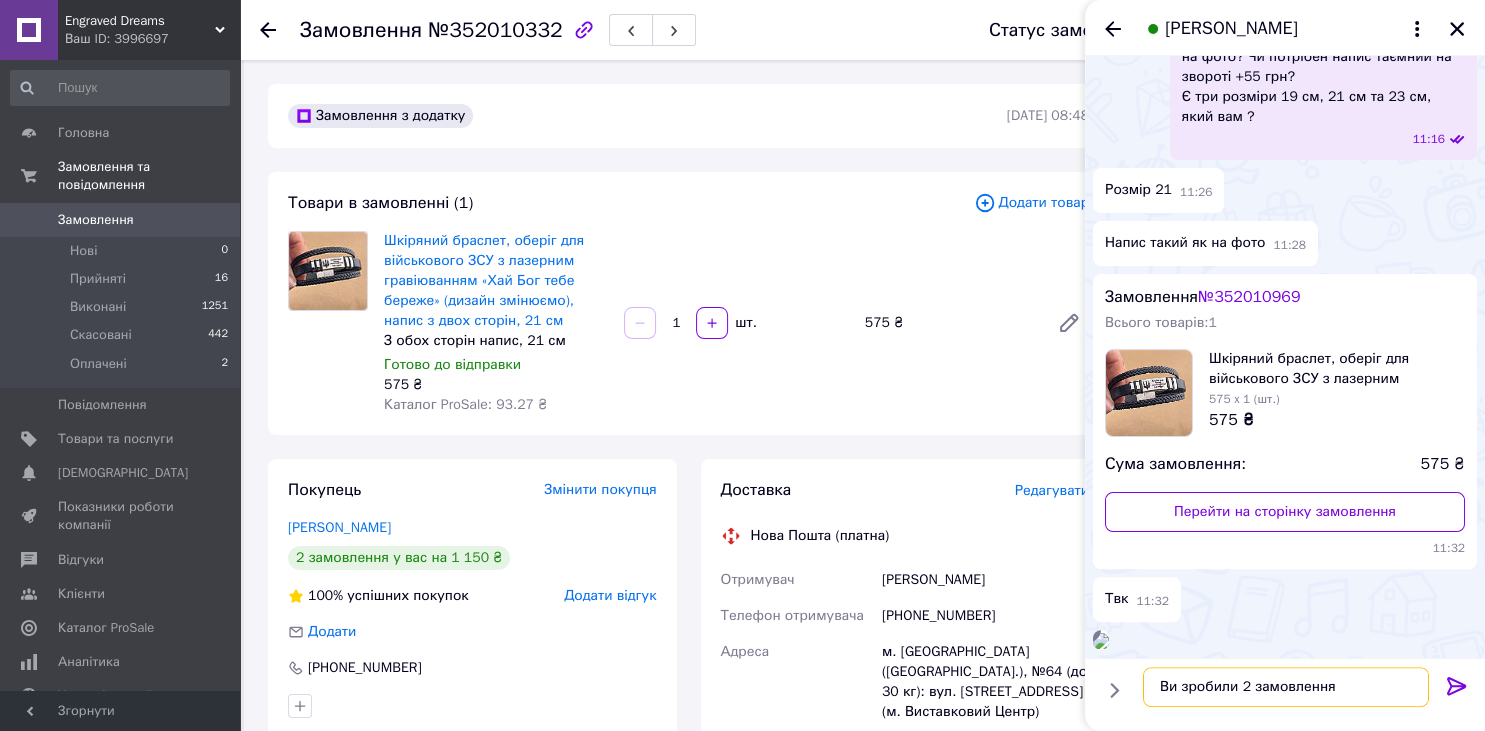 type on "Ви зробили 2 замовлення" 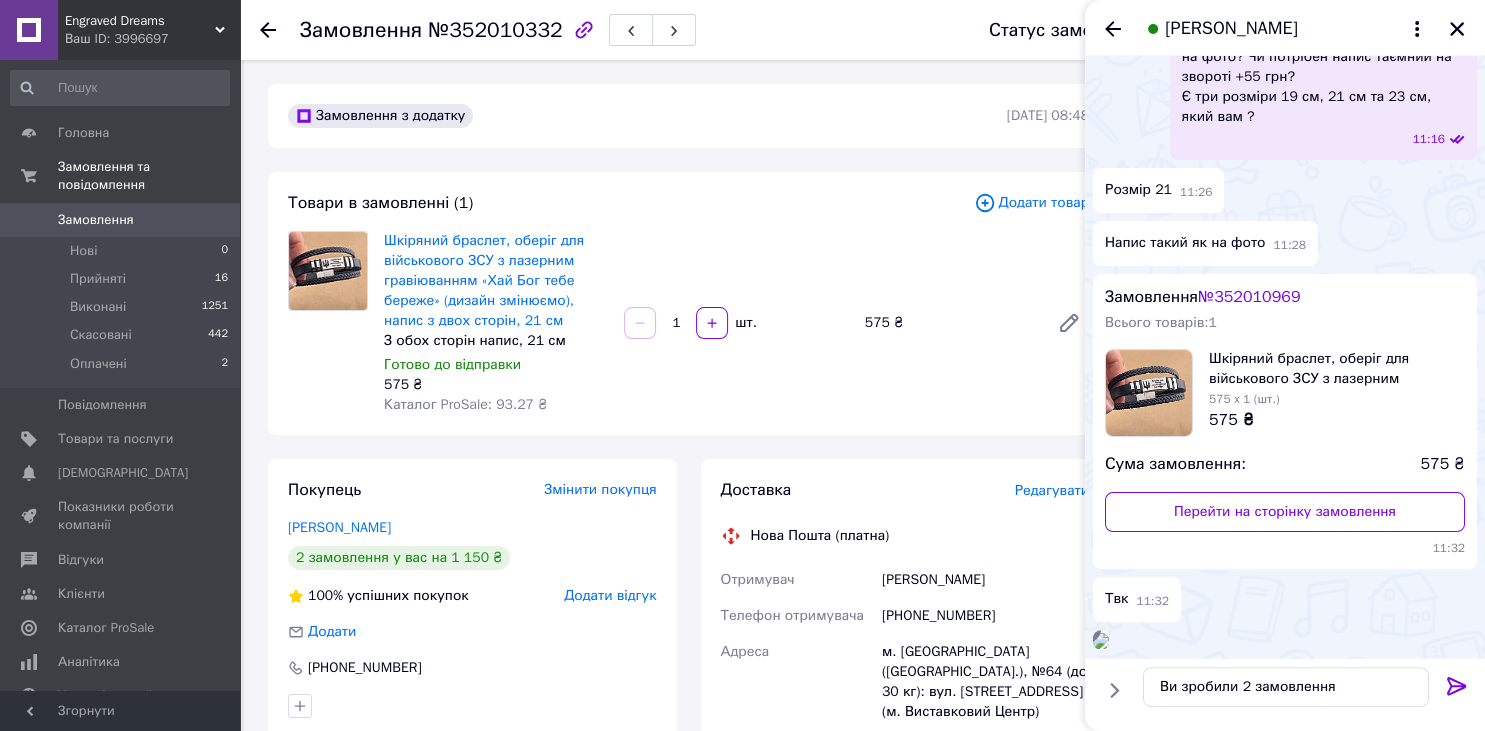 click 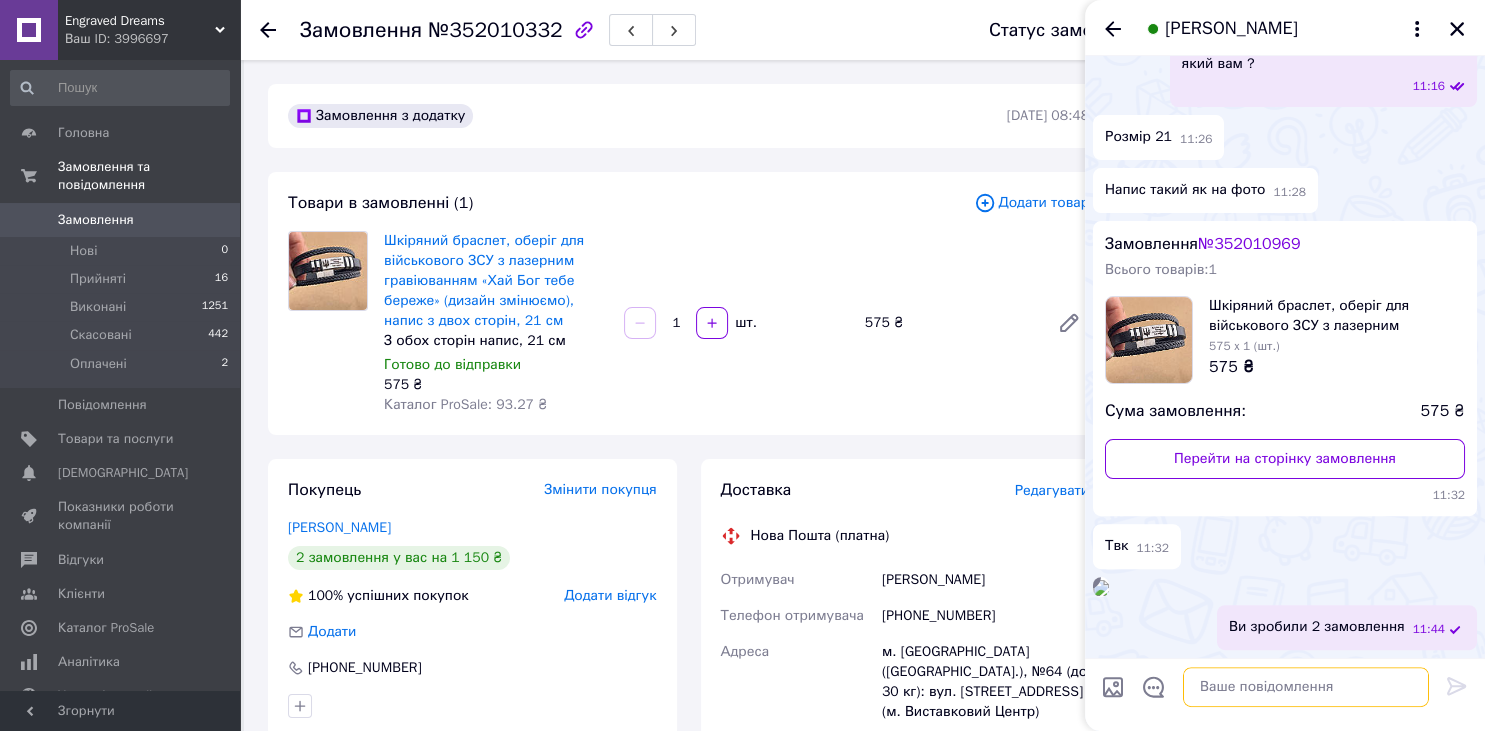 click at bounding box center [1306, 687] 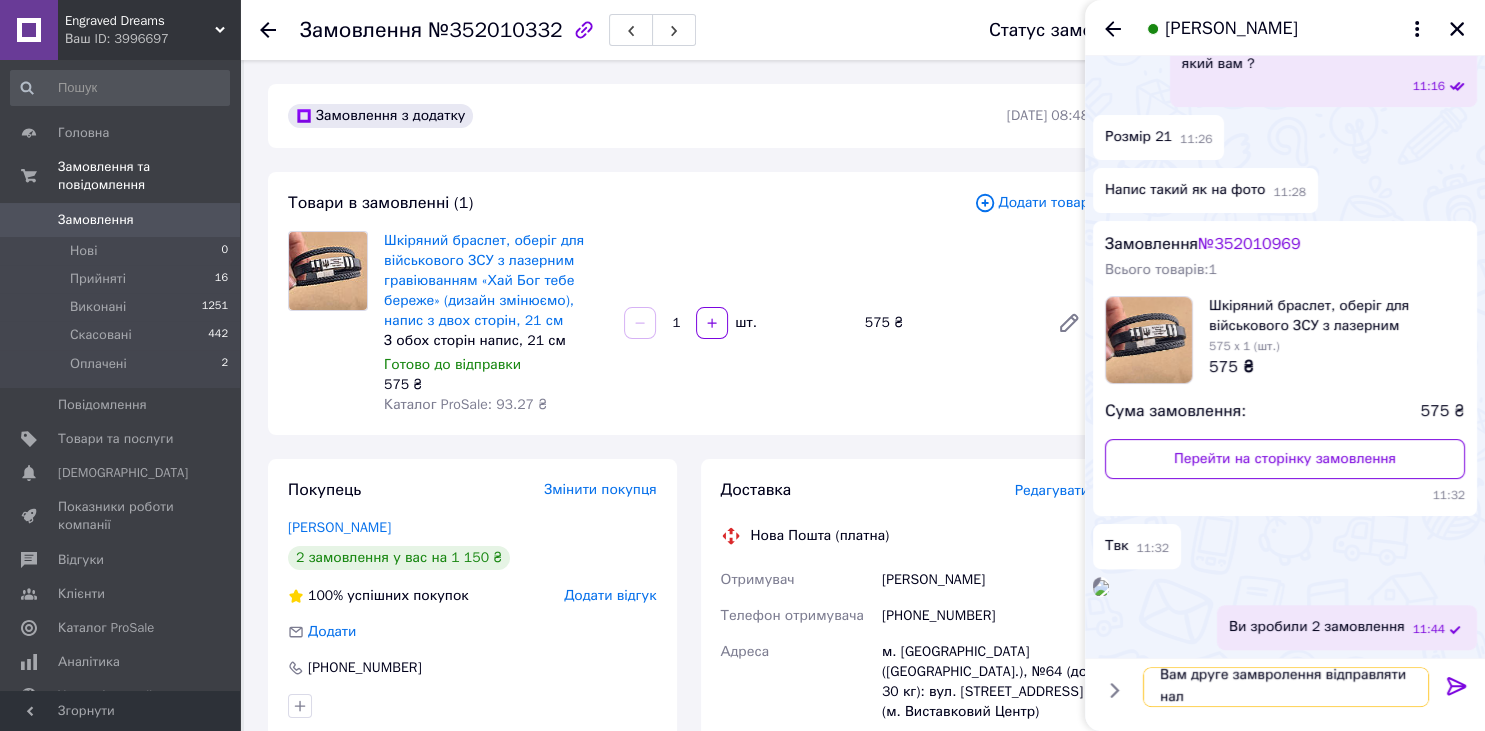 scroll, scrollTop: 2, scrollLeft: 0, axis: vertical 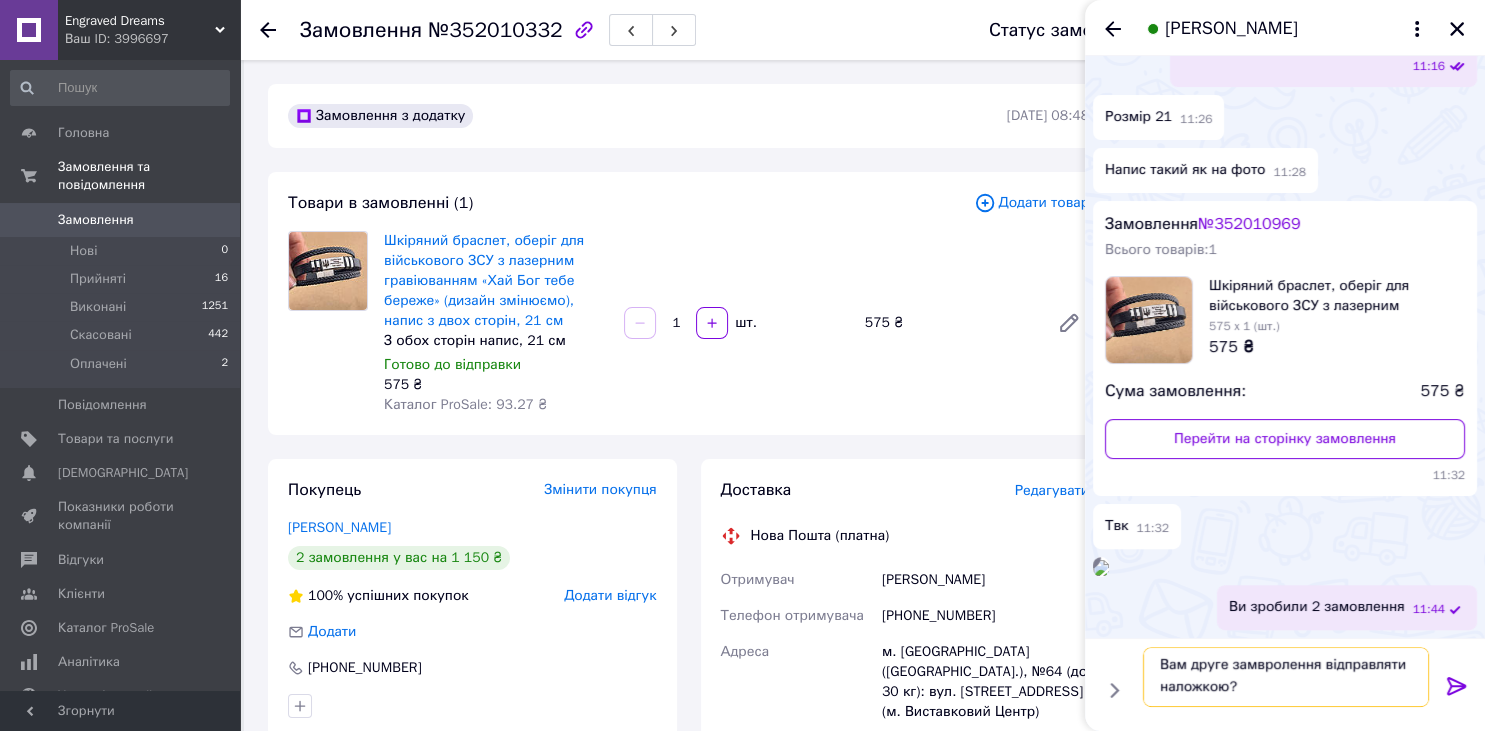 click on "Вам друге замвролення відправляти наложкою?" at bounding box center (1286, 677) 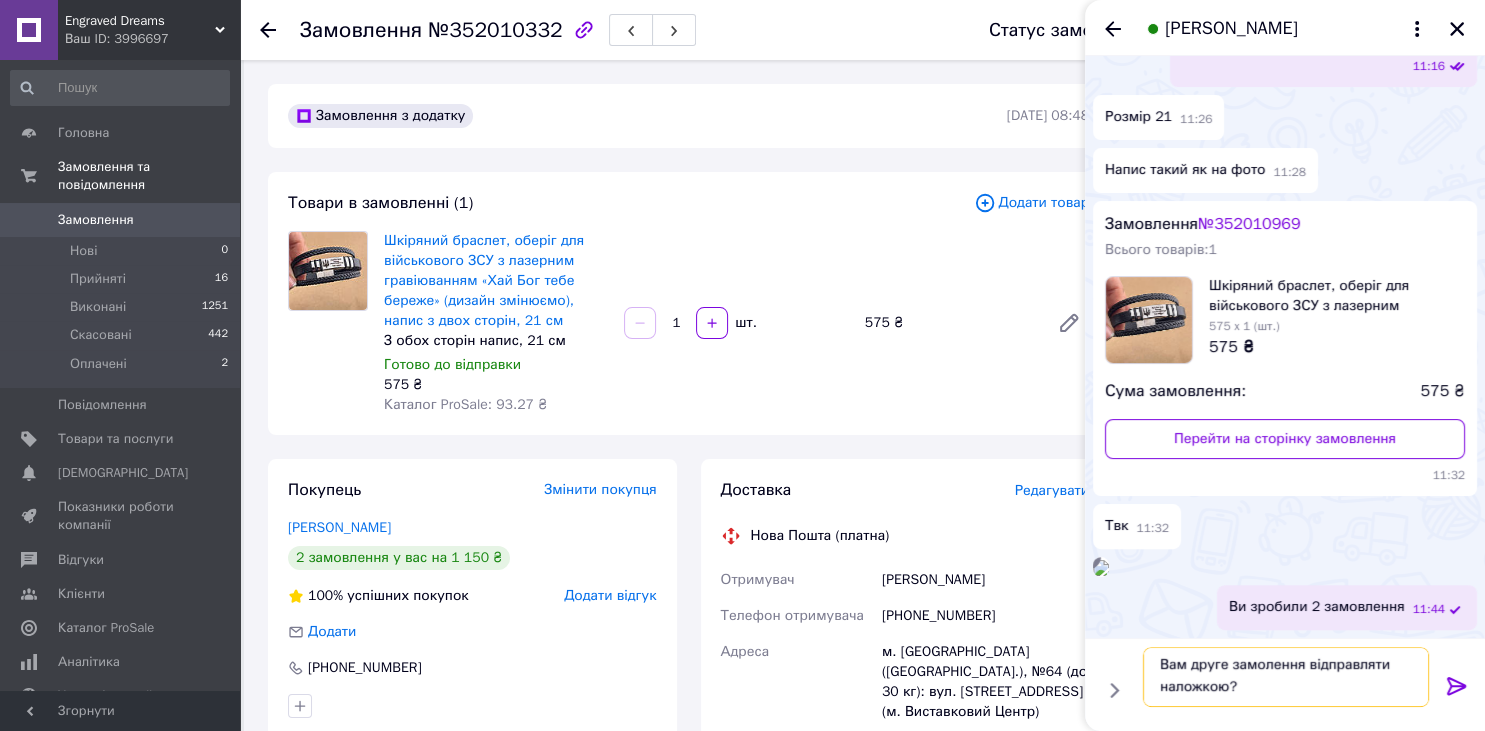 click on "Вам друге замолення відправляти наложкою?" at bounding box center (1286, 677) 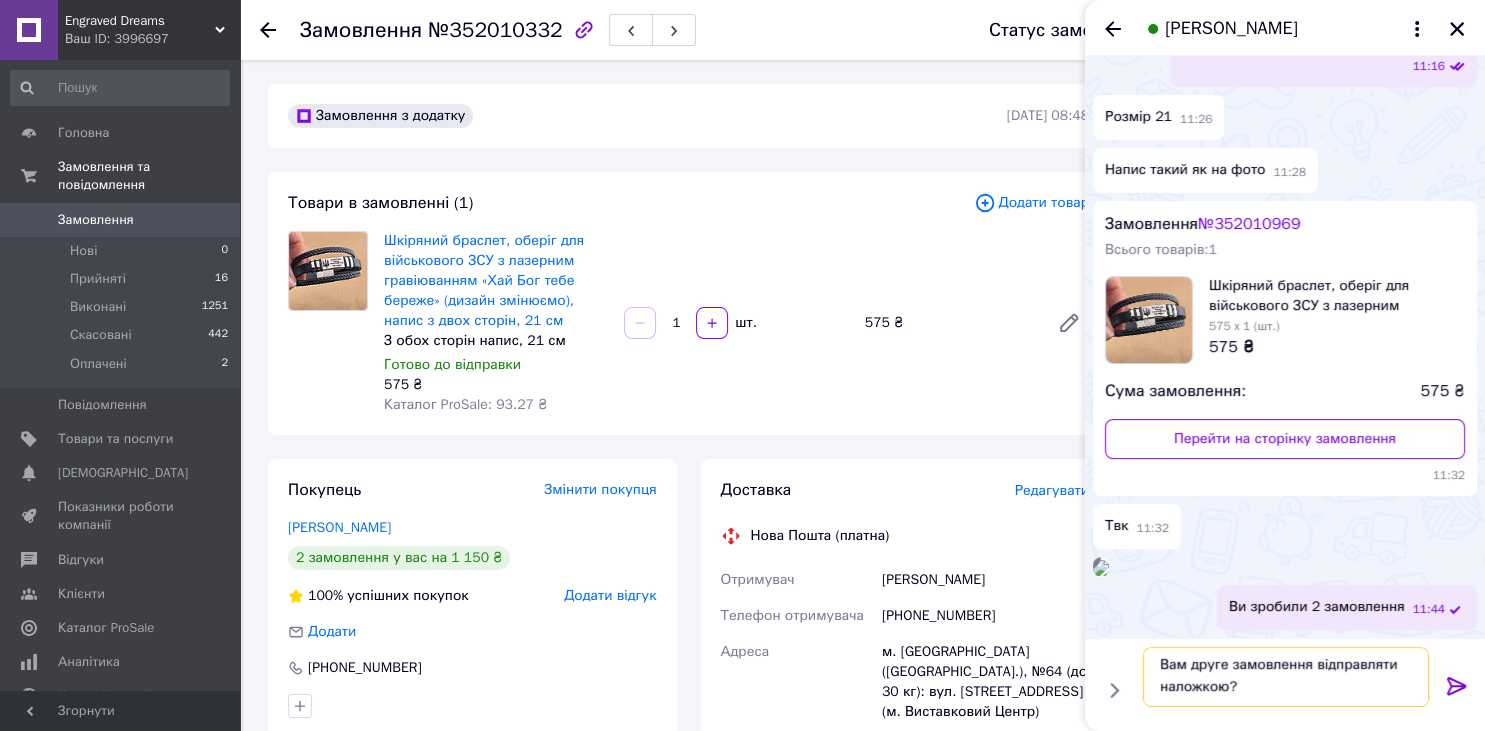 click on "Вам друге замовлення відправляти наложкою?" at bounding box center (1286, 677) 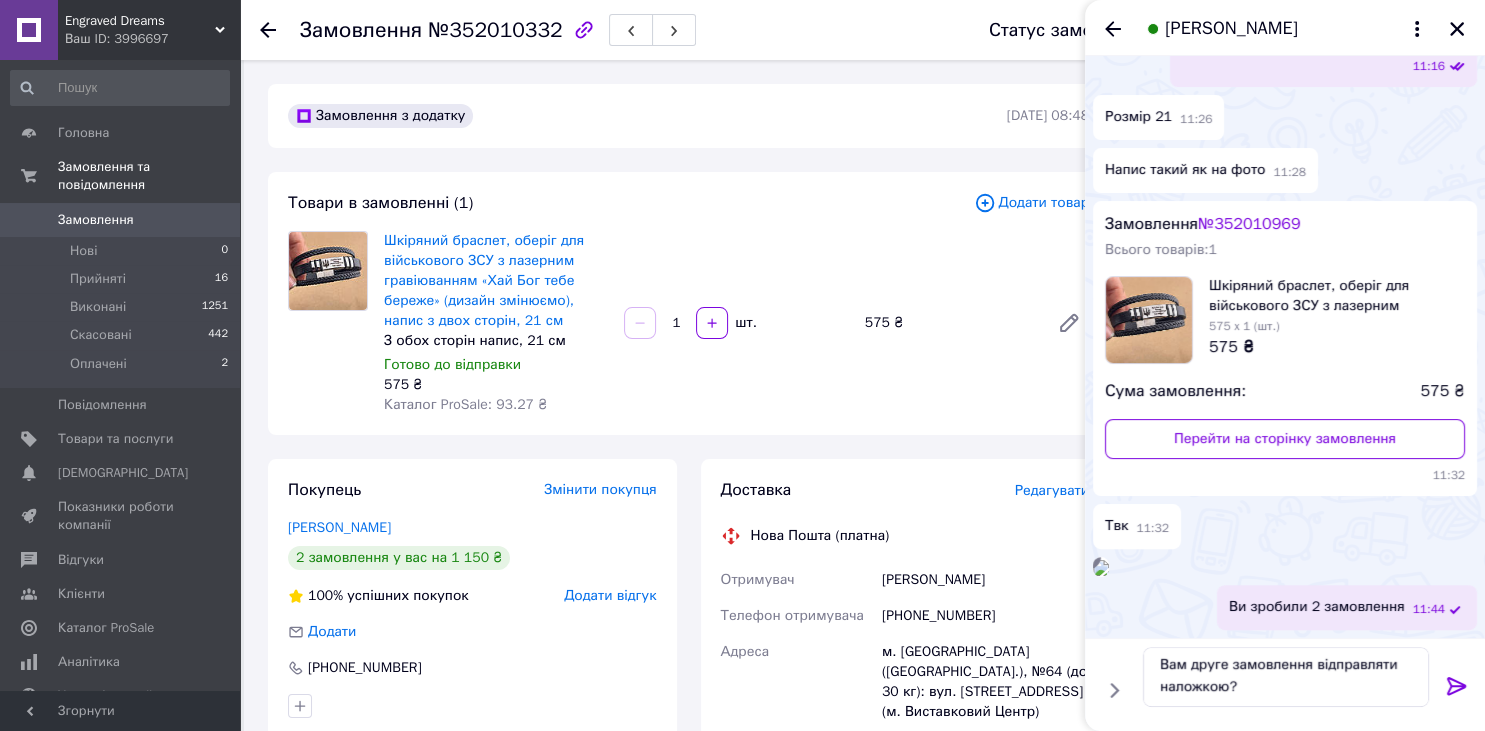 click 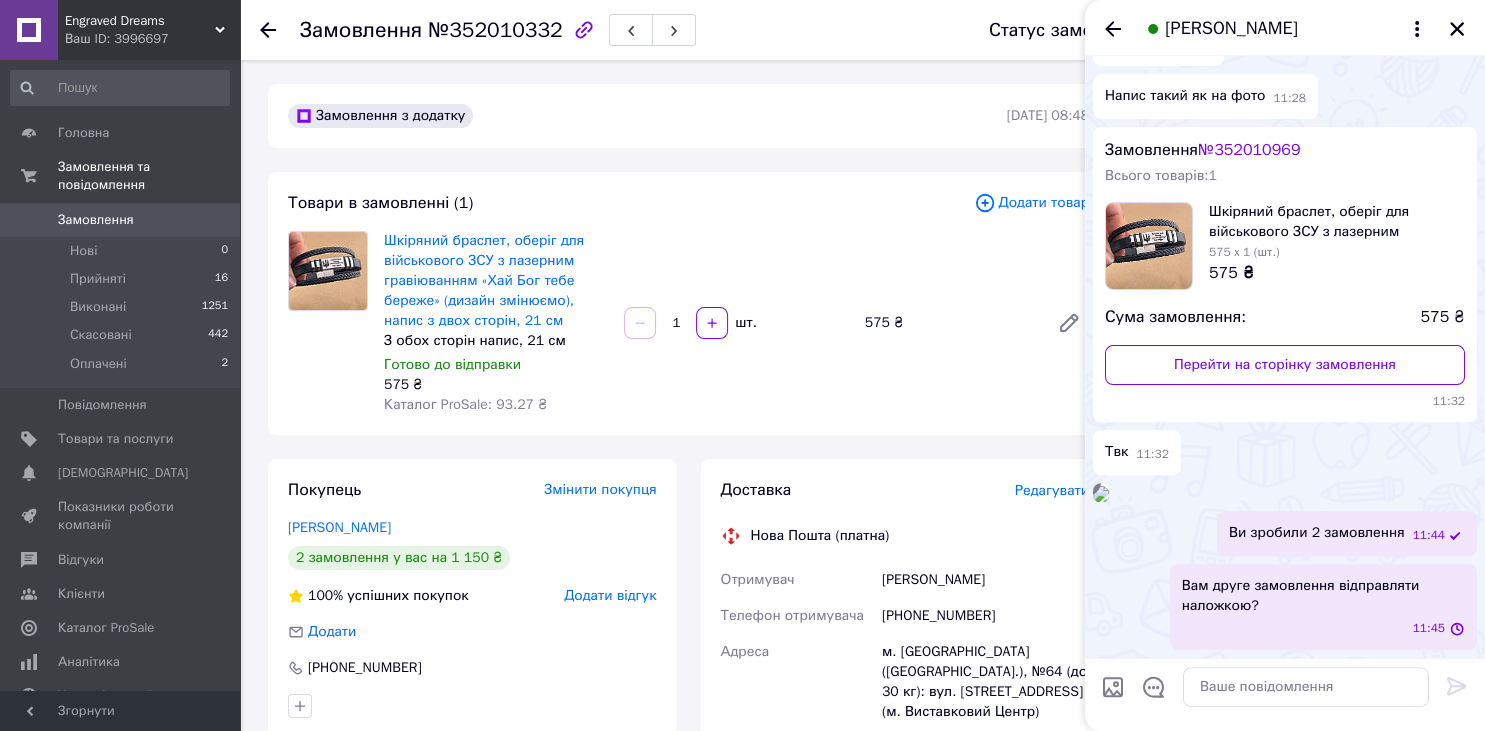 scroll, scrollTop: 0, scrollLeft: 0, axis: both 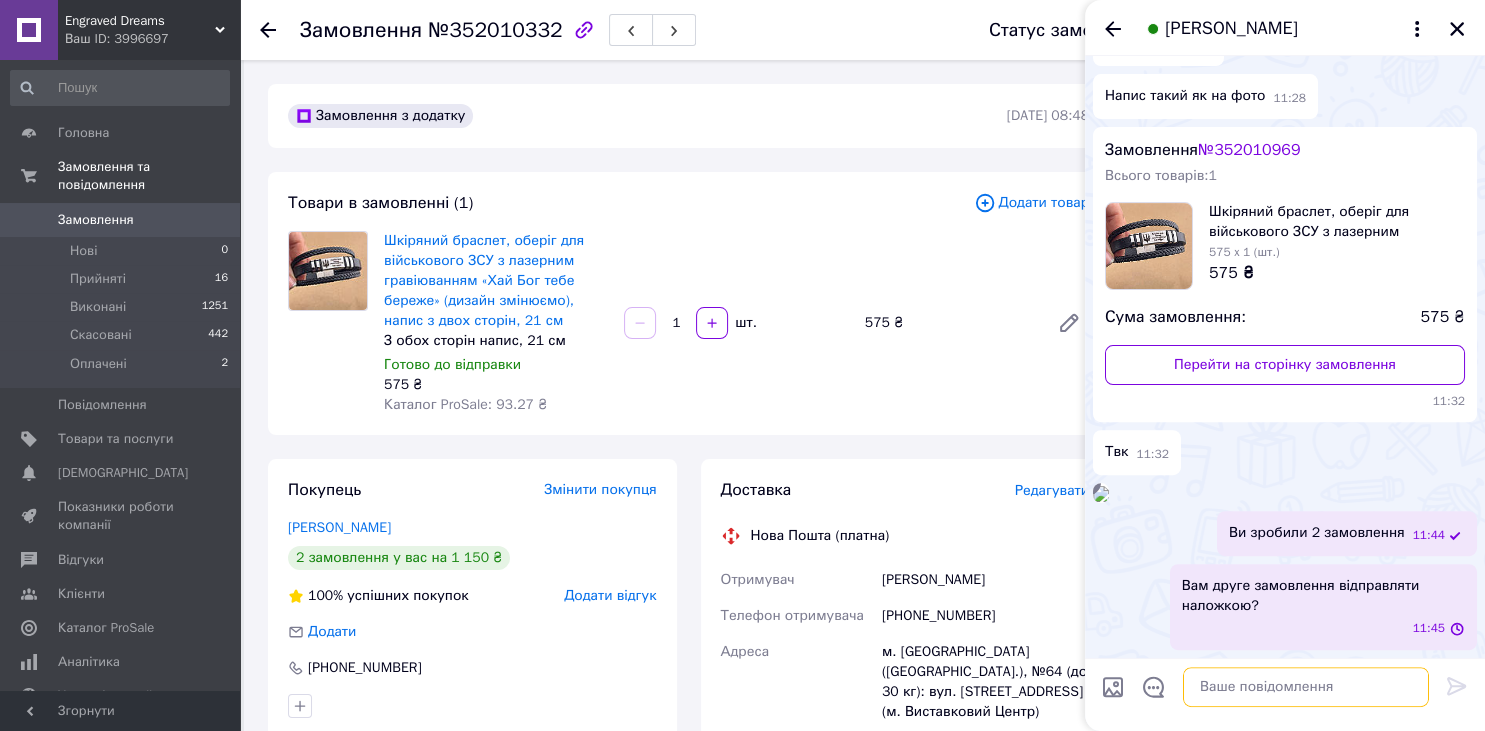 click at bounding box center [1306, 687] 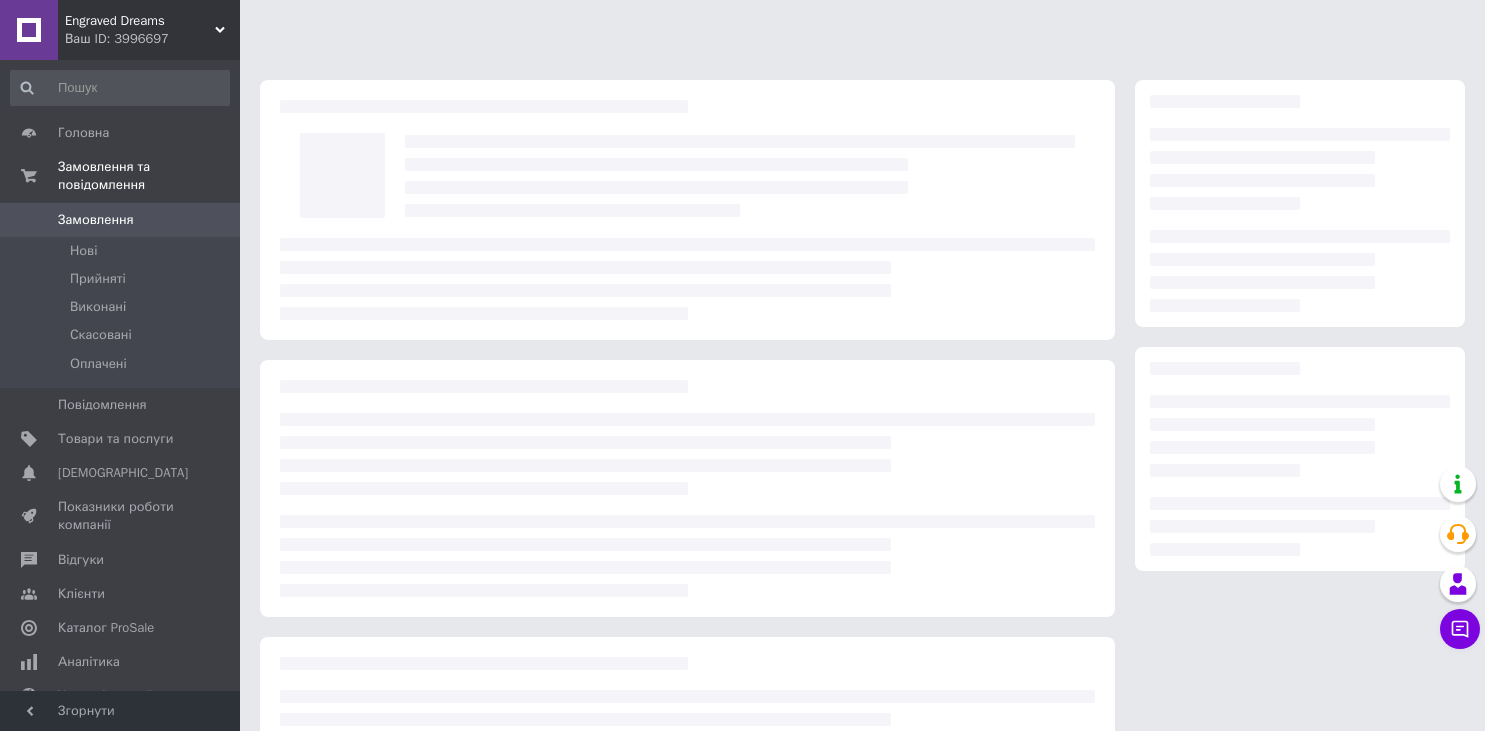 scroll, scrollTop: 0, scrollLeft: 0, axis: both 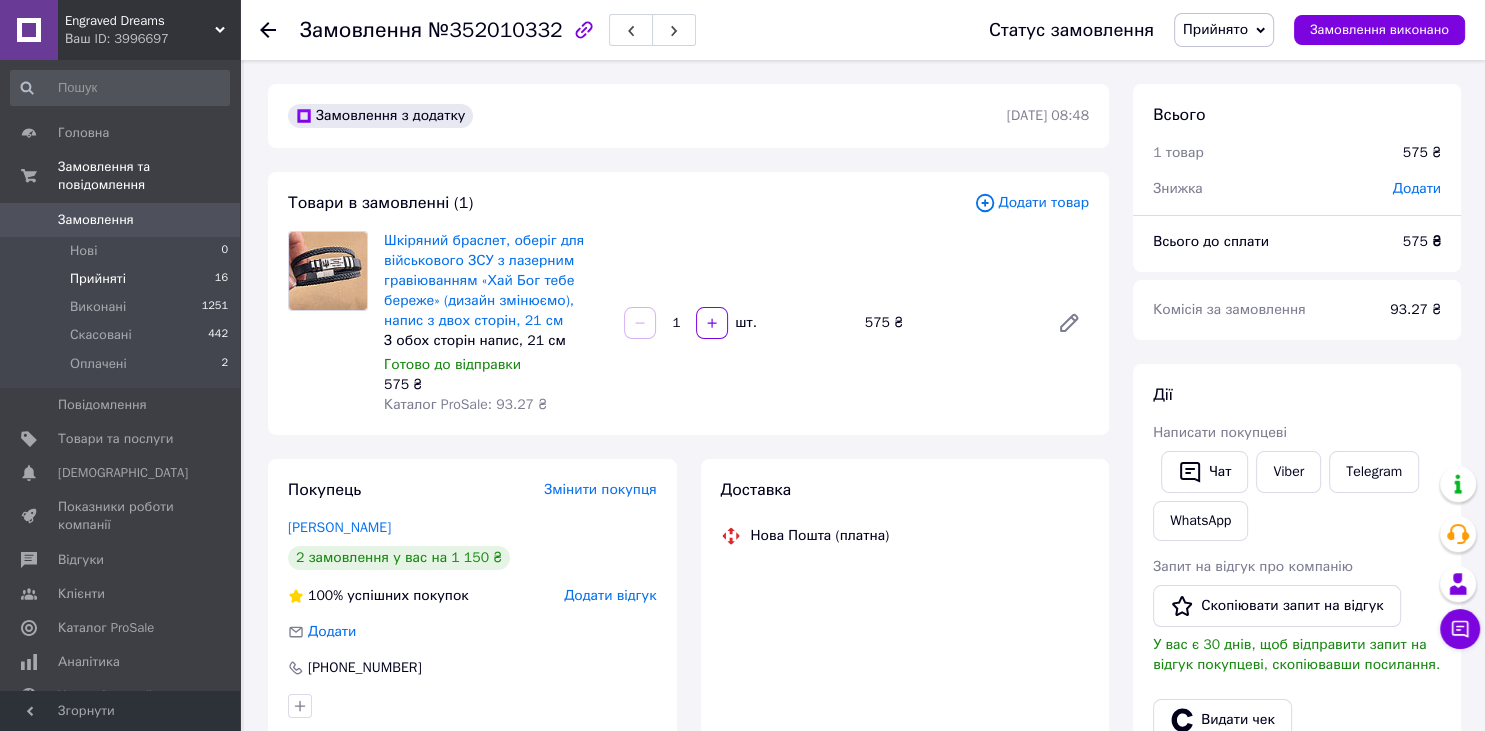 click on "Прийняті" at bounding box center (98, 279) 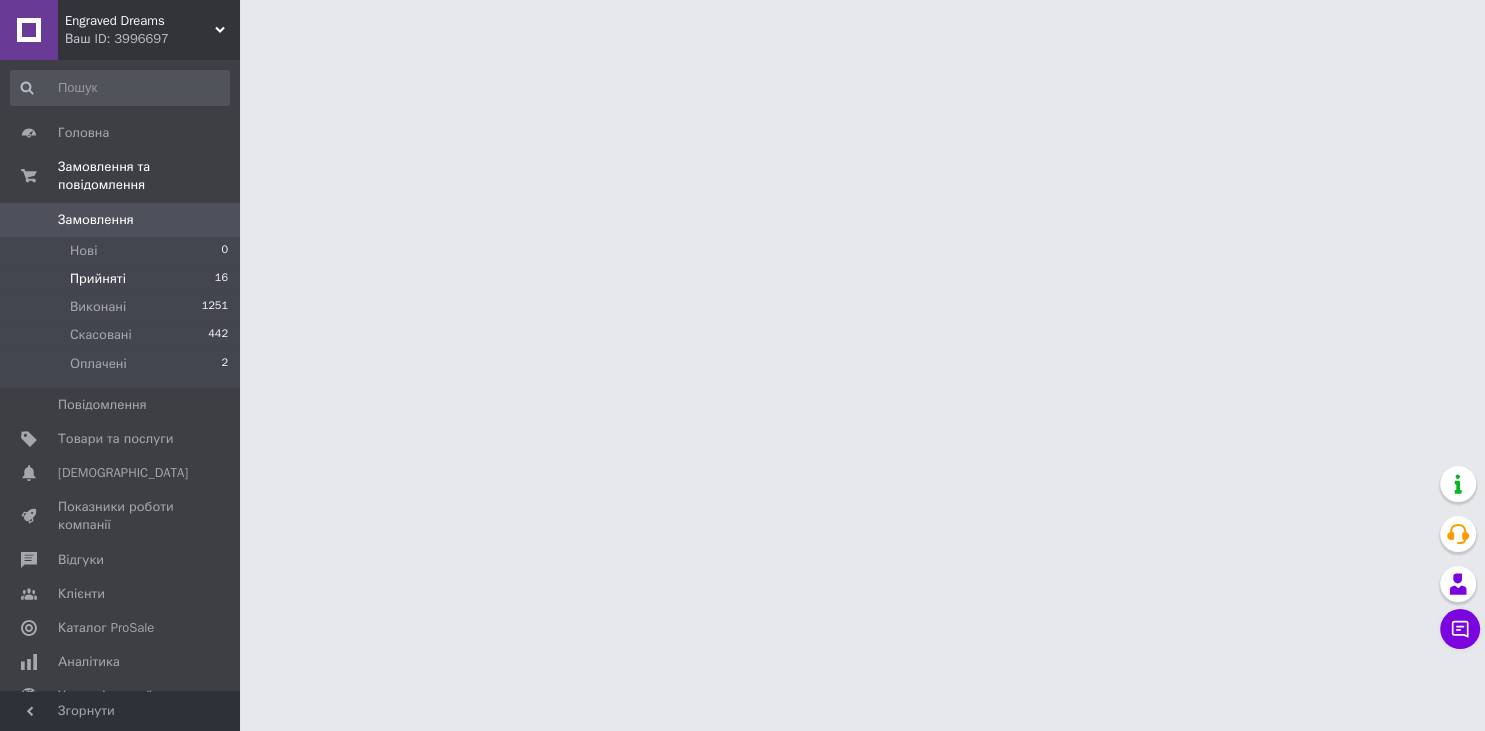 click on "Прийняті" at bounding box center (98, 279) 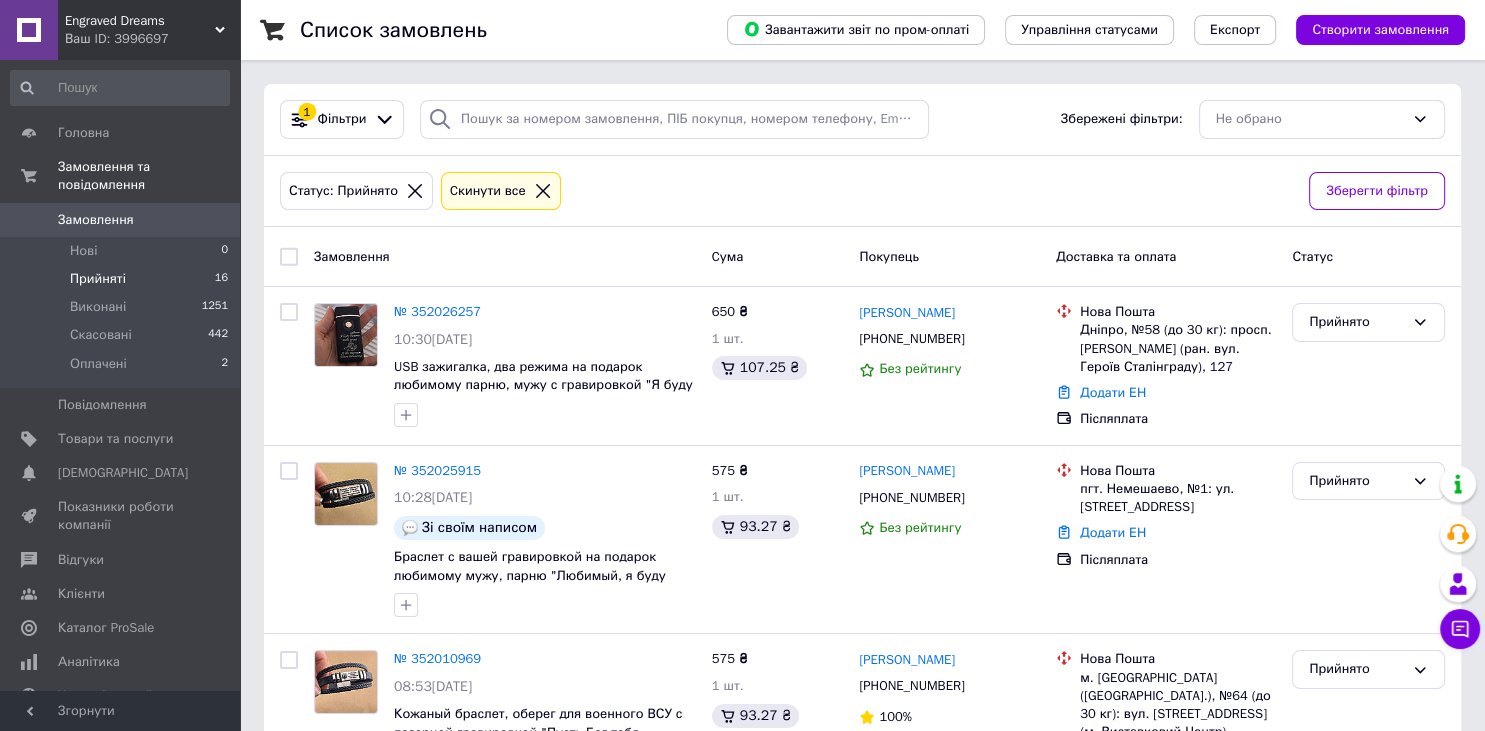 click on "Статус: Прийнято Cкинути все" at bounding box center [786, 191] 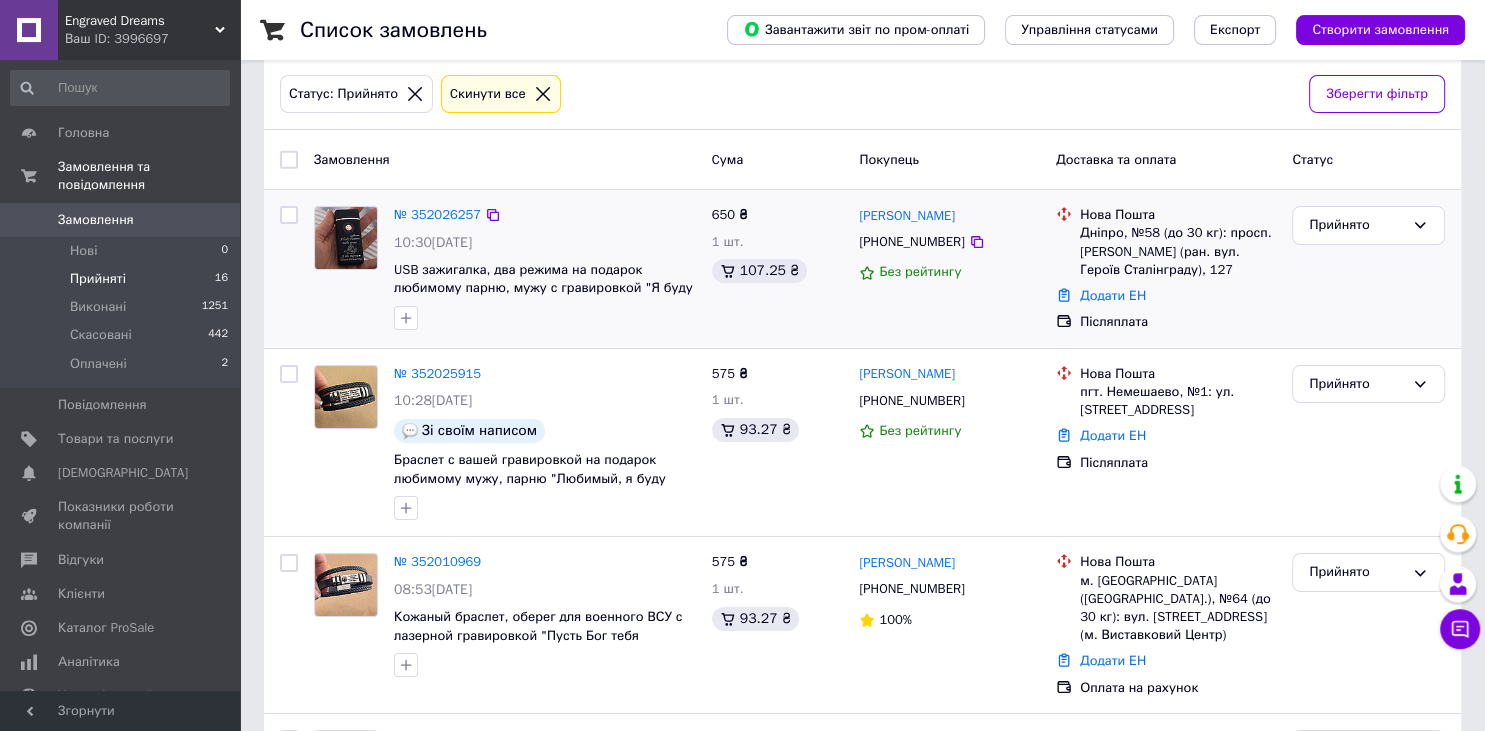 scroll, scrollTop: 105, scrollLeft: 0, axis: vertical 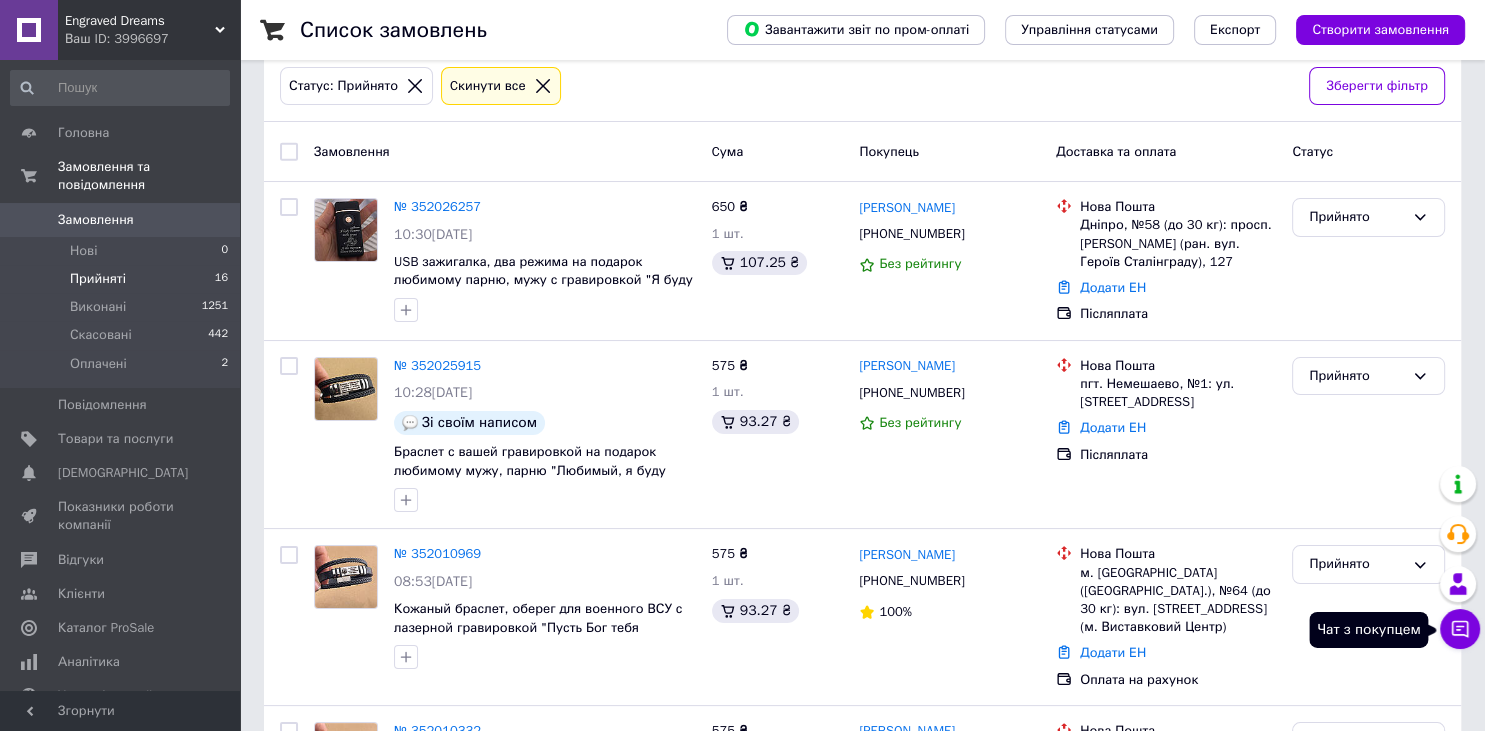 click 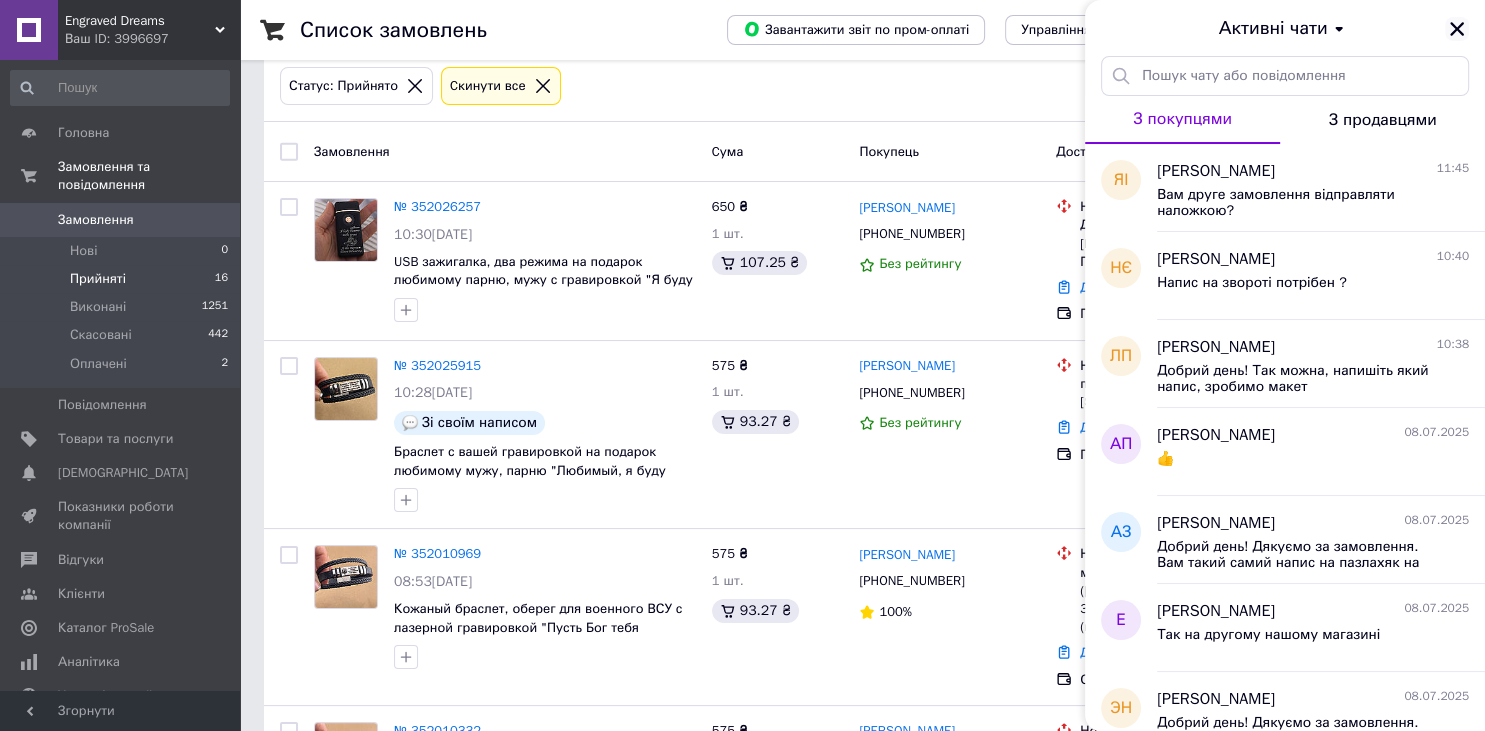 click 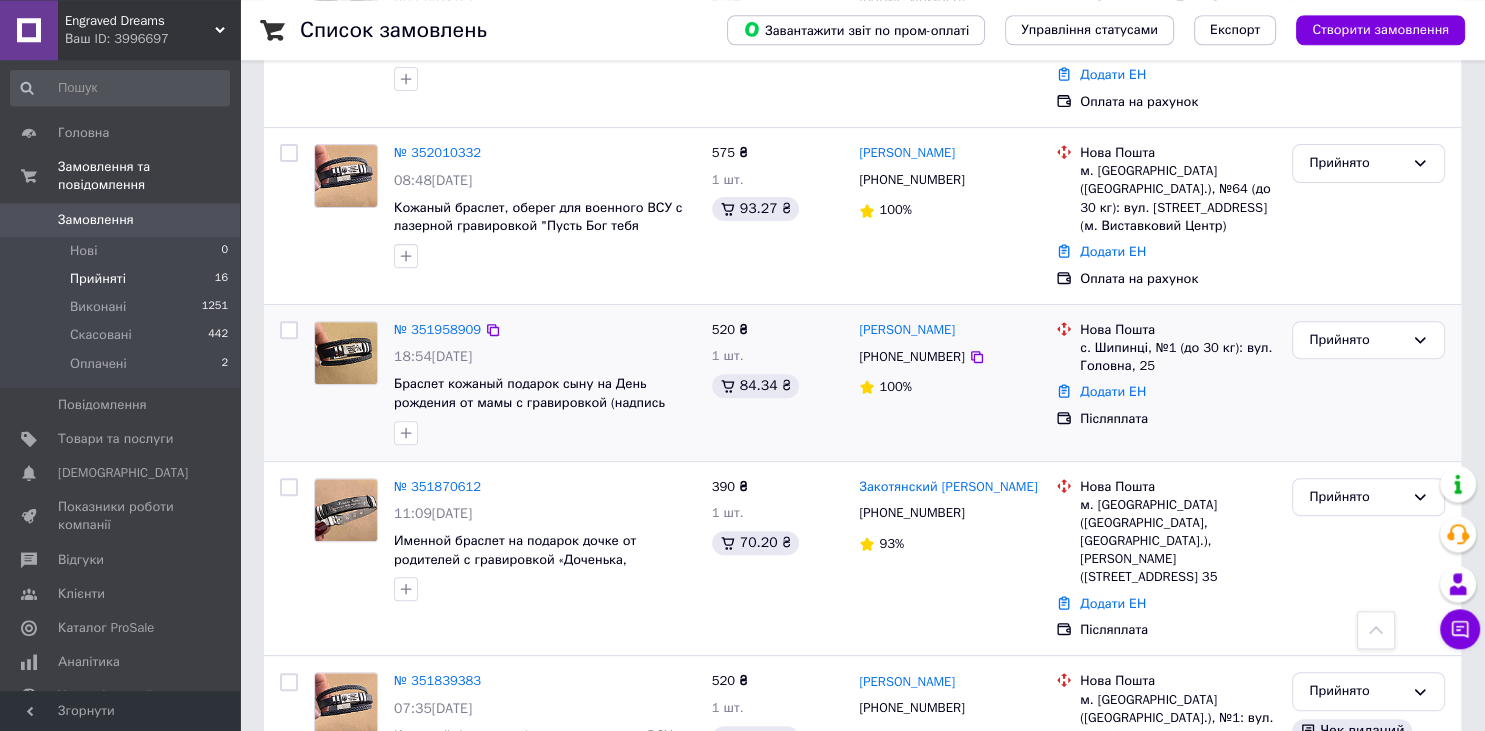 scroll, scrollTop: 739, scrollLeft: 0, axis: vertical 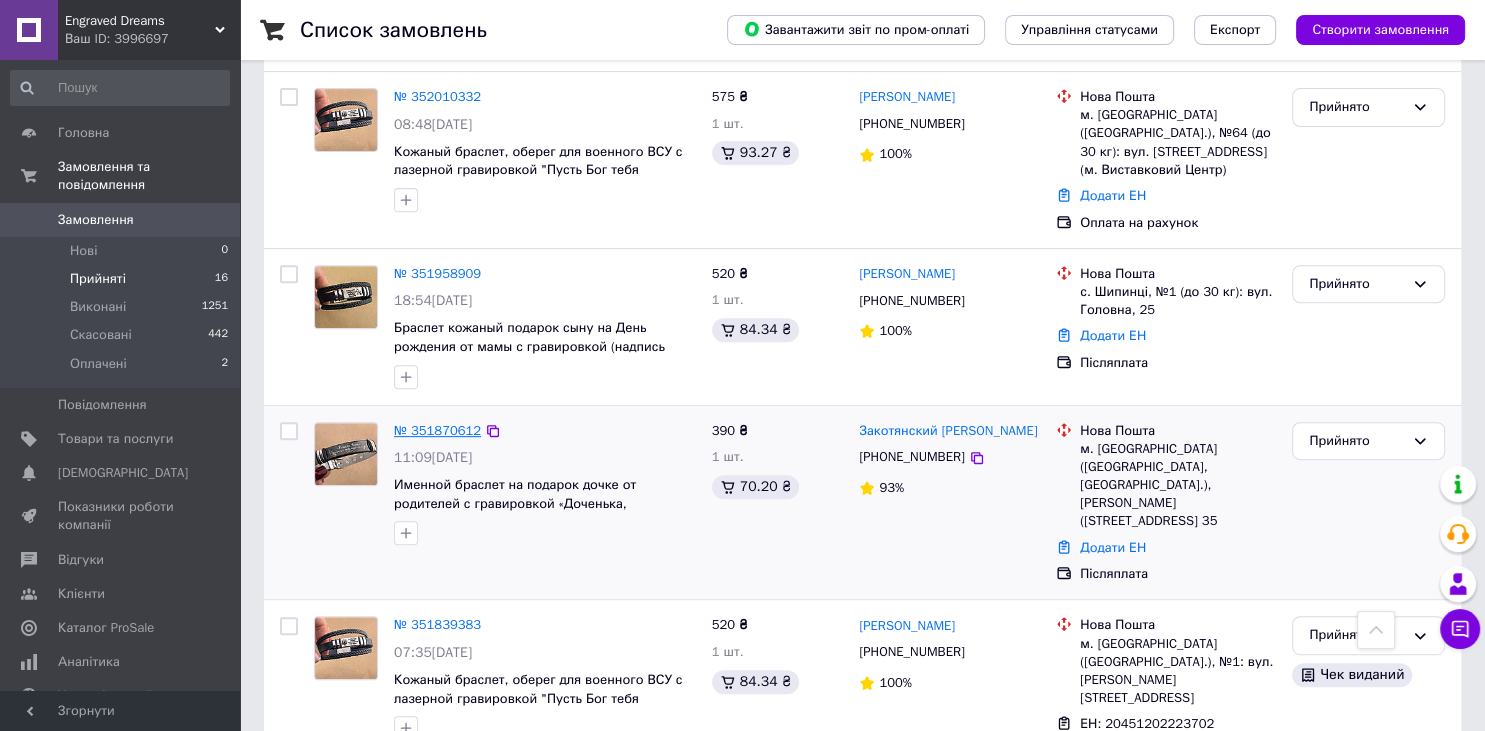 click on "№ 351870612" at bounding box center (437, 430) 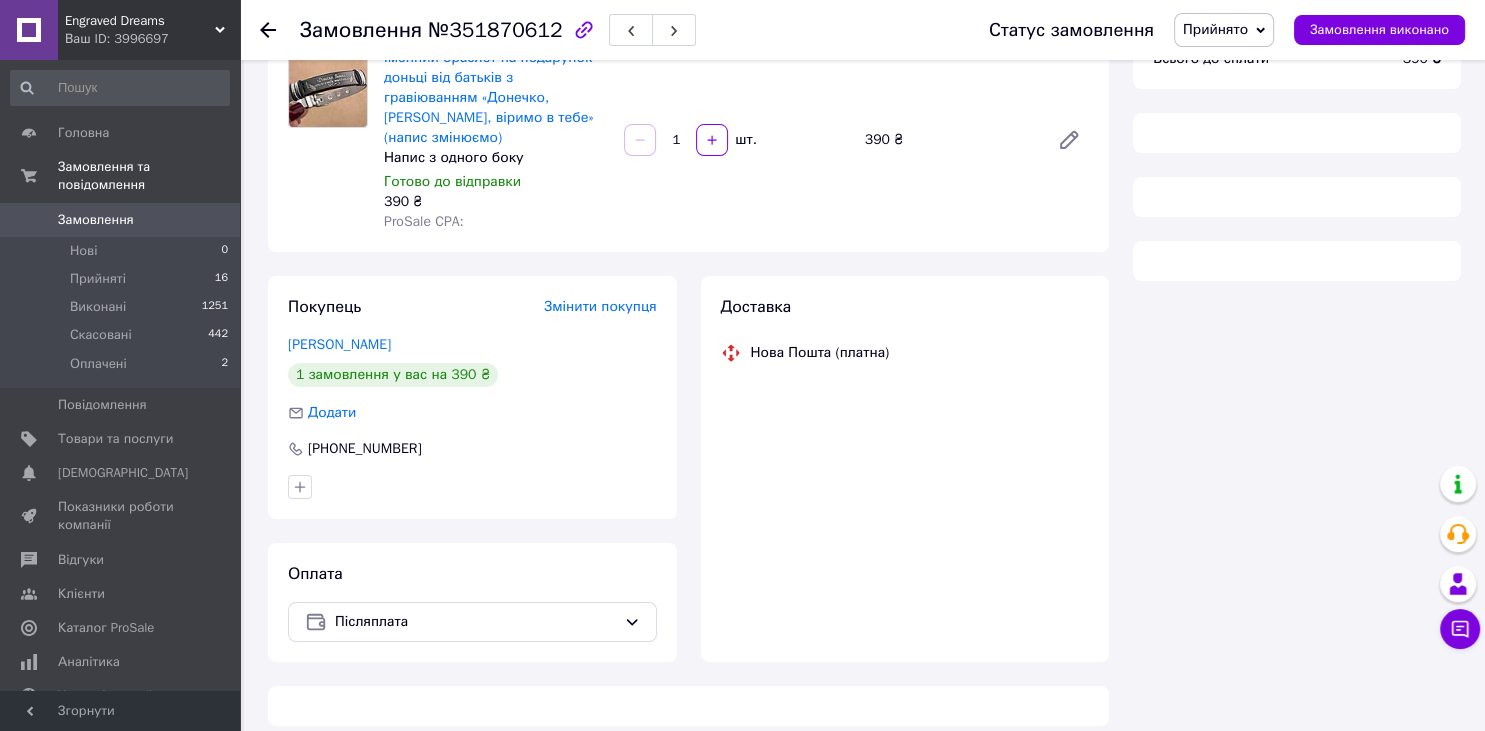 scroll, scrollTop: 182, scrollLeft: 0, axis: vertical 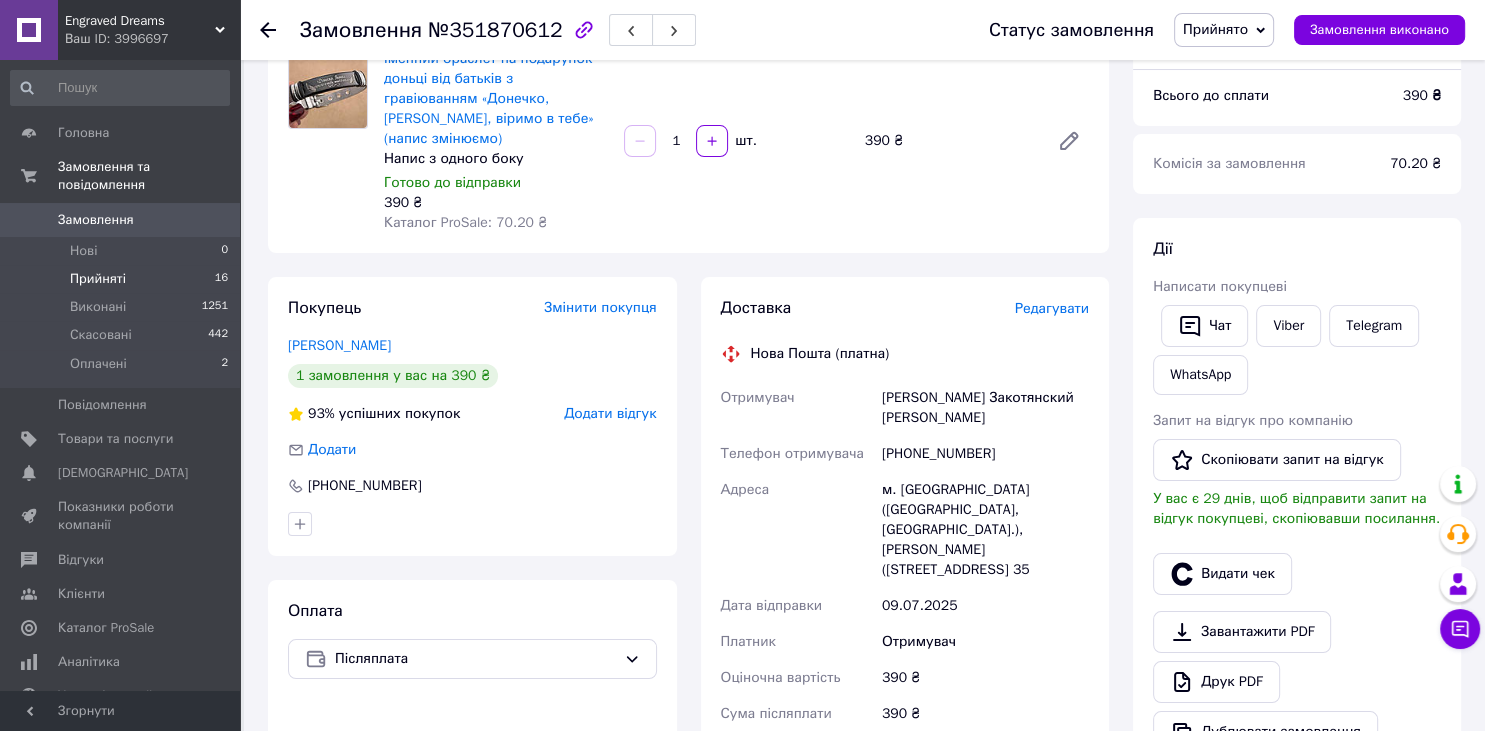 click on "Прийняті" at bounding box center [98, 279] 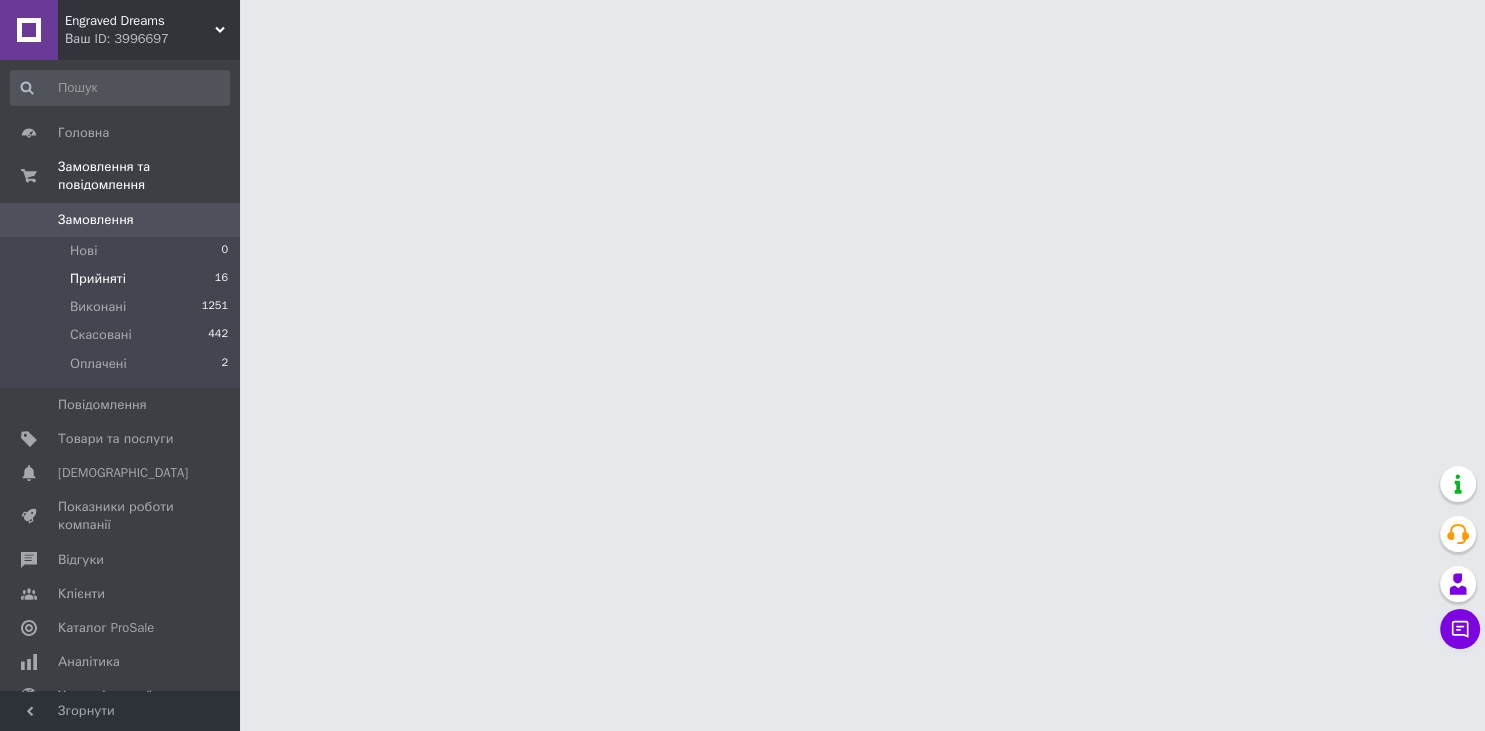 scroll, scrollTop: 0, scrollLeft: 0, axis: both 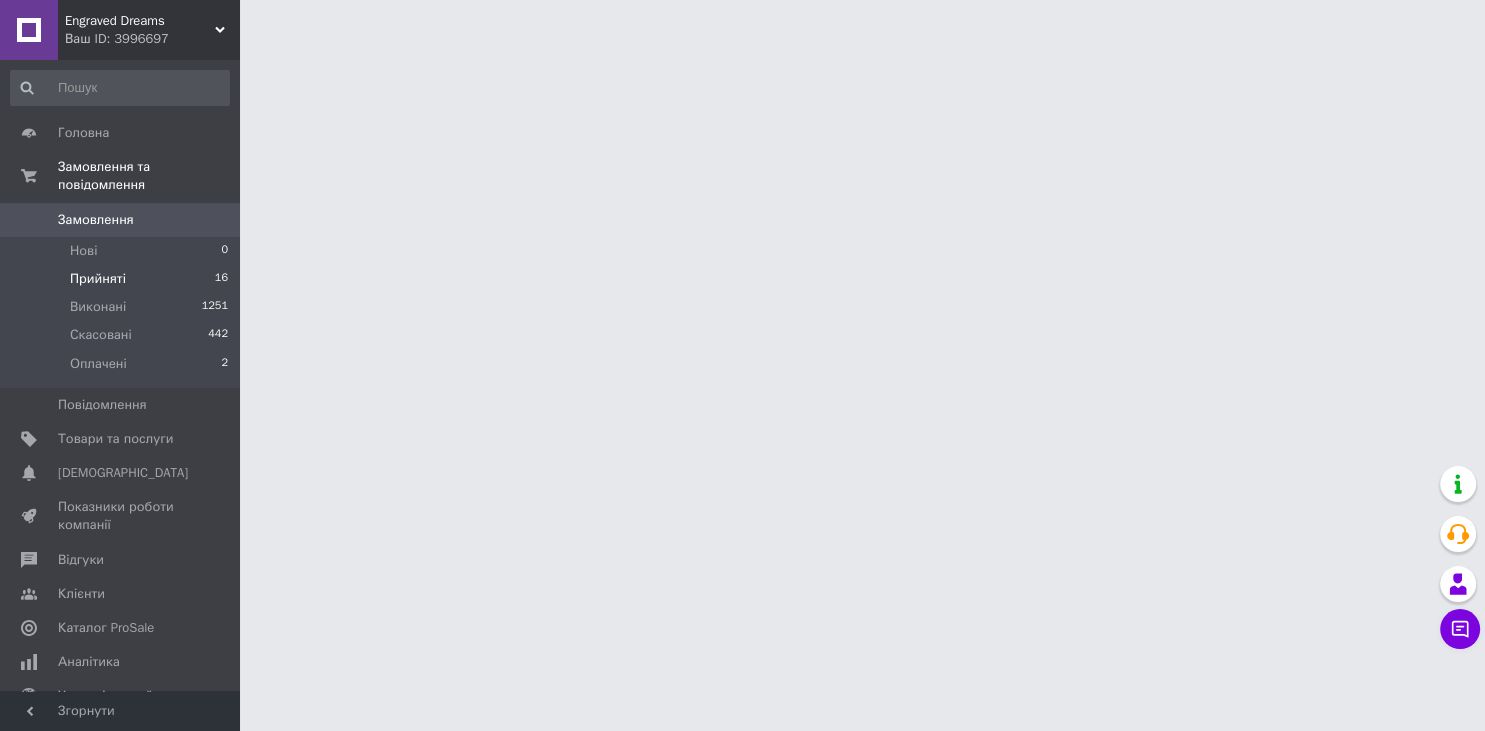 click on "Прийняті" at bounding box center (98, 279) 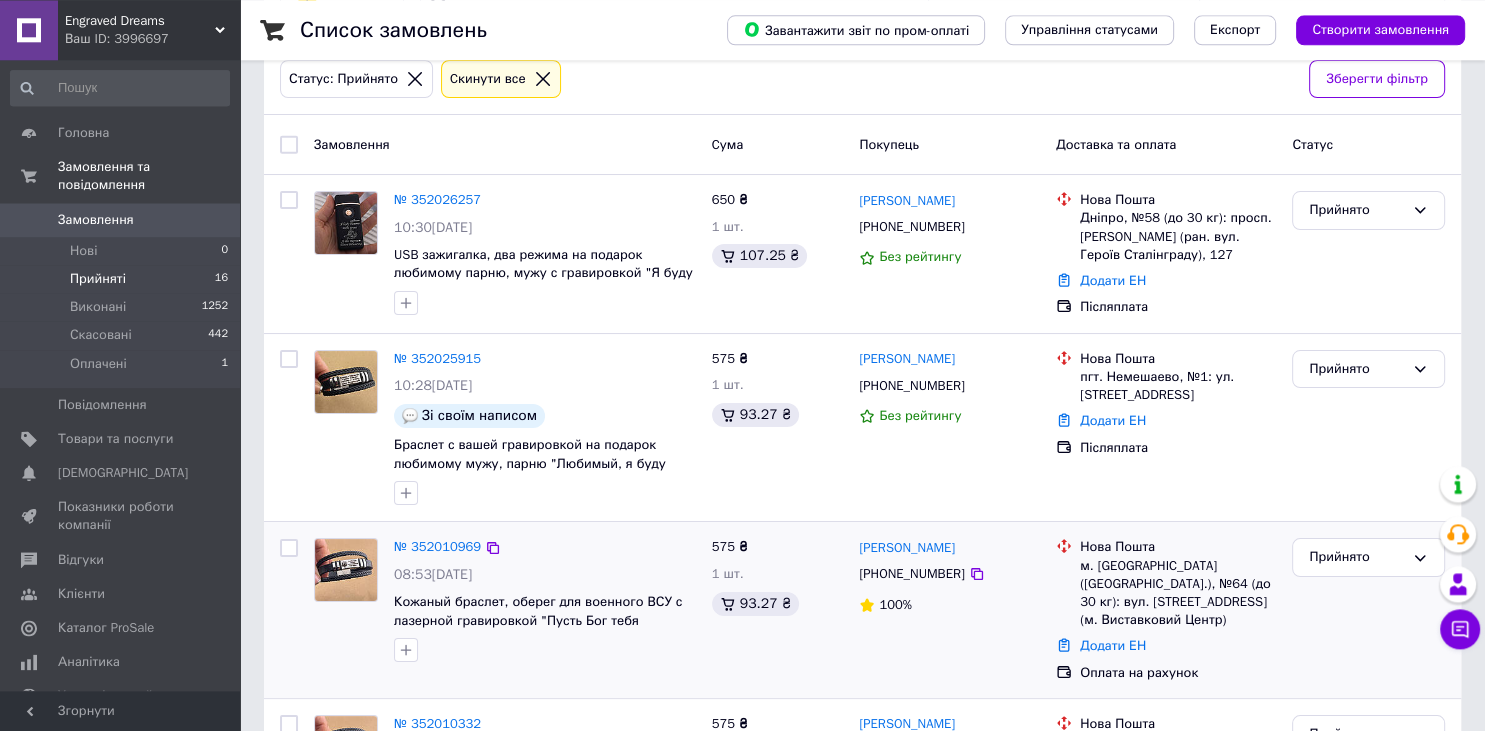 scroll, scrollTop: 105, scrollLeft: 0, axis: vertical 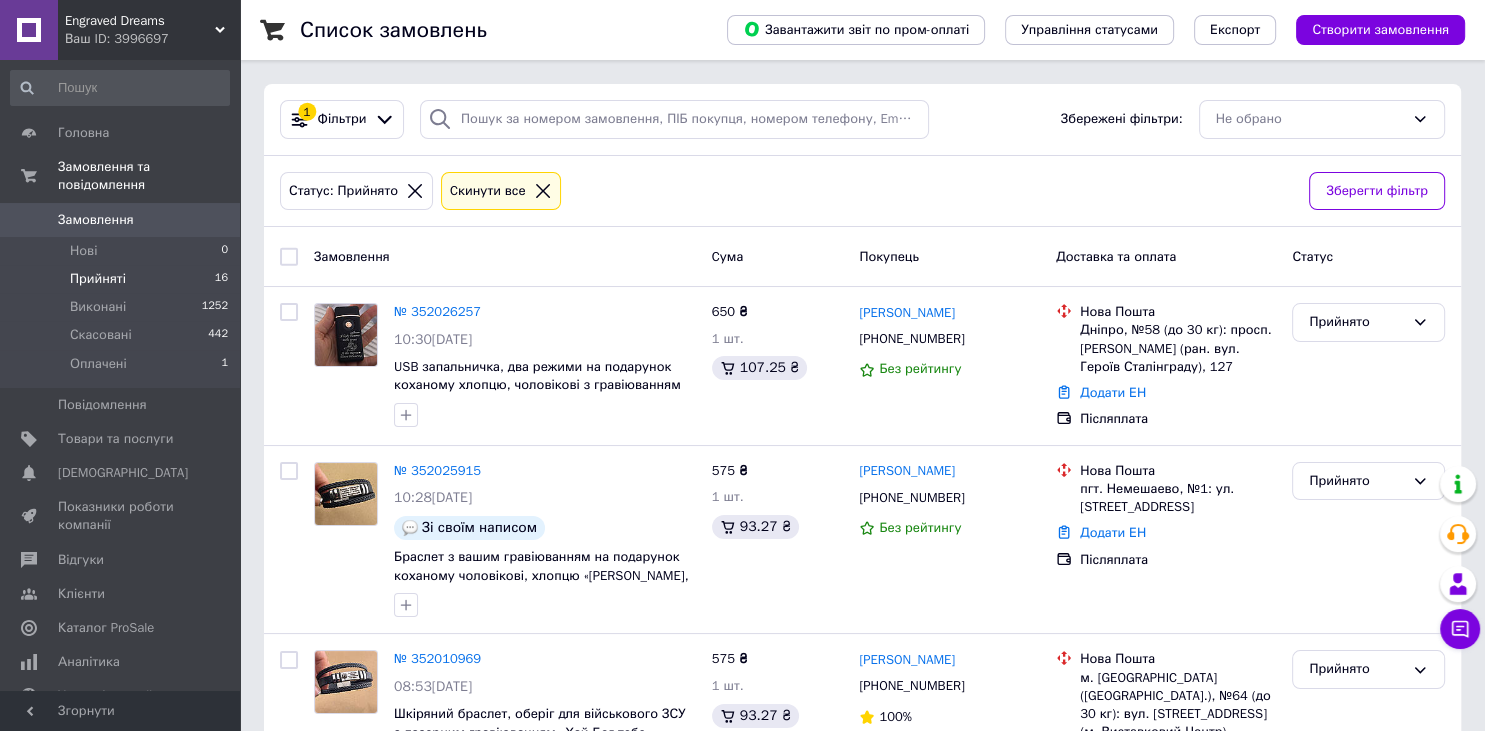 drag, startPoint x: 1069, startPoint y: 189, endPoint x: 1047, endPoint y: 191, distance: 22.090721 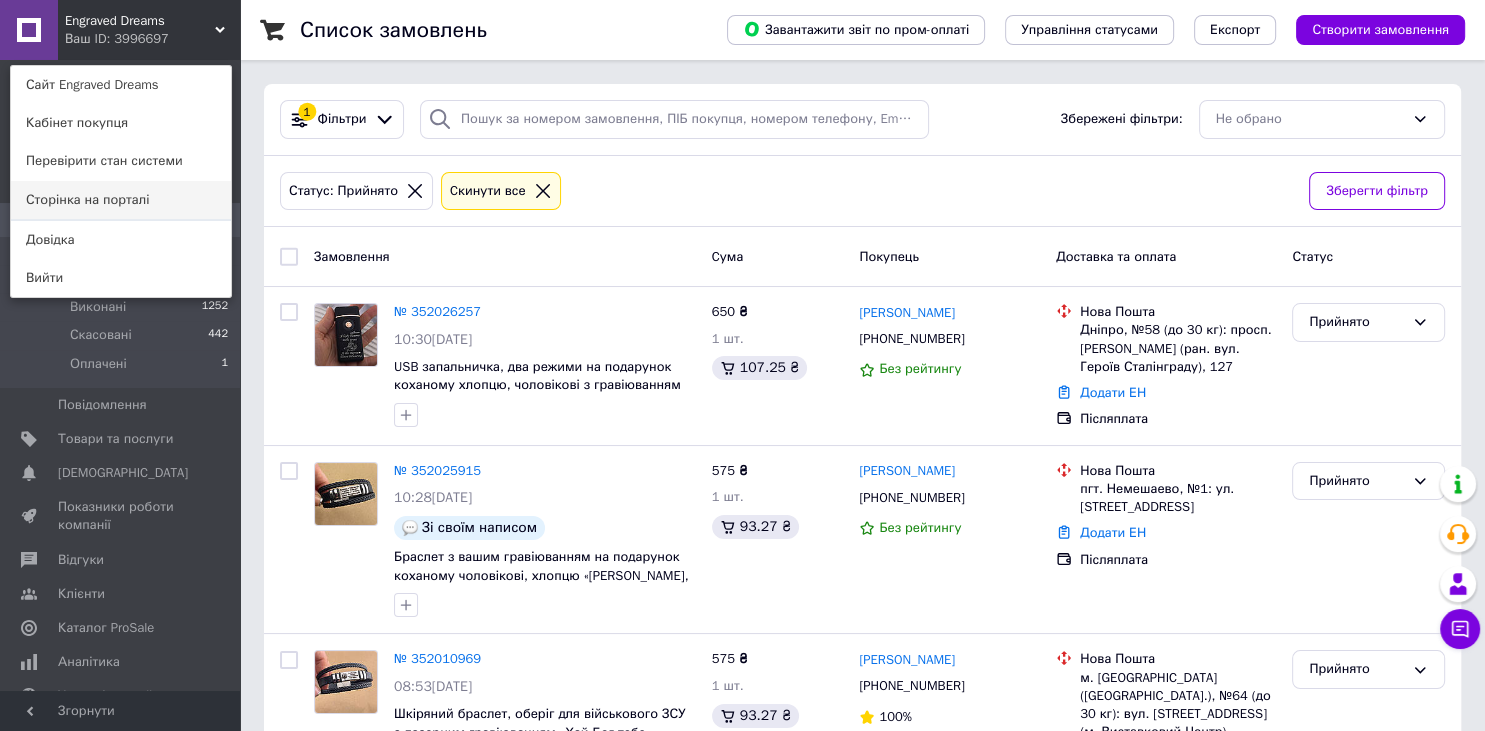click on "Сторінка на порталі" at bounding box center [121, 200] 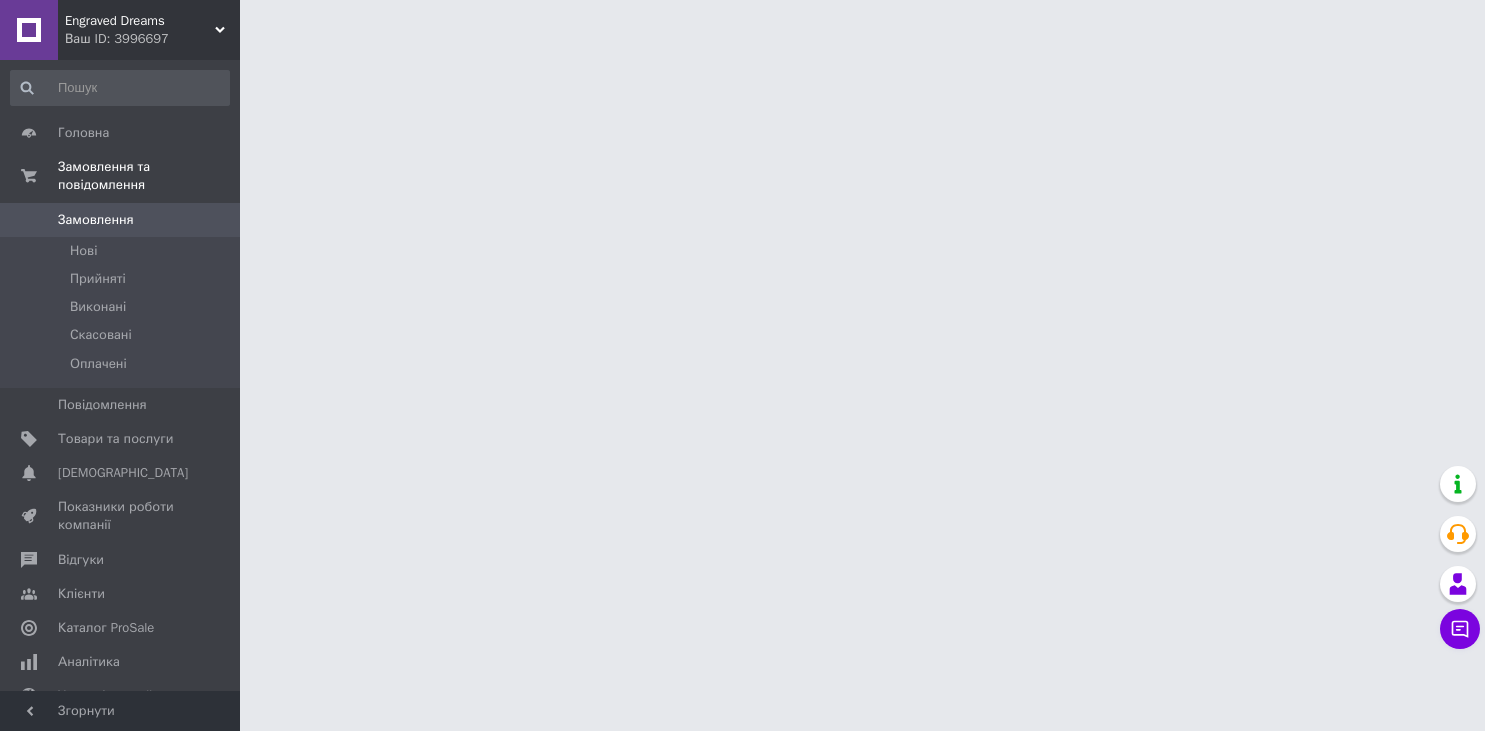 scroll, scrollTop: 0, scrollLeft: 0, axis: both 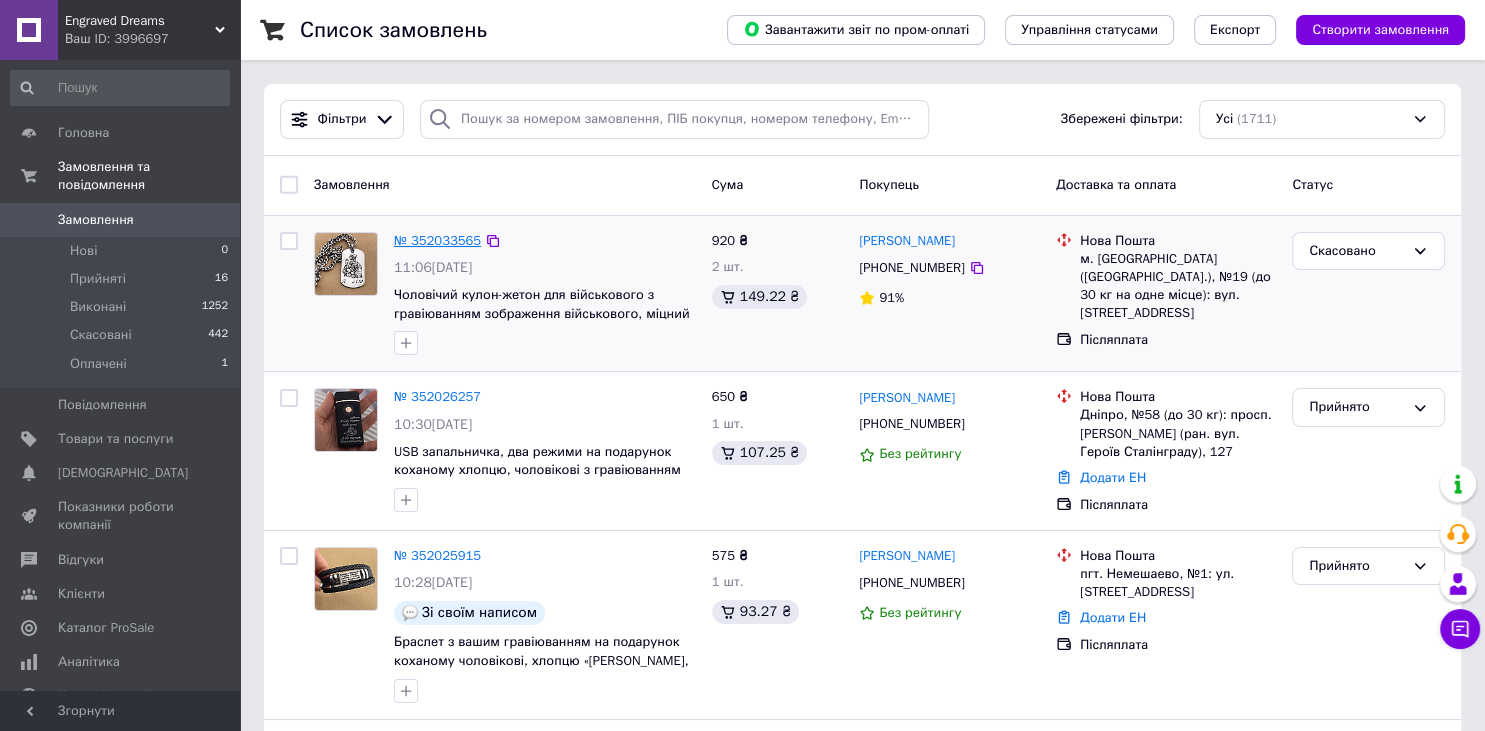click on "№ 352033565" at bounding box center [437, 240] 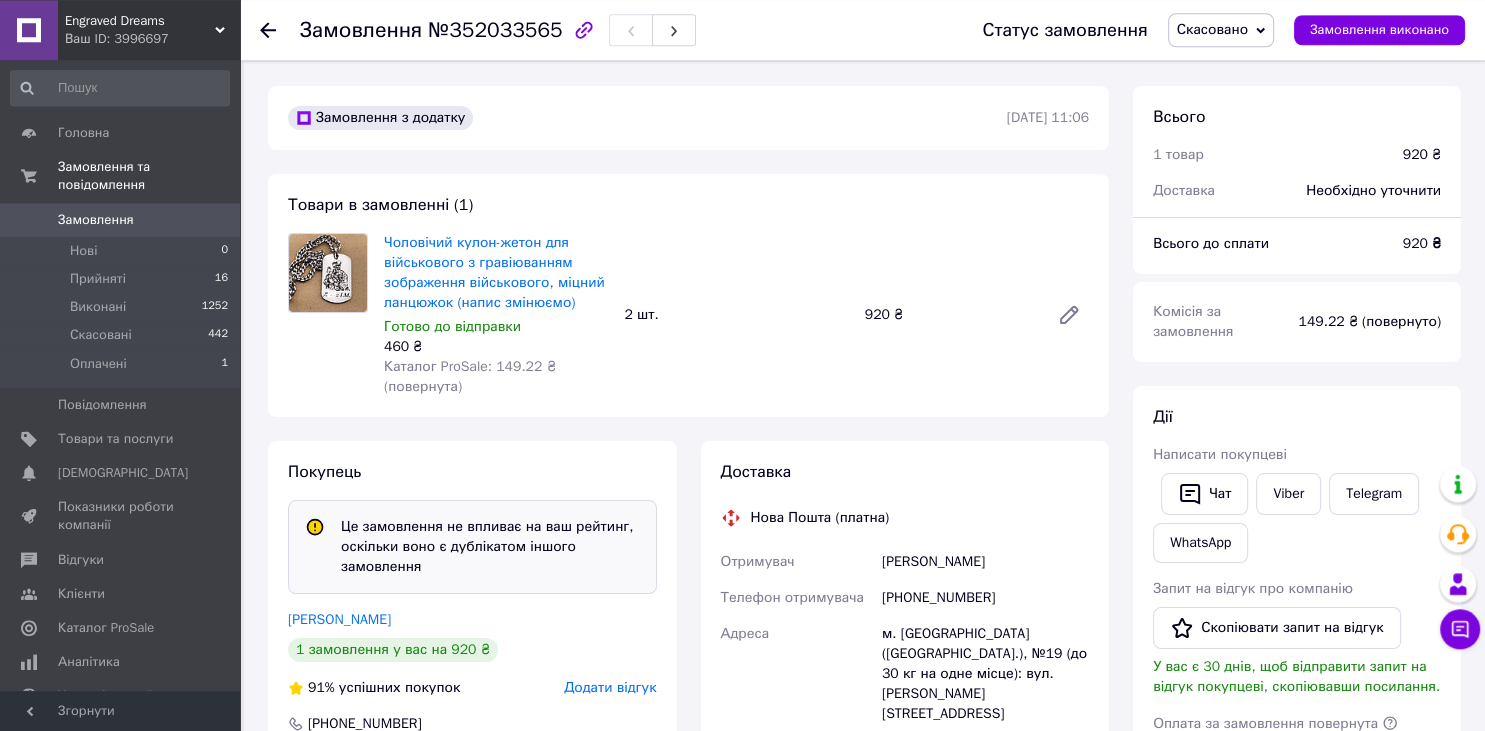 scroll, scrollTop: 105, scrollLeft: 0, axis: vertical 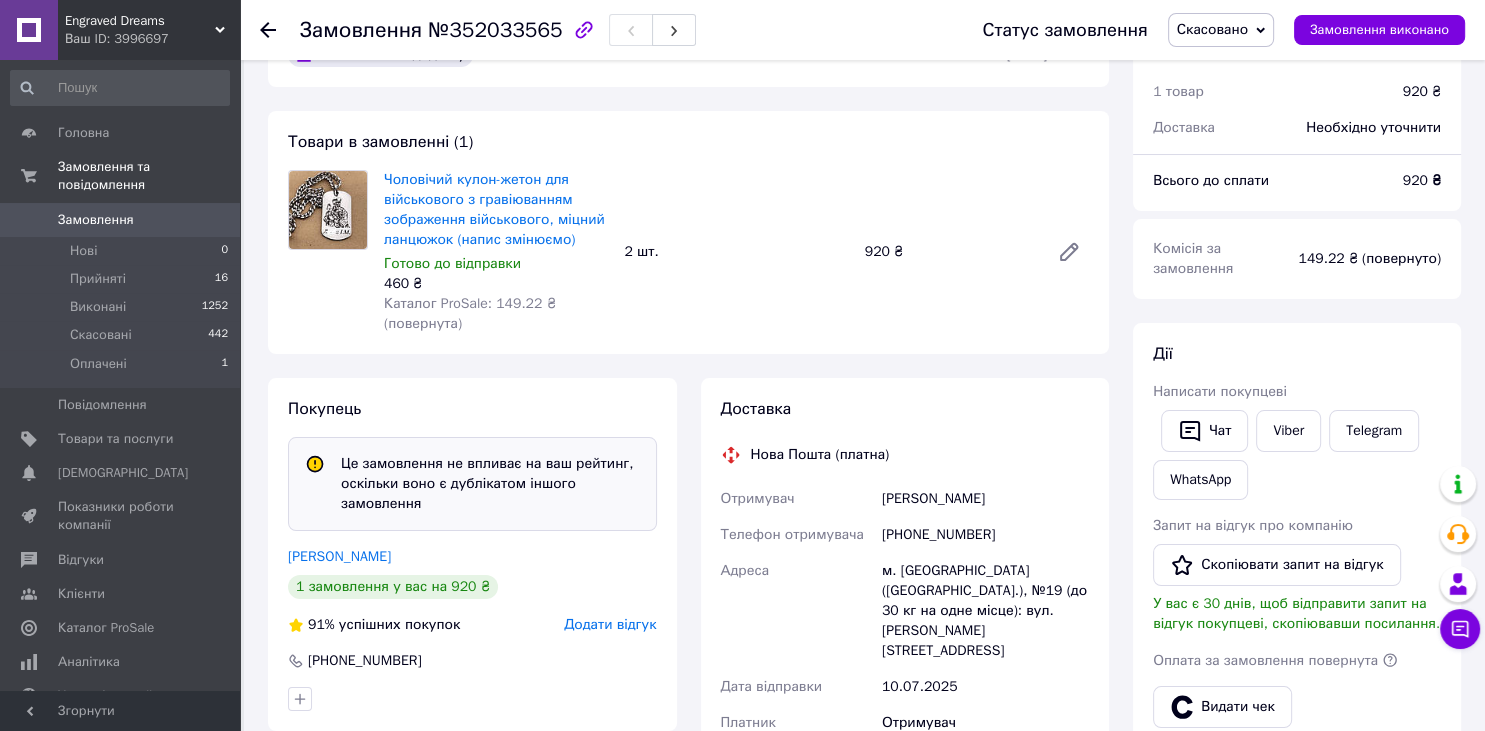 click on "Костенко Роман" at bounding box center (339, 556) 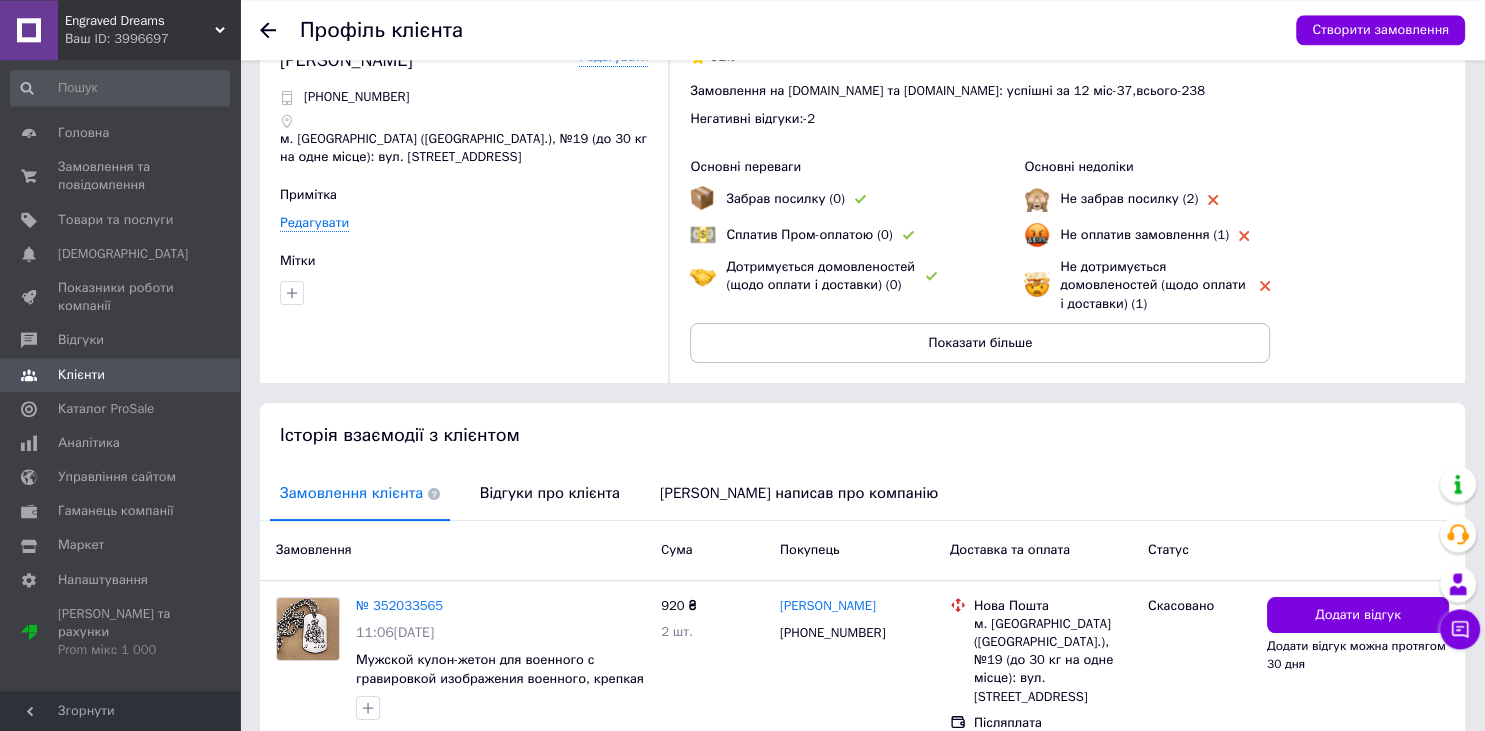 scroll, scrollTop: 148, scrollLeft: 0, axis: vertical 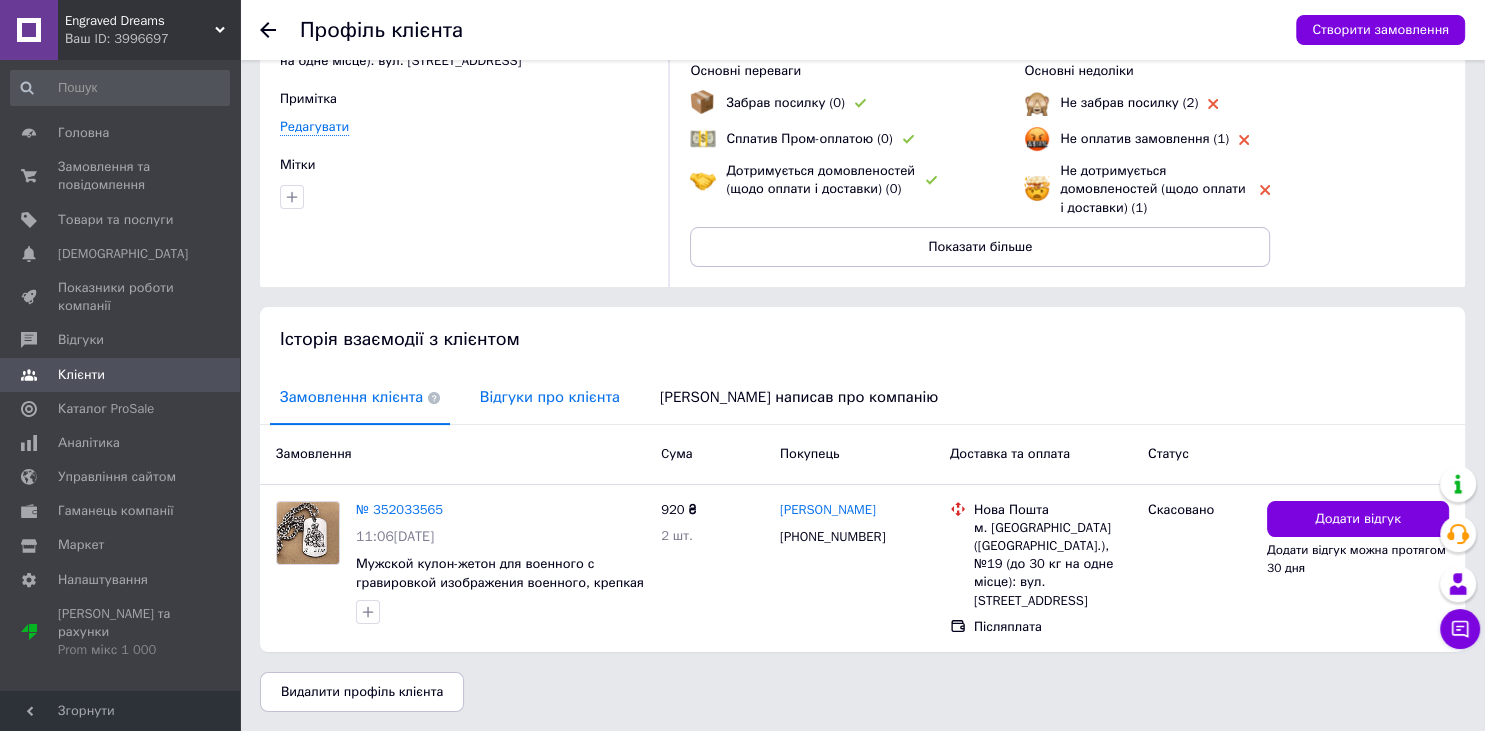 click on "Відгуки про клієнта" at bounding box center [550, 397] 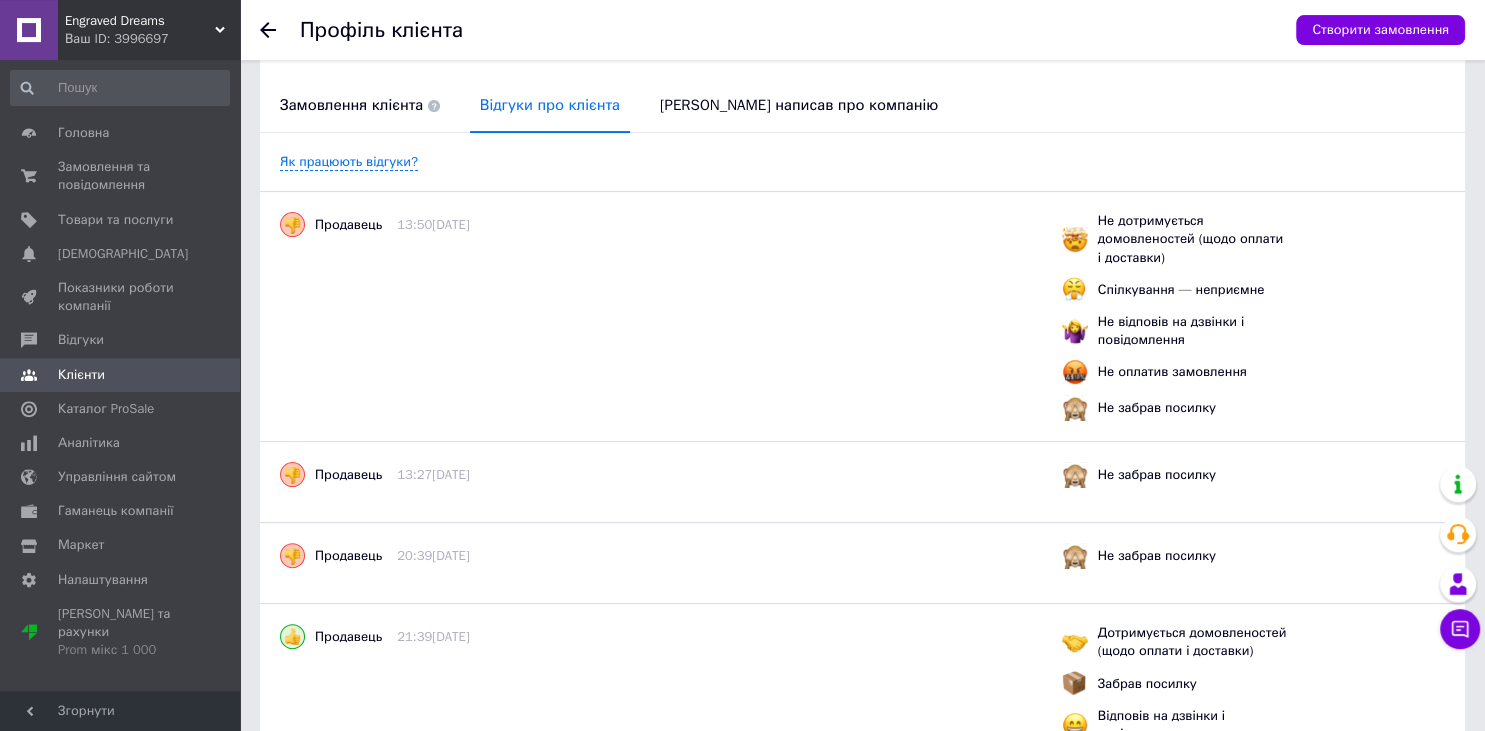 scroll, scrollTop: 0, scrollLeft: 0, axis: both 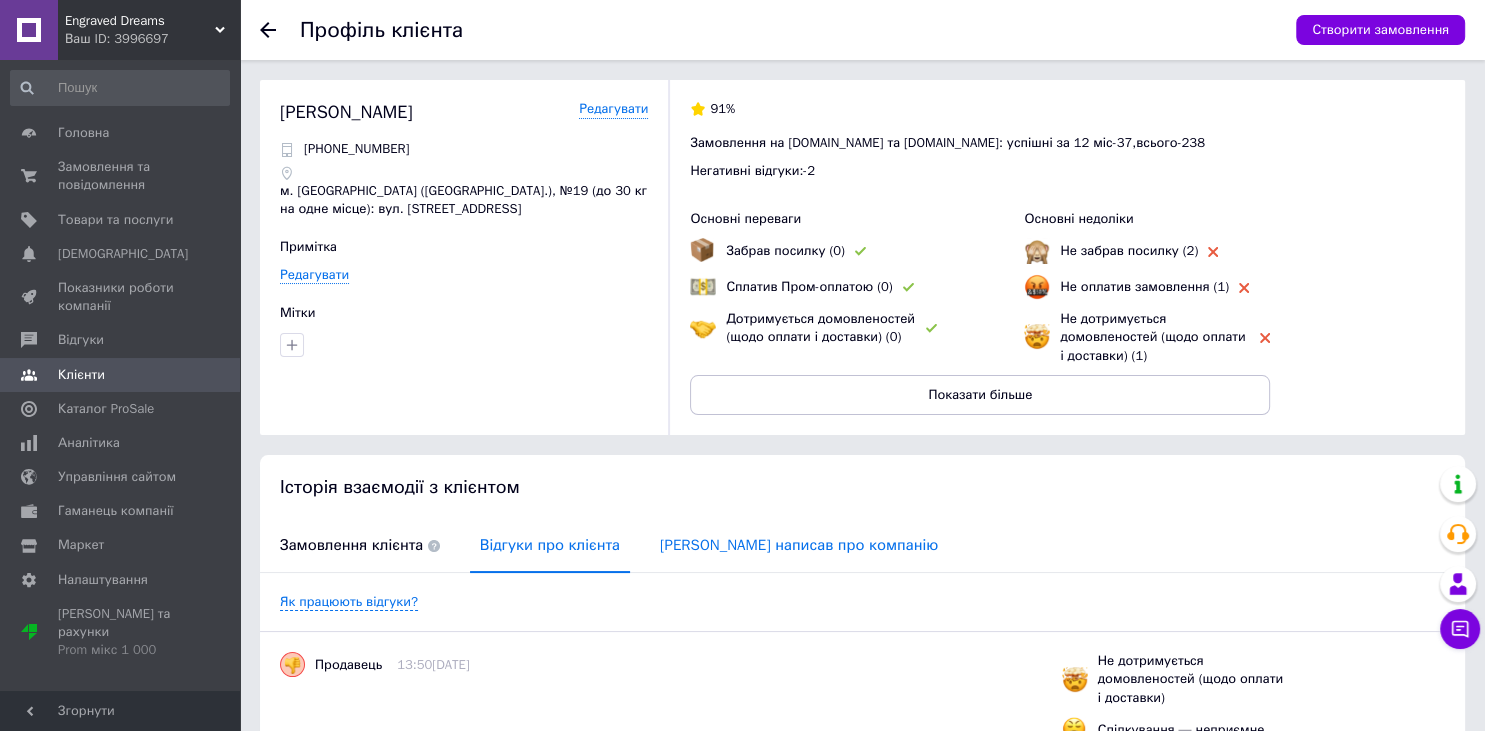 click on "Клієнт написав про компанію" at bounding box center [799, 545] 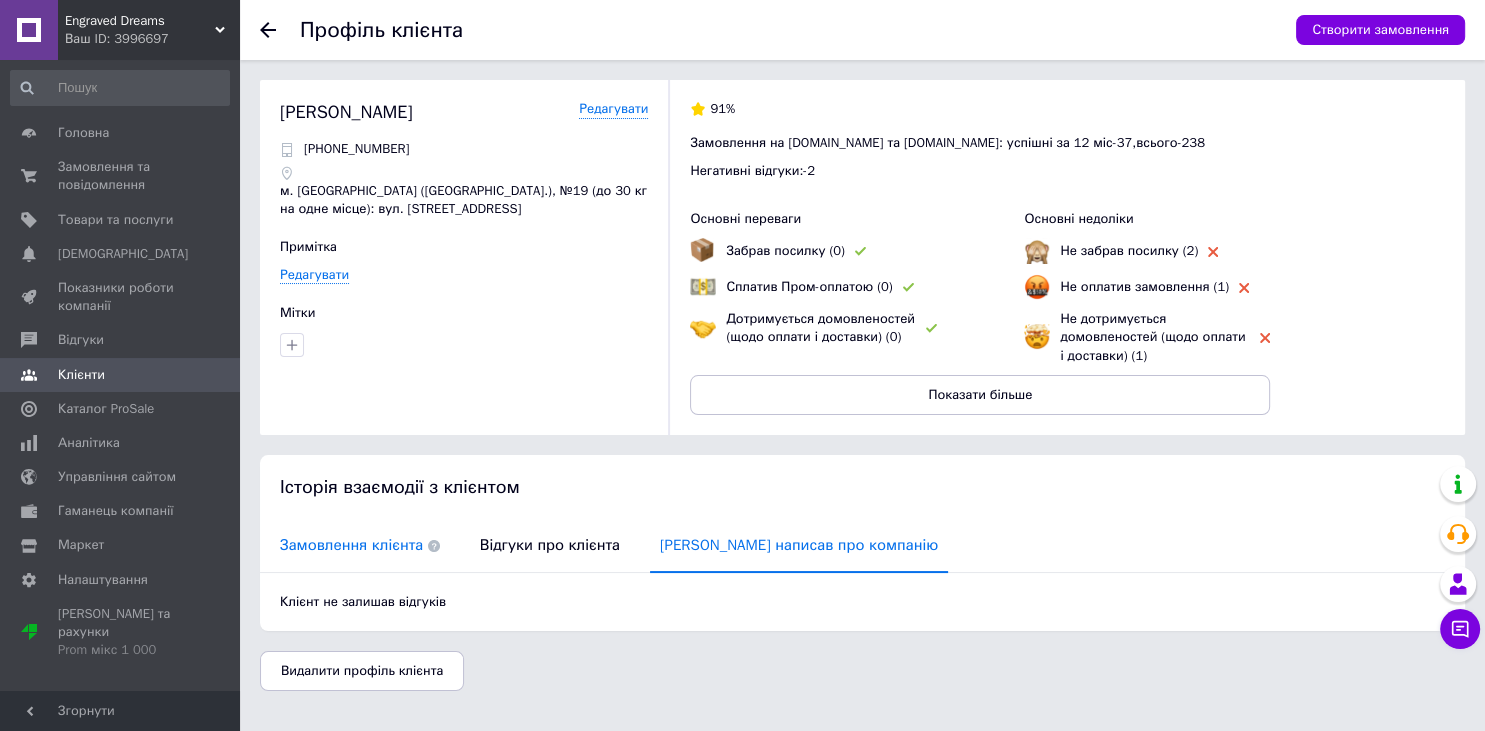 click on "Замовлення клієнта" at bounding box center [360, 545] 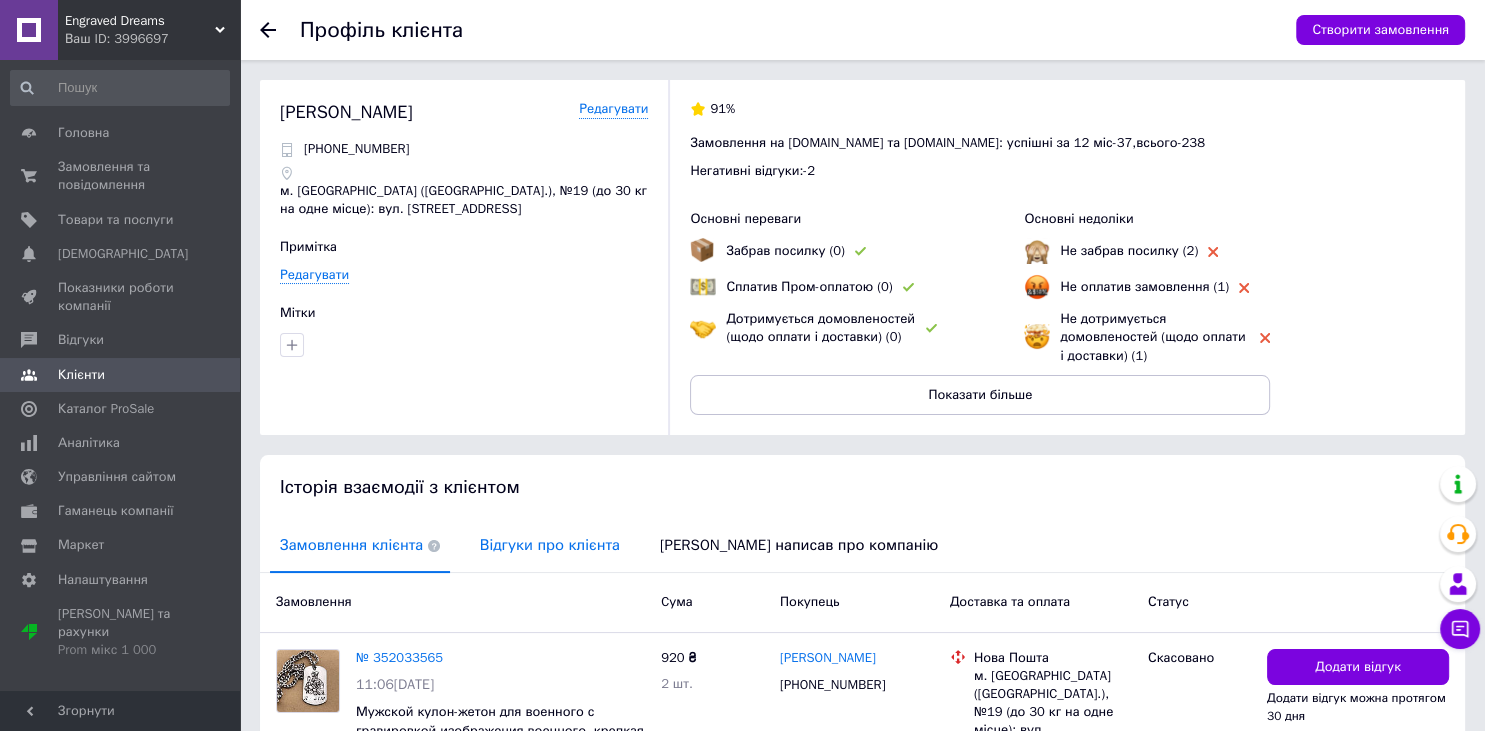 click on "Відгуки про клієнта" at bounding box center (550, 545) 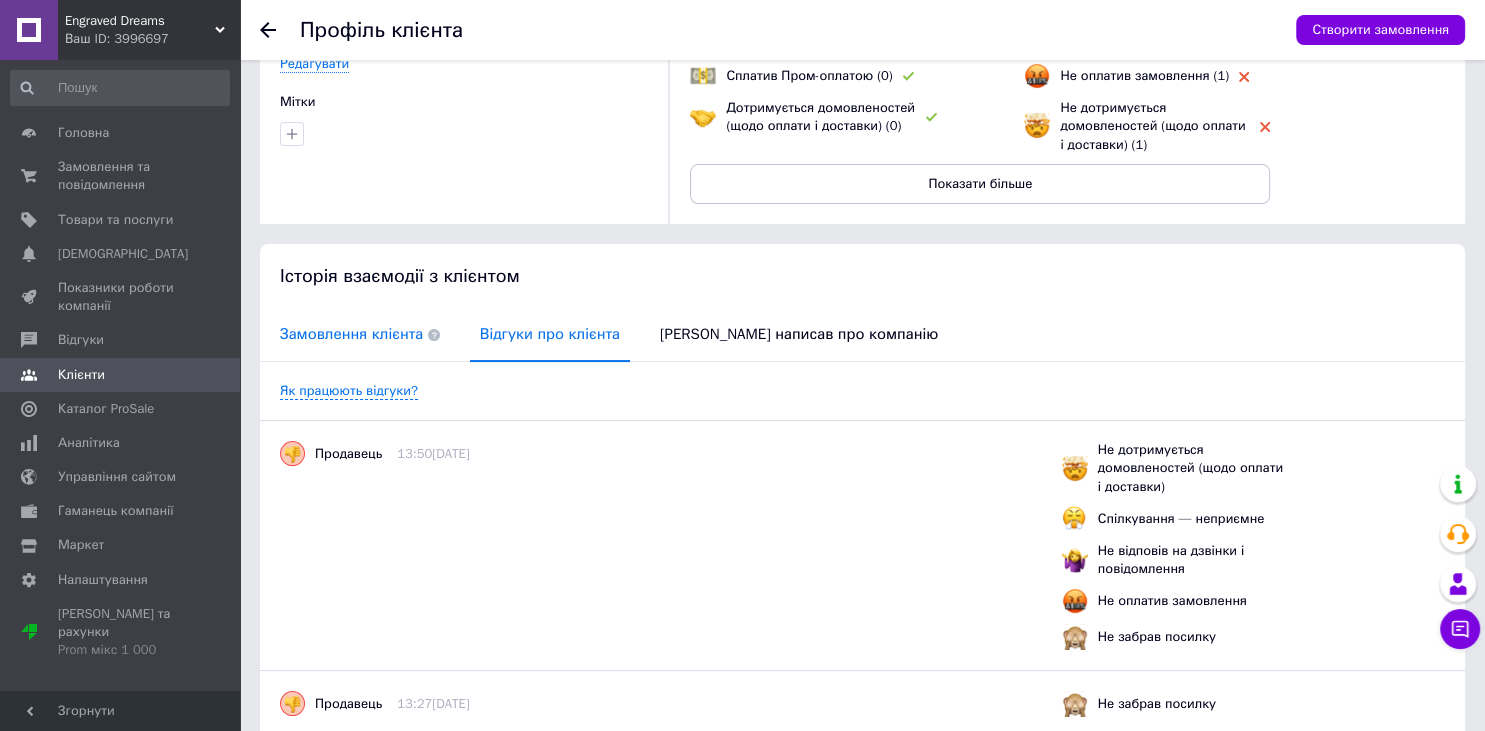 click on "Замовлення клієнта" at bounding box center (360, 334) 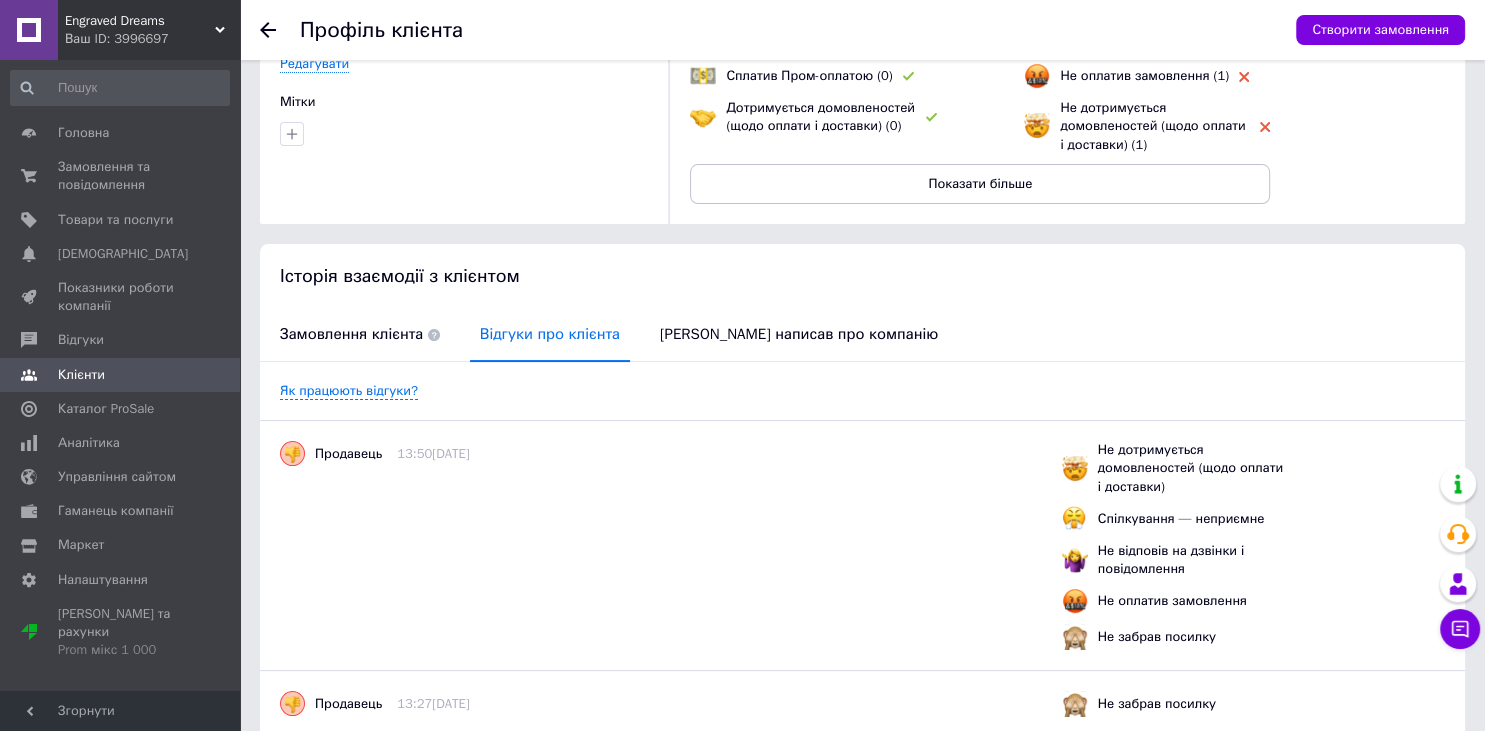 scroll, scrollTop: 148, scrollLeft: 0, axis: vertical 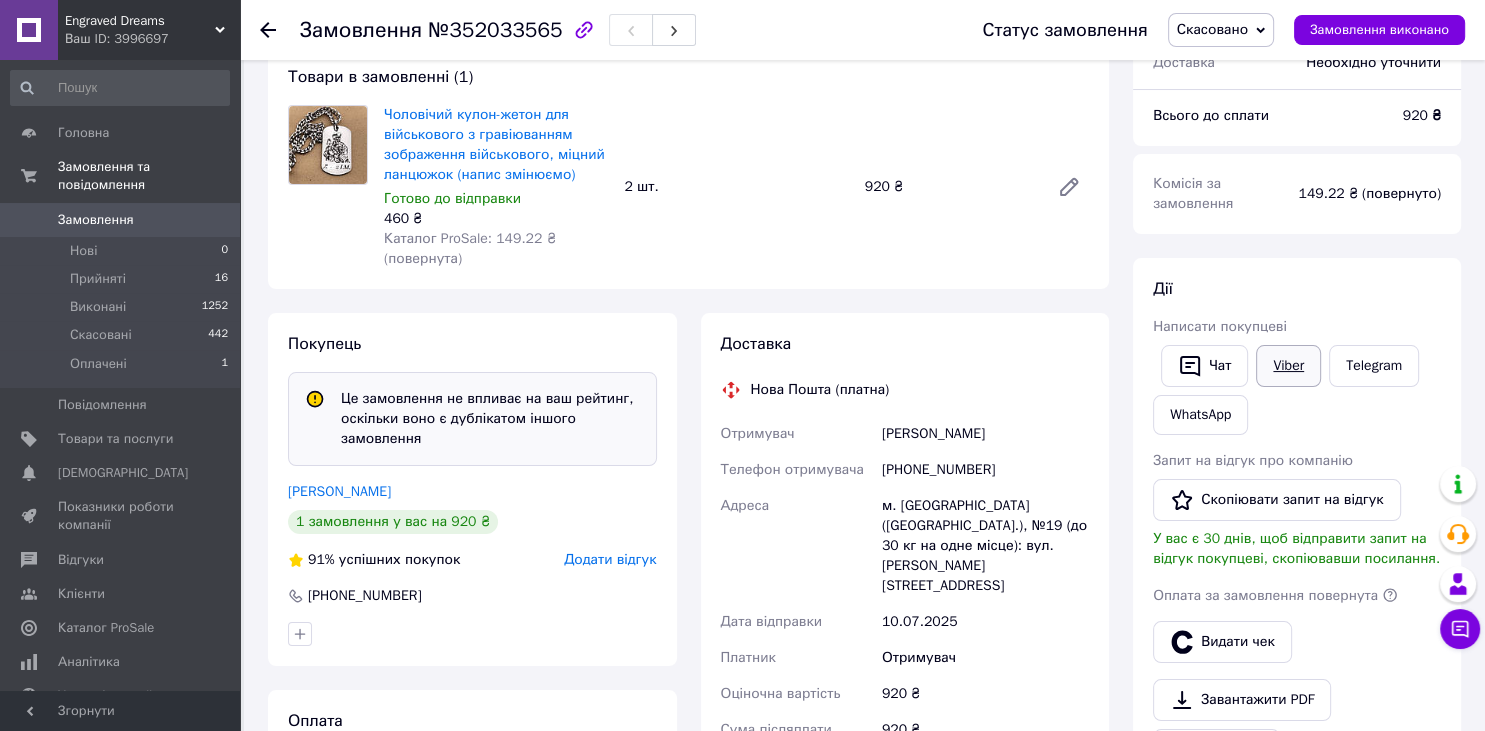 drag, startPoint x: 1282, startPoint y: 321, endPoint x: 1288, endPoint y: 357, distance: 36.496574 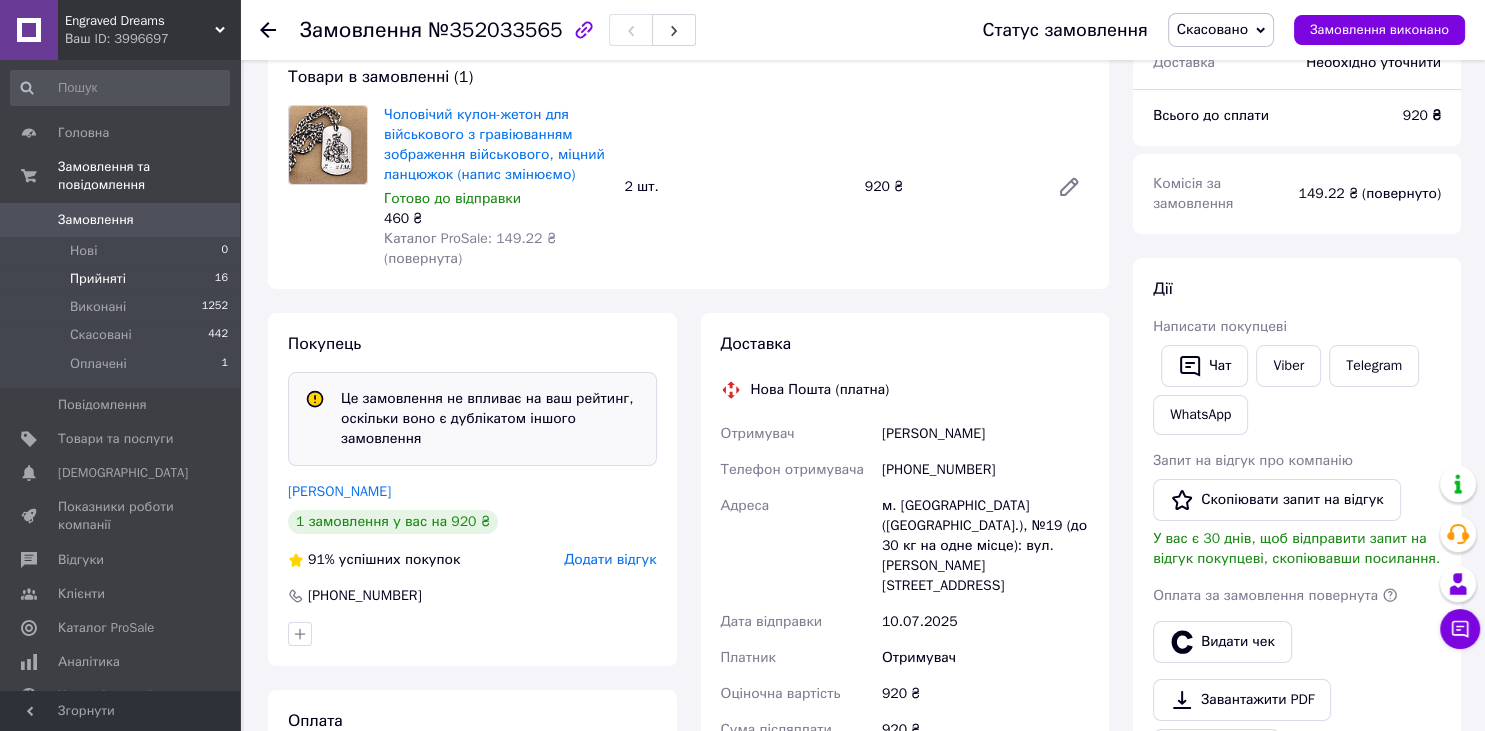 click on "Прийняті 16" at bounding box center [120, 279] 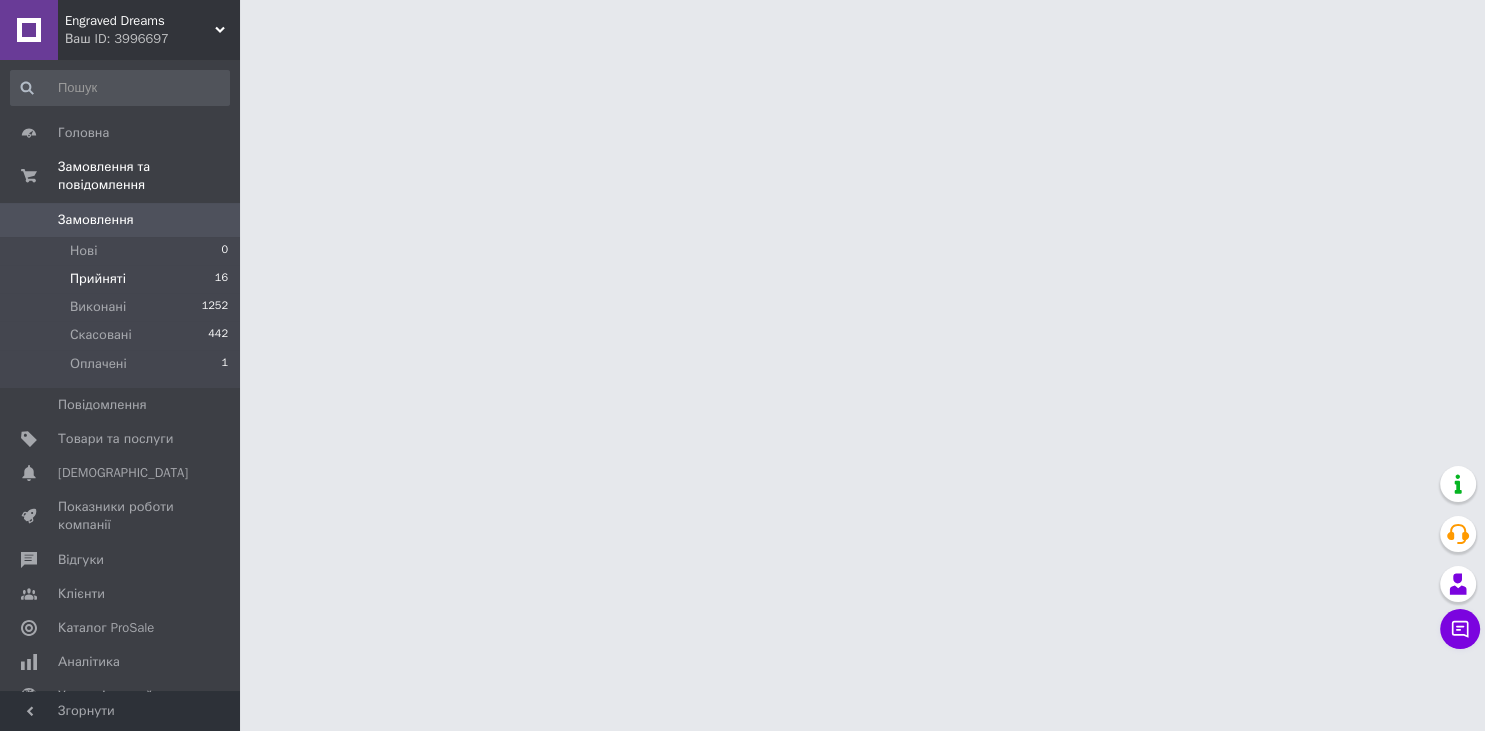 click on "Прийняті" at bounding box center (98, 279) 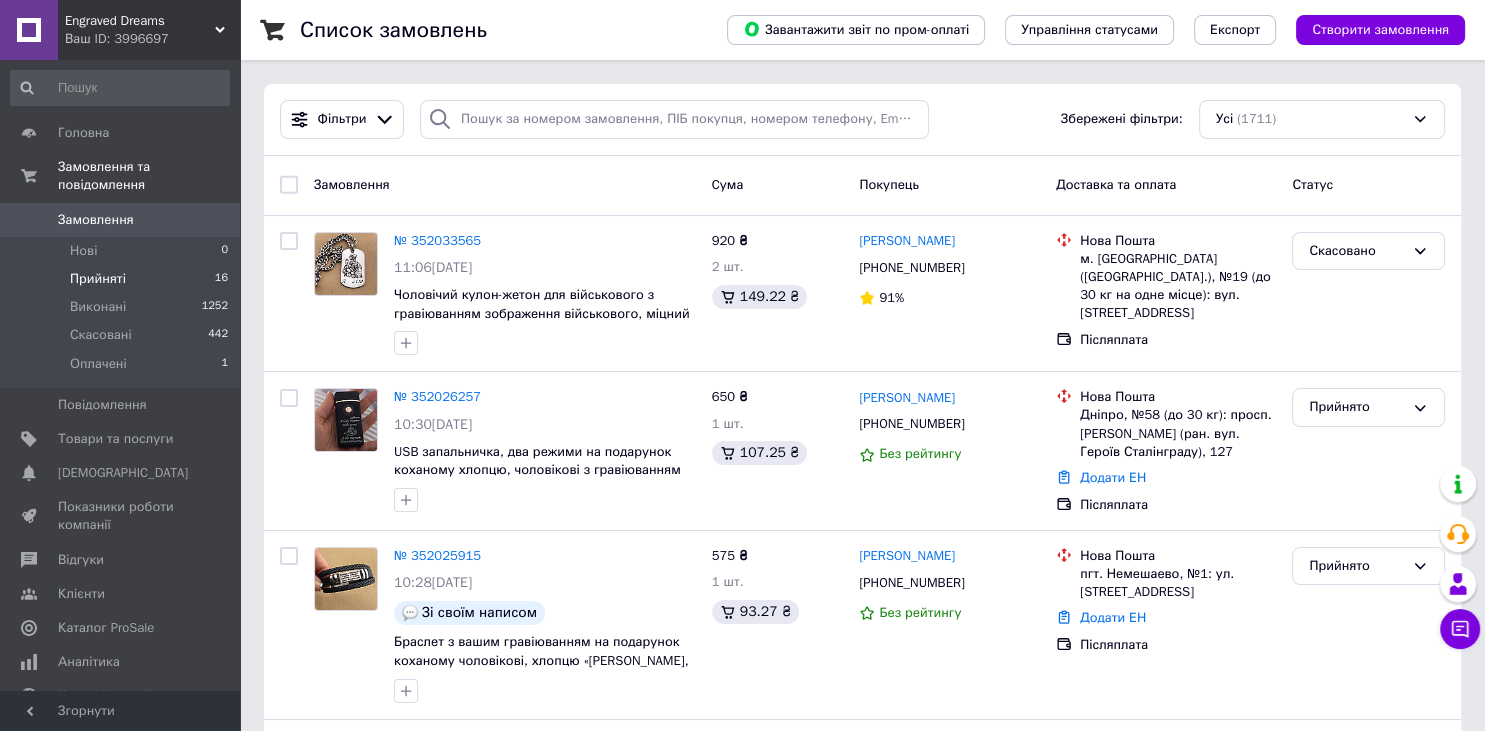 click on "Прийняті 16" at bounding box center [120, 279] 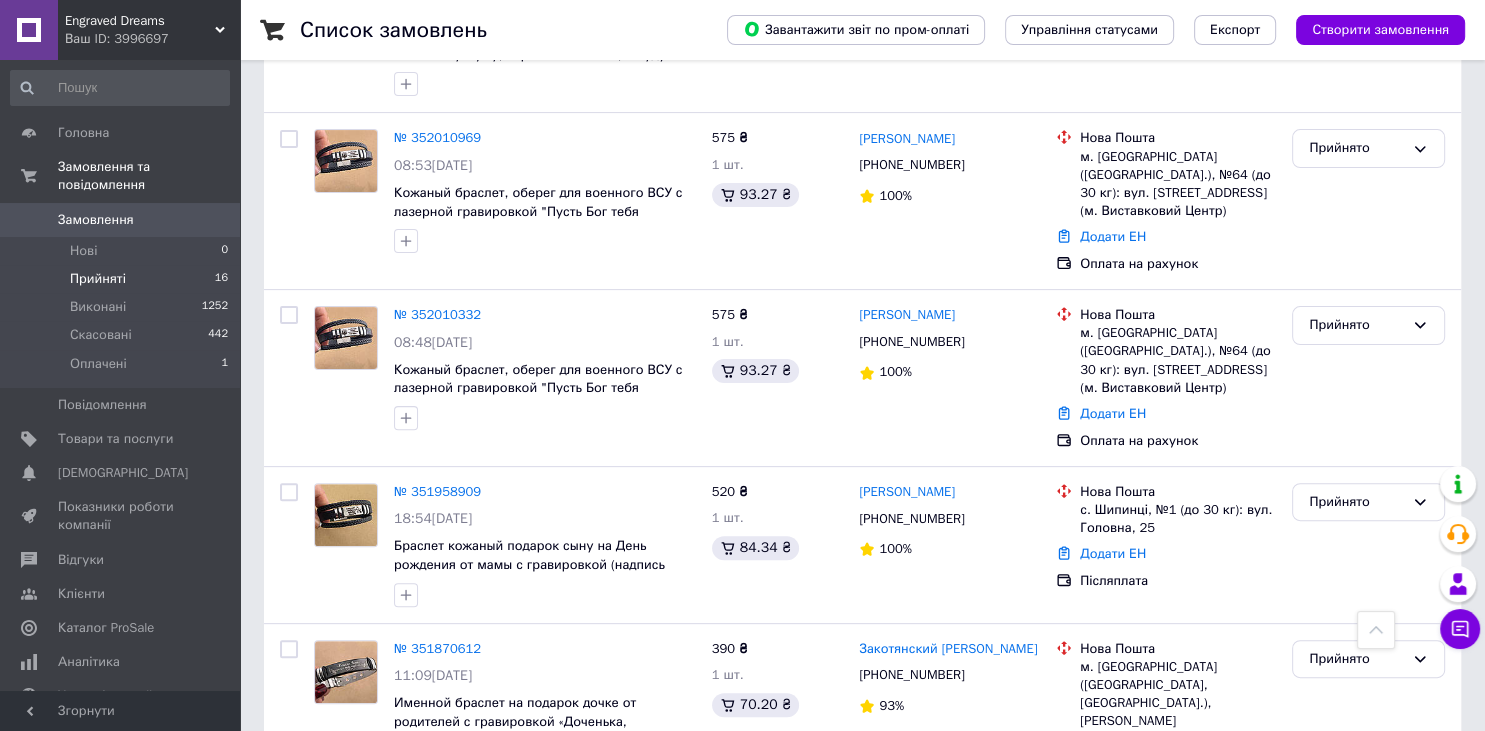 scroll, scrollTop: 0, scrollLeft: 0, axis: both 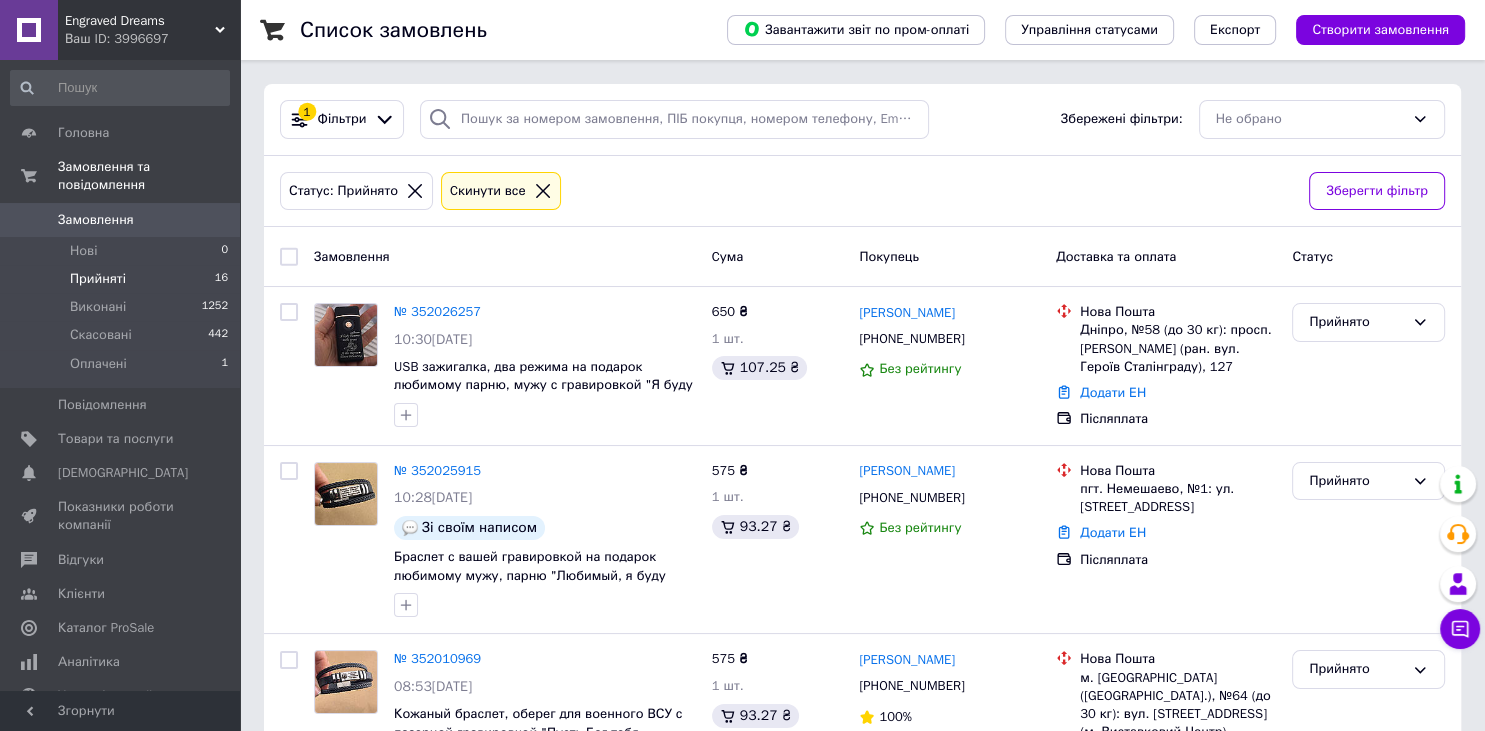 click 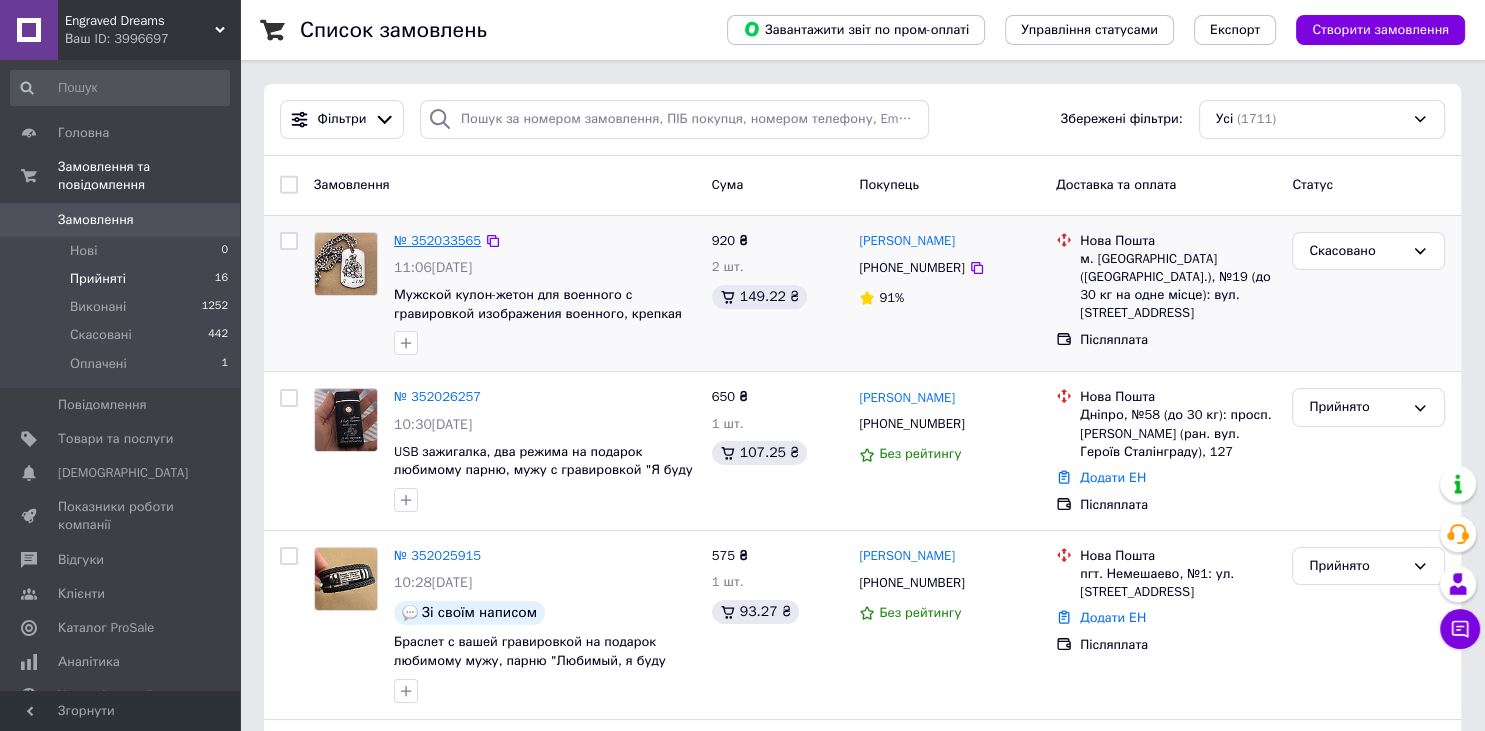 click on "№ 352033565" at bounding box center (437, 240) 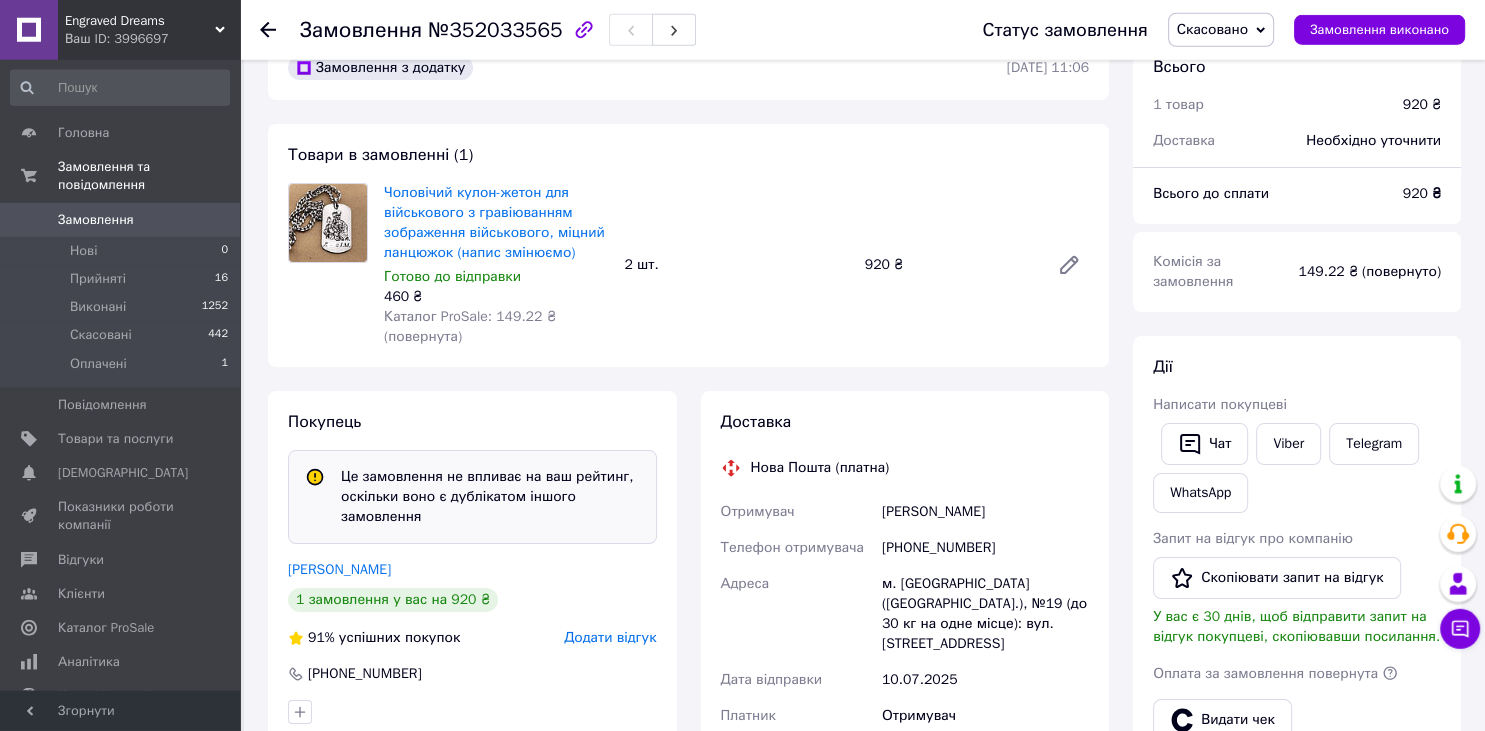 scroll, scrollTop: 149, scrollLeft: 0, axis: vertical 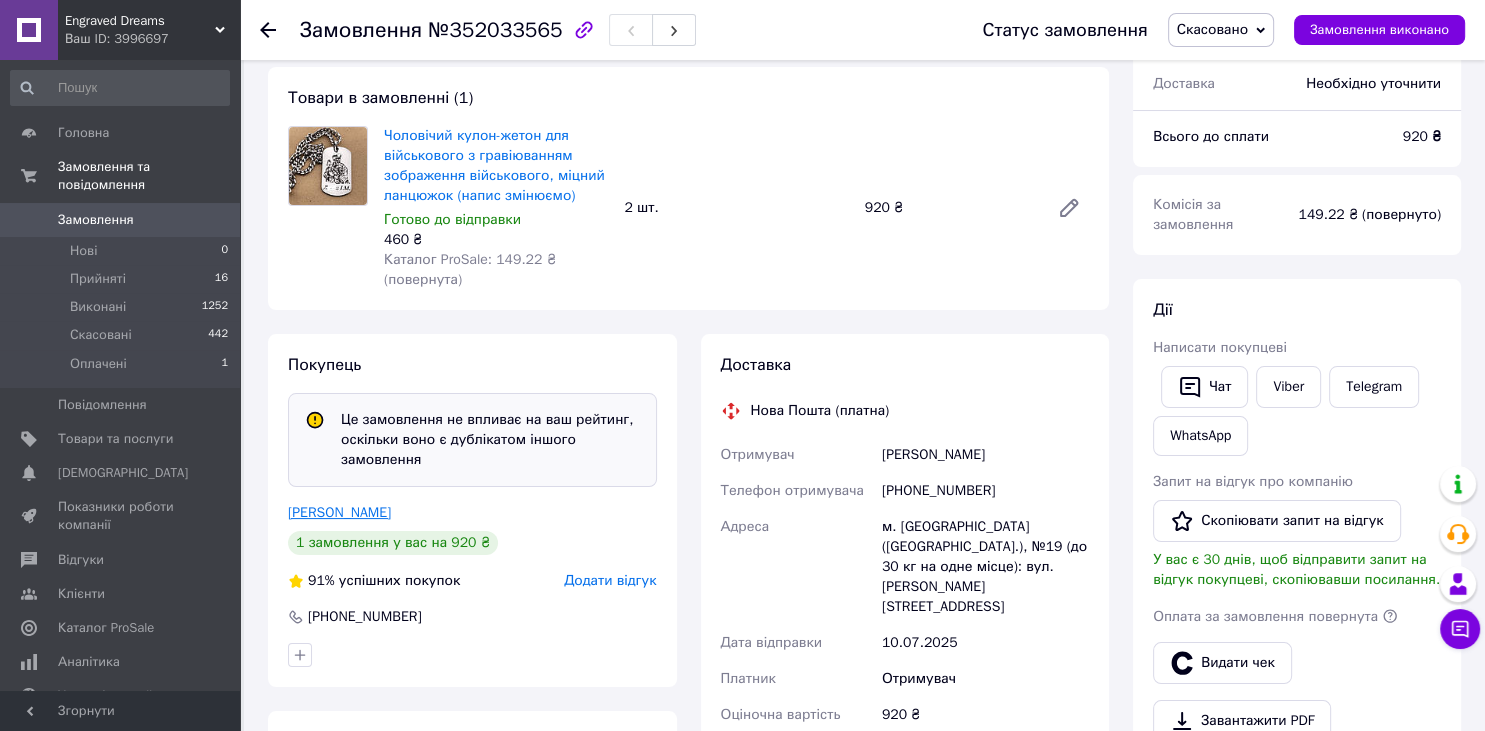 click on "Костенко Роман" at bounding box center [339, 512] 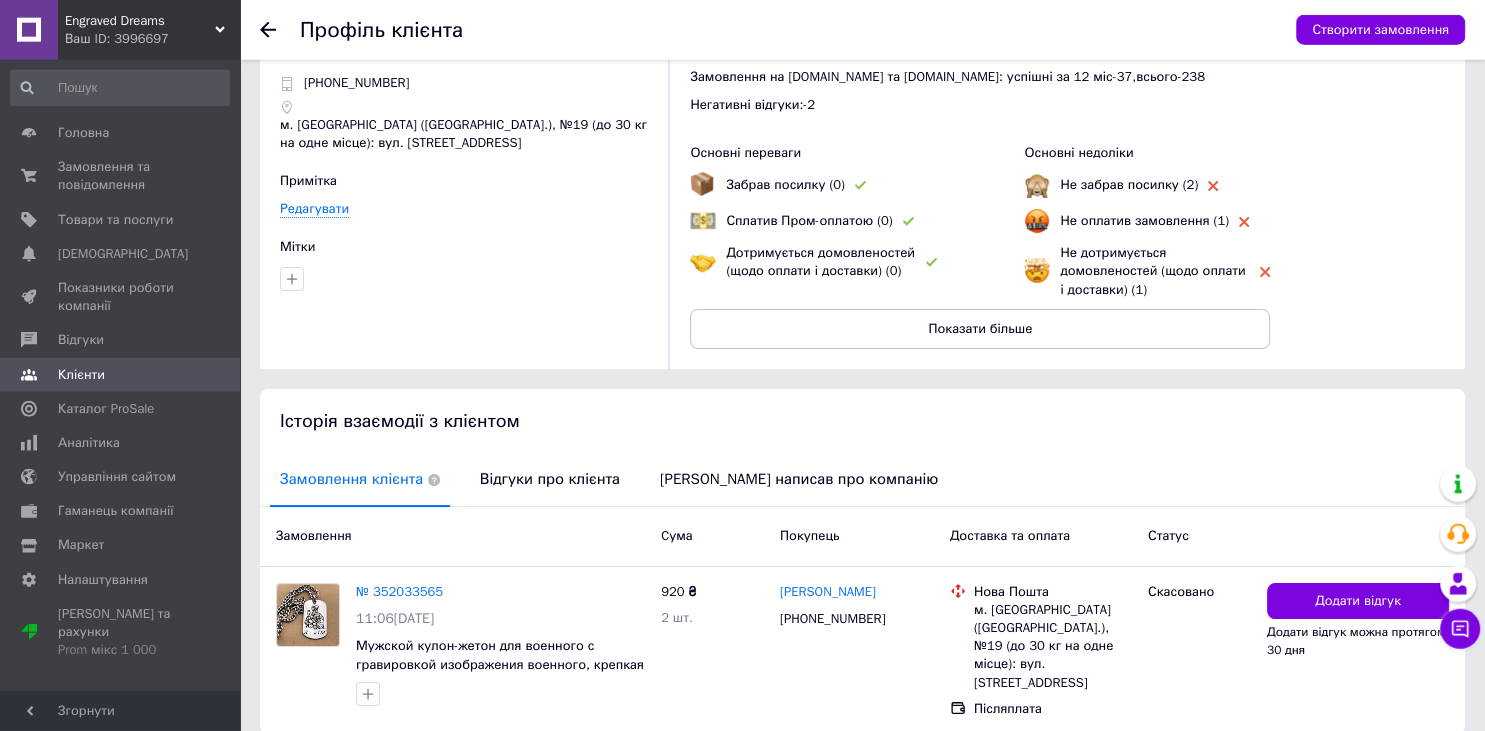 scroll, scrollTop: 148, scrollLeft: 0, axis: vertical 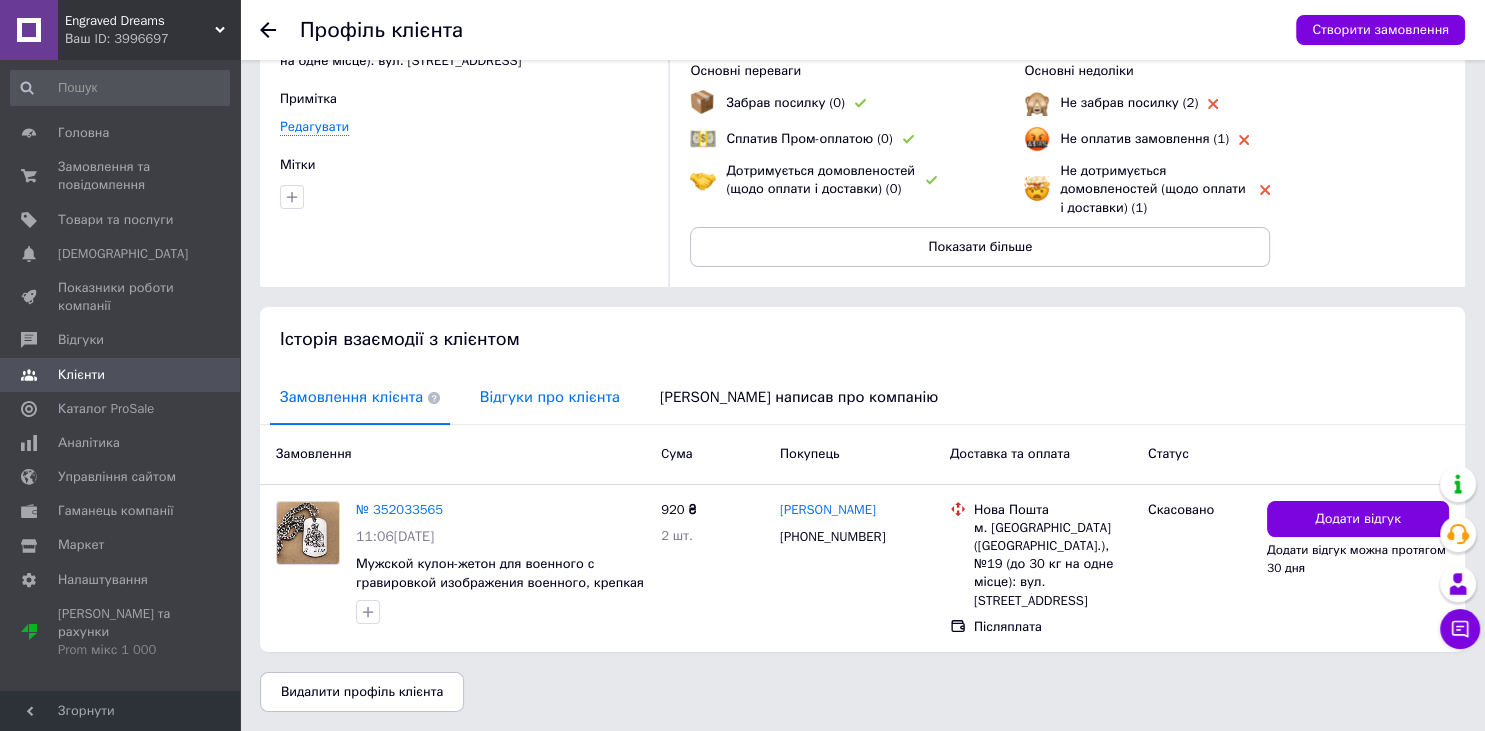 click on "Відгуки про клієнта" at bounding box center (550, 397) 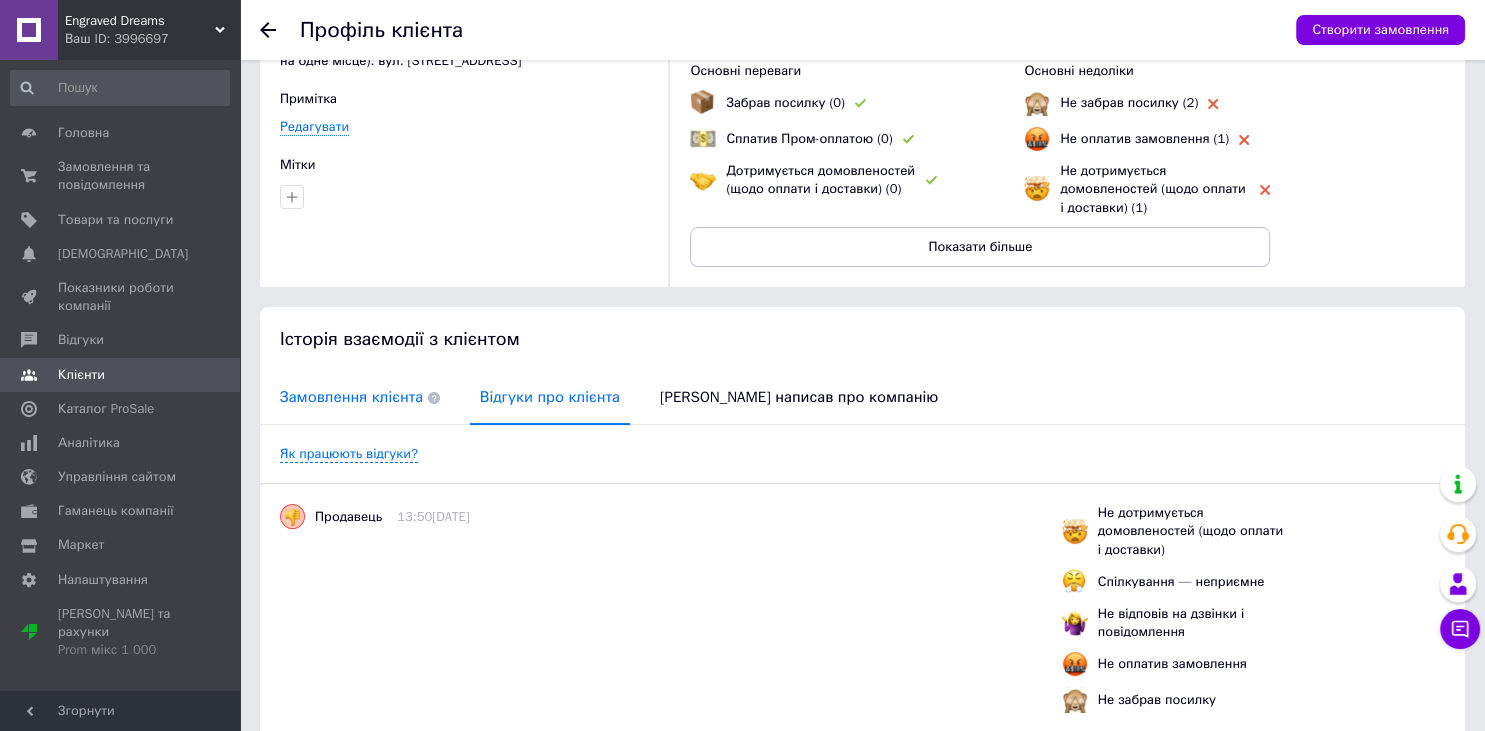 click on "Замовлення клієнта" at bounding box center (360, 397) 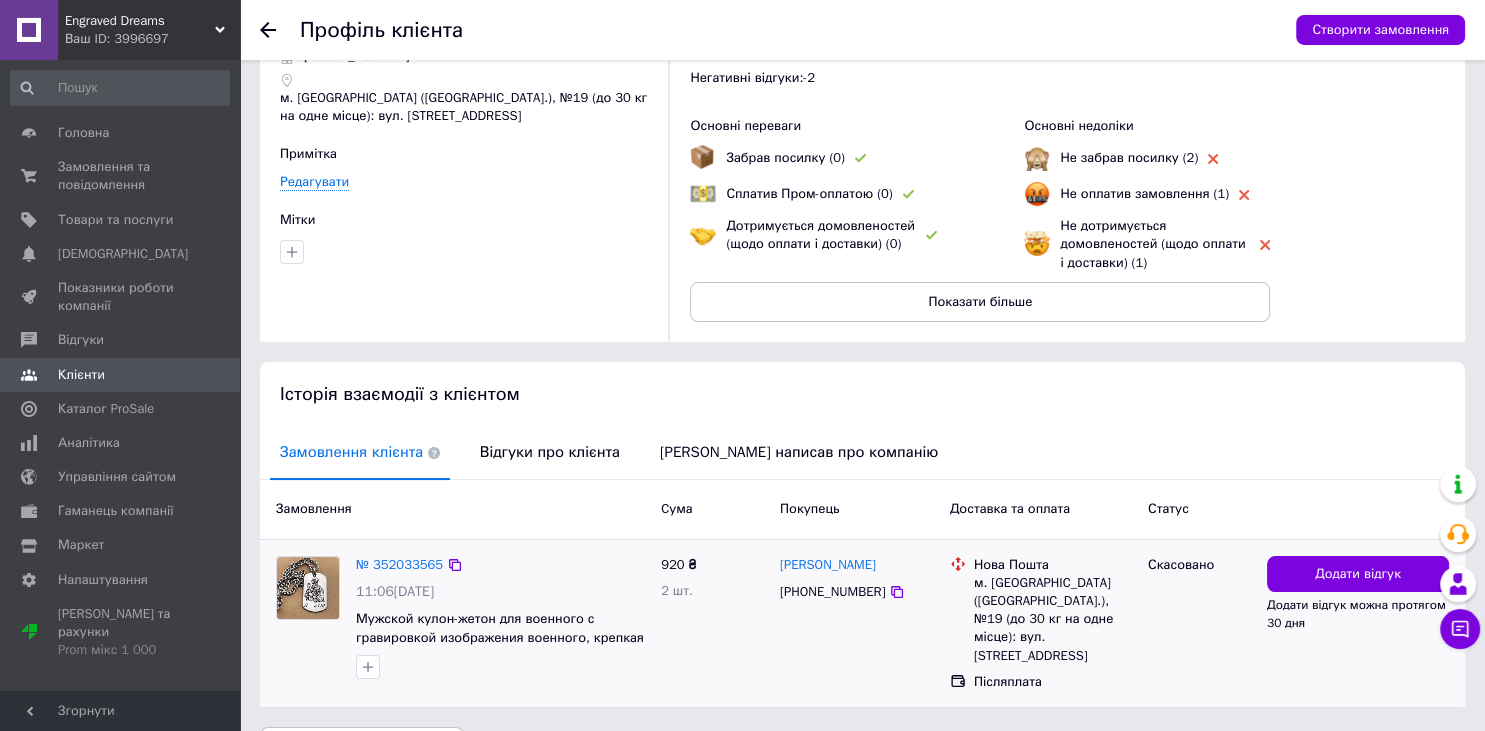 scroll, scrollTop: 105, scrollLeft: 0, axis: vertical 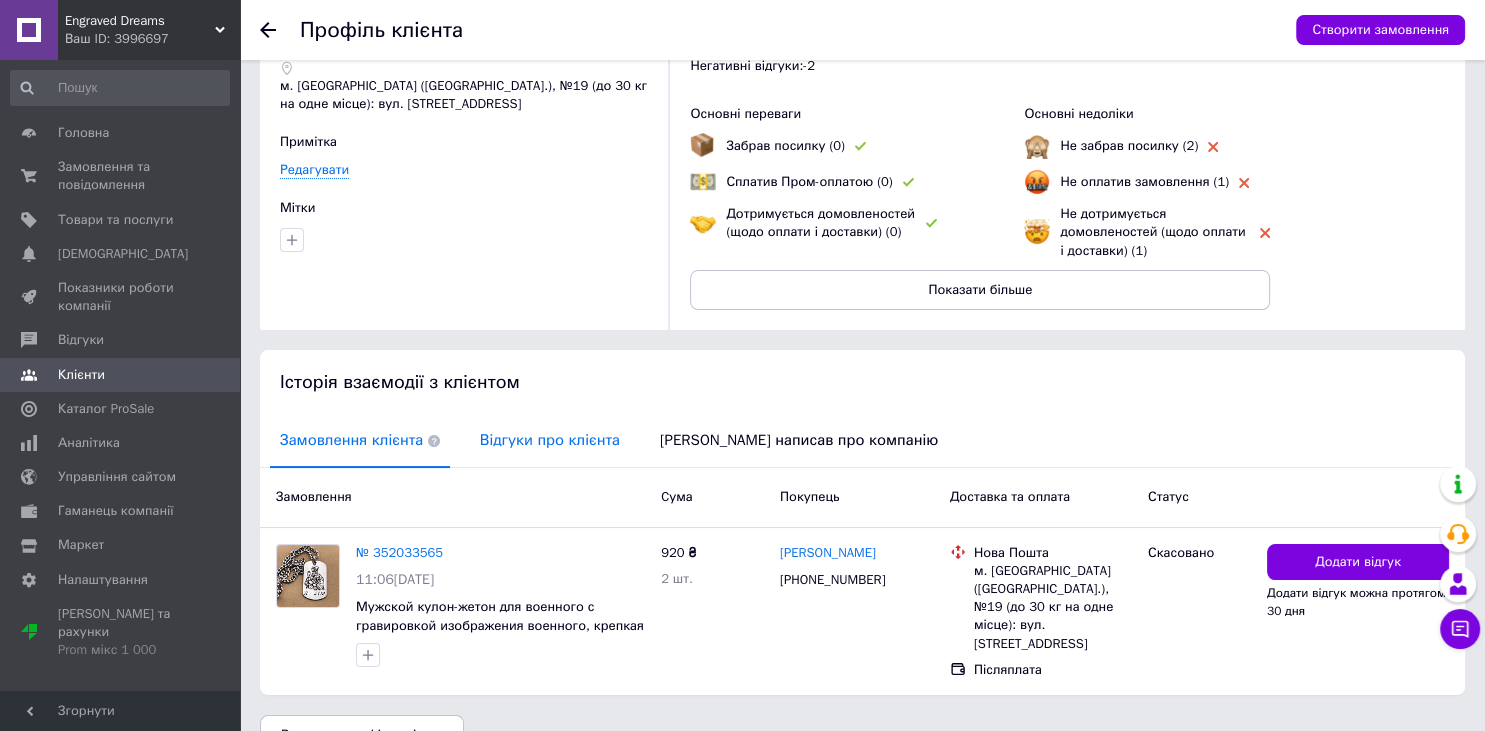 click on "Відгуки про клієнта" at bounding box center [550, 440] 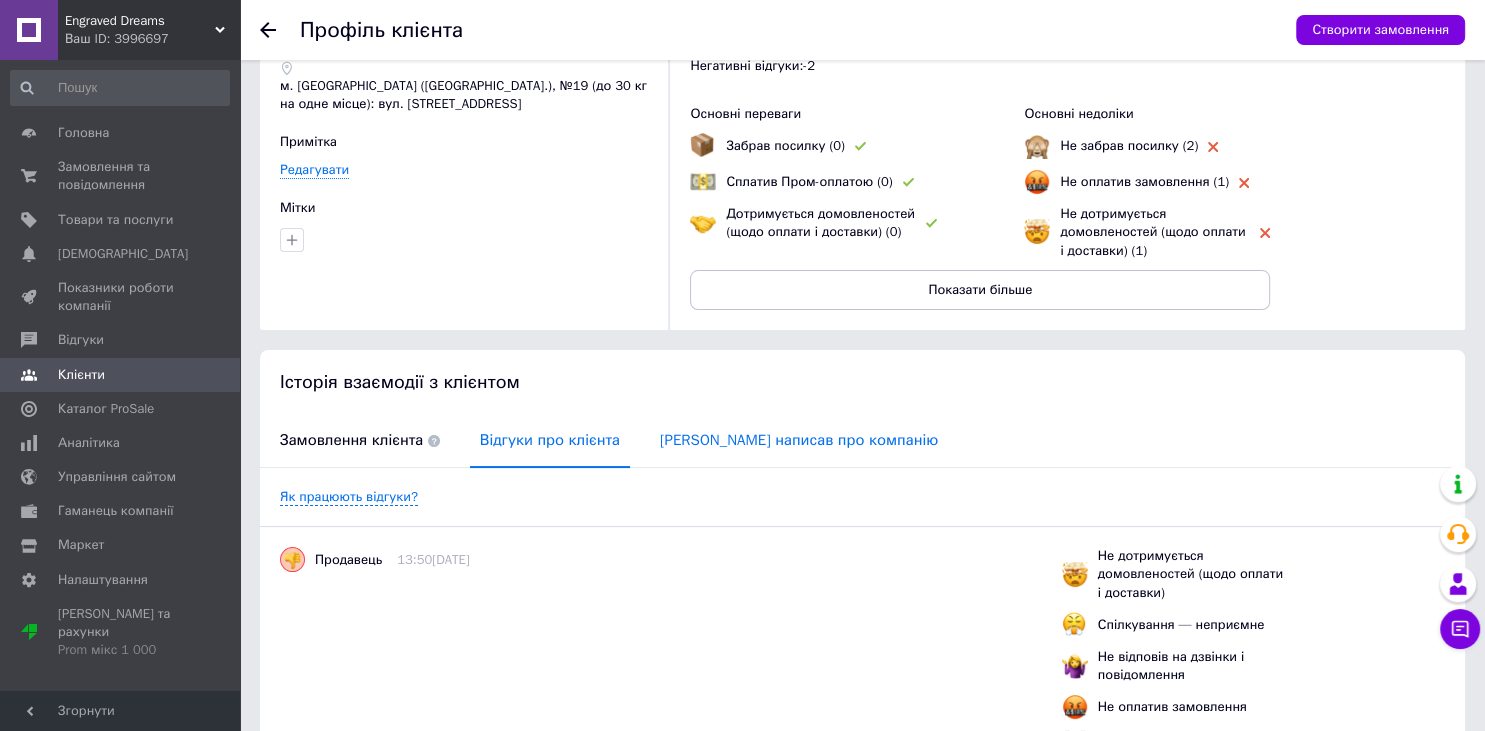 click on "Клієнт написав про компанію" at bounding box center (799, 440) 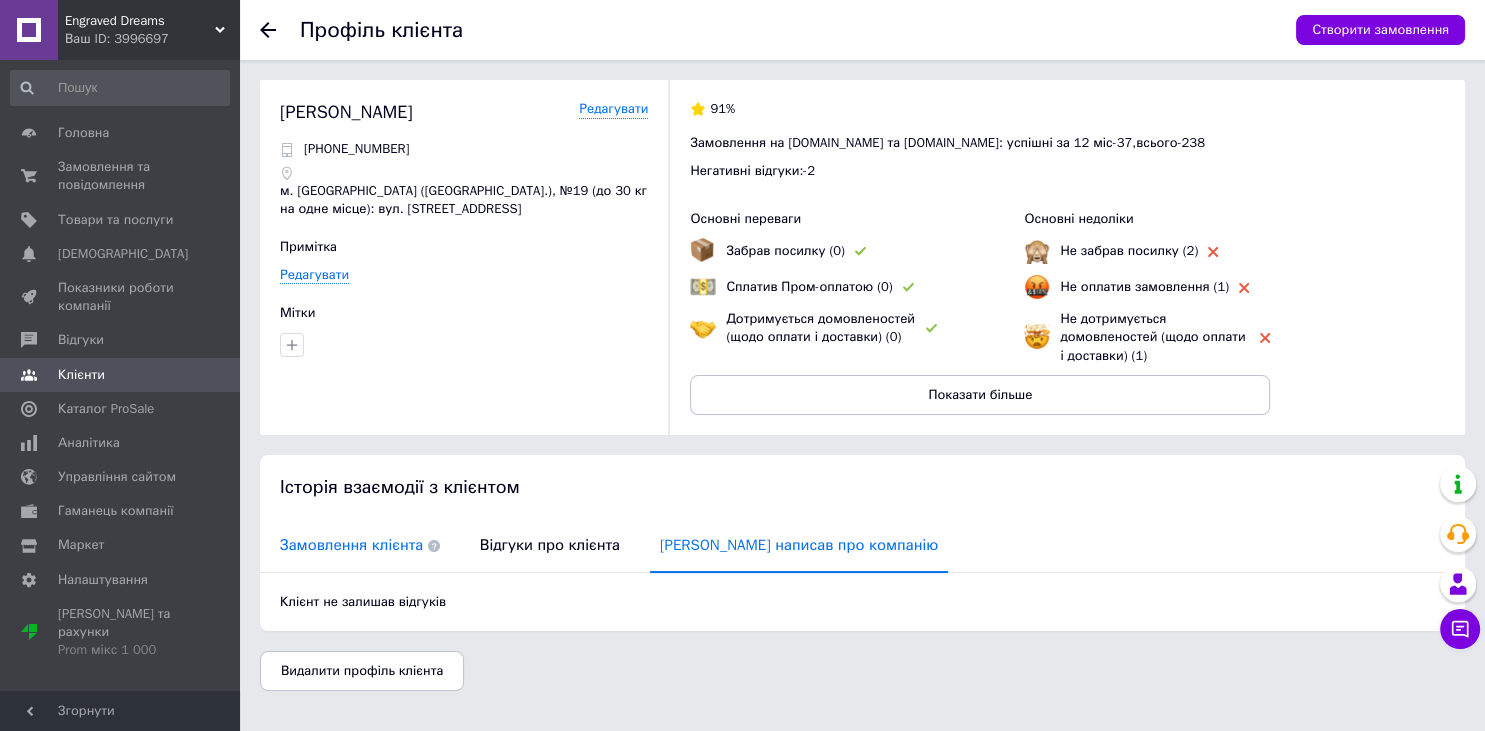 click on "Замовлення клієнта" at bounding box center [360, 545] 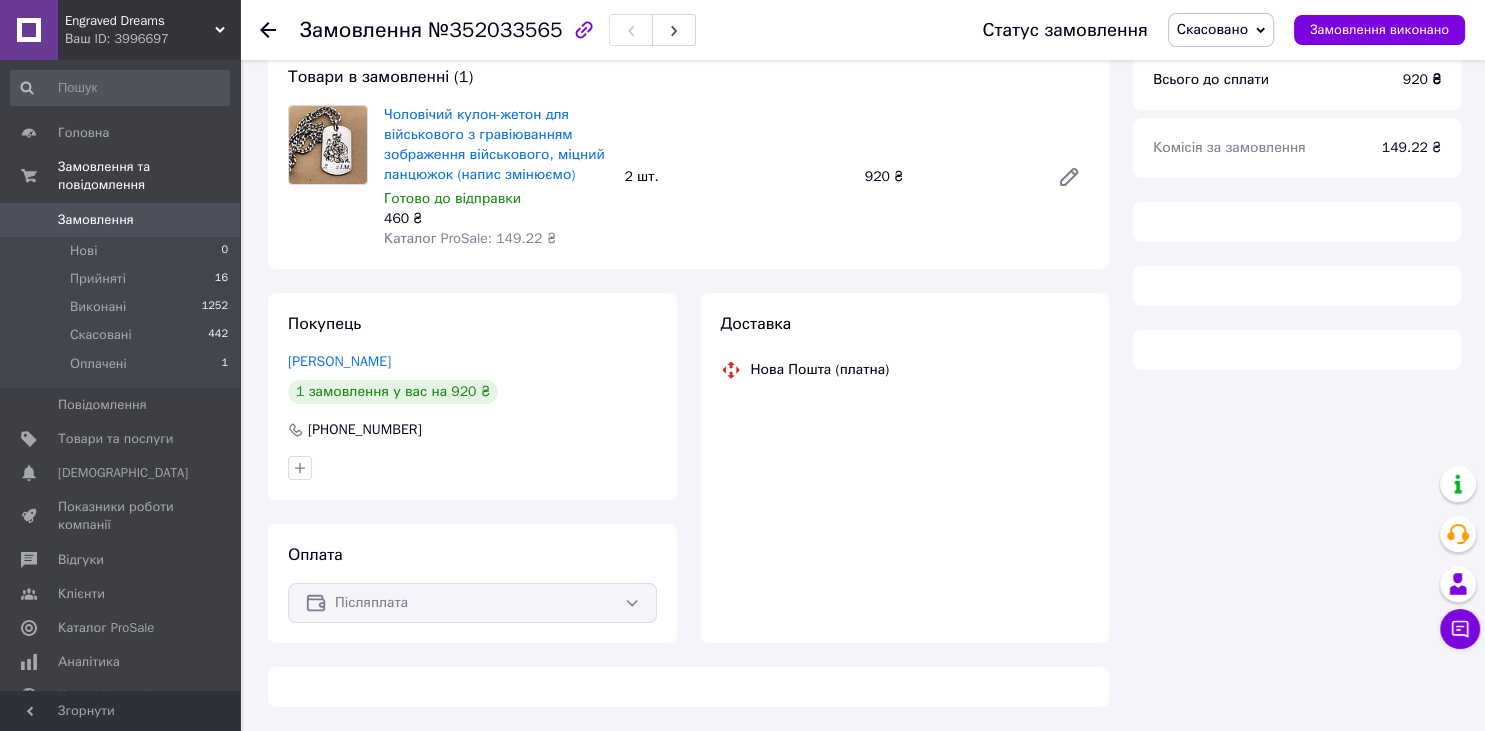 scroll, scrollTop: 170, scrollLeft: 0, axis: vertical 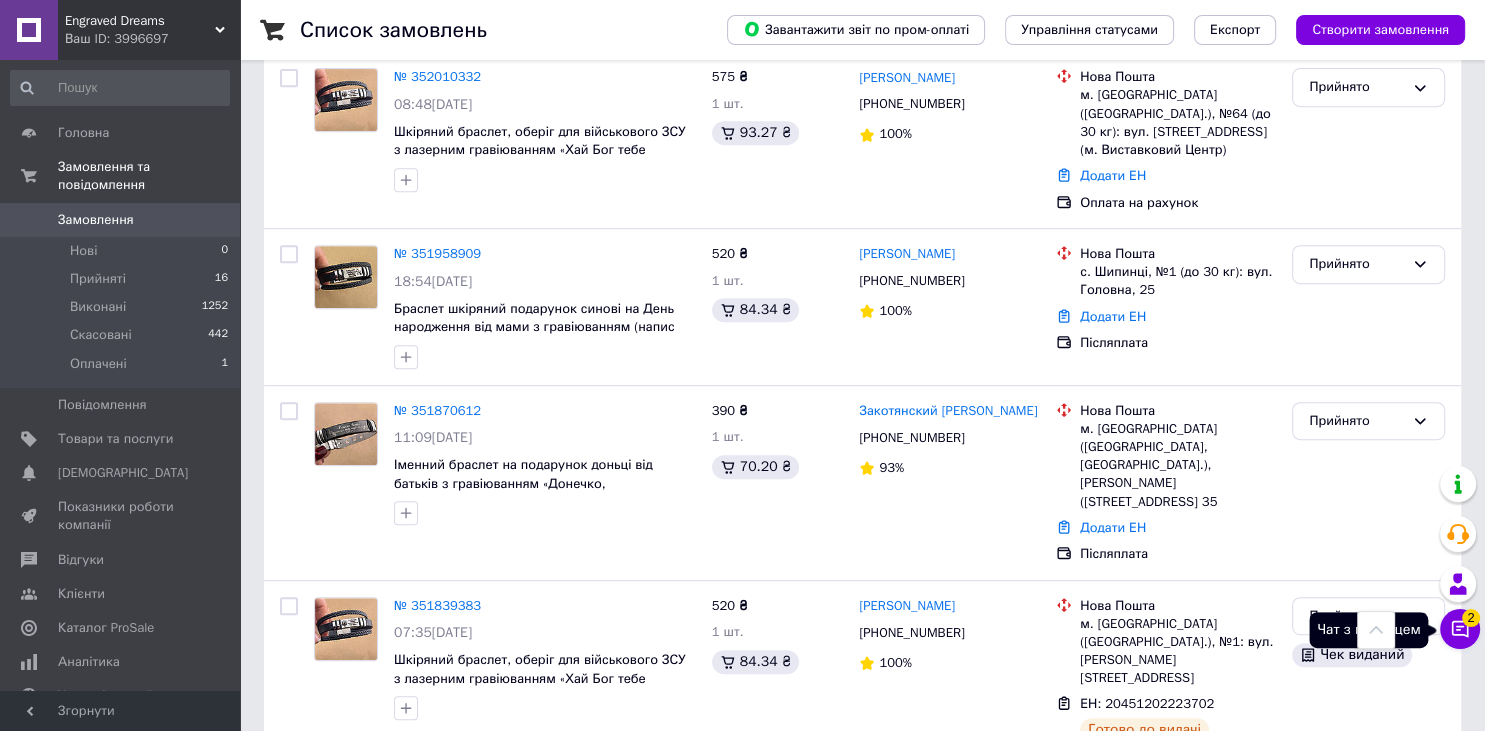 click on "Чат з покупцем 2" at bounding box center [1460, 629] 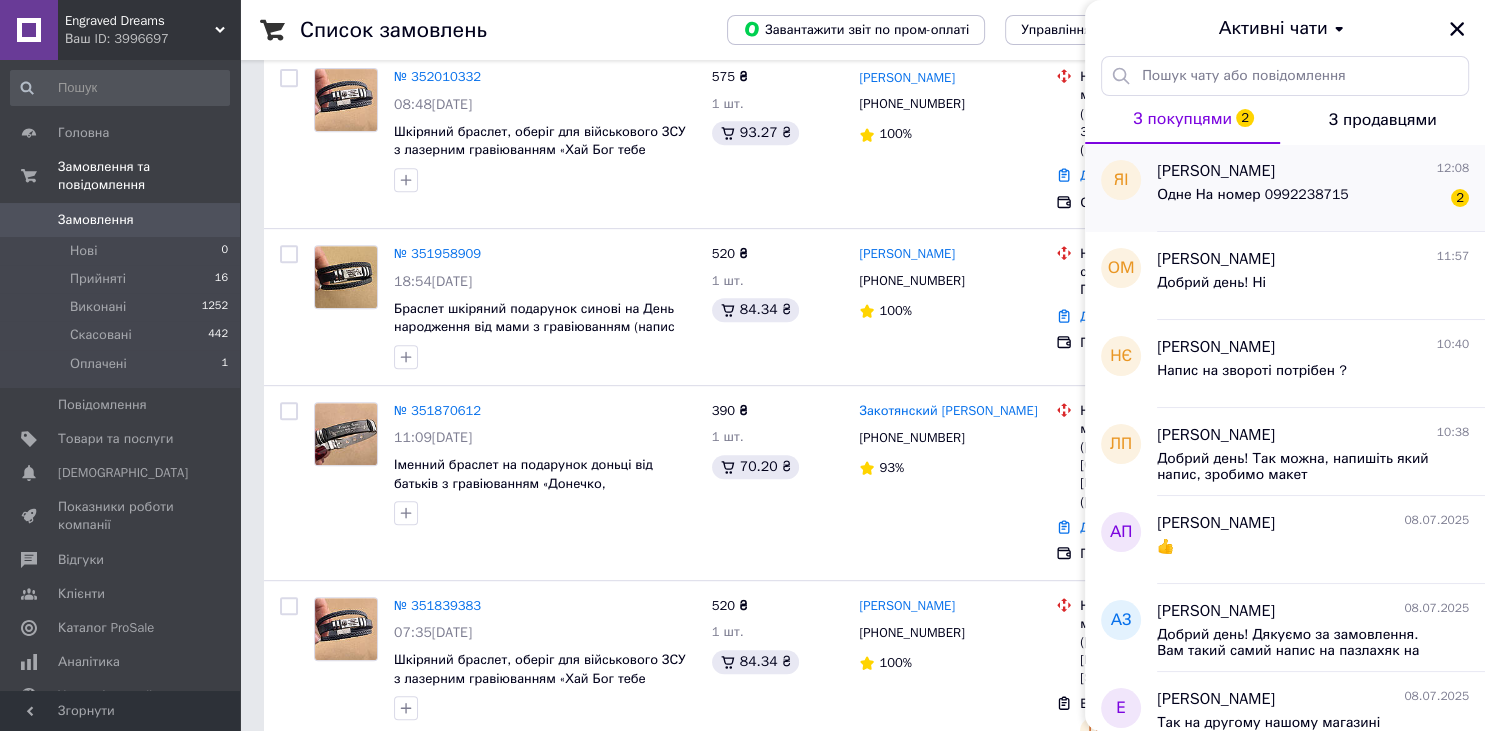 click on "Одне
На номер 0992238715" at bounding box center [1253, 201] 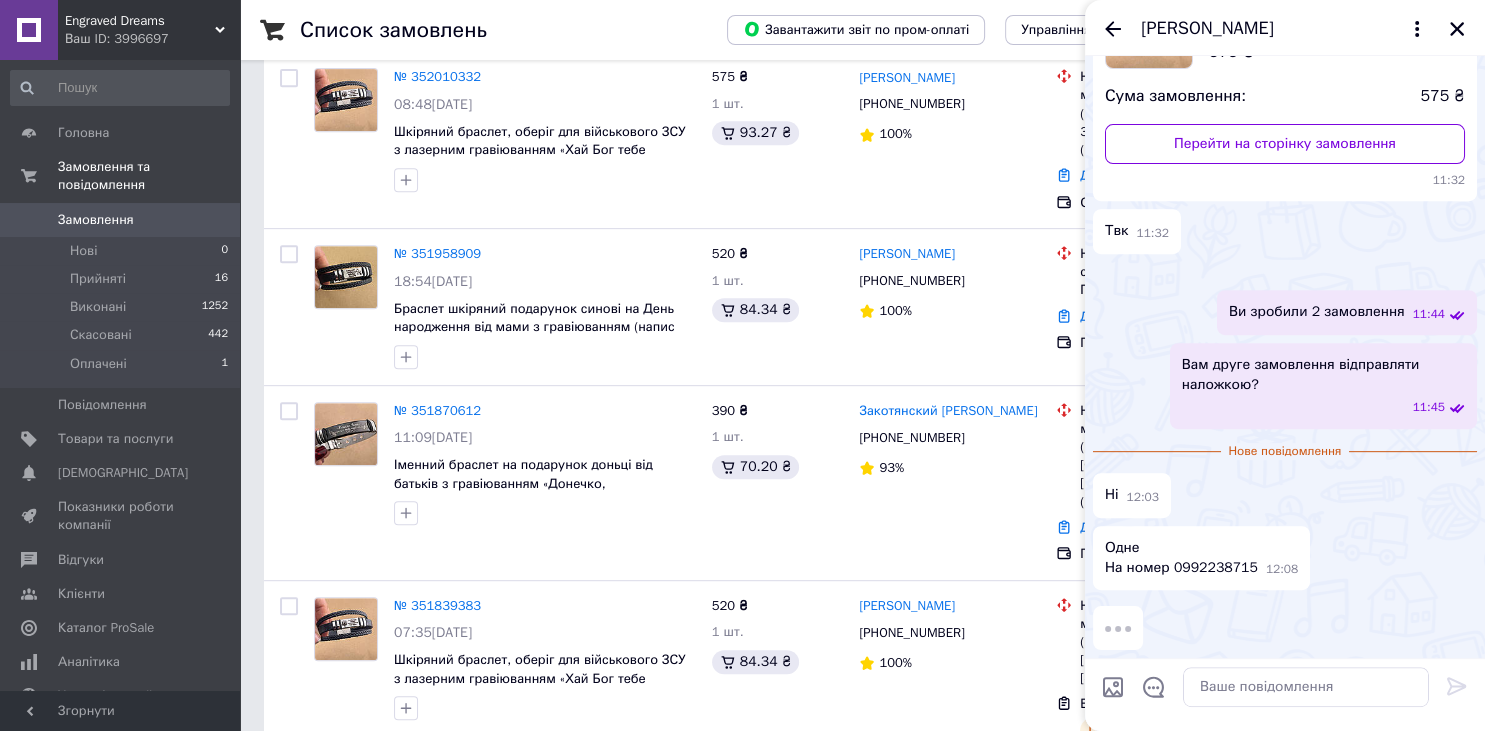 scroll, scrollTop: 561, scrollLeft: 0, axis: vertical 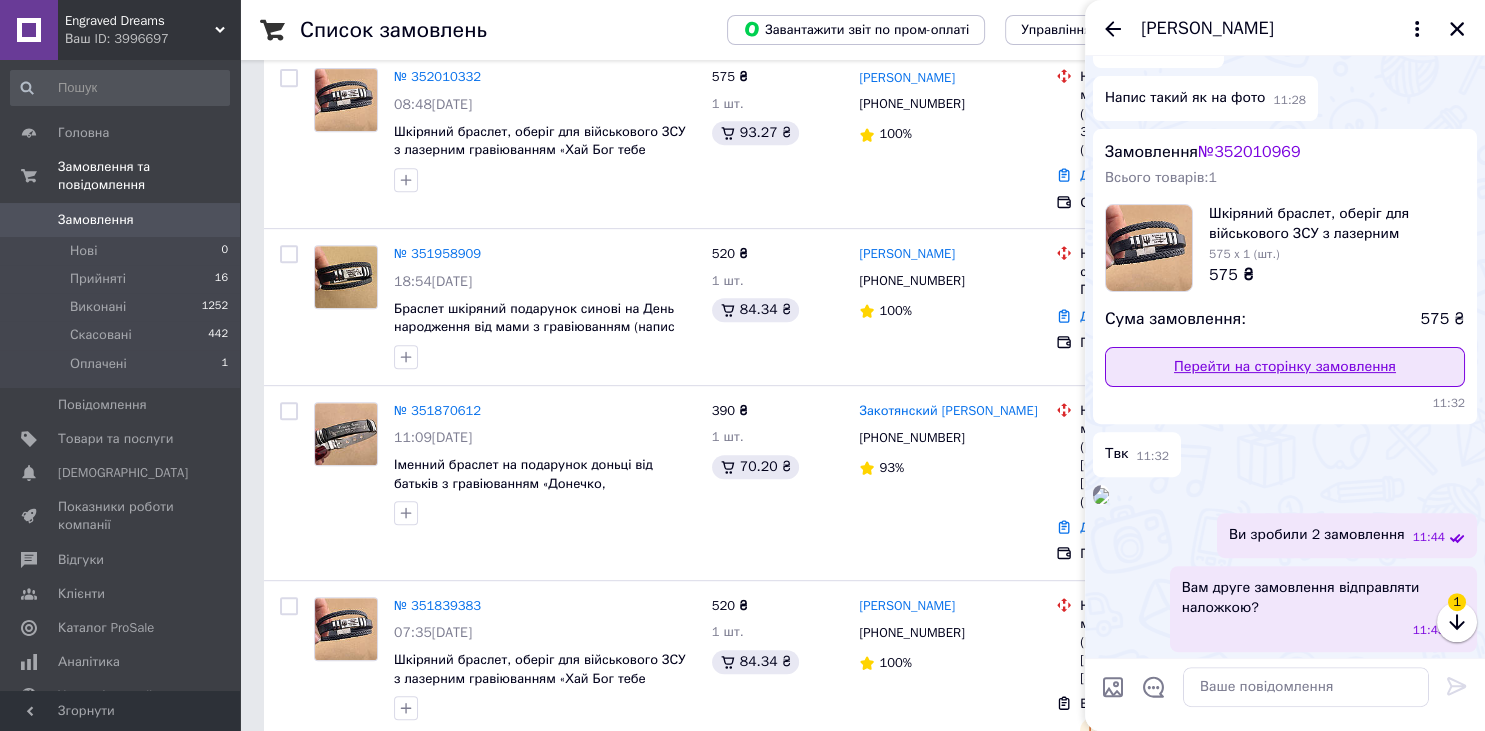 click on "Перейти на сторінку замовлення" at bounding box center (1285, 367) 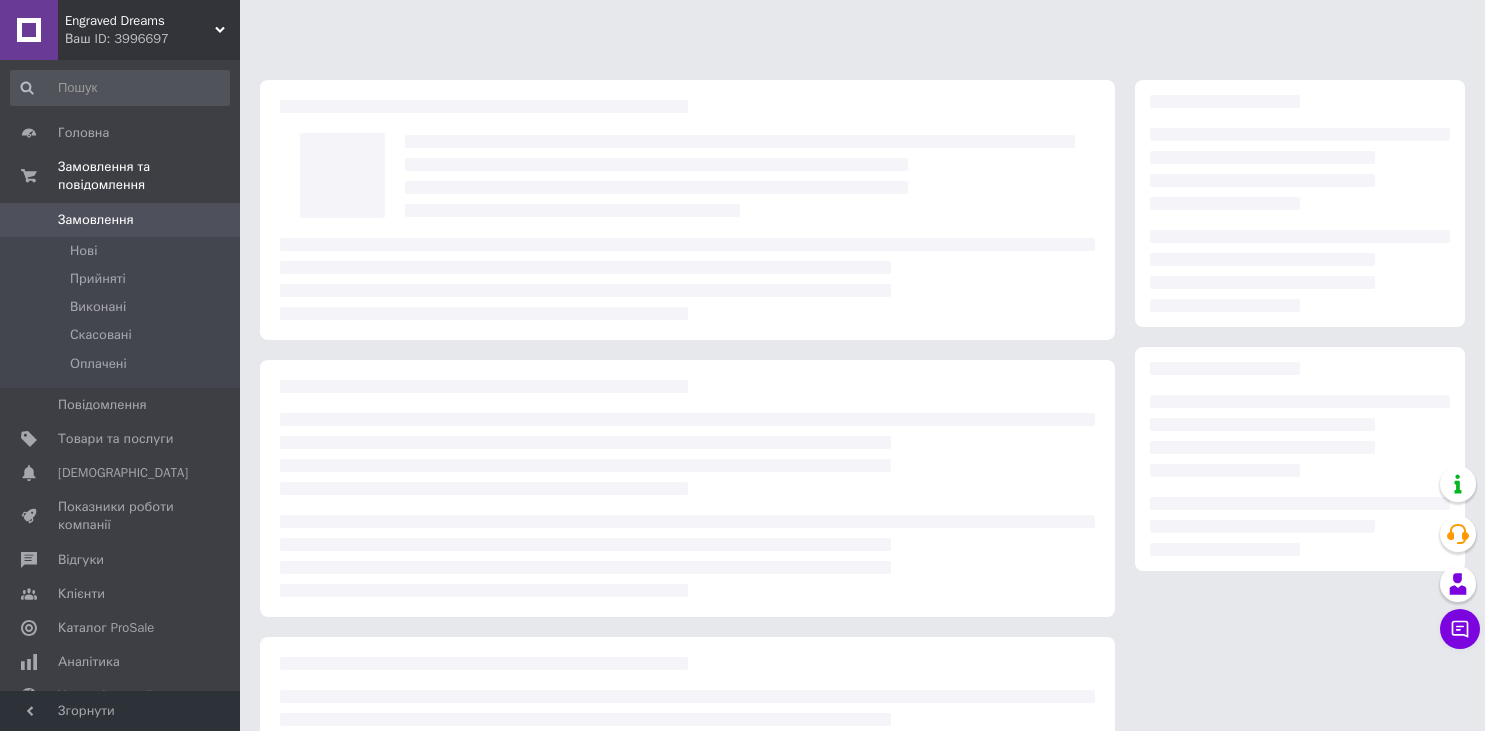 scroll, scrollTop: 0, scrollLeft: 0, axis: both 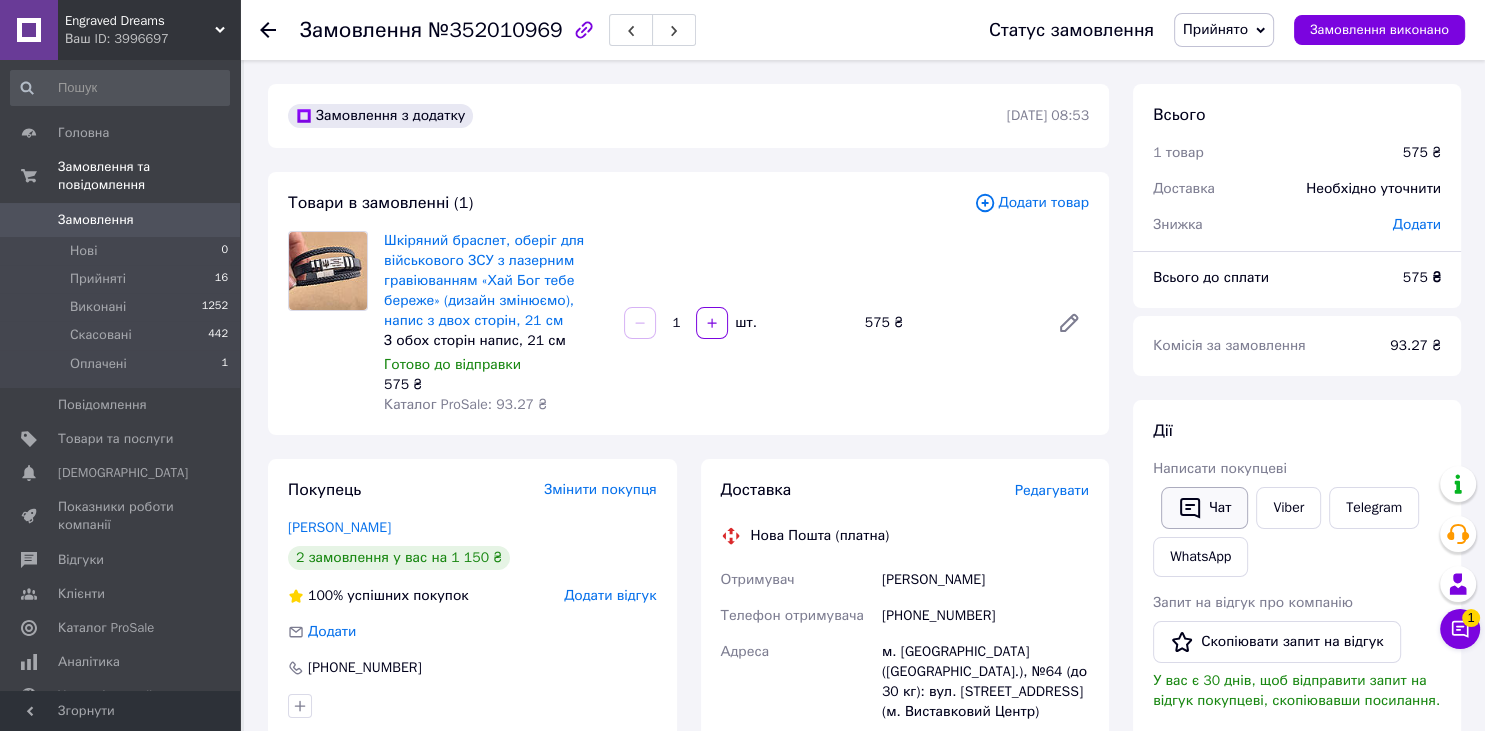 click on "Чат" at bounding box center [1204, 508] 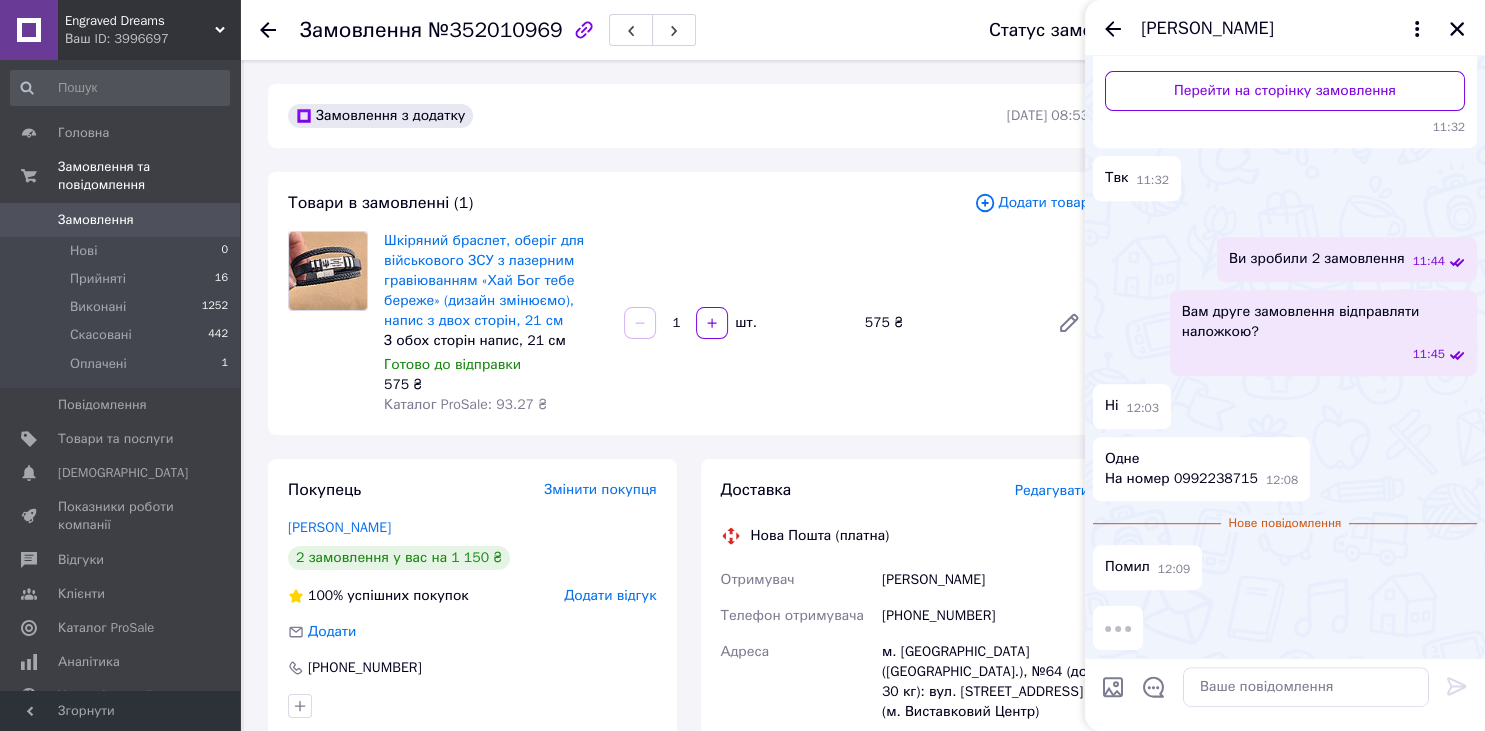 scroll, scrollTop: 1116, scrollLeft: 0, axis: vertical 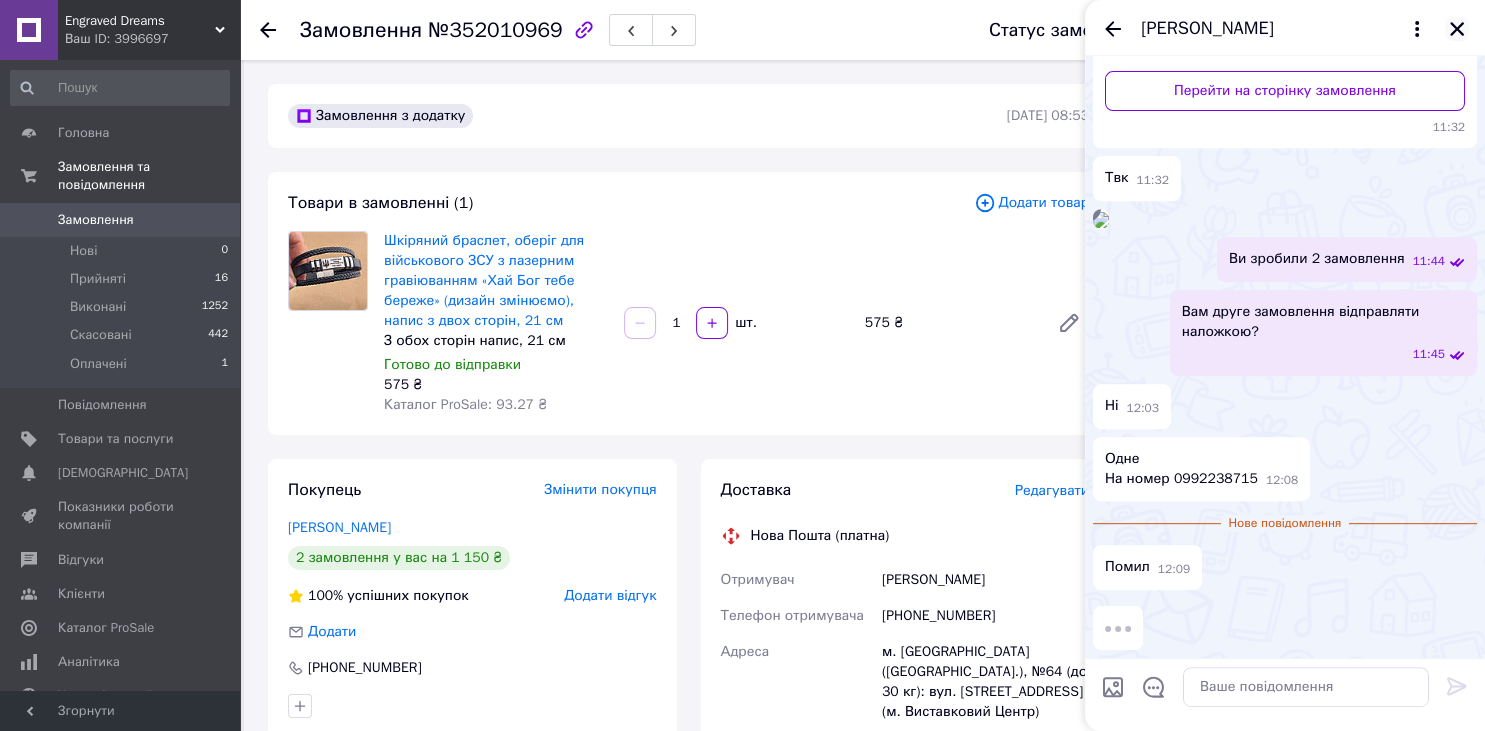 click 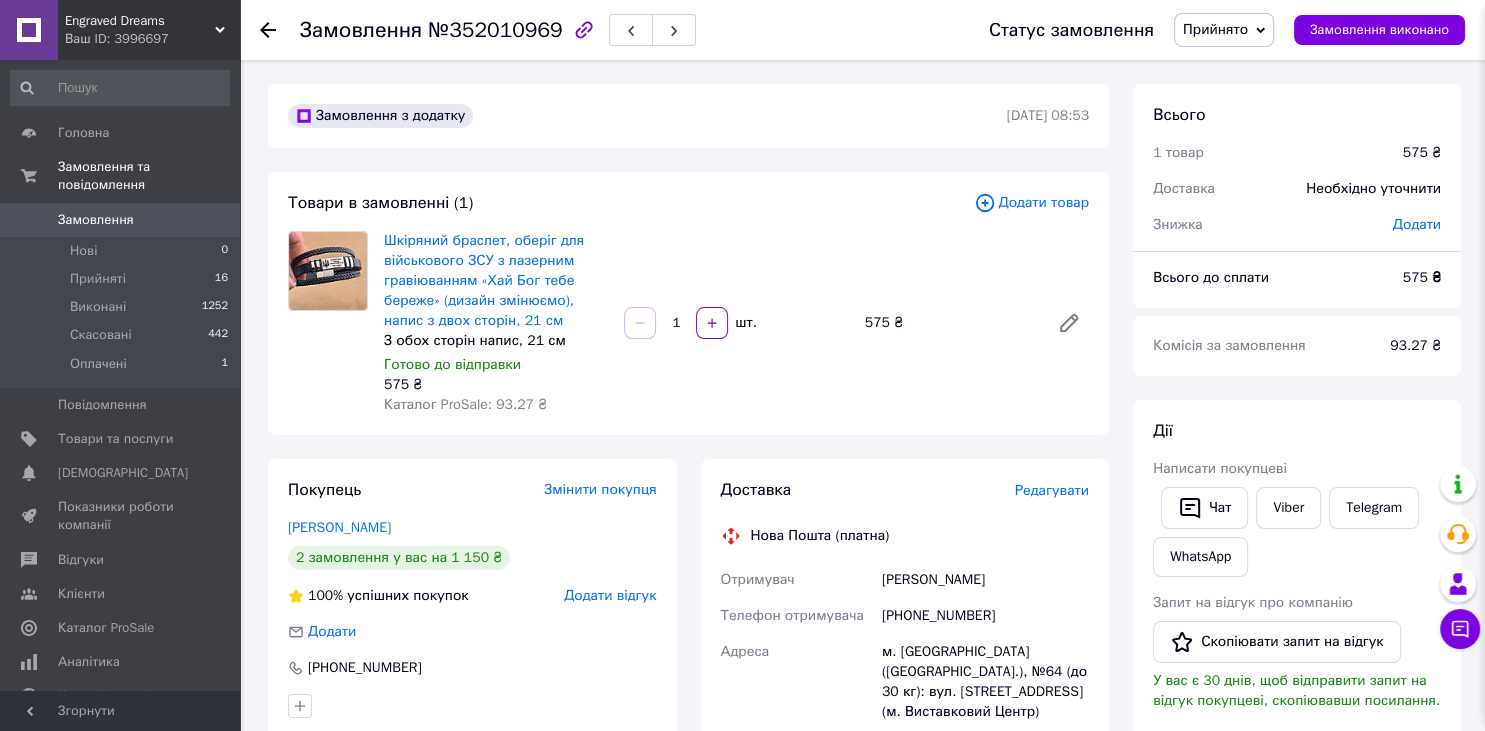 scroll, scrollTop: 1056, scrollLeft: 0, axis: vertical 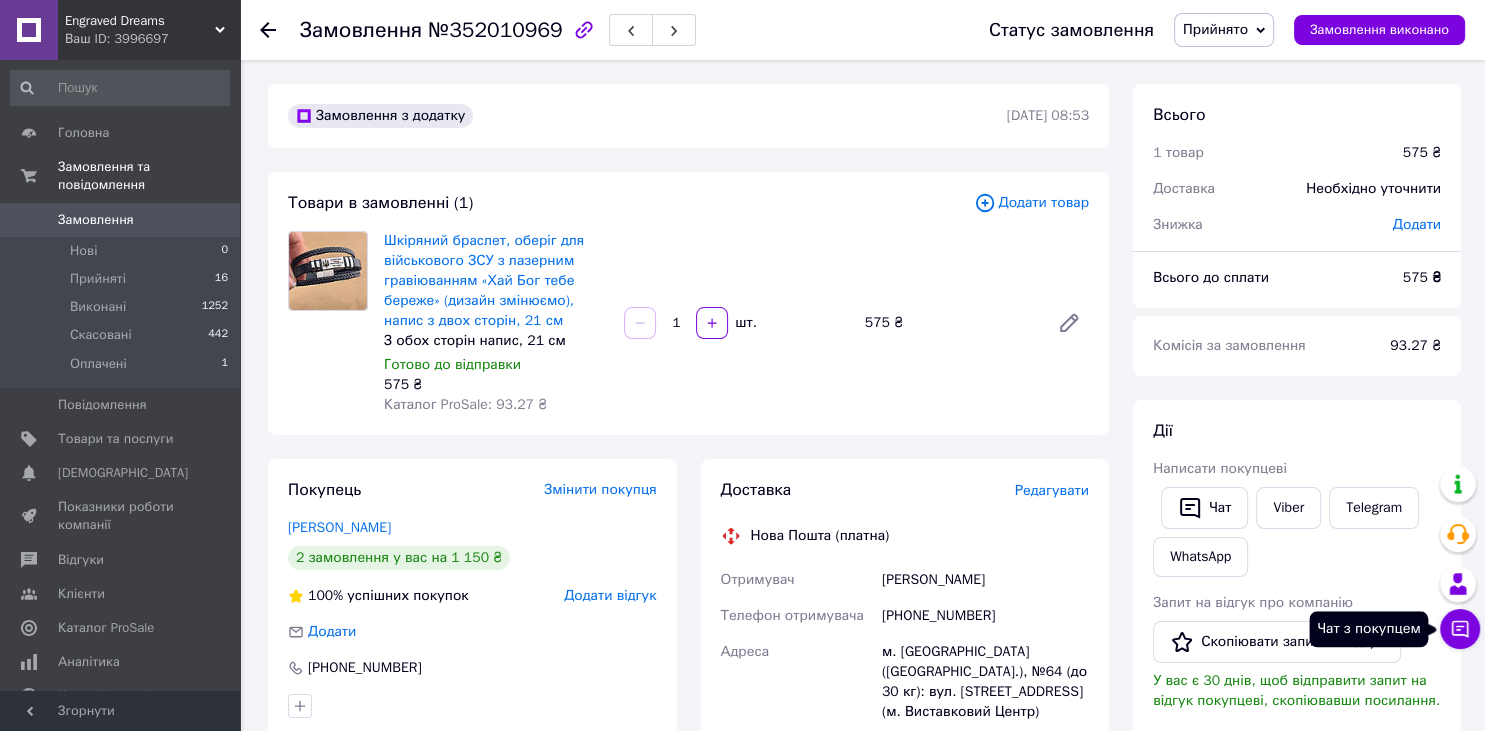 click 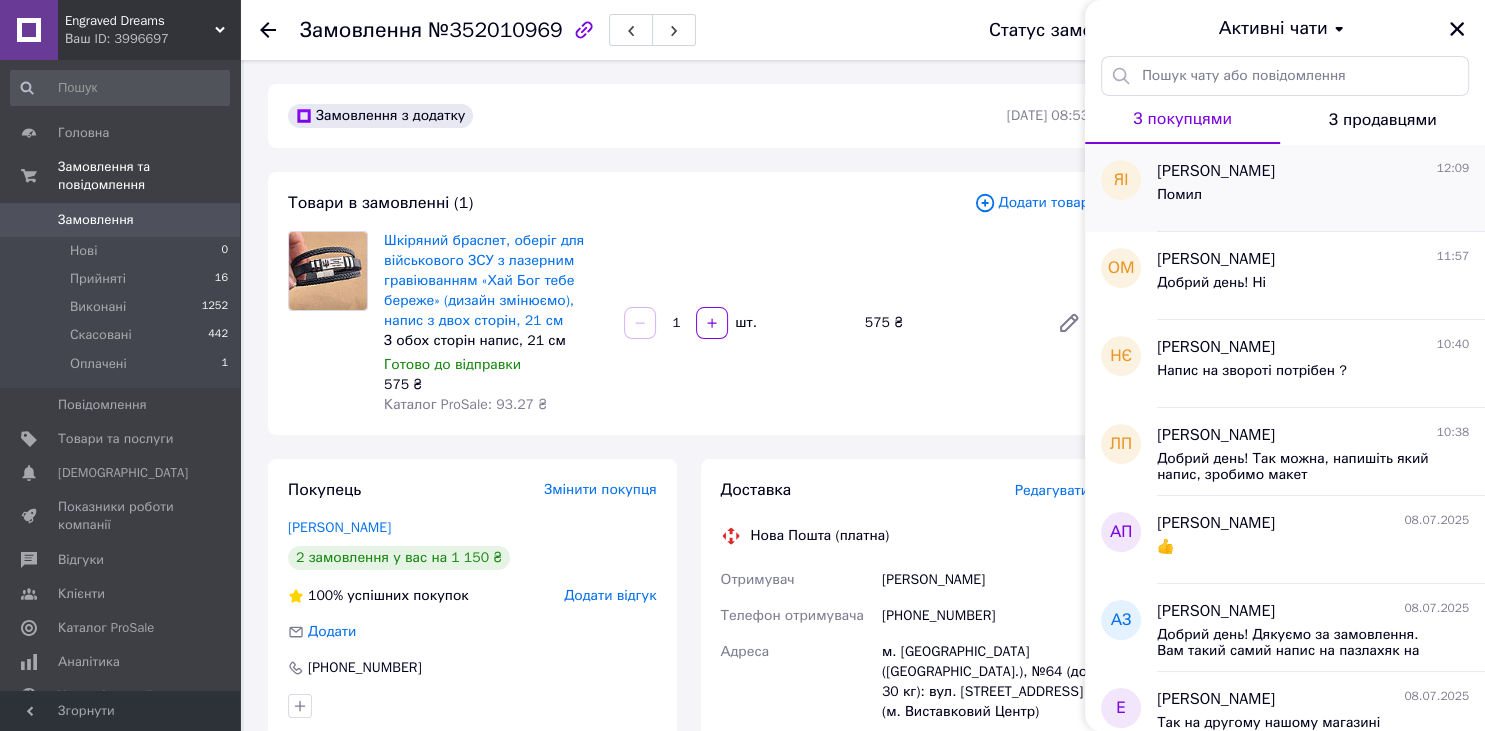 click on "Помил" at bounding box center [1313, 199] 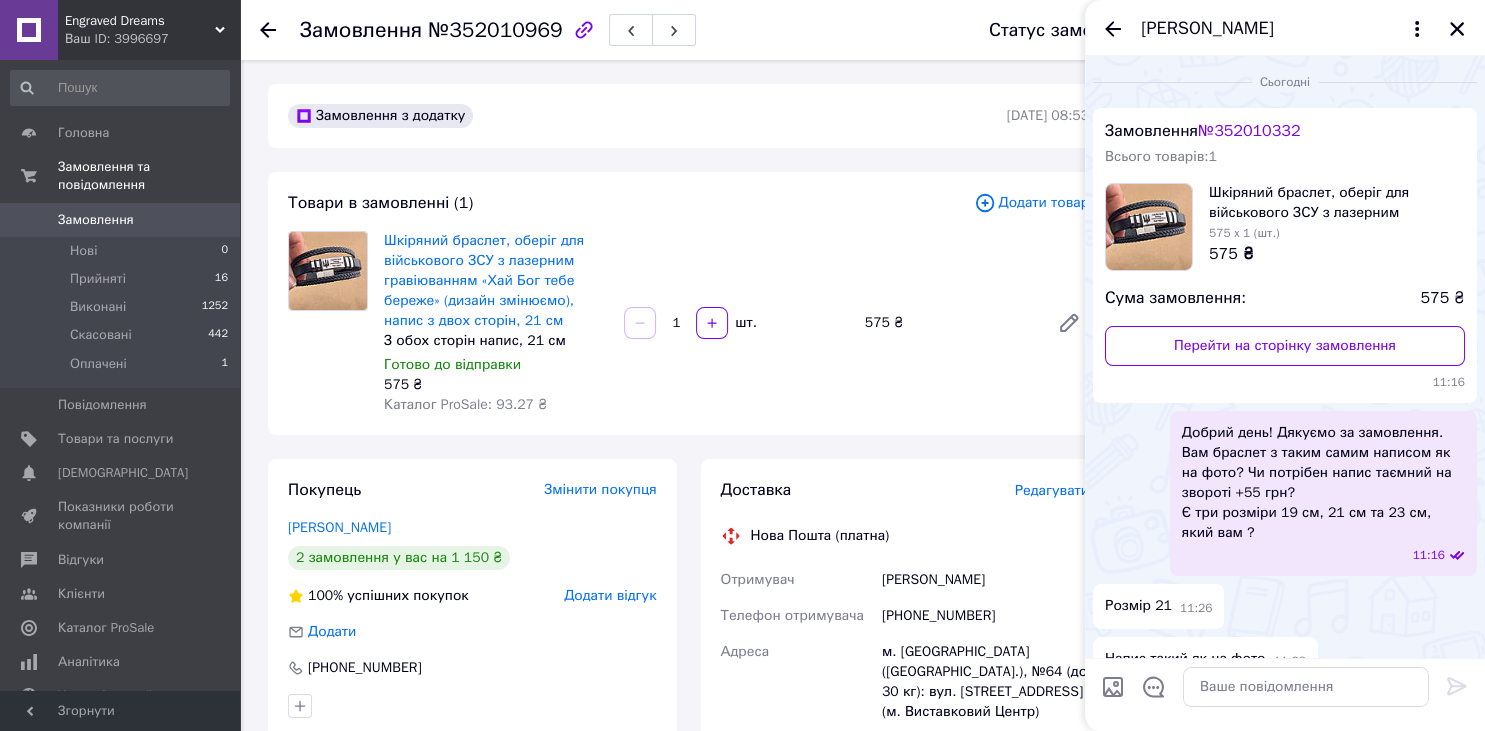 scroll, scrollTop: 1020, scrollLeft: 0, axis: vertical 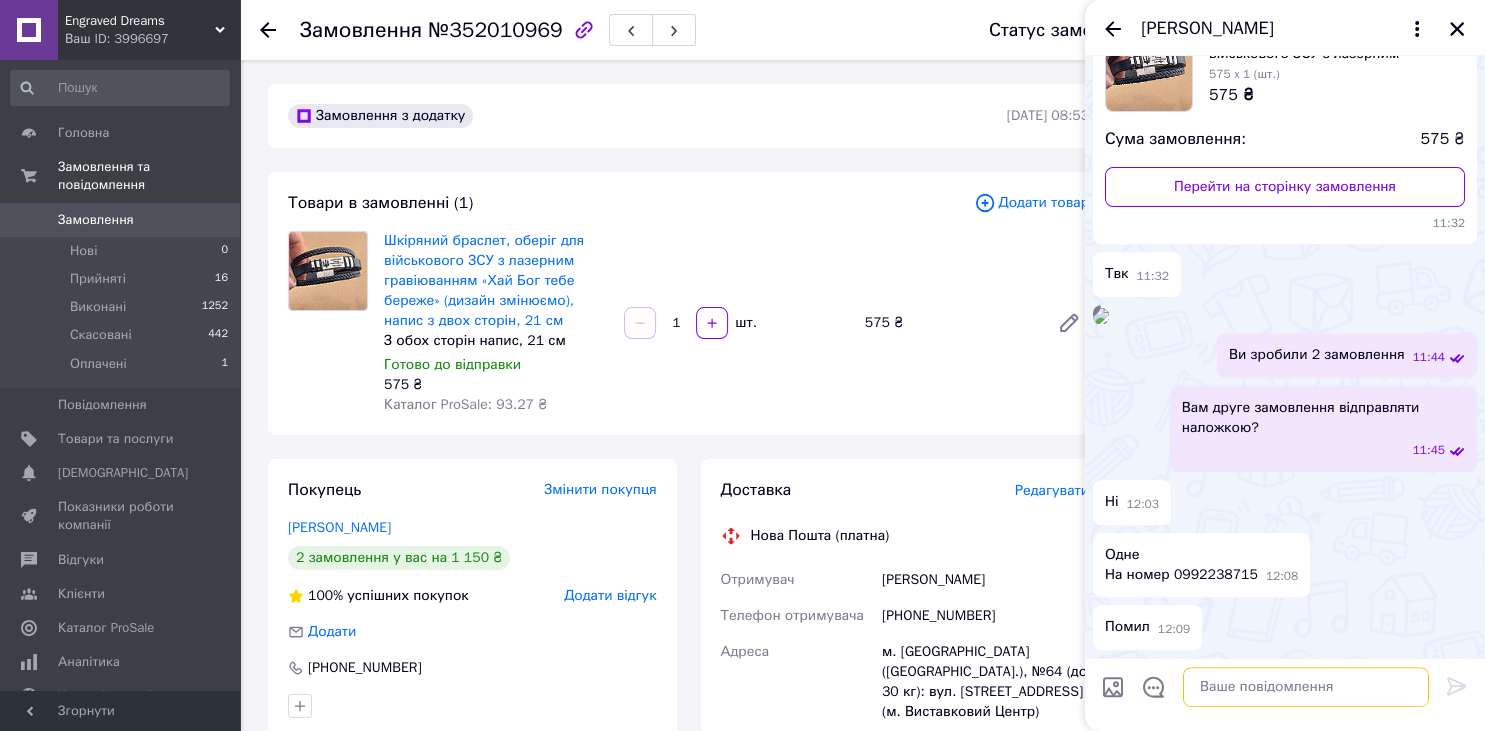 click at bounding box center (1306, 687) 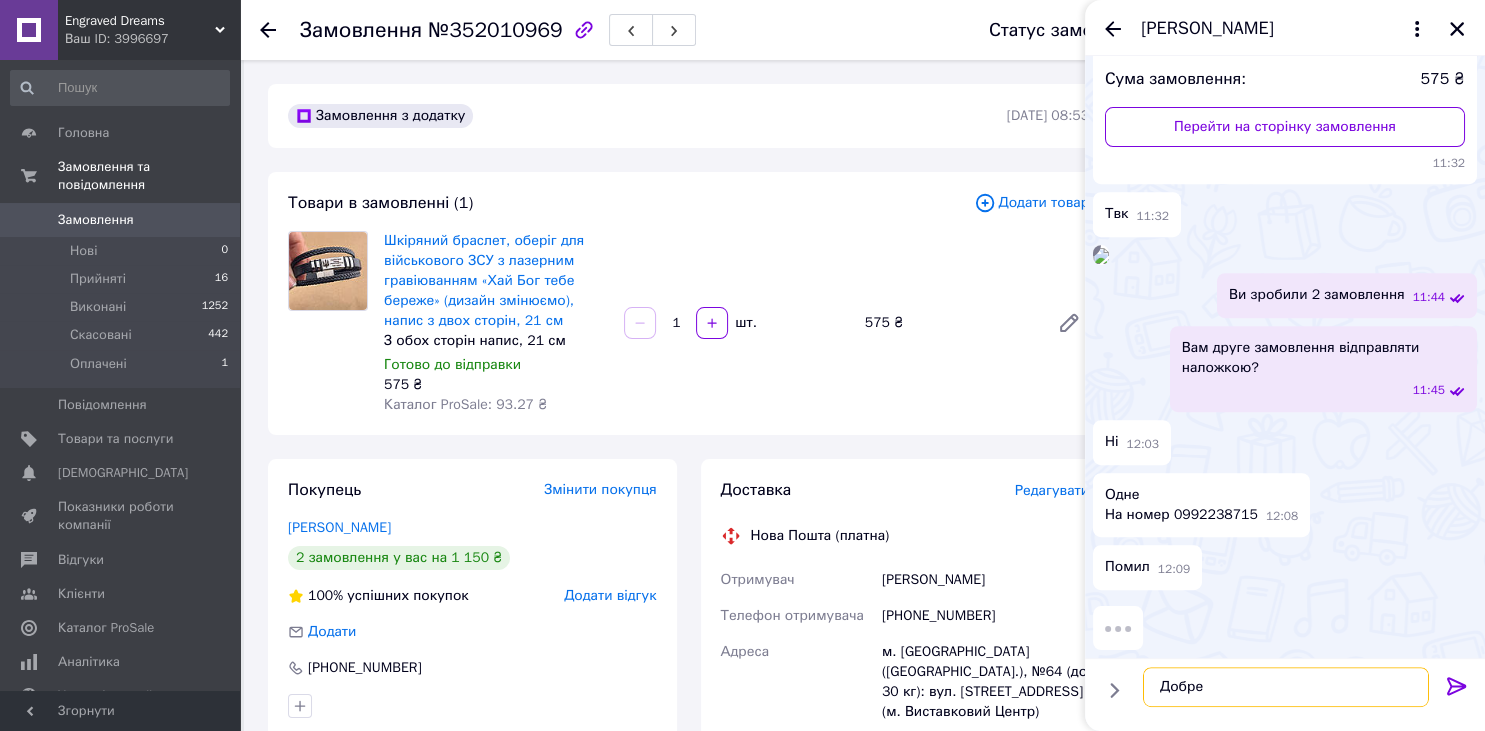 click on "Добре" at bounding box center (1286, 687) 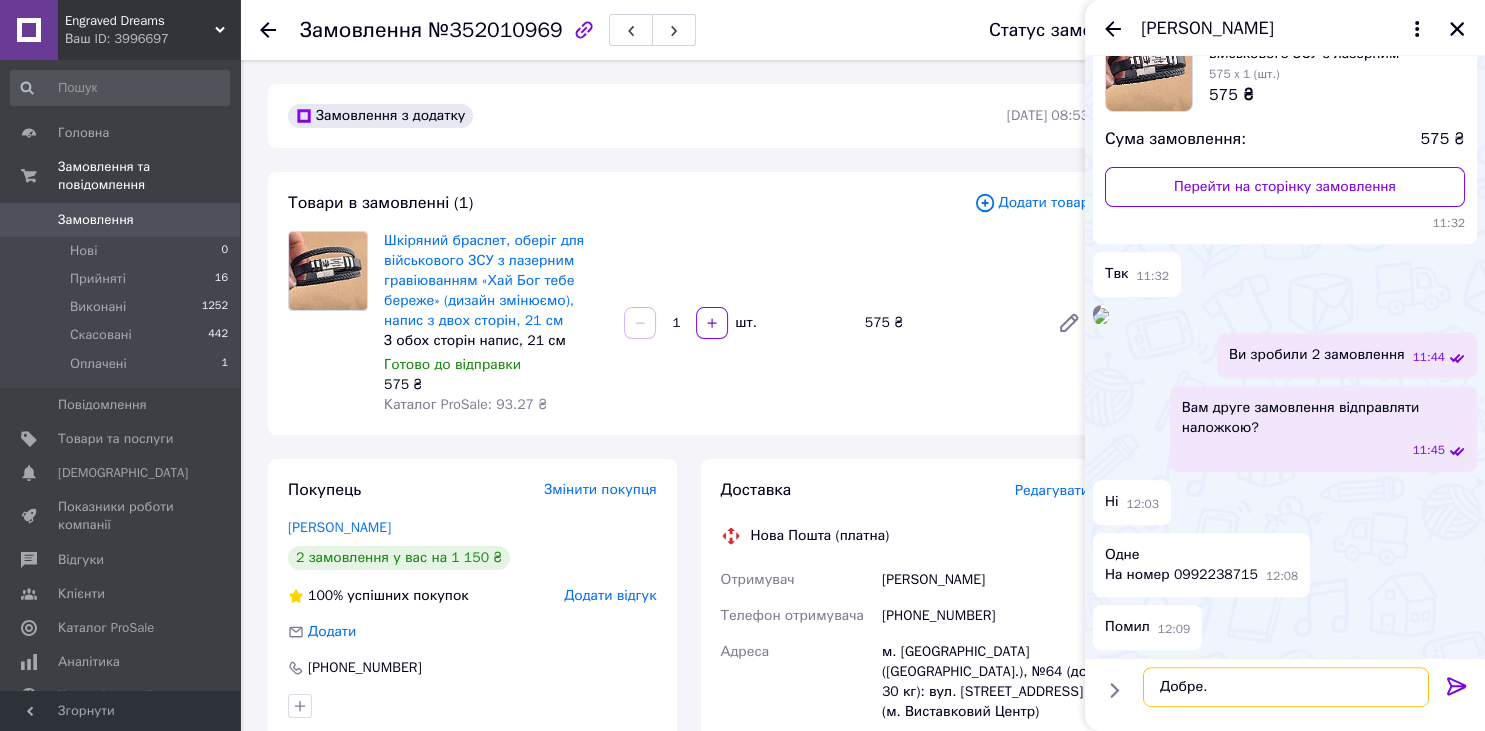 paste on "Дякуємо, сьогодні відправимо о 17:00. Гарного та тихого  дня!" 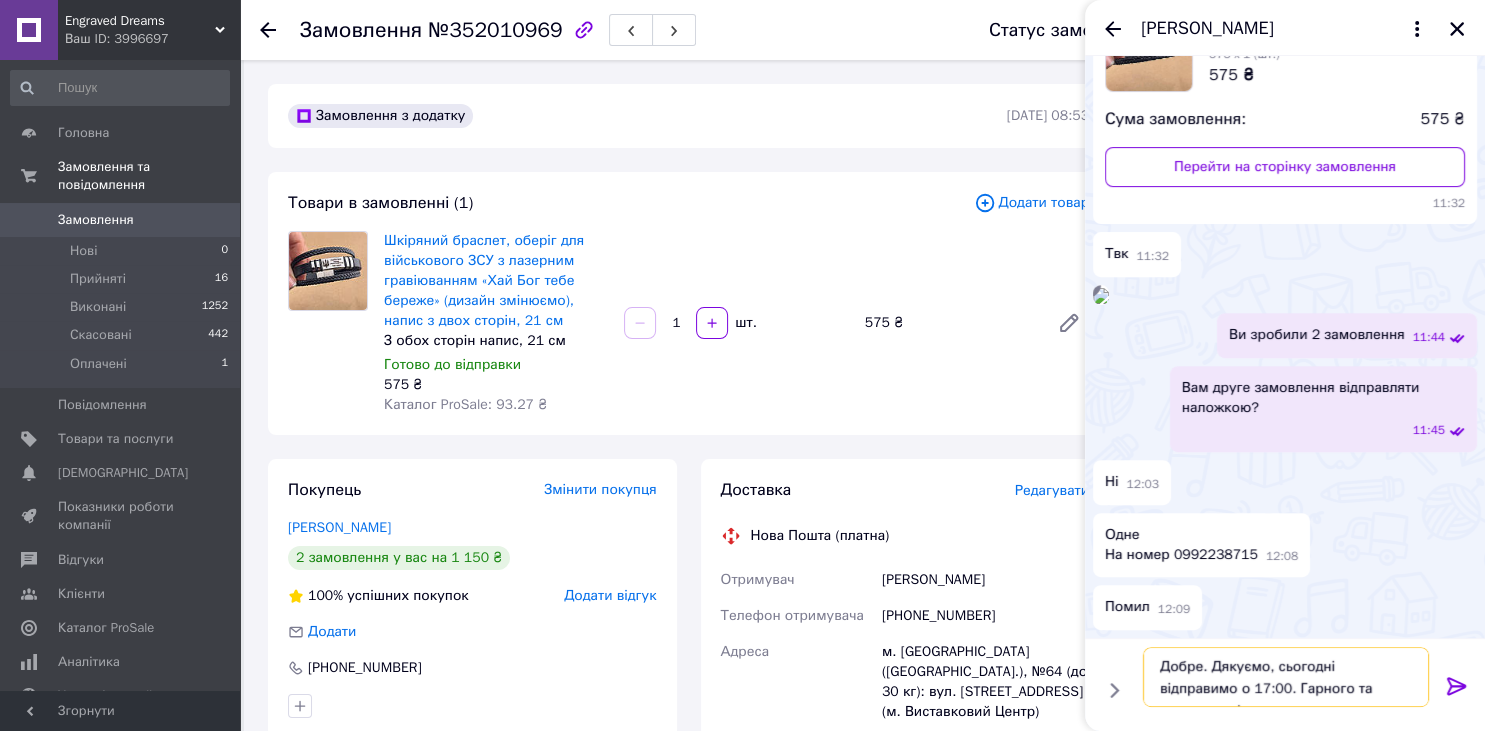 type on "Добре. Дякуємо, сьогодні відправимо о 17:00. Гарного та тихого  дня!" 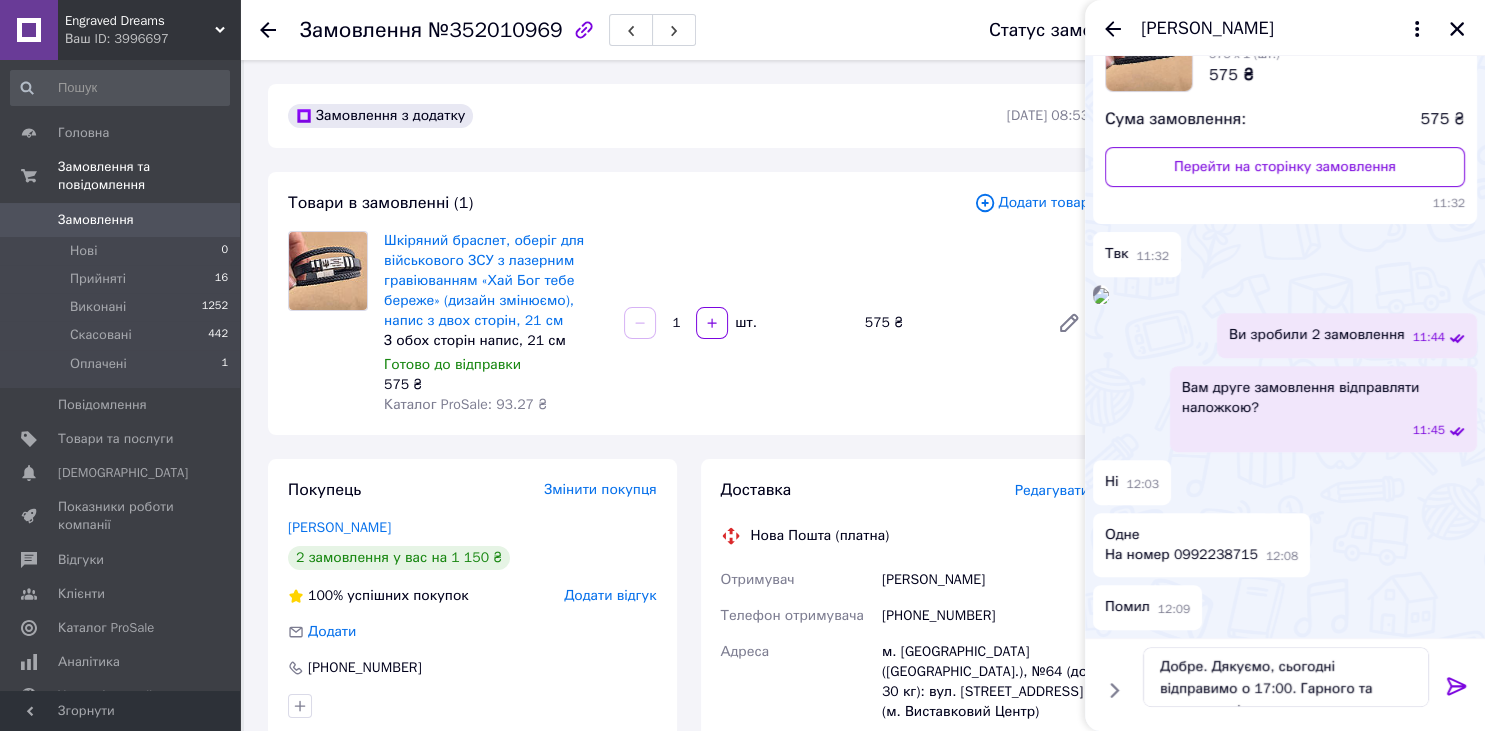 click 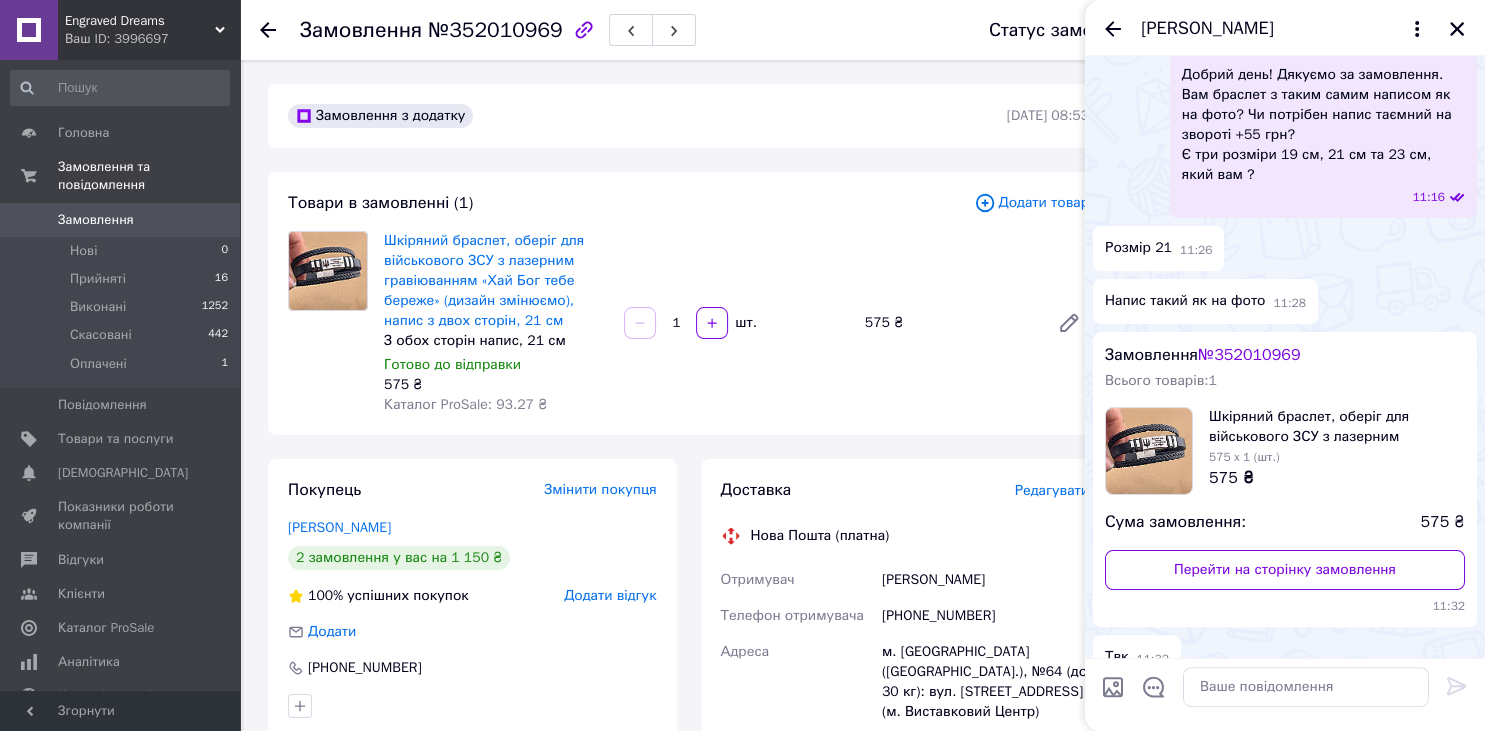 scroll, scrollTop: 340, scrollLeft: 0, axis: vertical 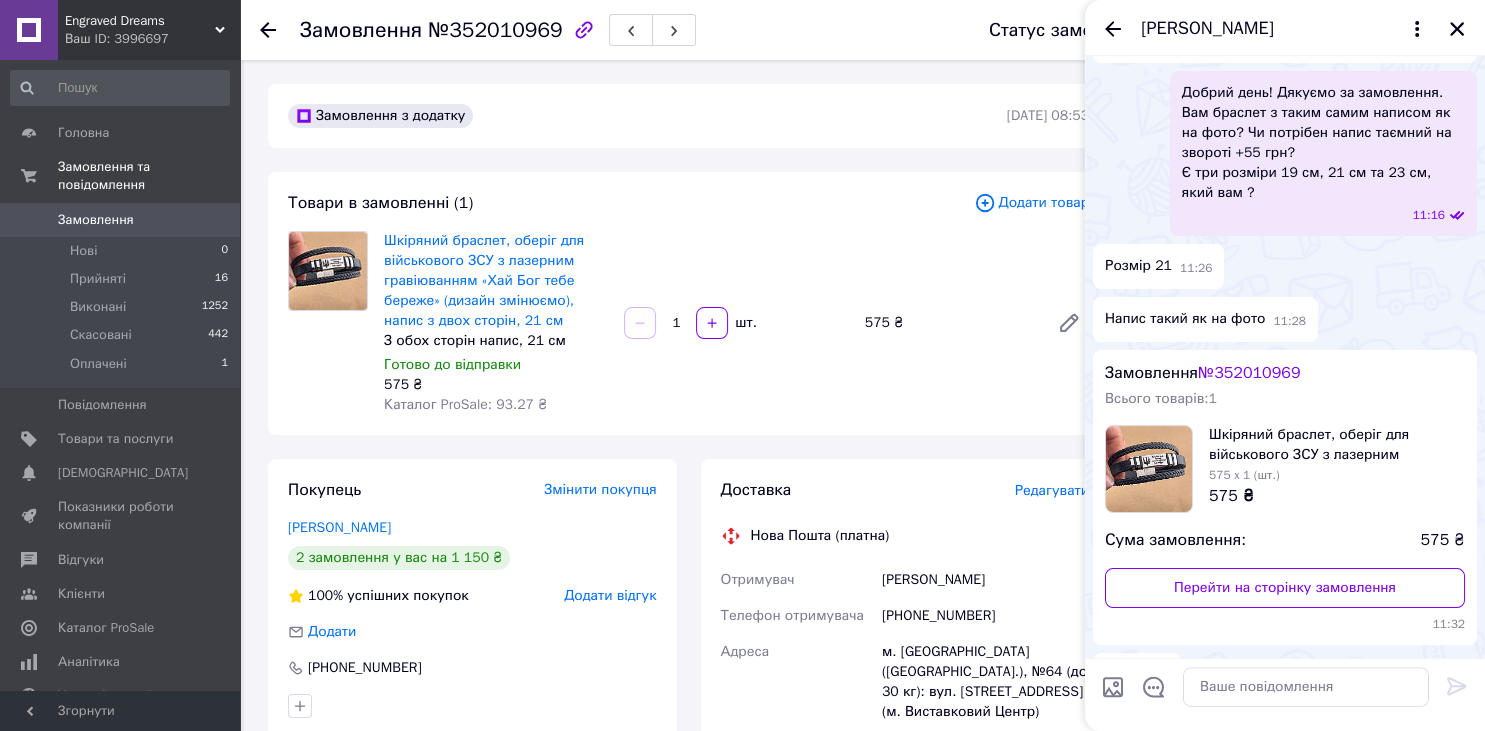 click on "Доставка Редагувати Нова Пошта (платна) Отримувач Івченко Аліна Телефон отримувача +380992238715 Адреса м. Київ (Київська обл.), №64 (до 30 кг): вул. Васильківська, 55 (м. Виставковий Центр) Дата відправки 10.07.2025 Платник Отримувач Оціночна вартість 575 ₴ Передати номер або Згенерувати ЕН" at bounding box center [905, 755] 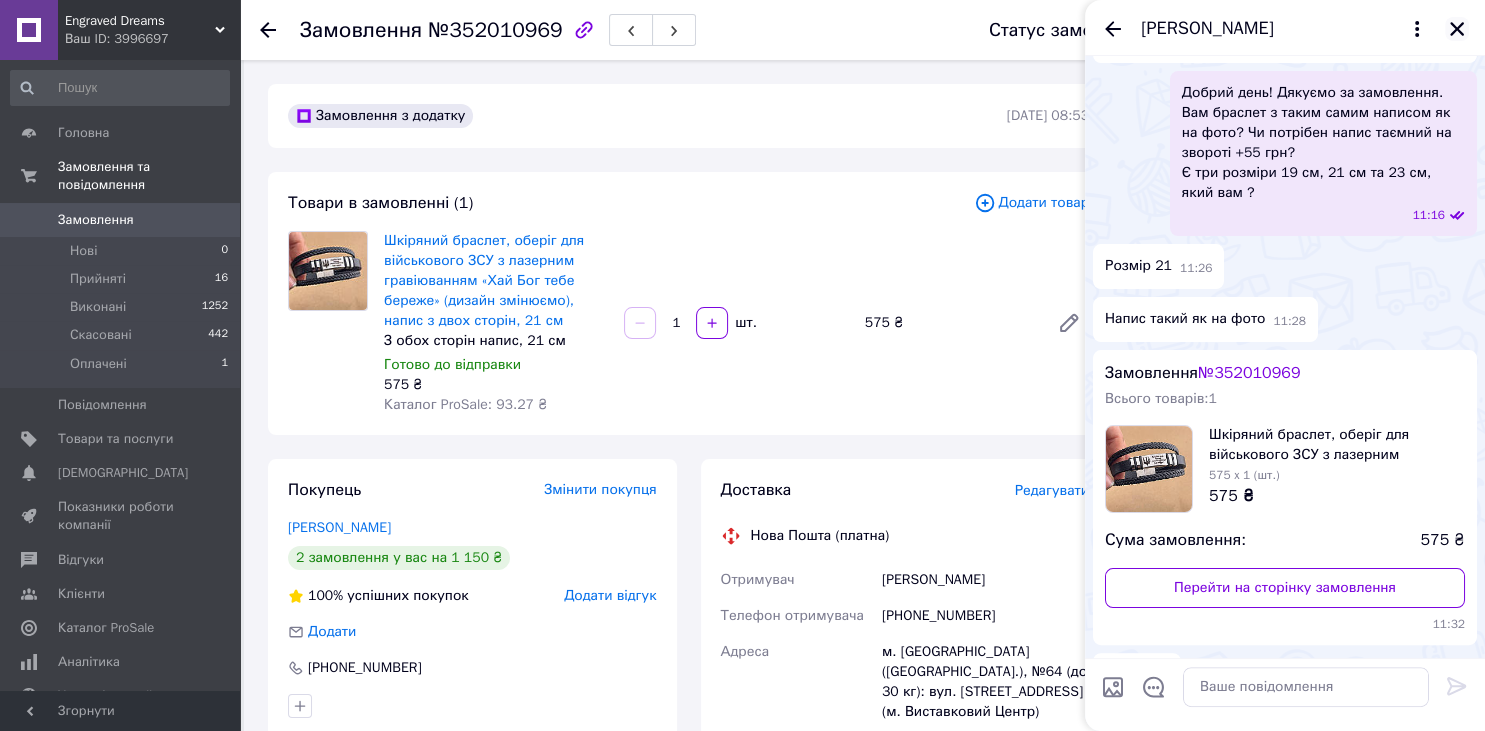 click 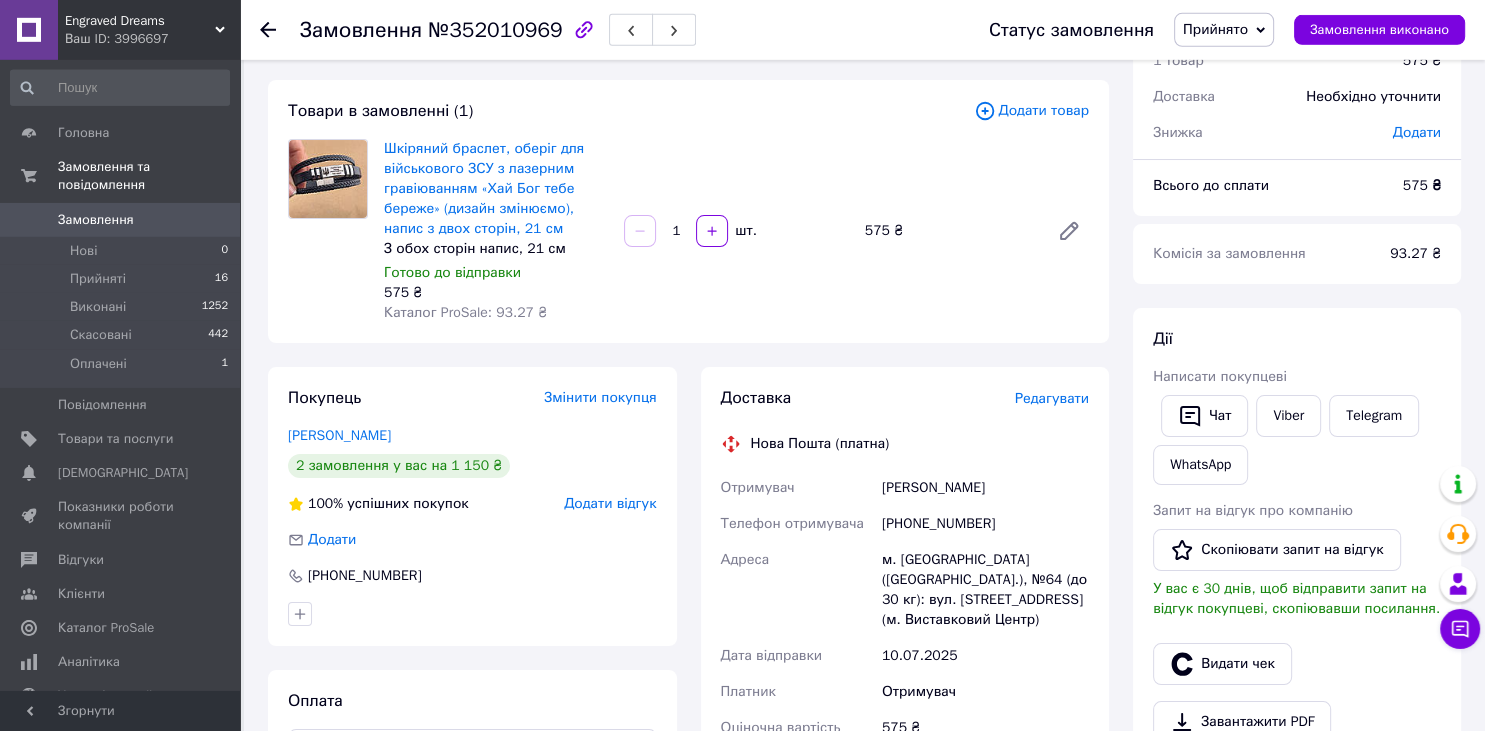 scroll, scrollTop: 105, scrollLeft: 0, axis: vertical 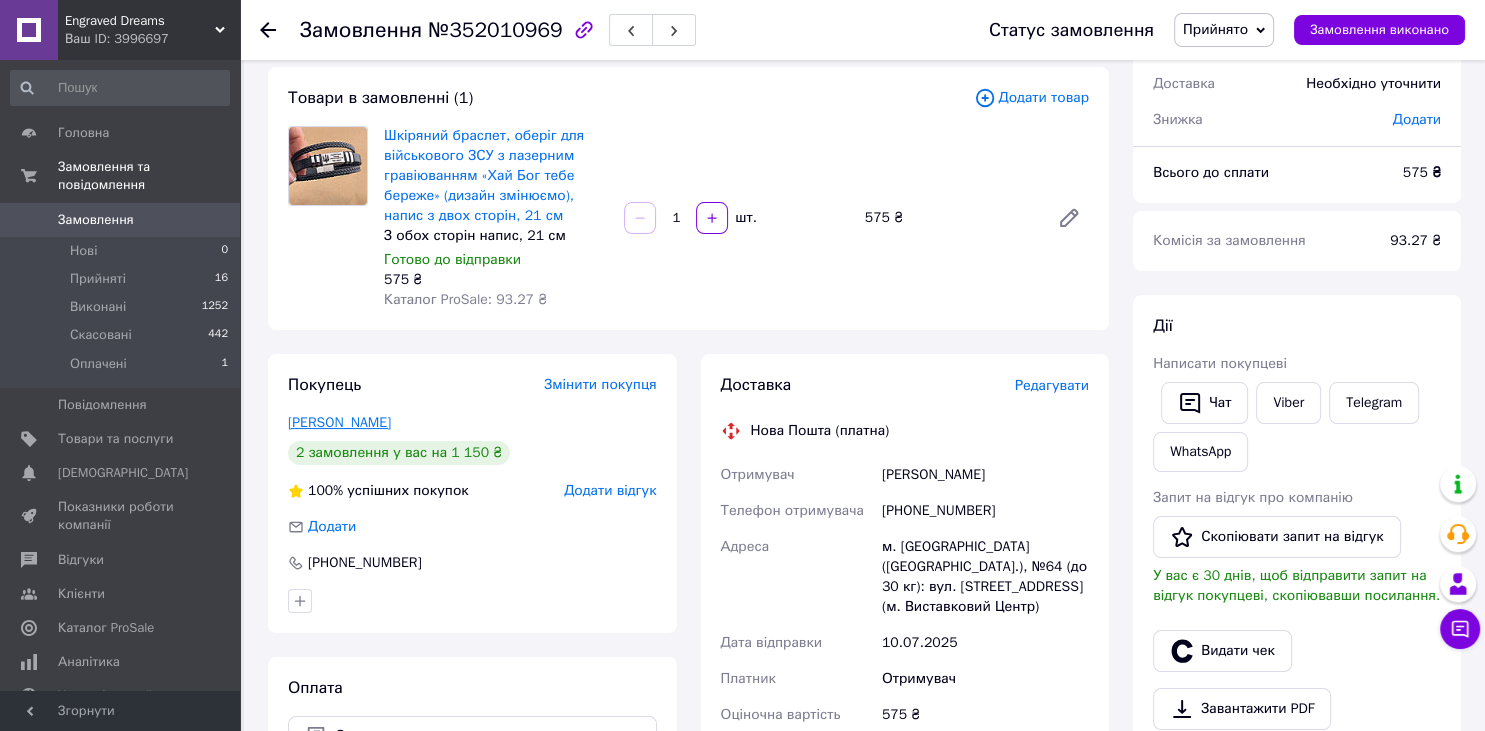 click on "[PERSON_NAME]" at bounding box center [339, 422] 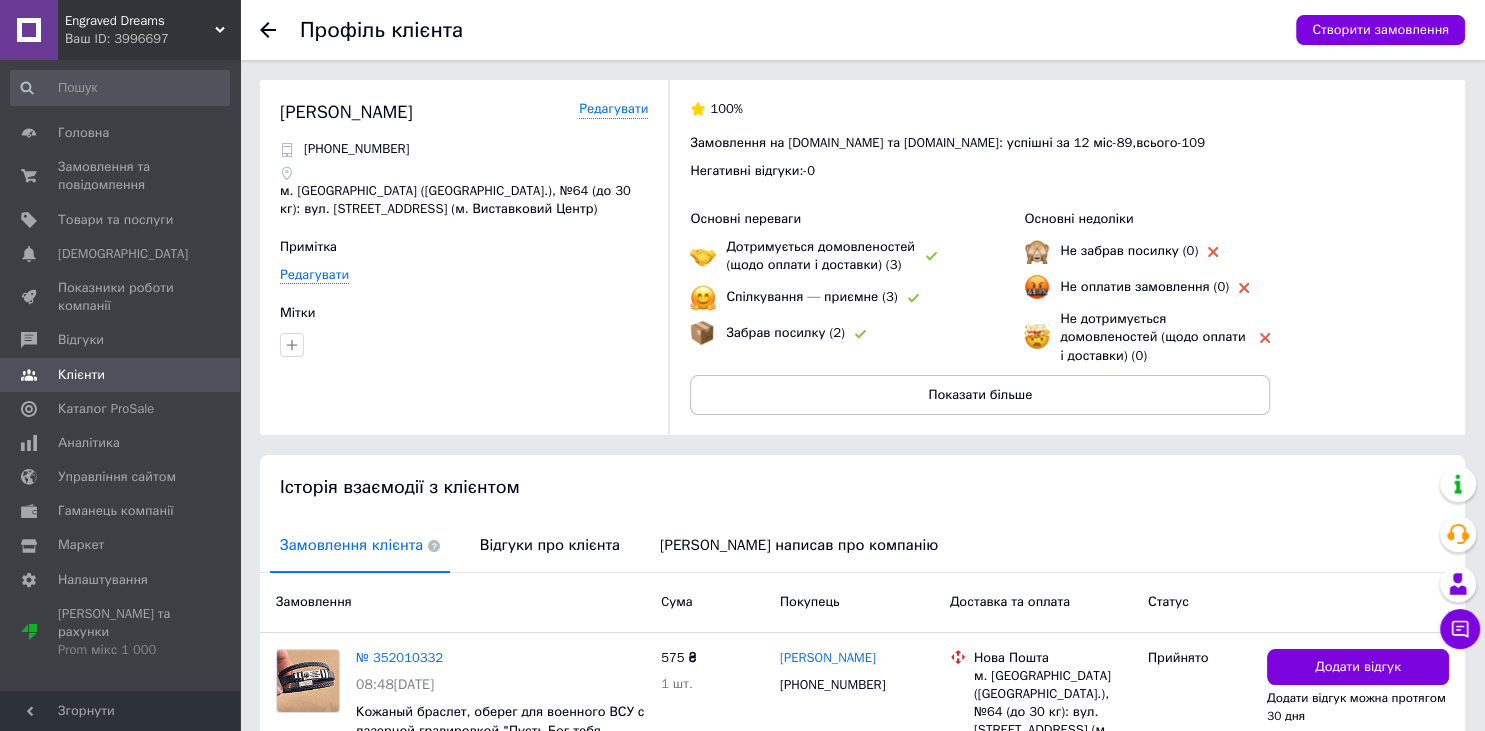 scroll, scrollTop: 316, scrollLeft: 0, axis: vertical 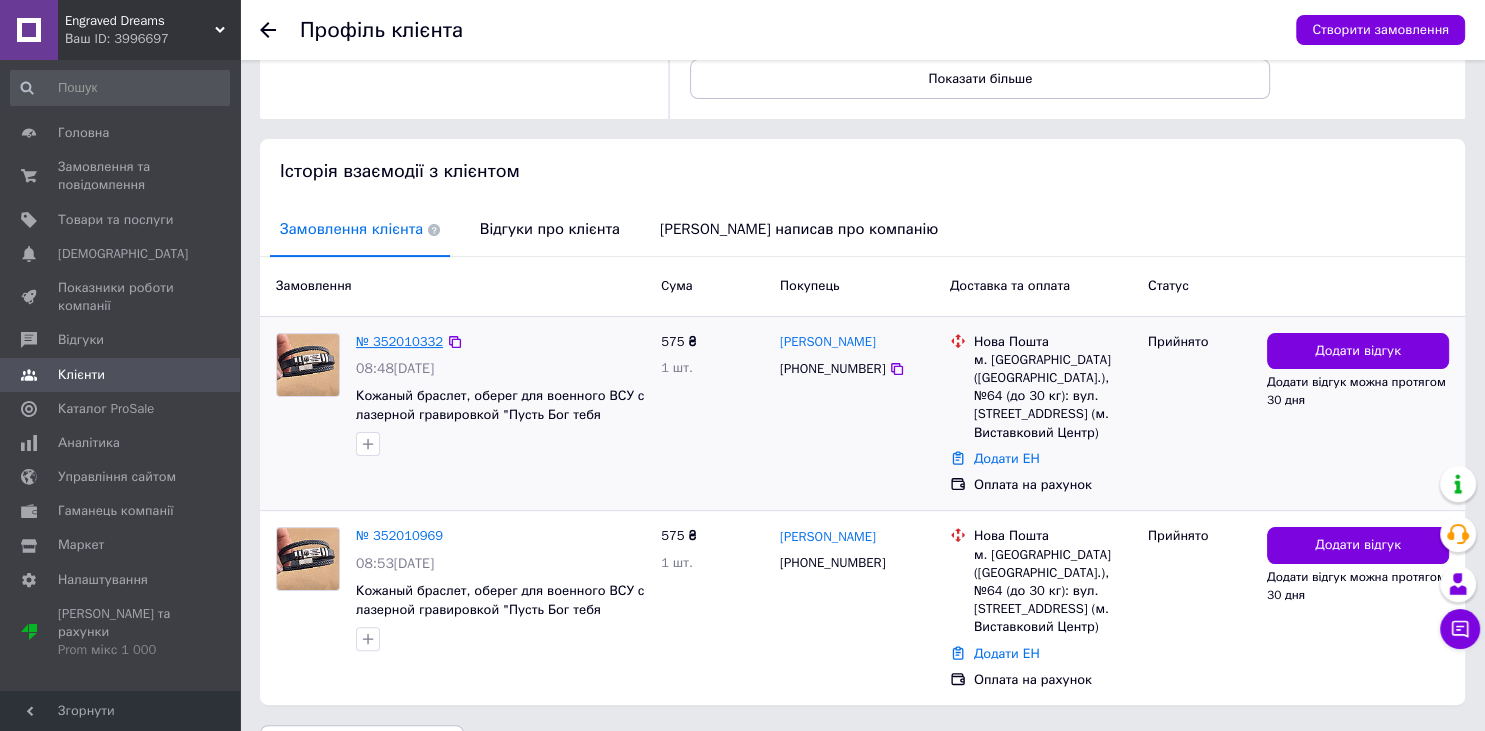 click on "№ 352010332" at bounding box center (399, 341) 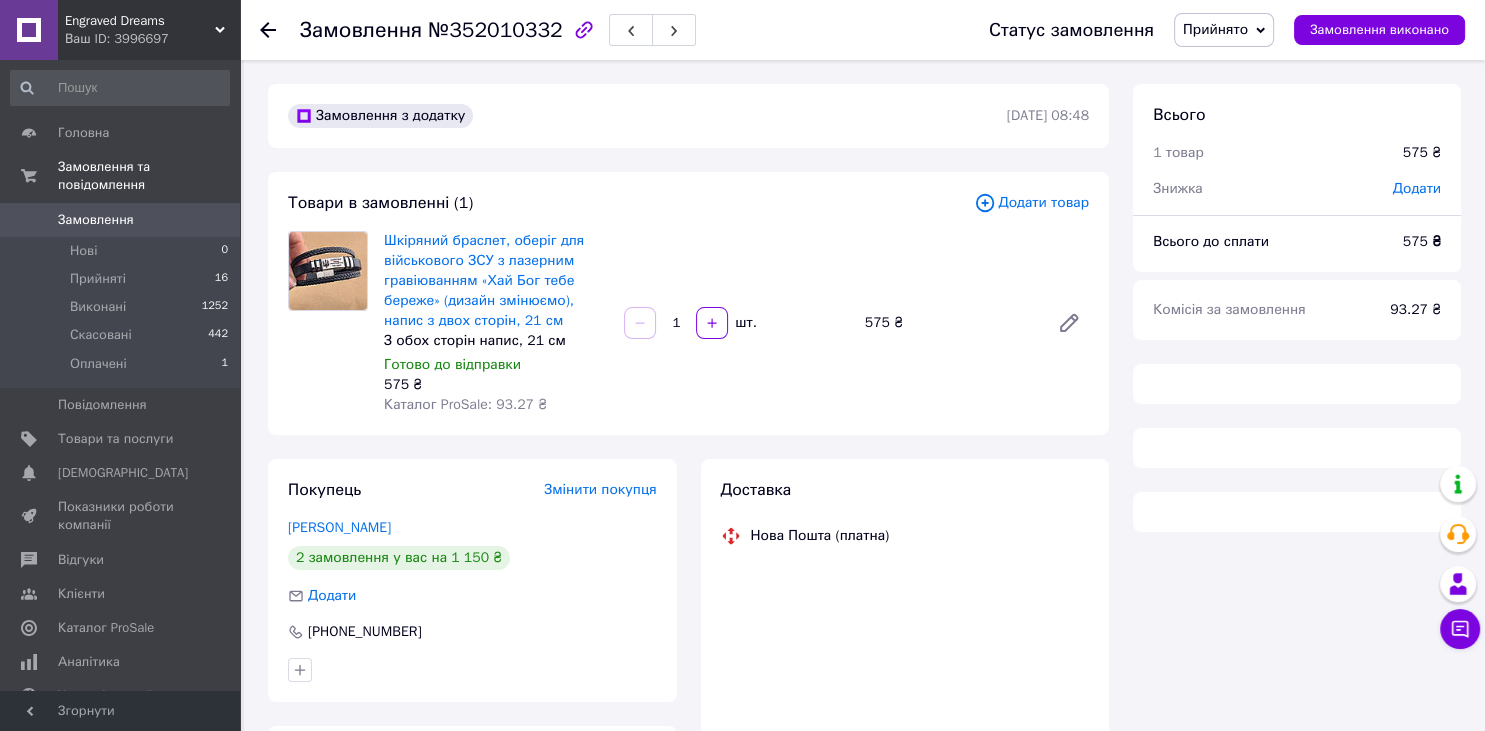 click on "Статус замовлення Прийнято Виконано Скасовано Оплачено Замовлення виконано" at bounding box center (1207, 30) 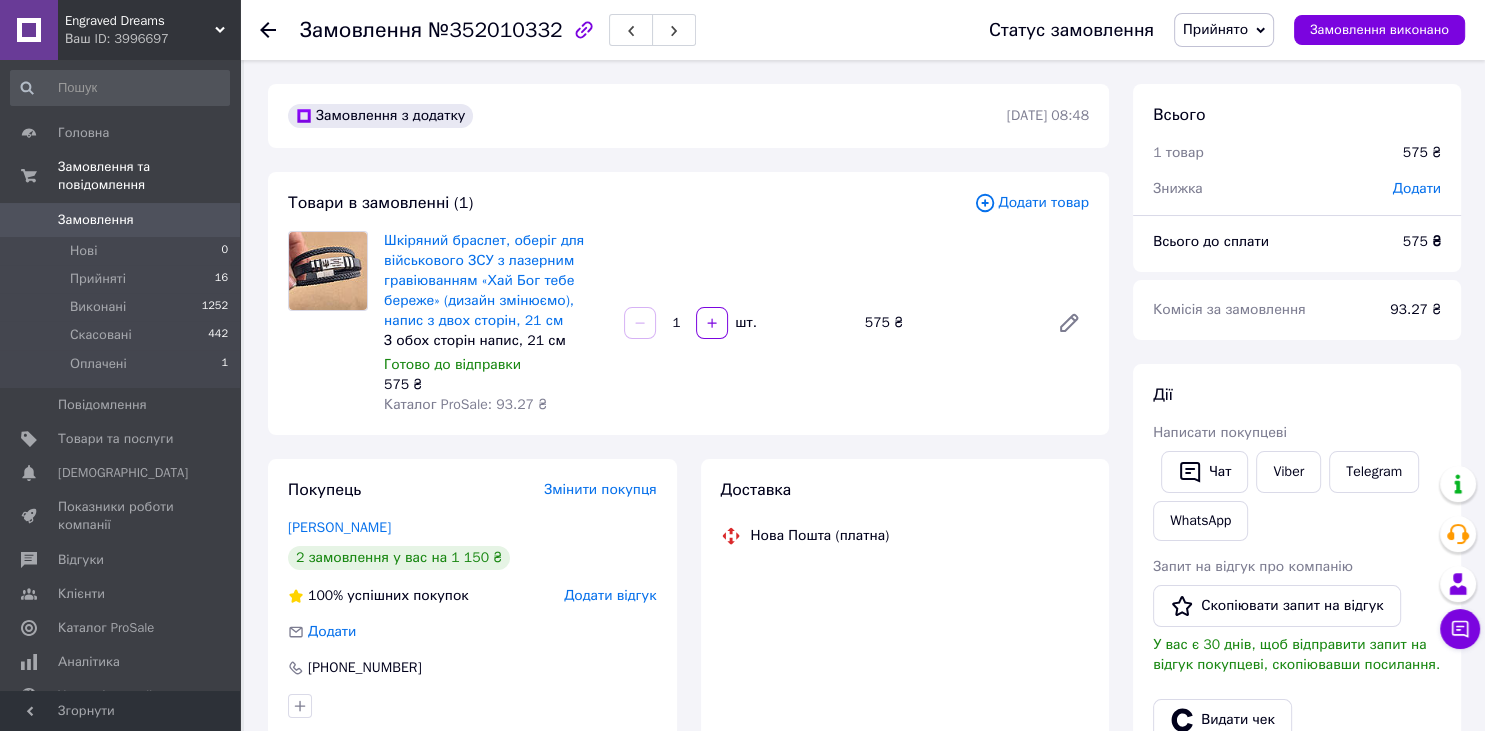 click on "Прийнято" at bounding box center (1215, 29) 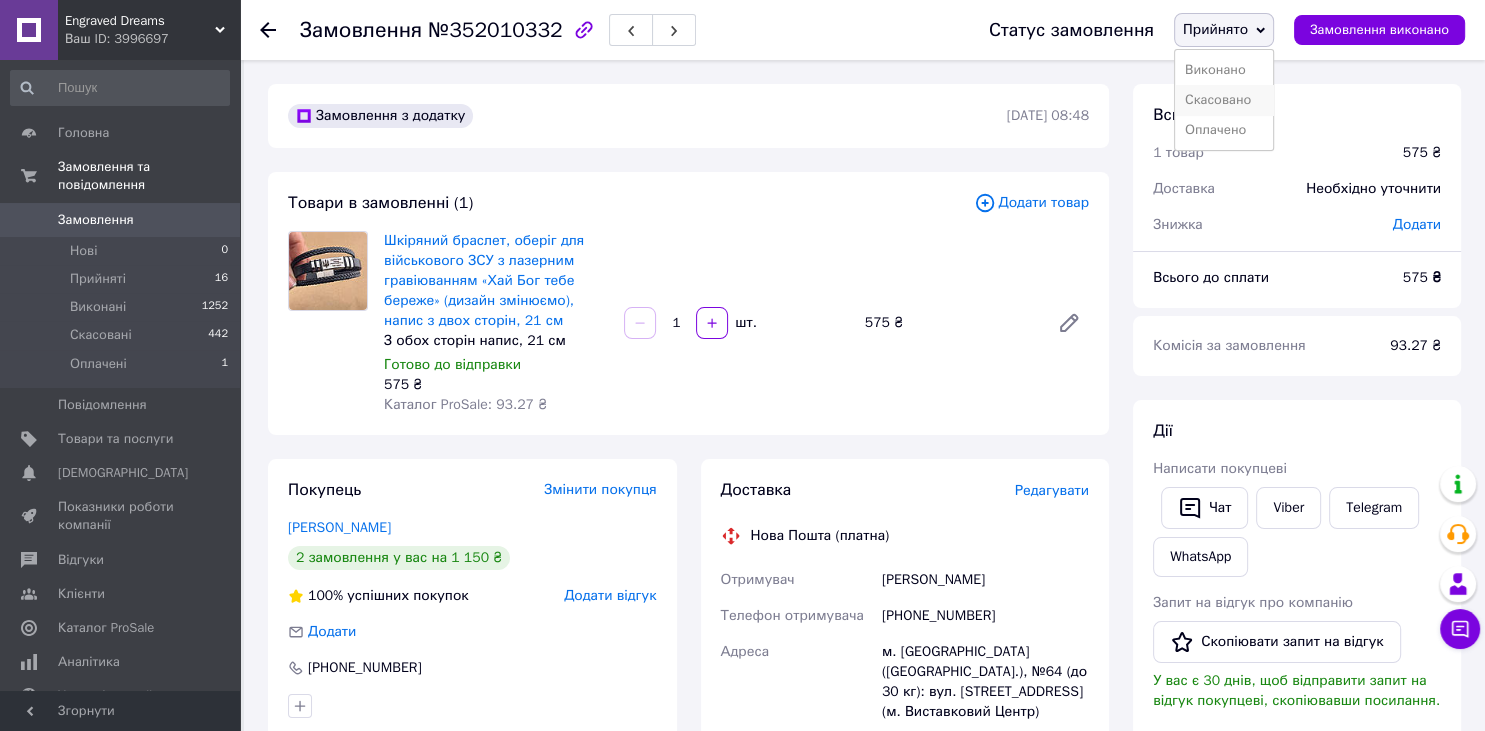 click on "Скасовано" at bounding box center [1224, 100] 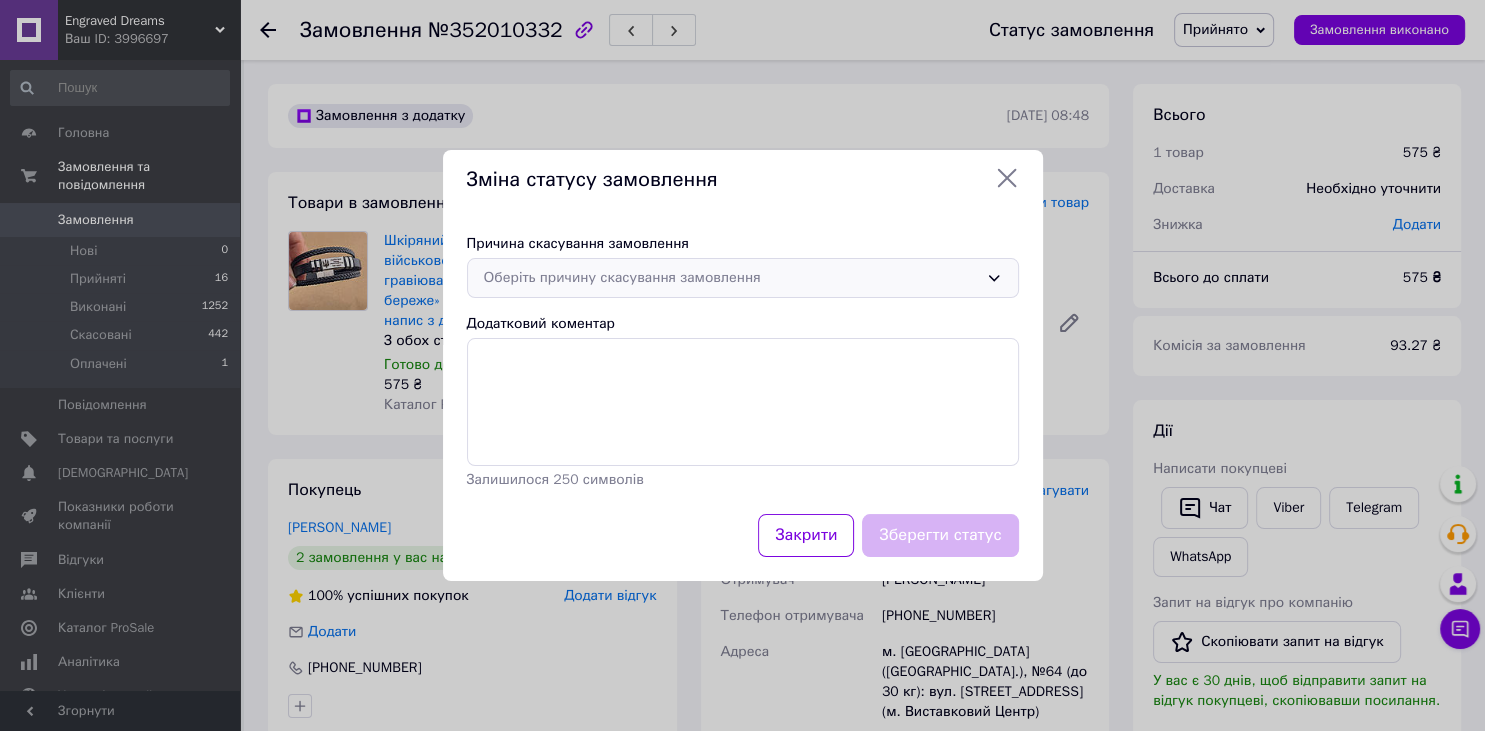 click on "Оберіть причину скасування замовлення" at bounding box center [731, 278] 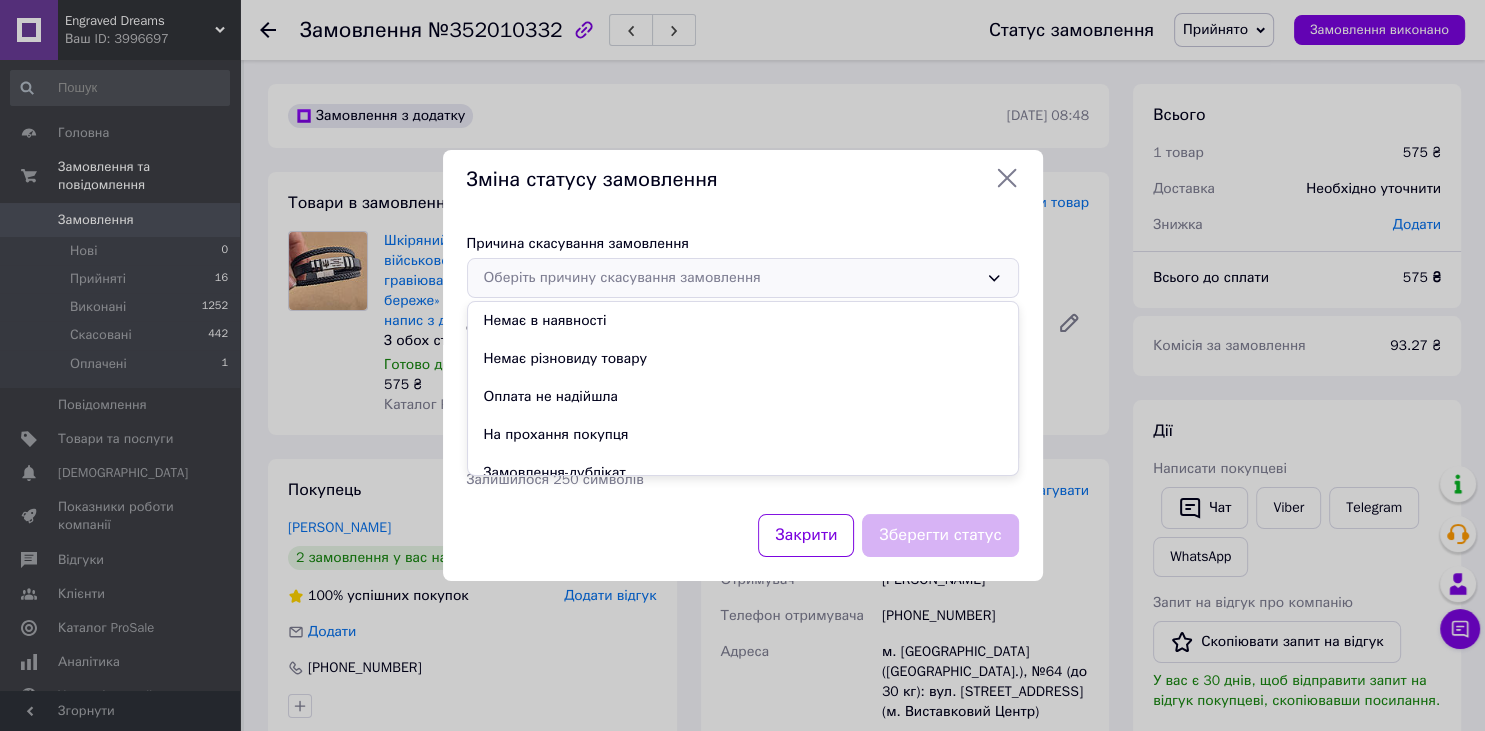 scroll, scrollTop: 94, scrollLeft: 0, axis: vertical 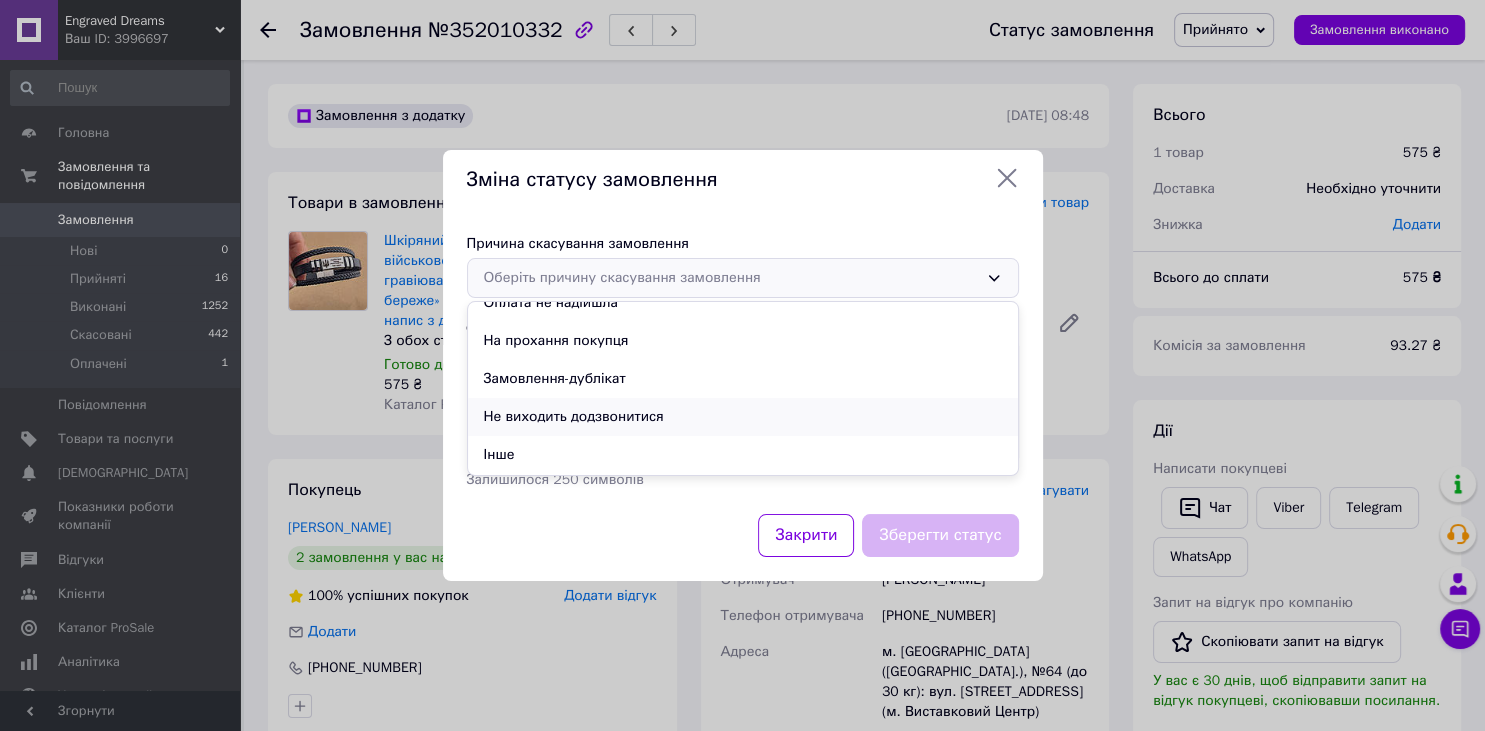 click on "Не виходить додзвонитися" at bounding box center (743, 417) 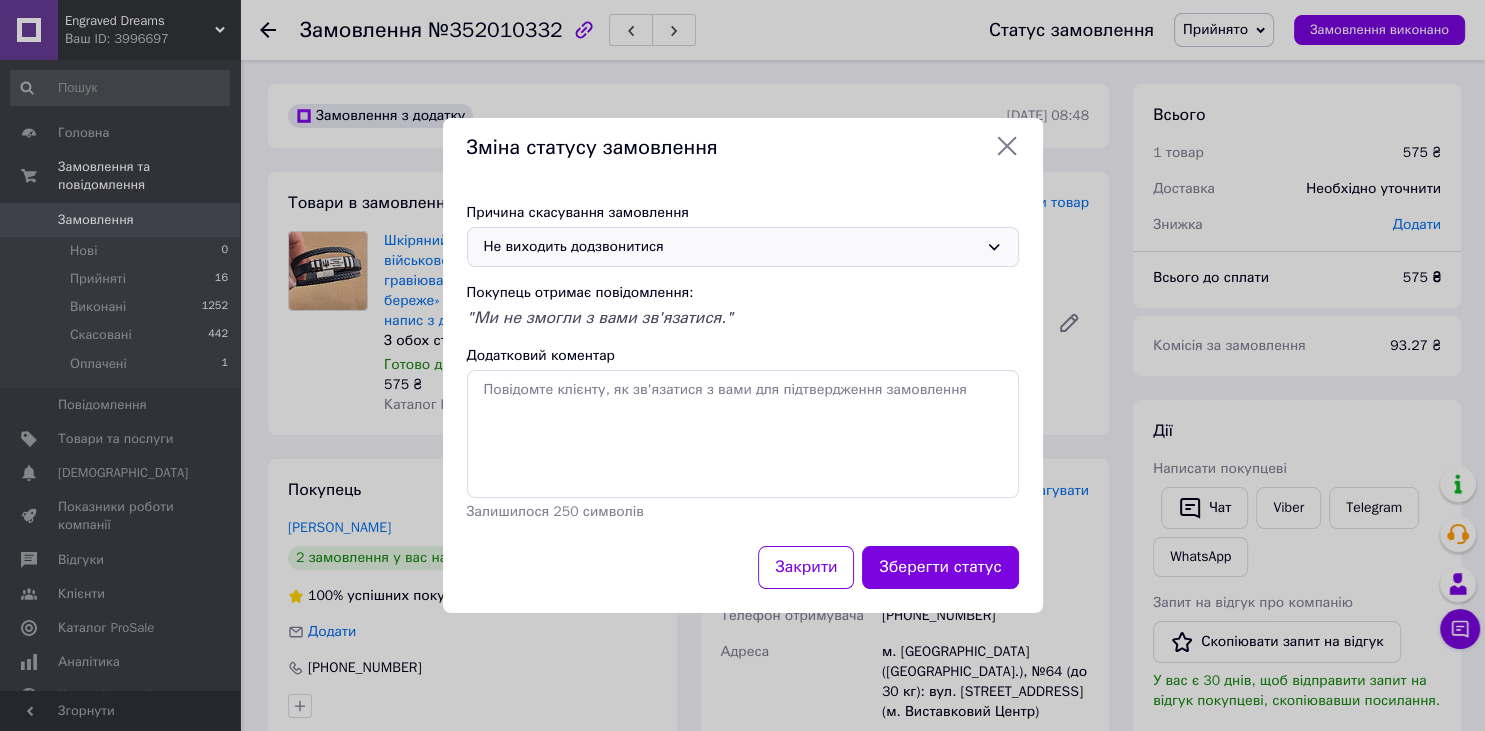 click on "Не виходить додзвонитися" at bounding box center (731, 247) 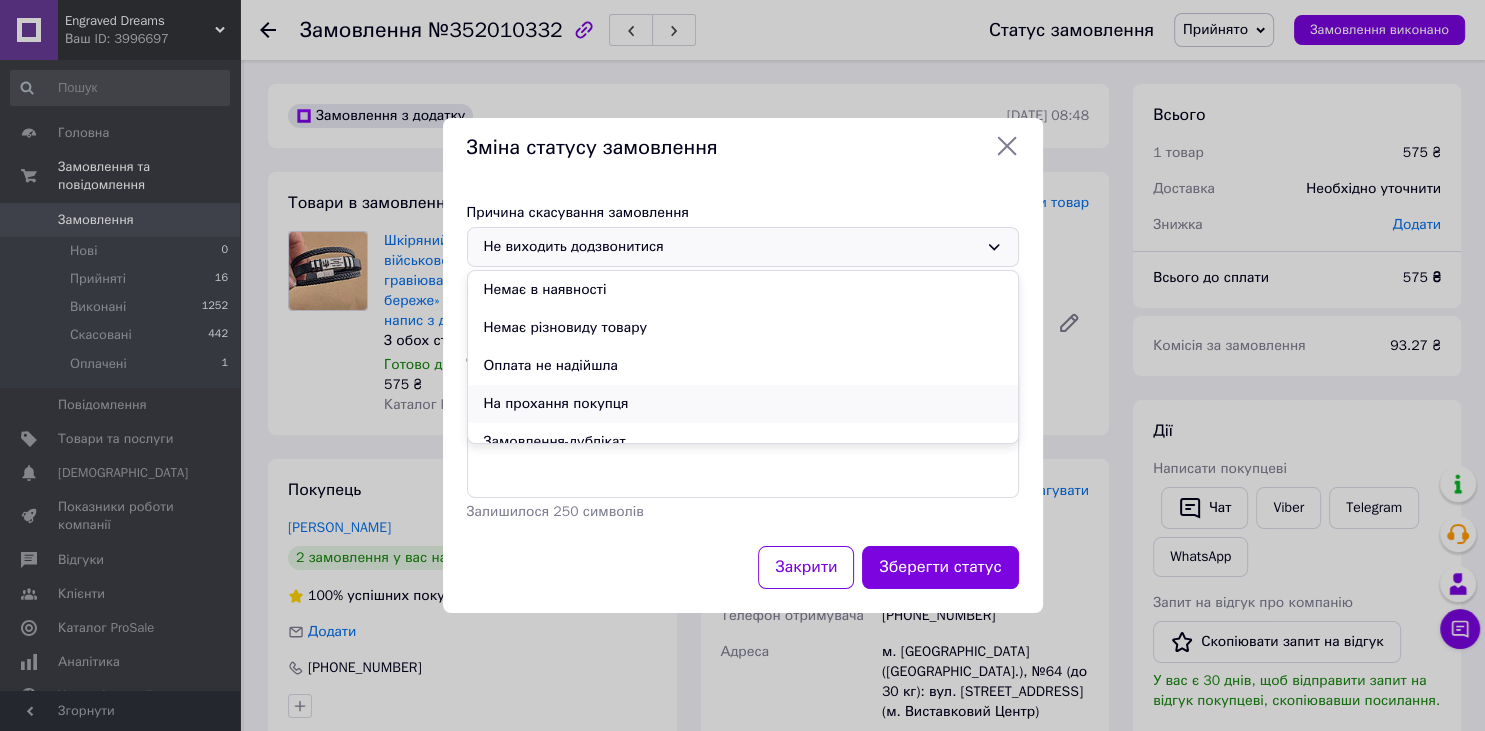 scroll, scrollTop: 94, scrollLeft: 0, axis: vertical 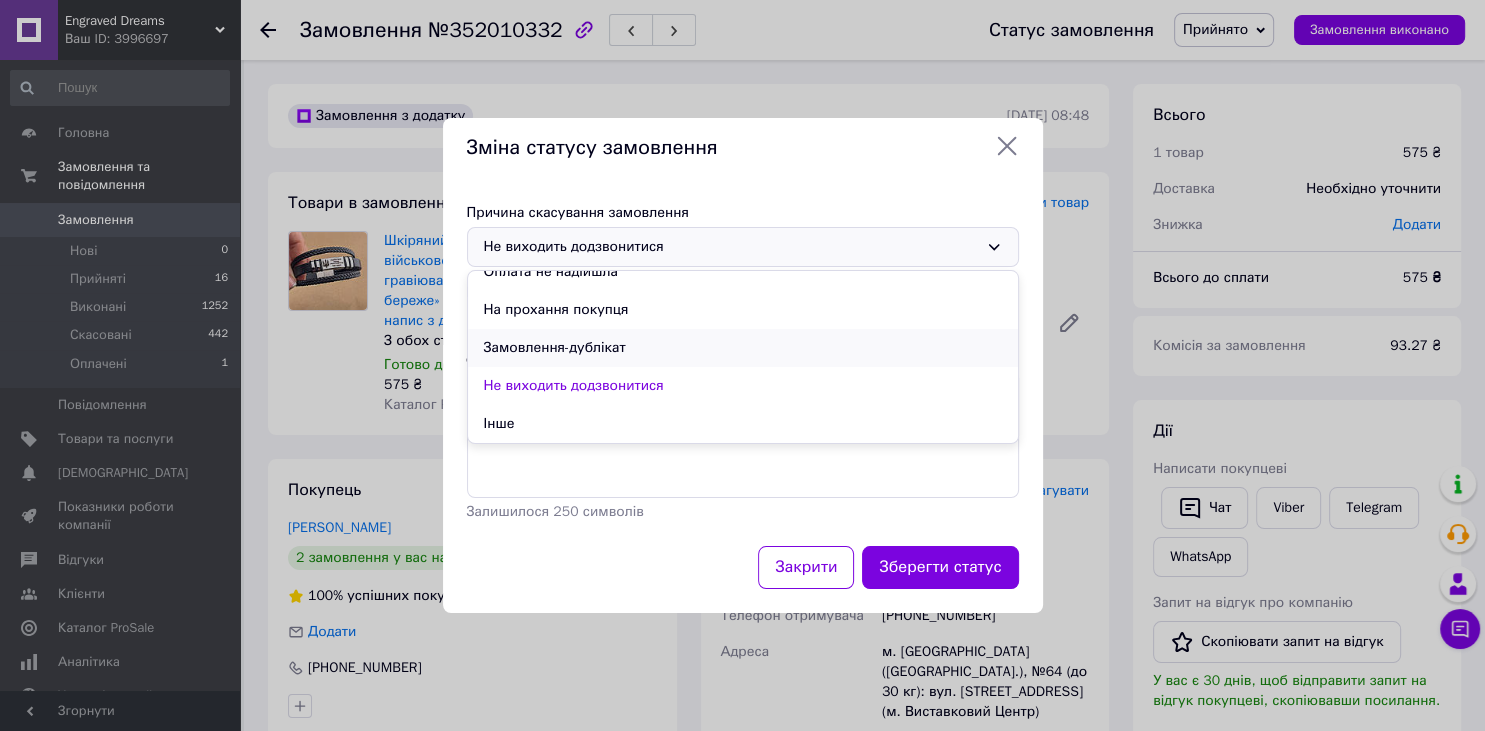 click on "Замовлення-дублікат" at bounding box center [743, 348] 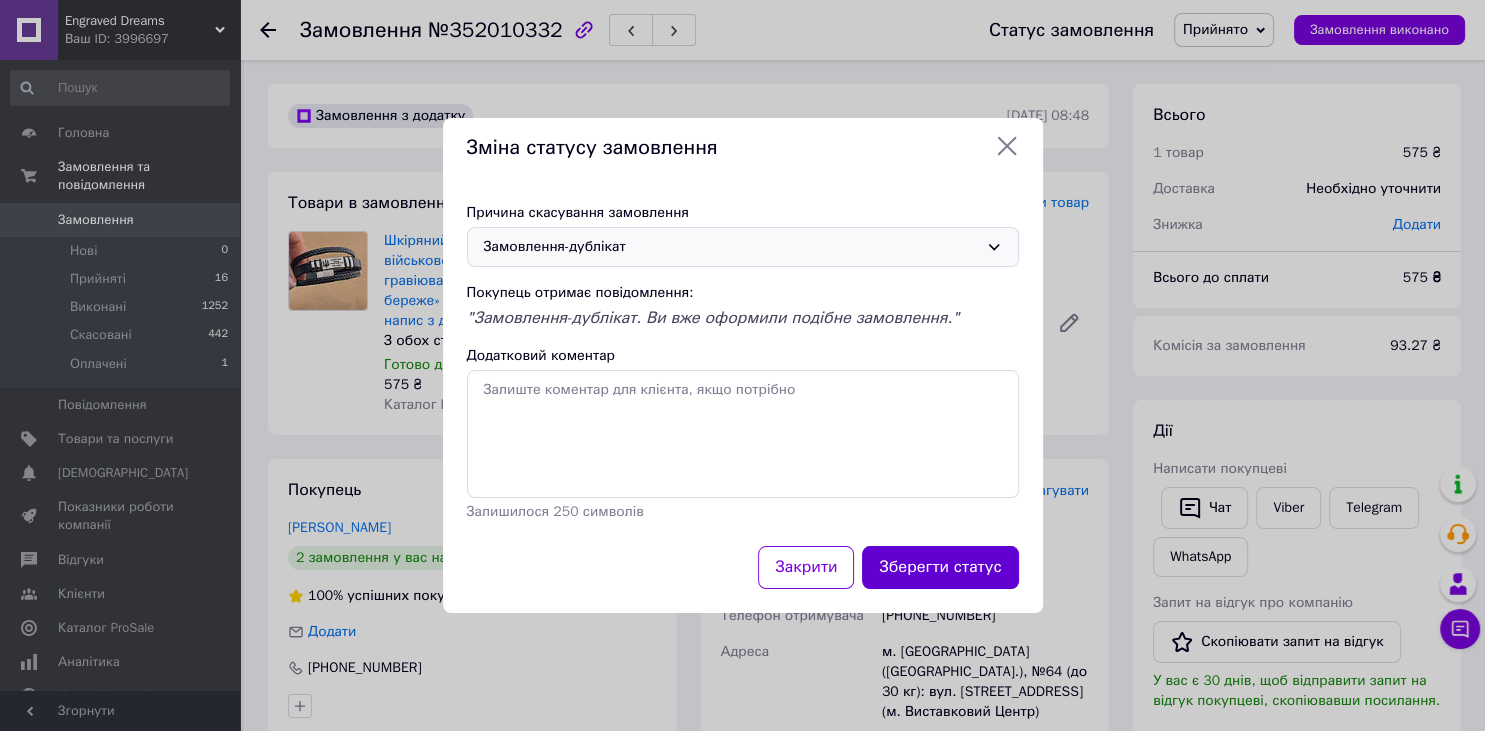 click on "Зберегти статус" at bounding box center (940, 567) 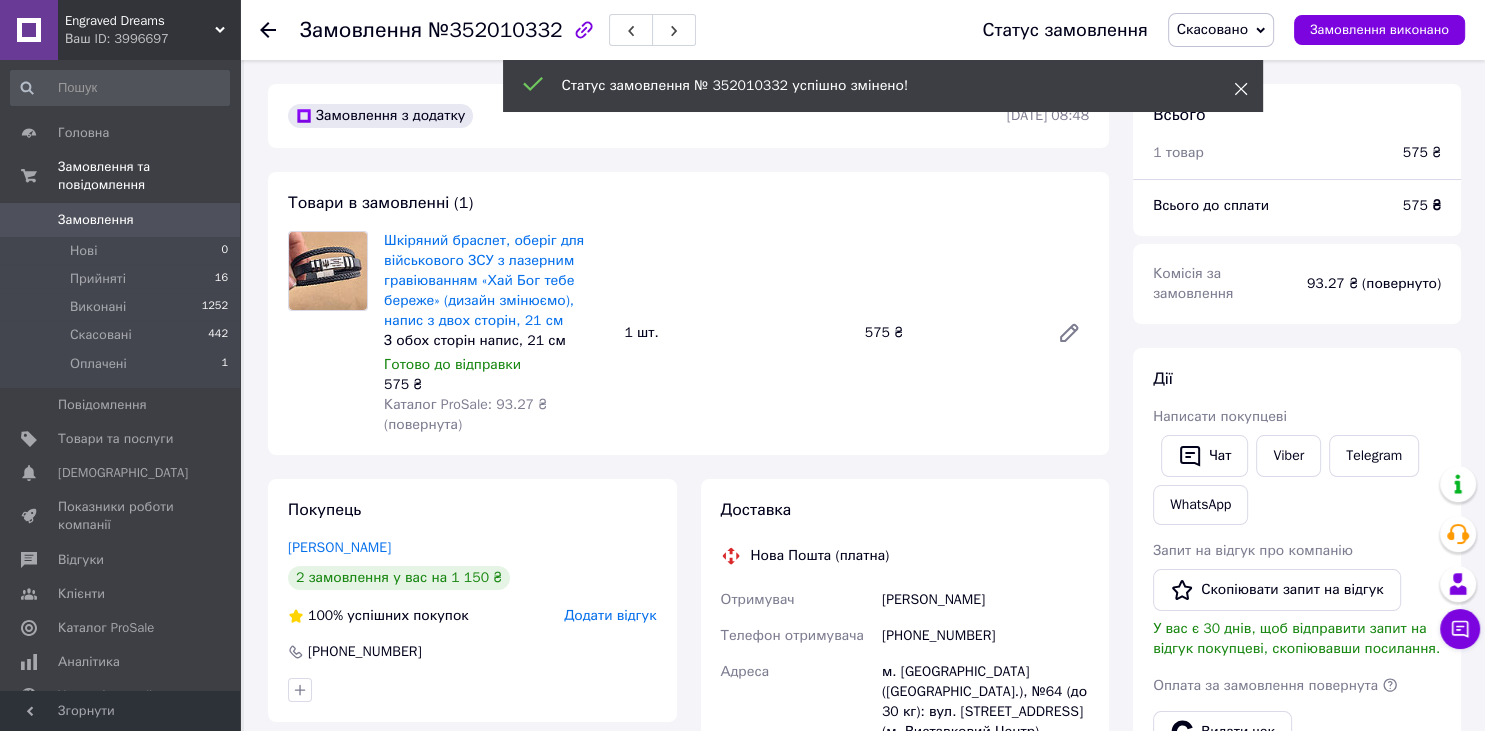 click 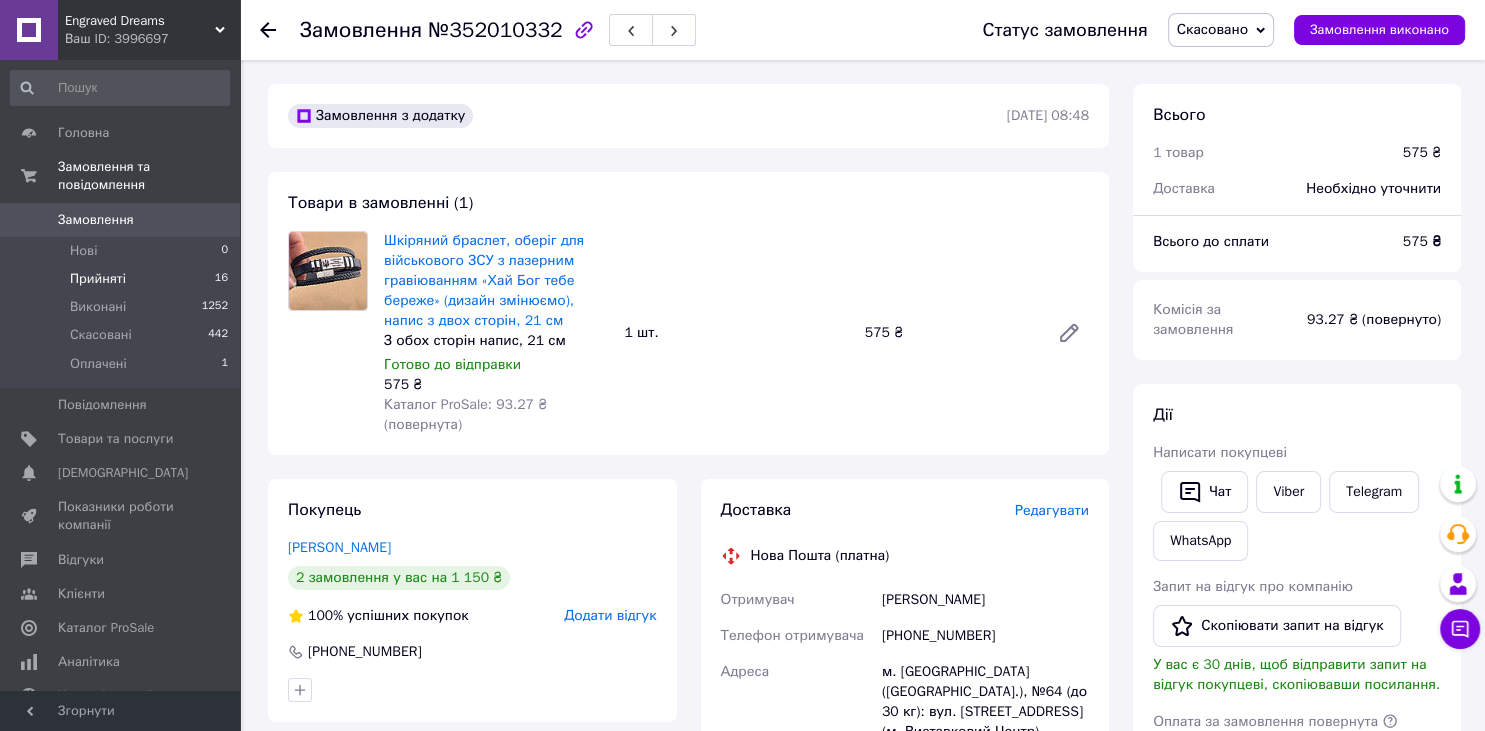 click on "Прийняті" at bounding box center [98, 279] 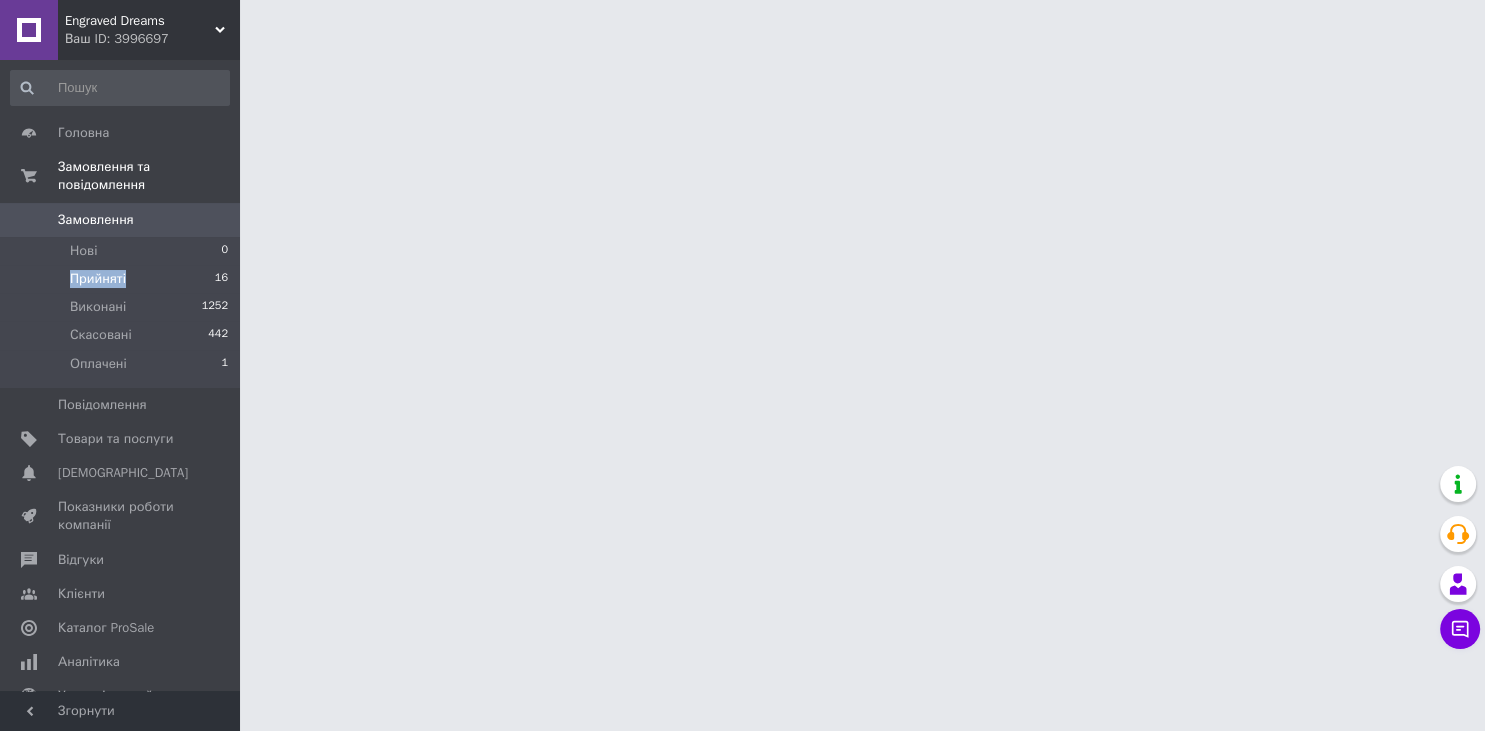 click on "Прийняті" at bounding box center [98, 279] 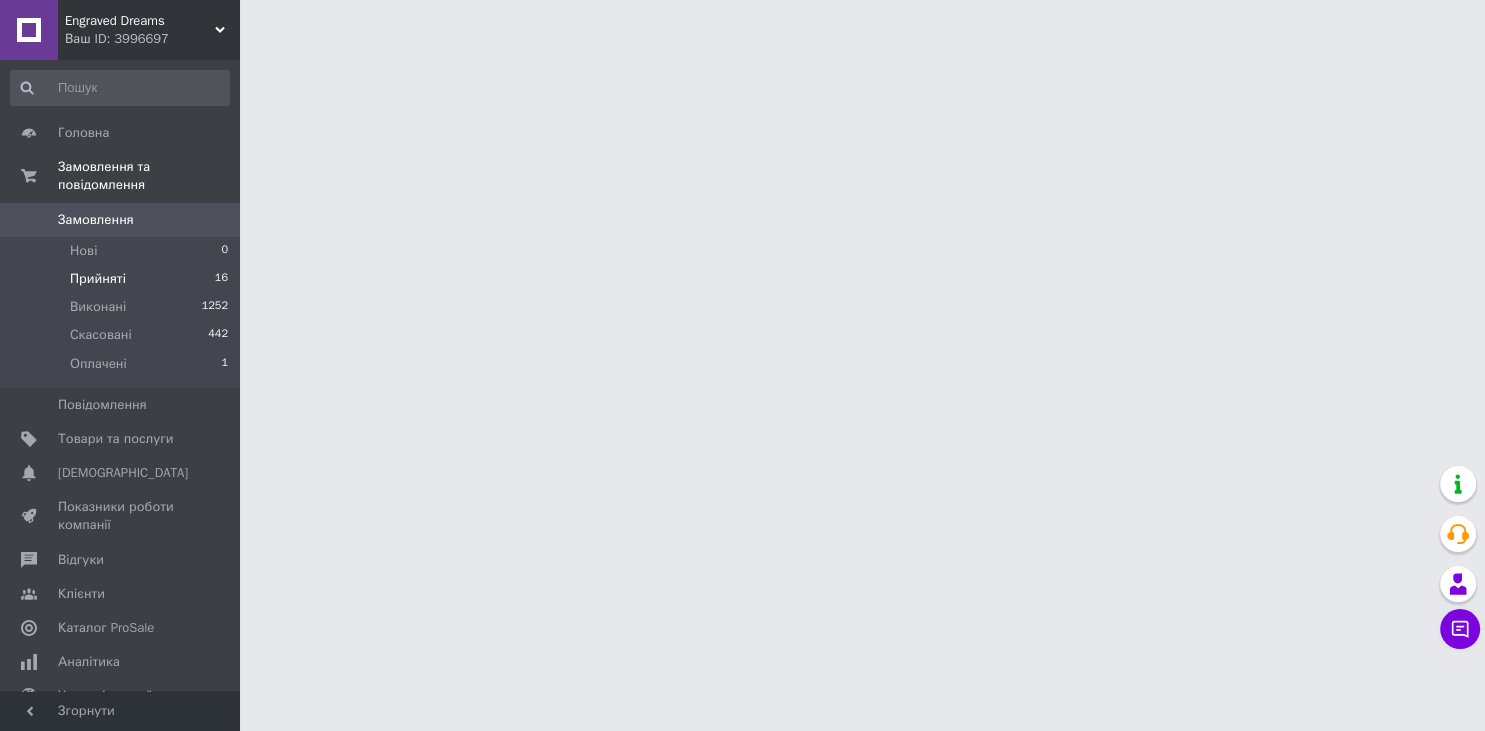 click on "Прийняті" at bounding box center (98, 279) 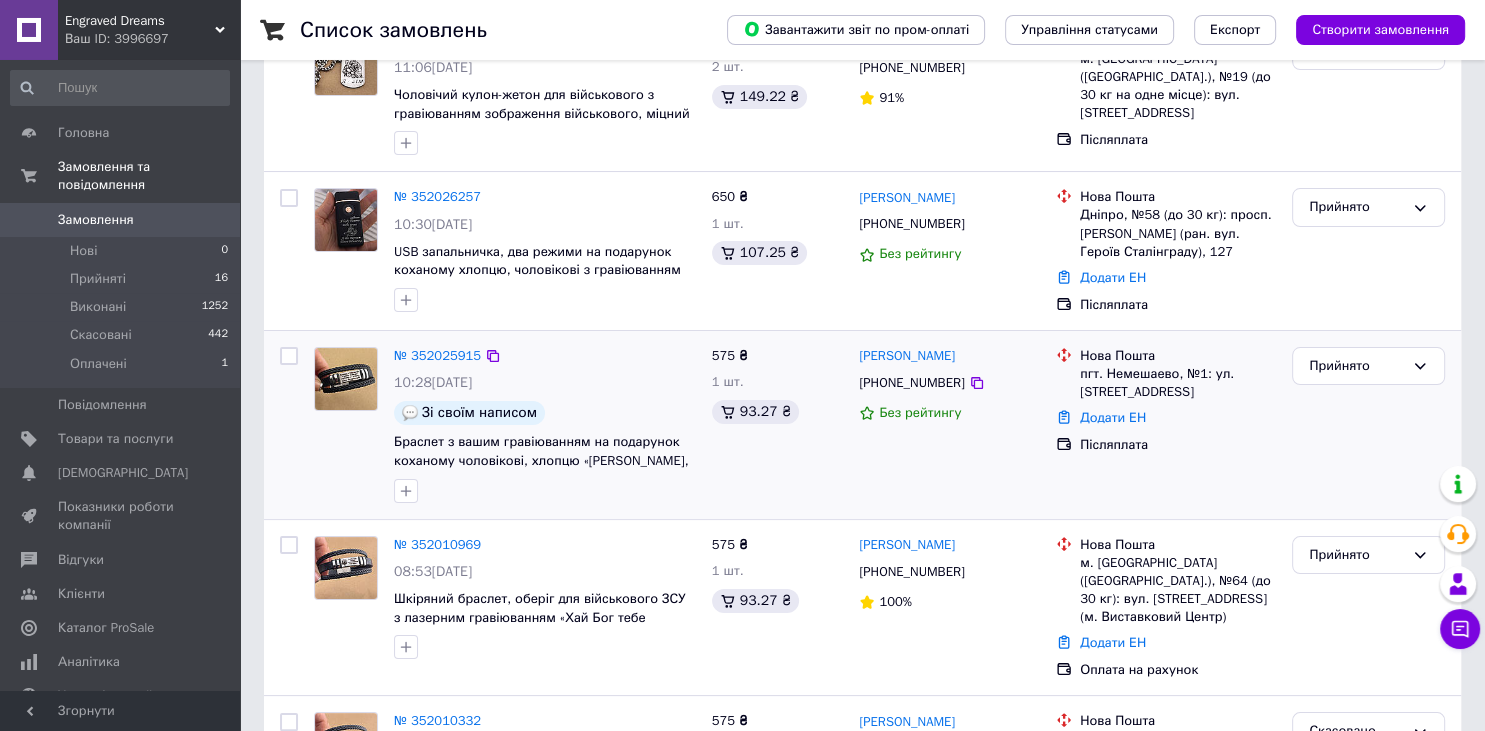 scroll, scrollTop: 211, scrollLeft: 0, axis: vertical 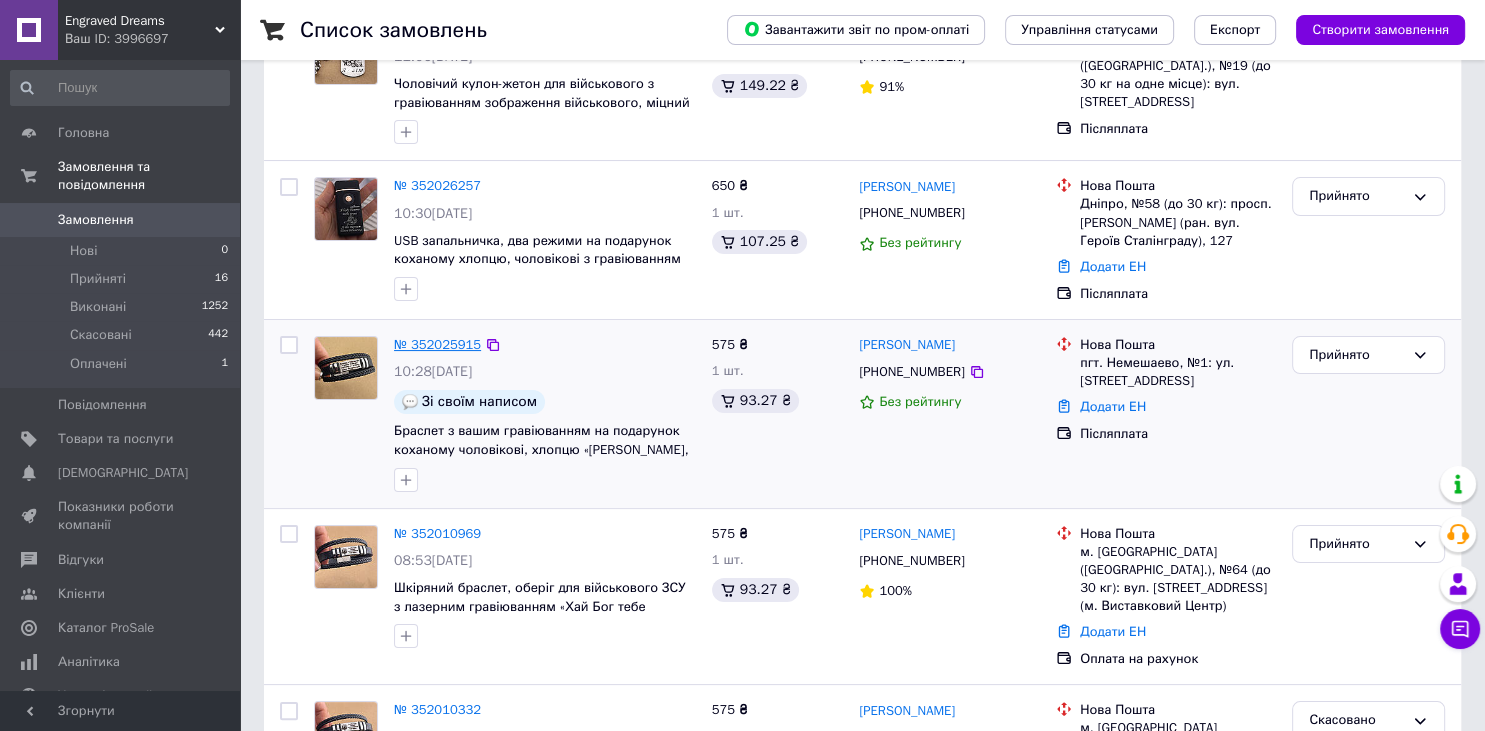 click on "№ 352025915" at bounding box center [437, 344] 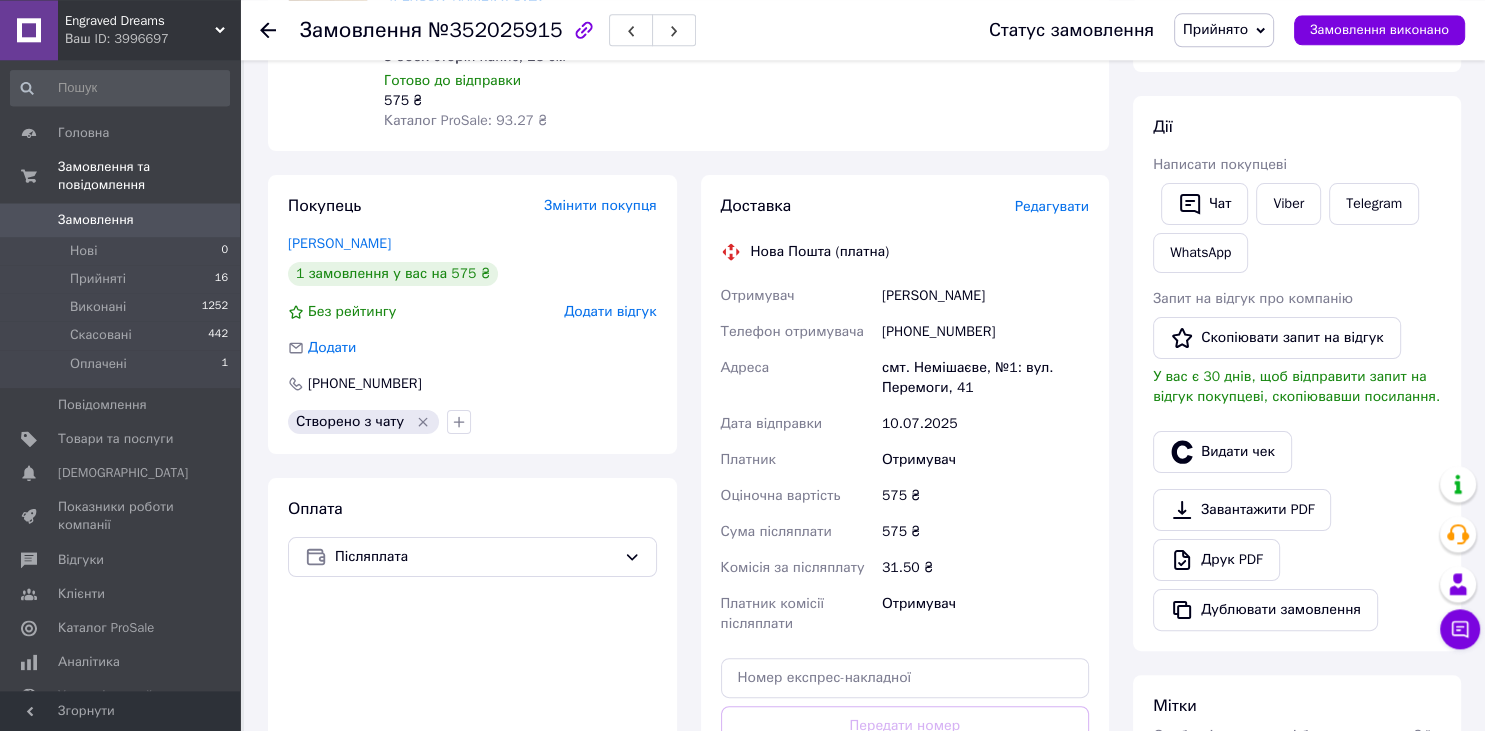 scroll, scrollTop: 394, scrollLeft: 0, axis: vertical 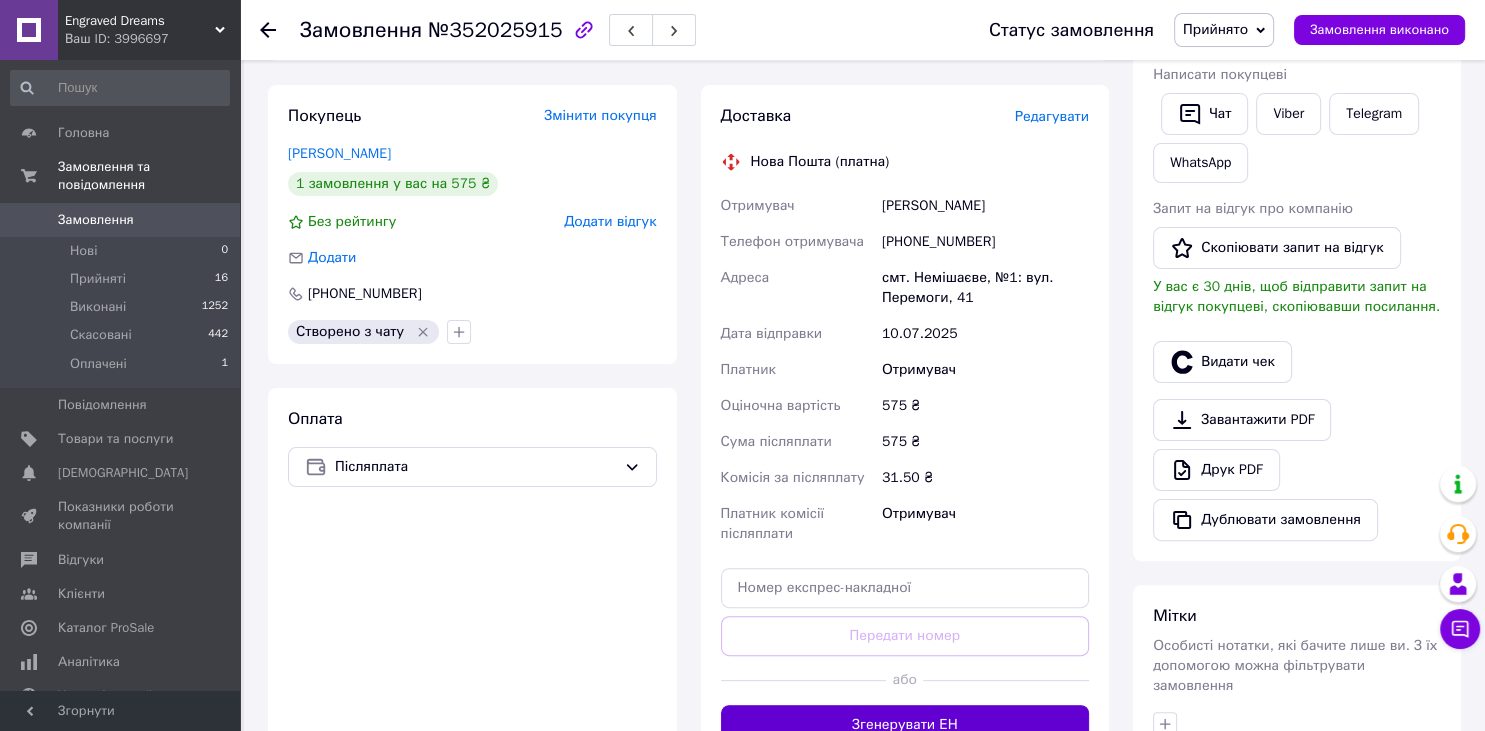 drag, startPoint x: 851, startPoint y: 706, endPoint x: 882, endPoint y: 666, distance: 50.606323 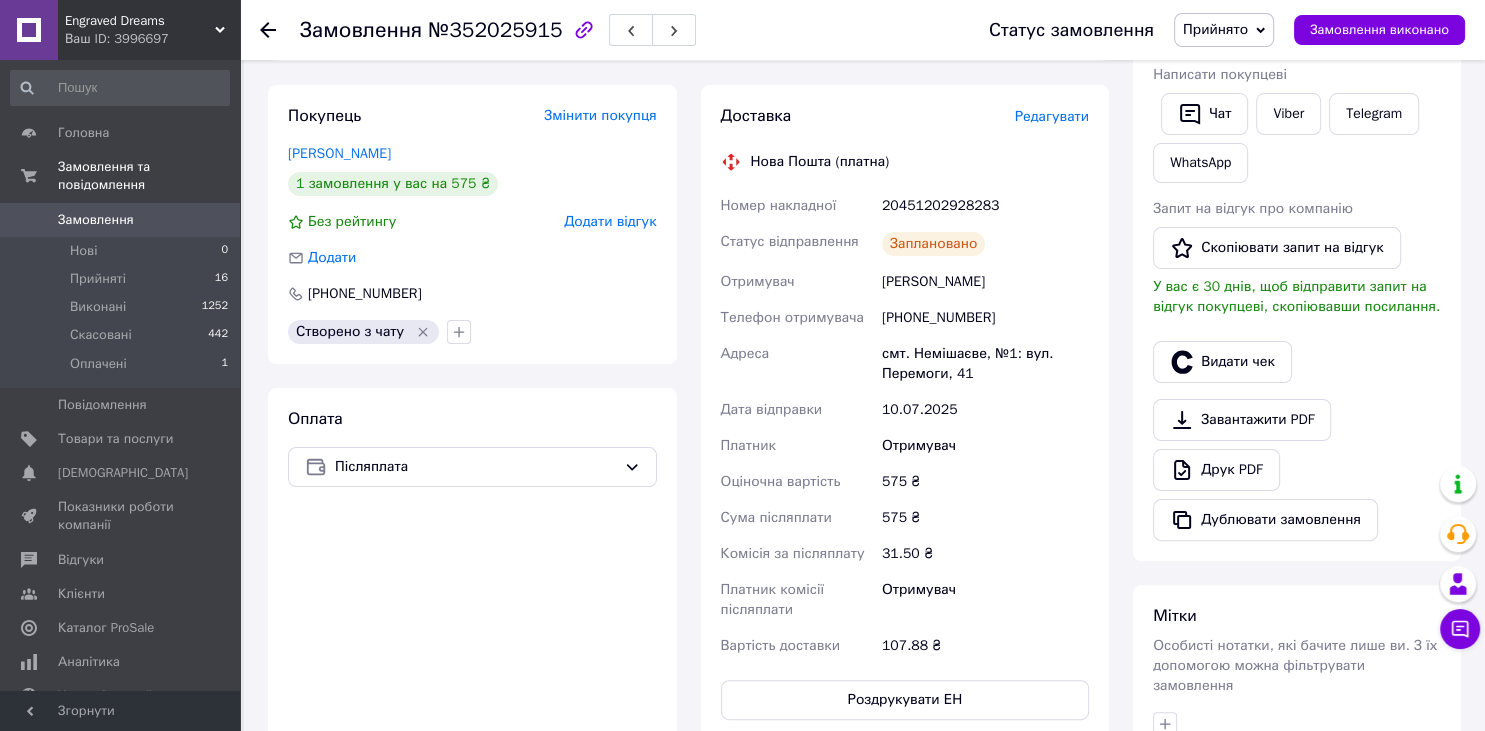 drag, startPoint x: 995, startPoint y: 266, endPoint x: 874, endPoint y: 263, distance: 121.037186 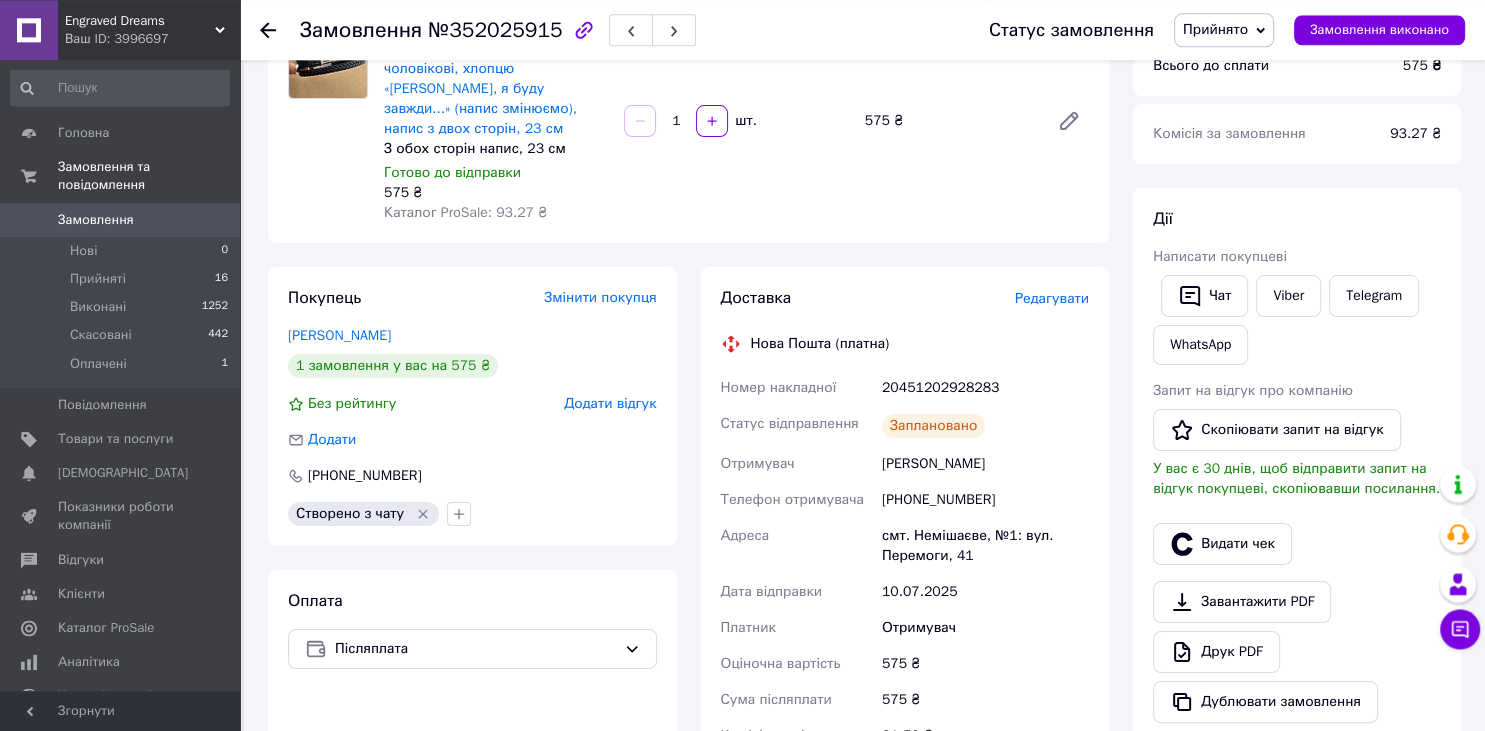 scroll, scrollTop: 0, scrollLeft: 0, axis: both 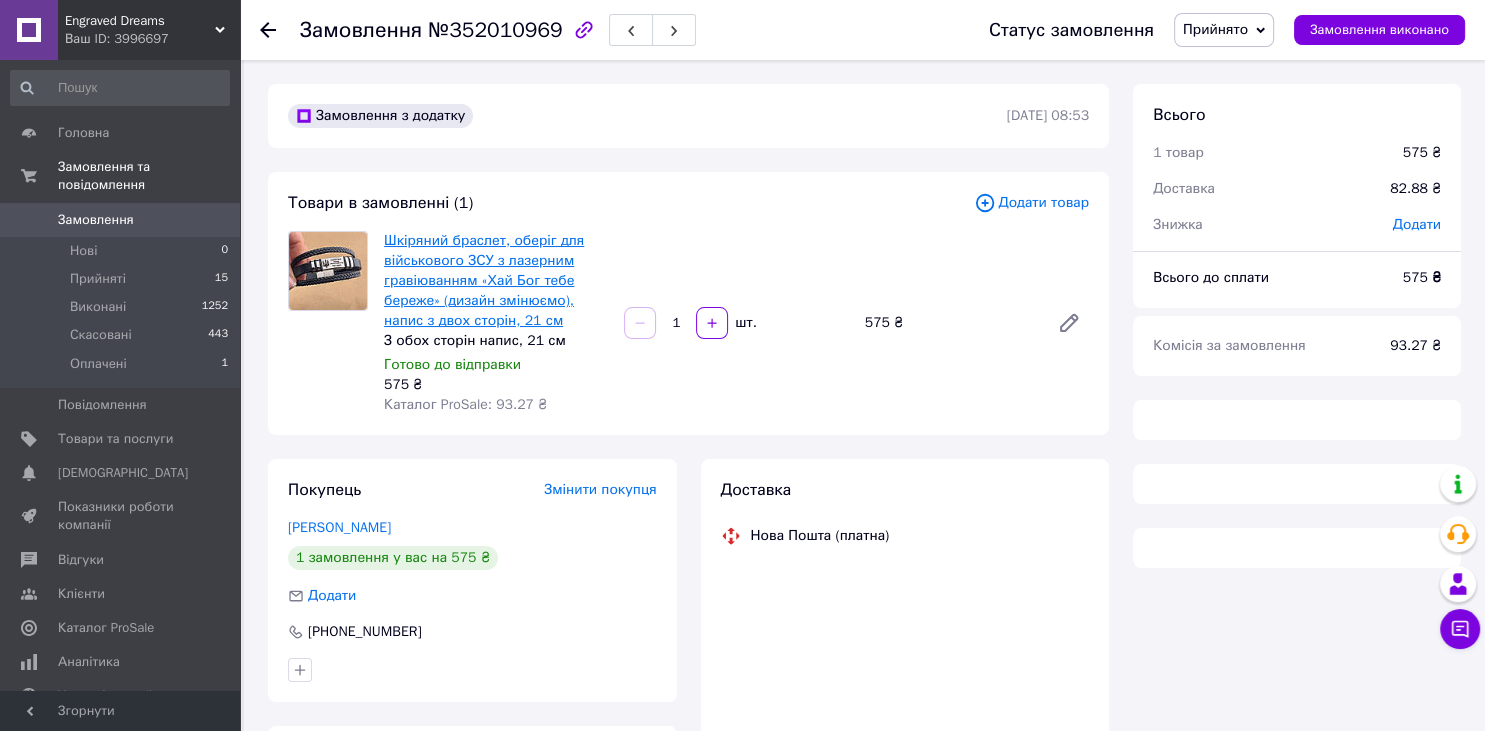 drag, startPoint x: 339, startPoint y: 254, endPoint x: 423, endPoint y: 261, distance: 84.29116 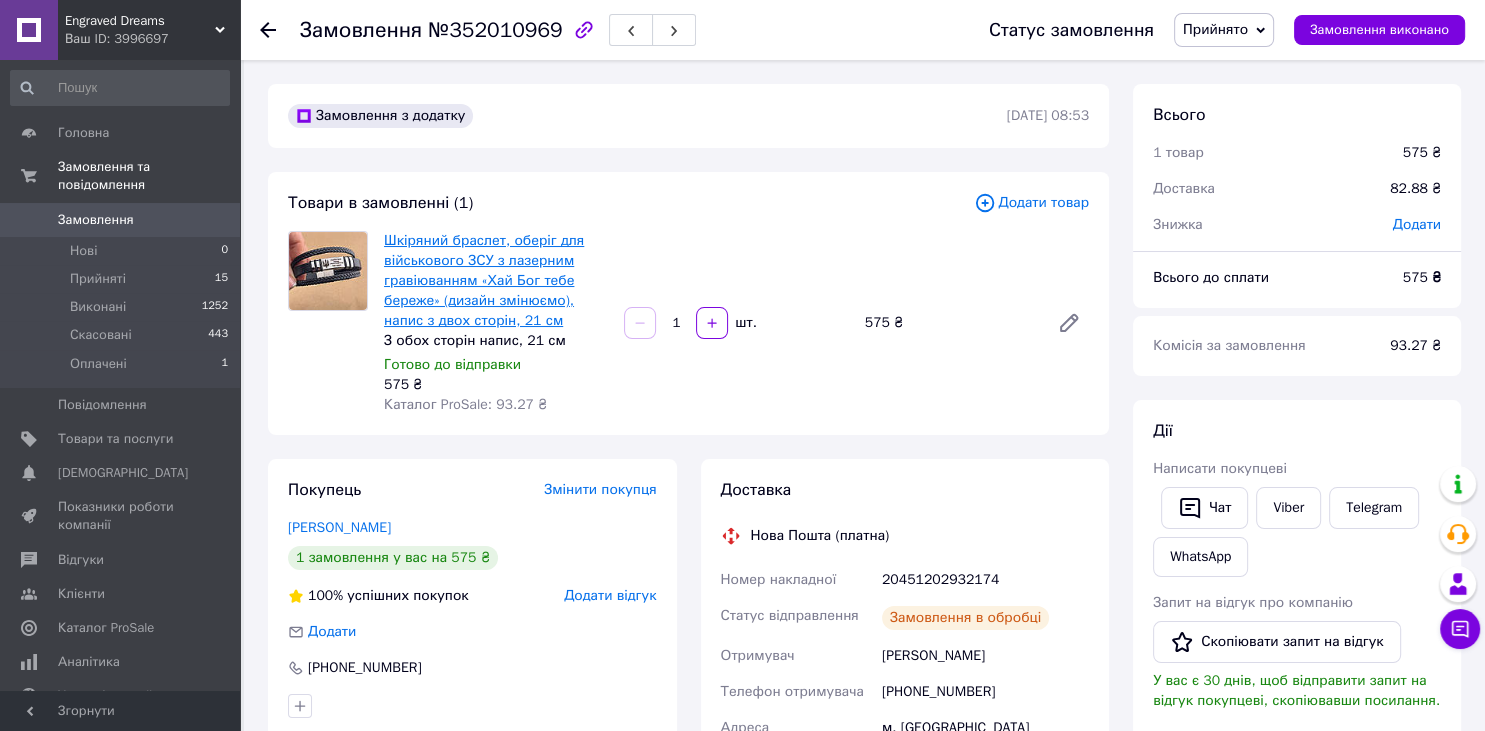 click on "Шкіряний браслет, оберіг для військового ЗСУ з лазерним гравіюванням «Хай Бог тебе береже» (дизайн змінюємо), напис з двох сторін, 21 см" at bounding box center (484, 280) 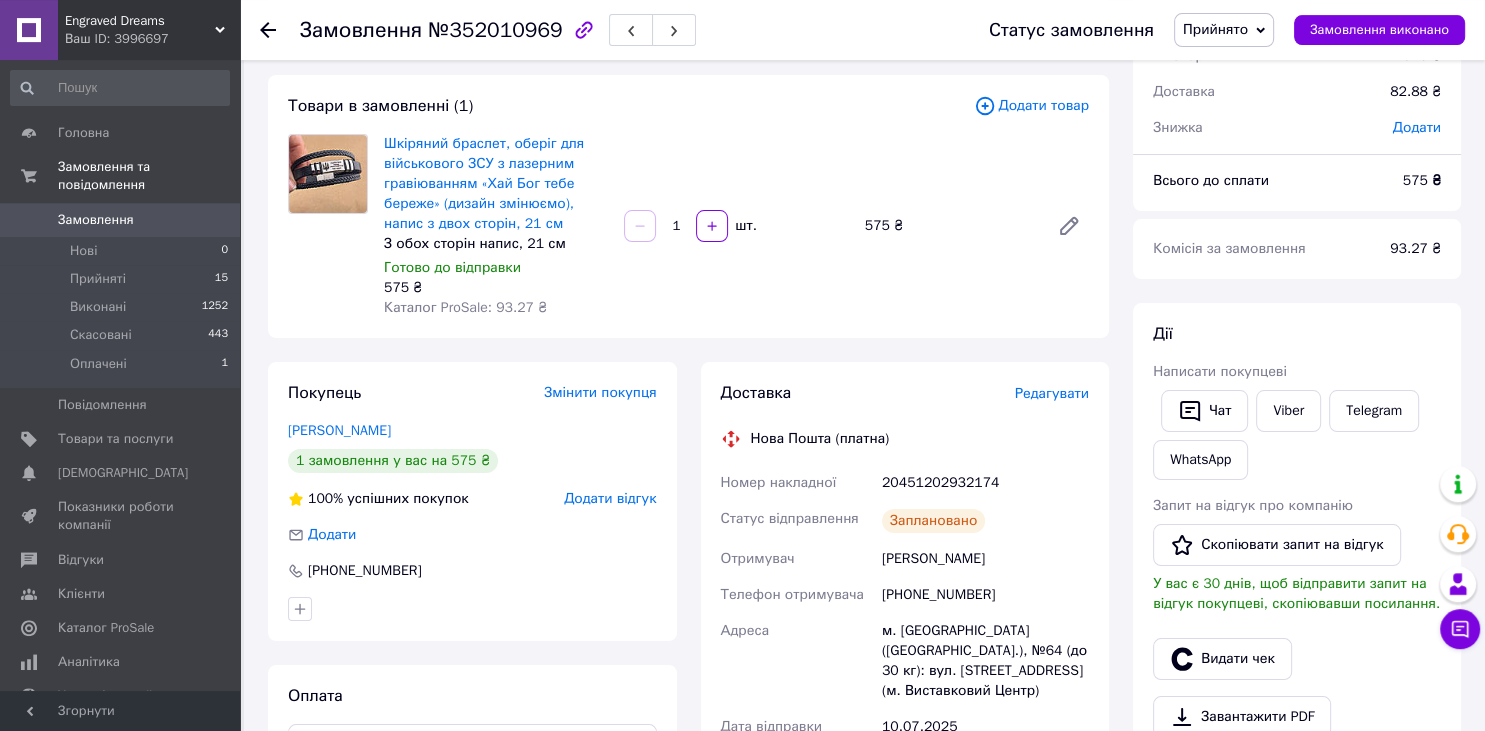 scroll, scrollTop: 105, scrollLeft: 0, axis: vertical 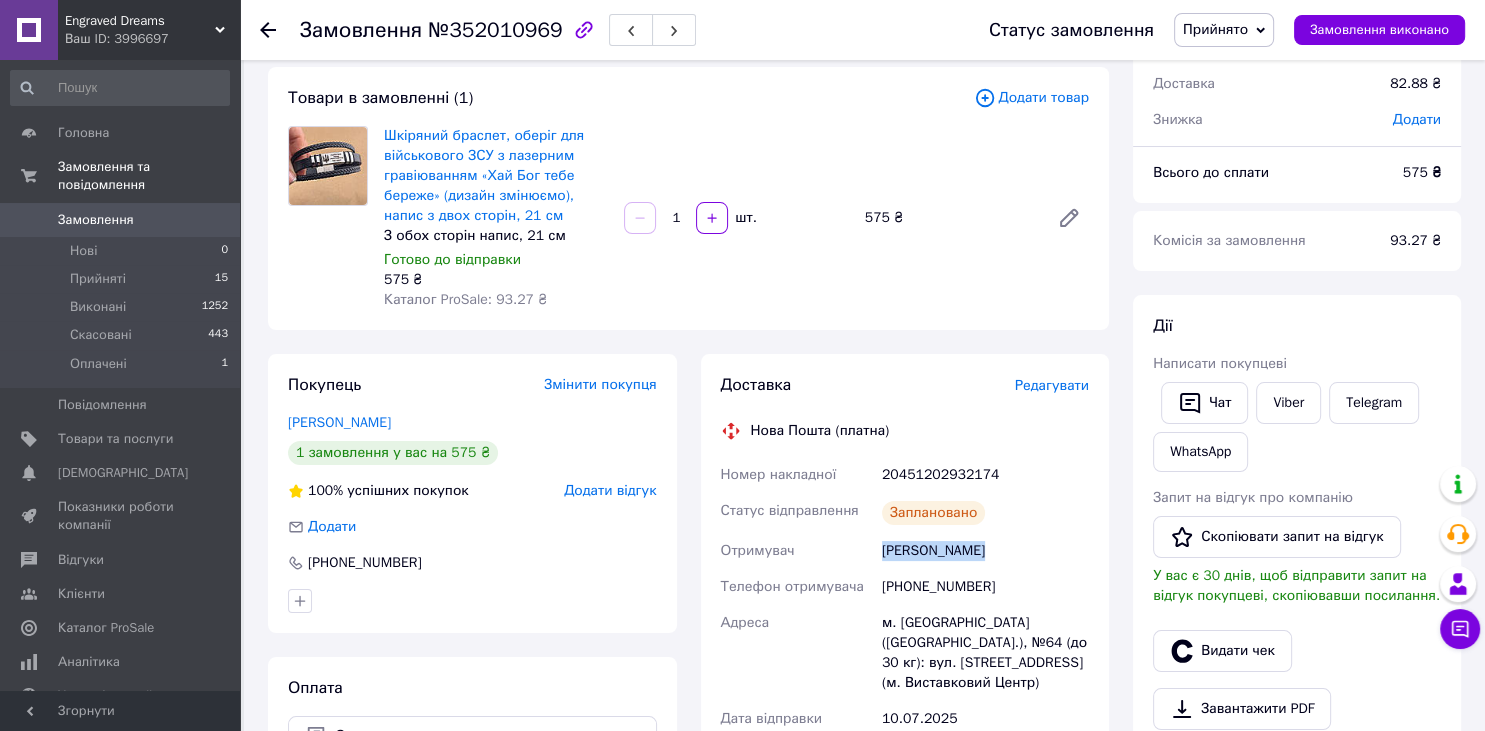 drag, startPoint x: 909, startPoint y: 553, endPoint x: 880, endPoint y: 547, distance: 29.614185 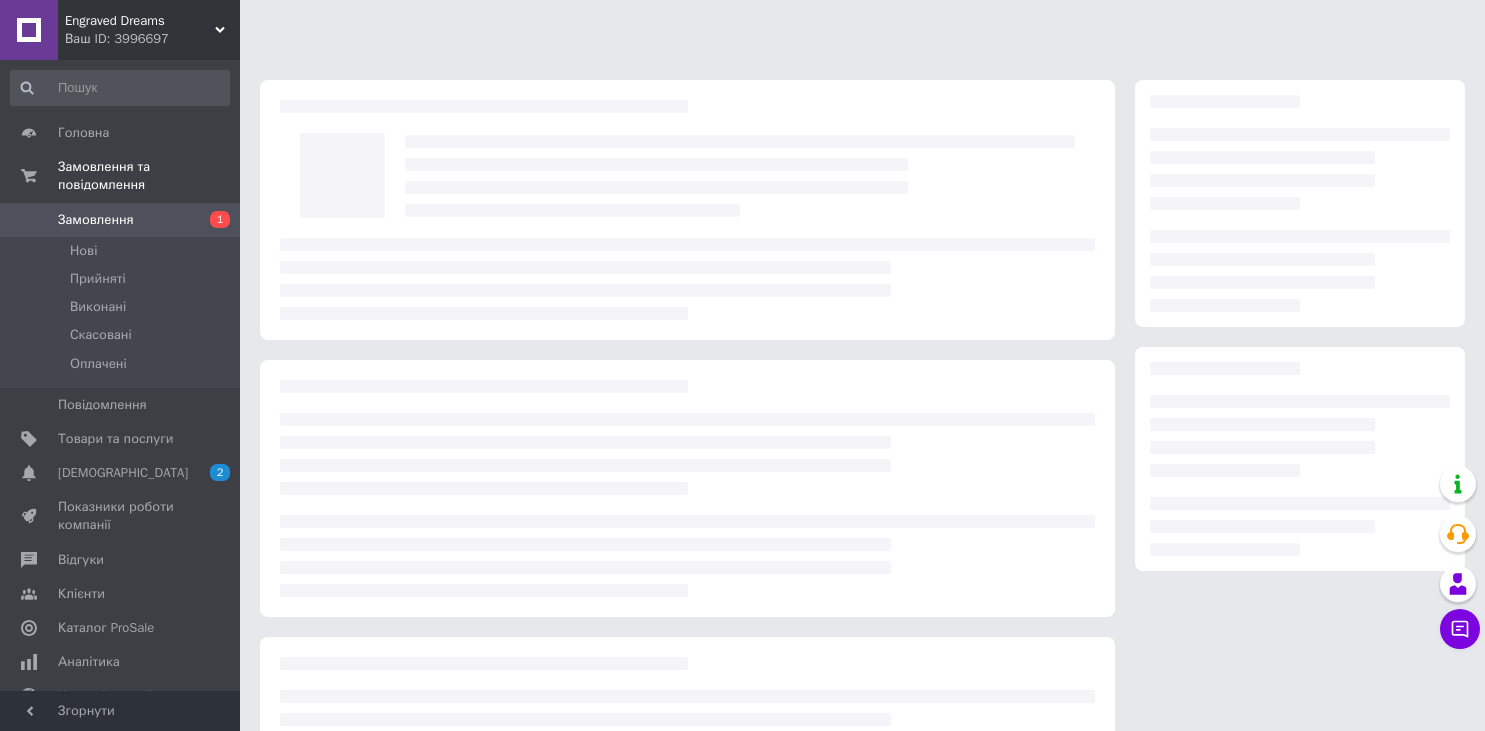scroll, scrollTop: 106, scrollLeft: 0, axis: vertical 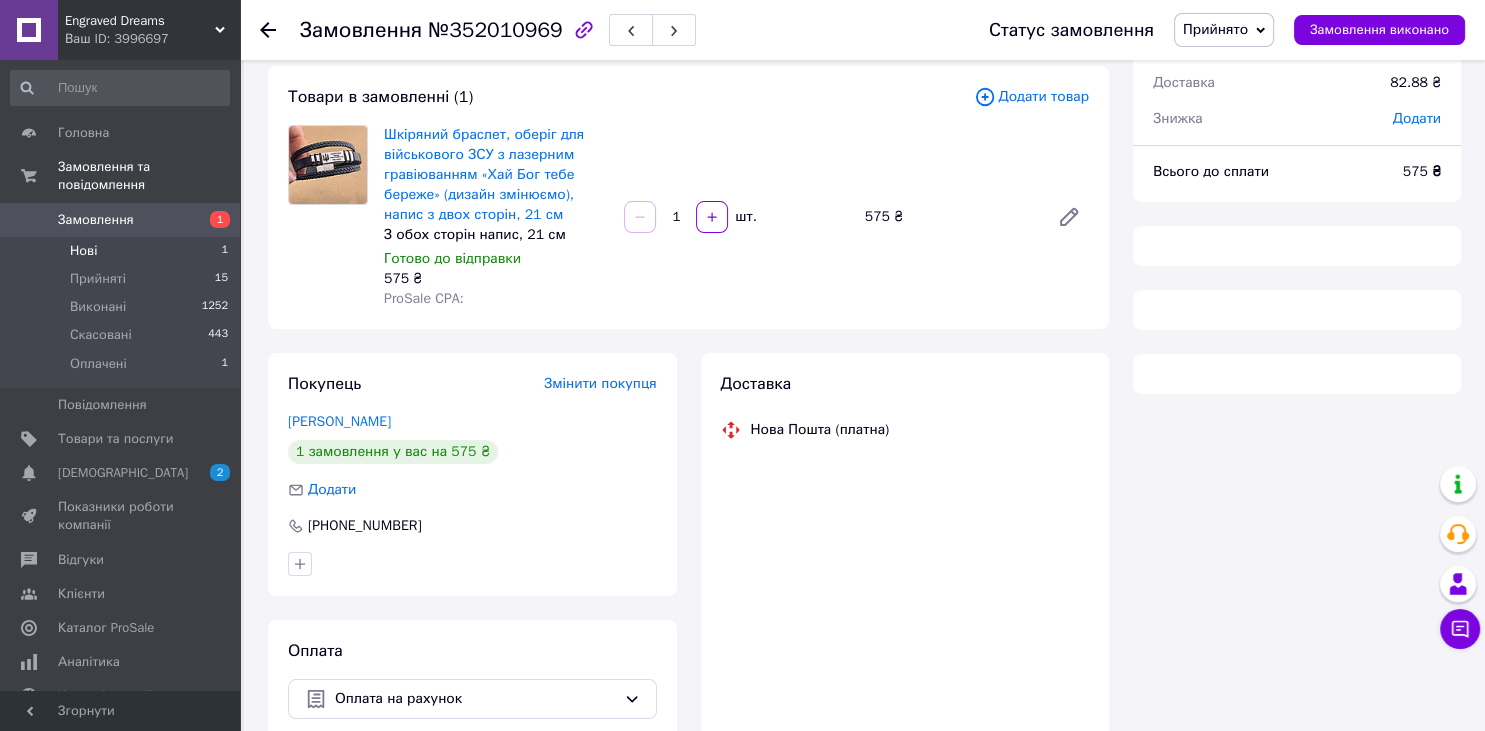 click on "Нові" at bounding box center [83, 251] 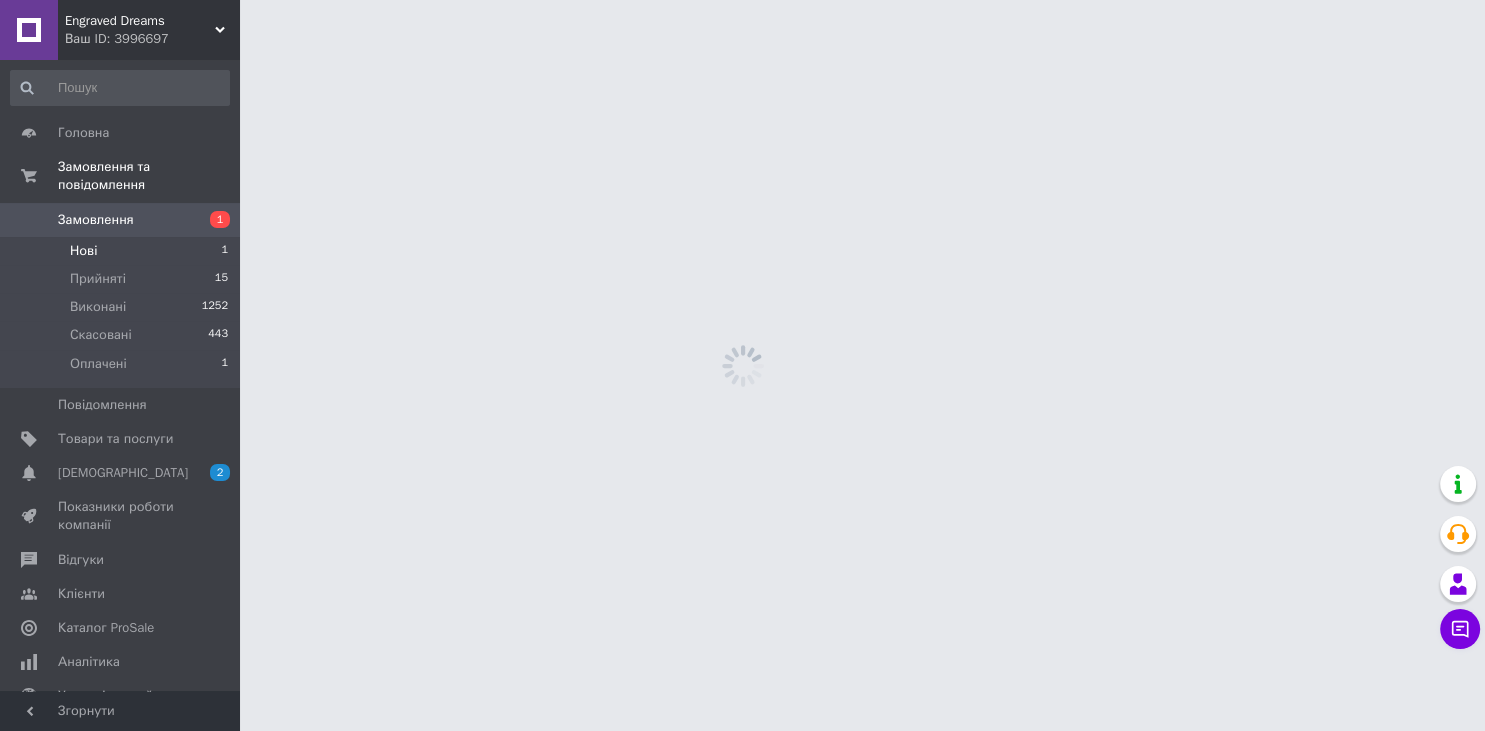 scroll, scrollTop: 0, scrollLeft: 0, axis: both 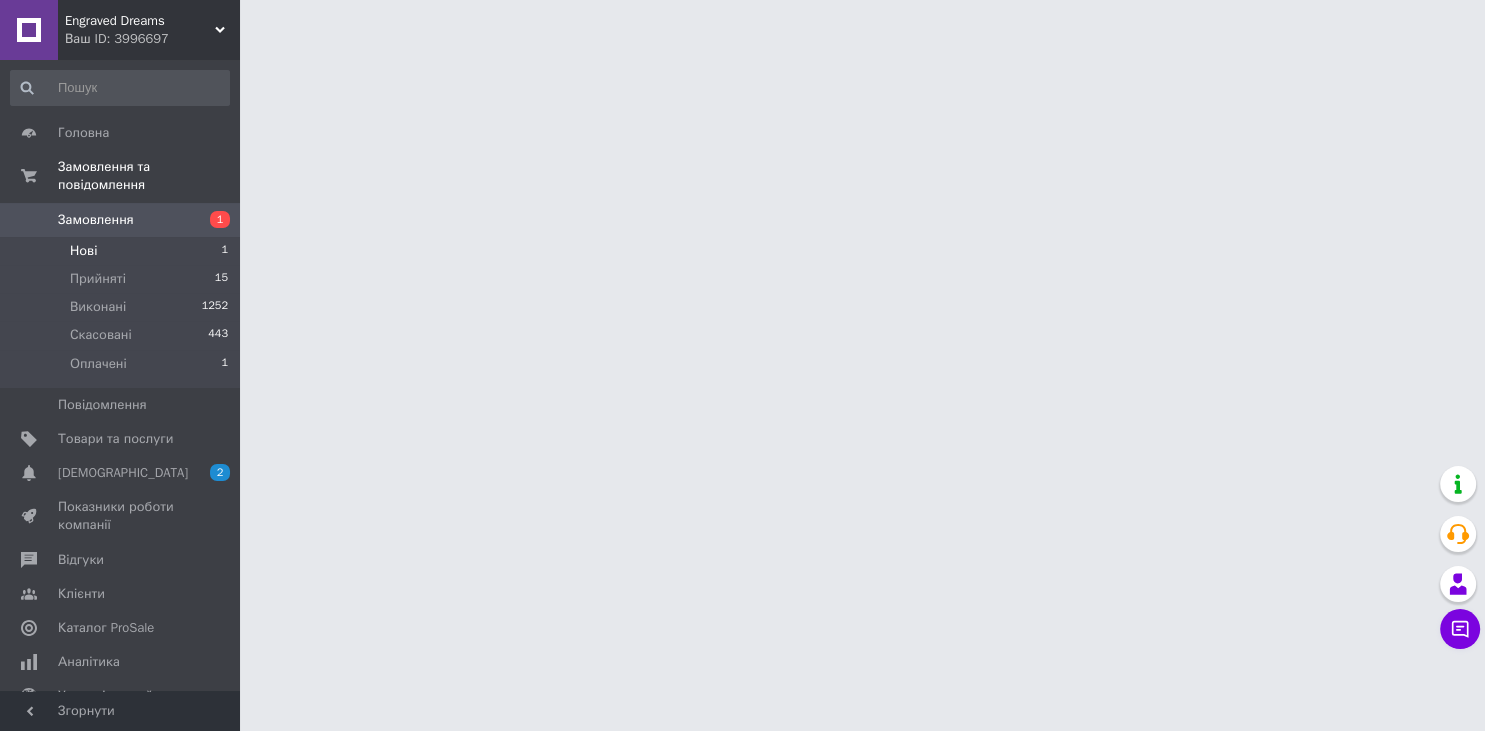 click on "Нові" at bounding box center (83, 251) 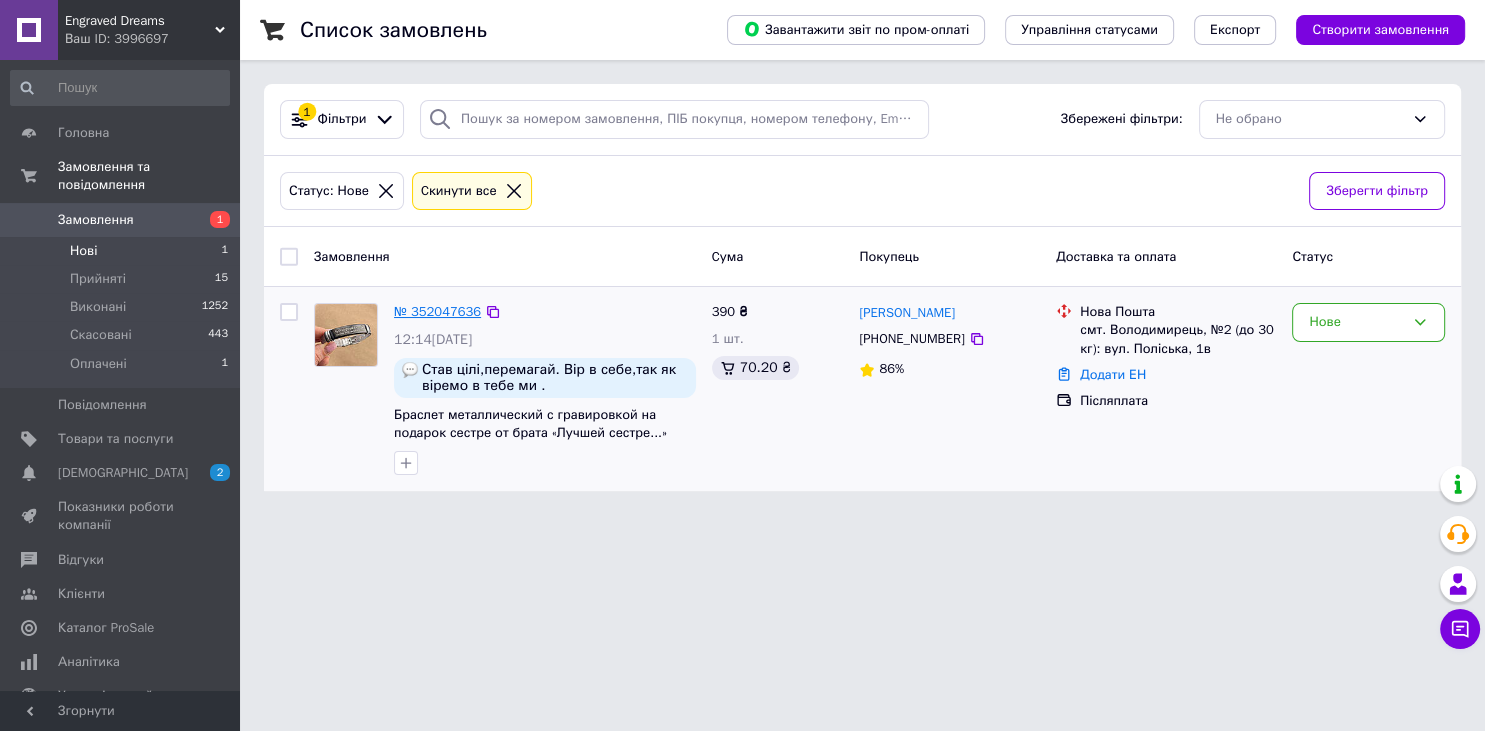 click on "№ 352047636" at bounding box center (437, 311) 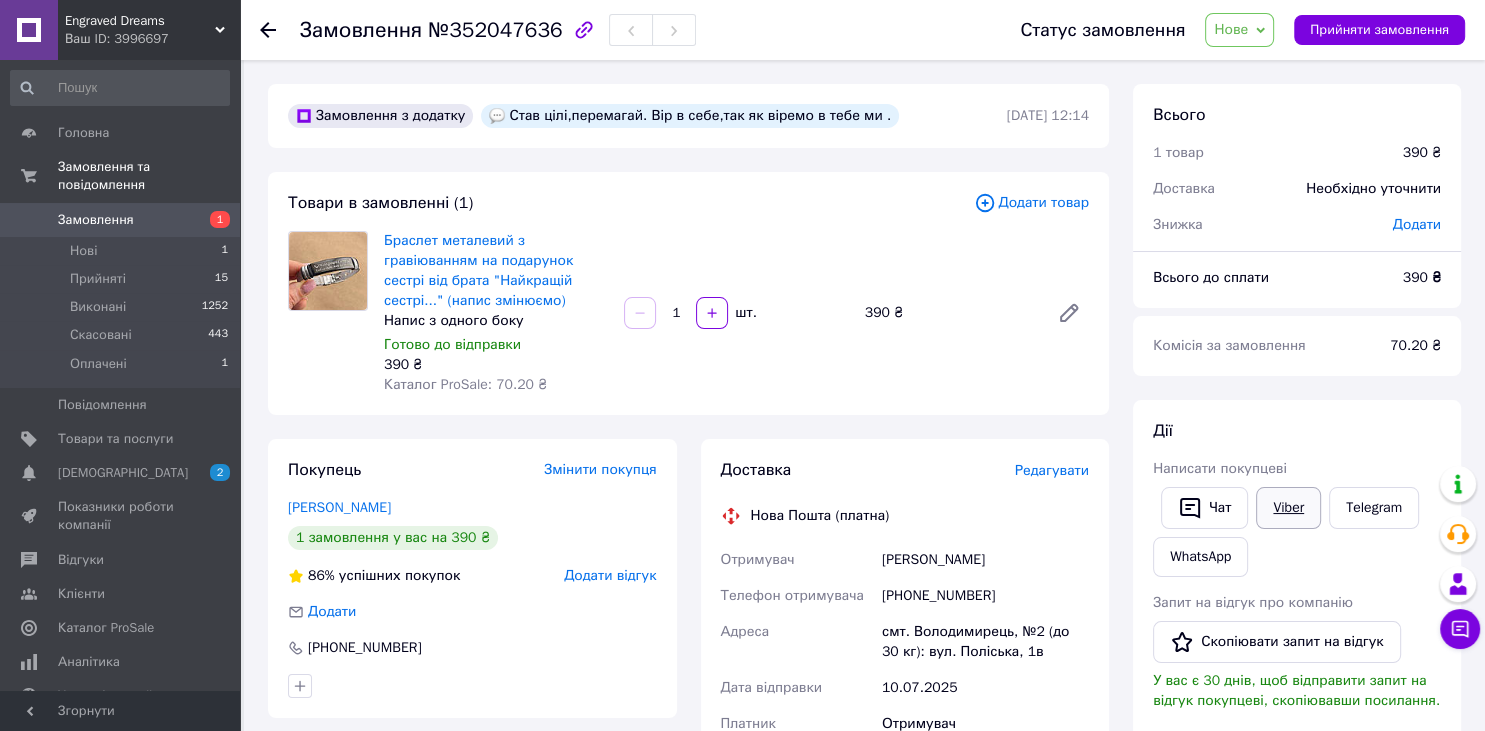 click on "Viber" at bounding box center [1288, 508] 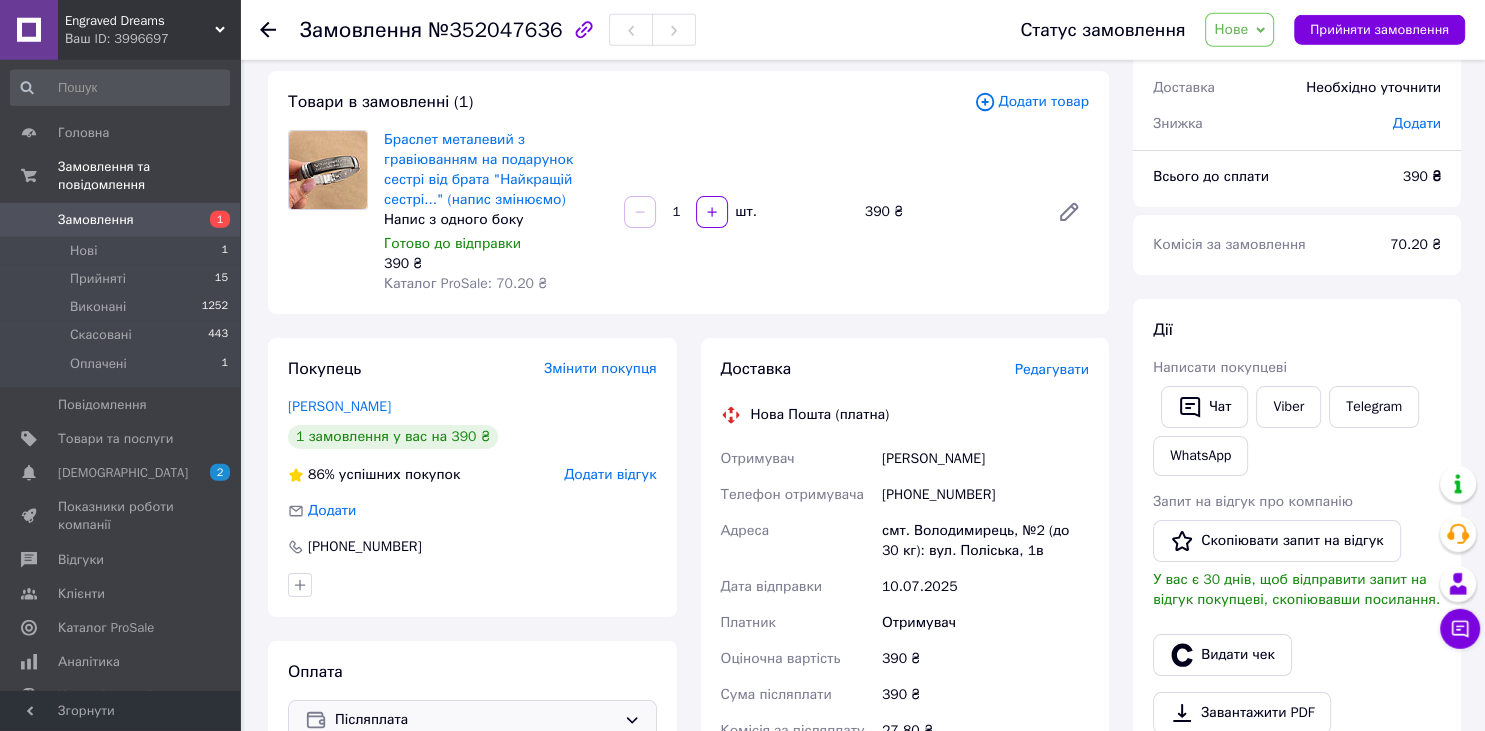 scroll, scrollTop: 105, scrollLeft: 0, axis: vertical 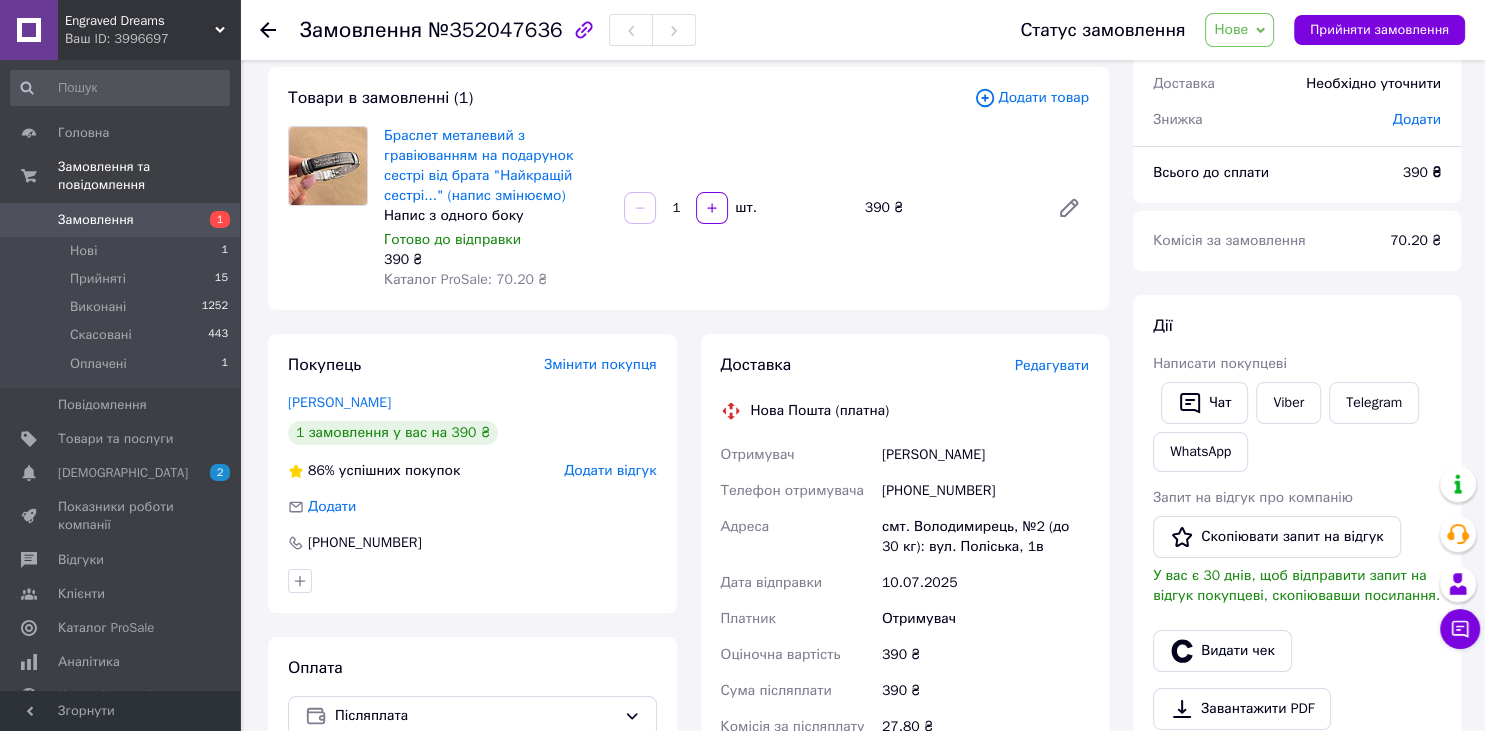 click on "Нове" at bounding box center (1231, 29) 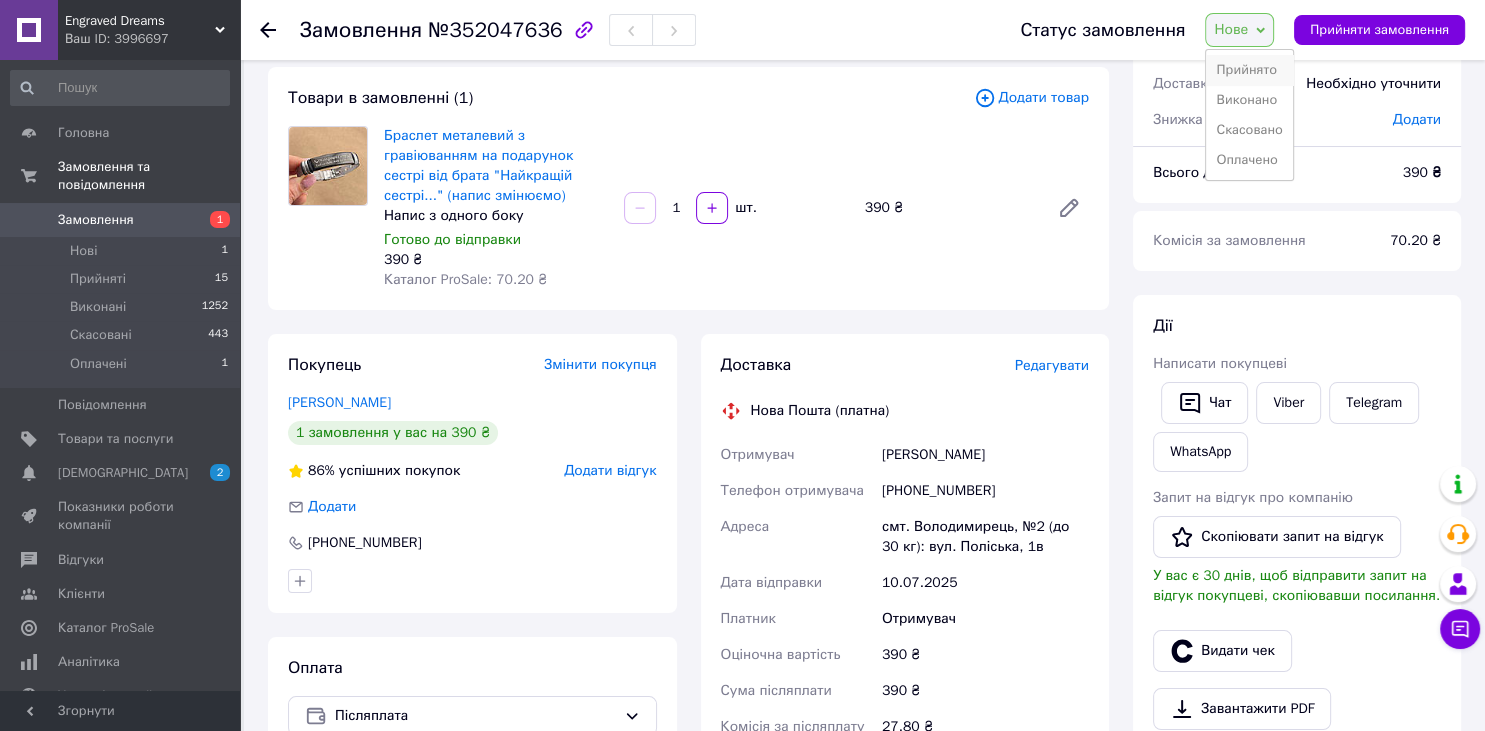 click on "Прийнято" at bounding box center (1249, 70) 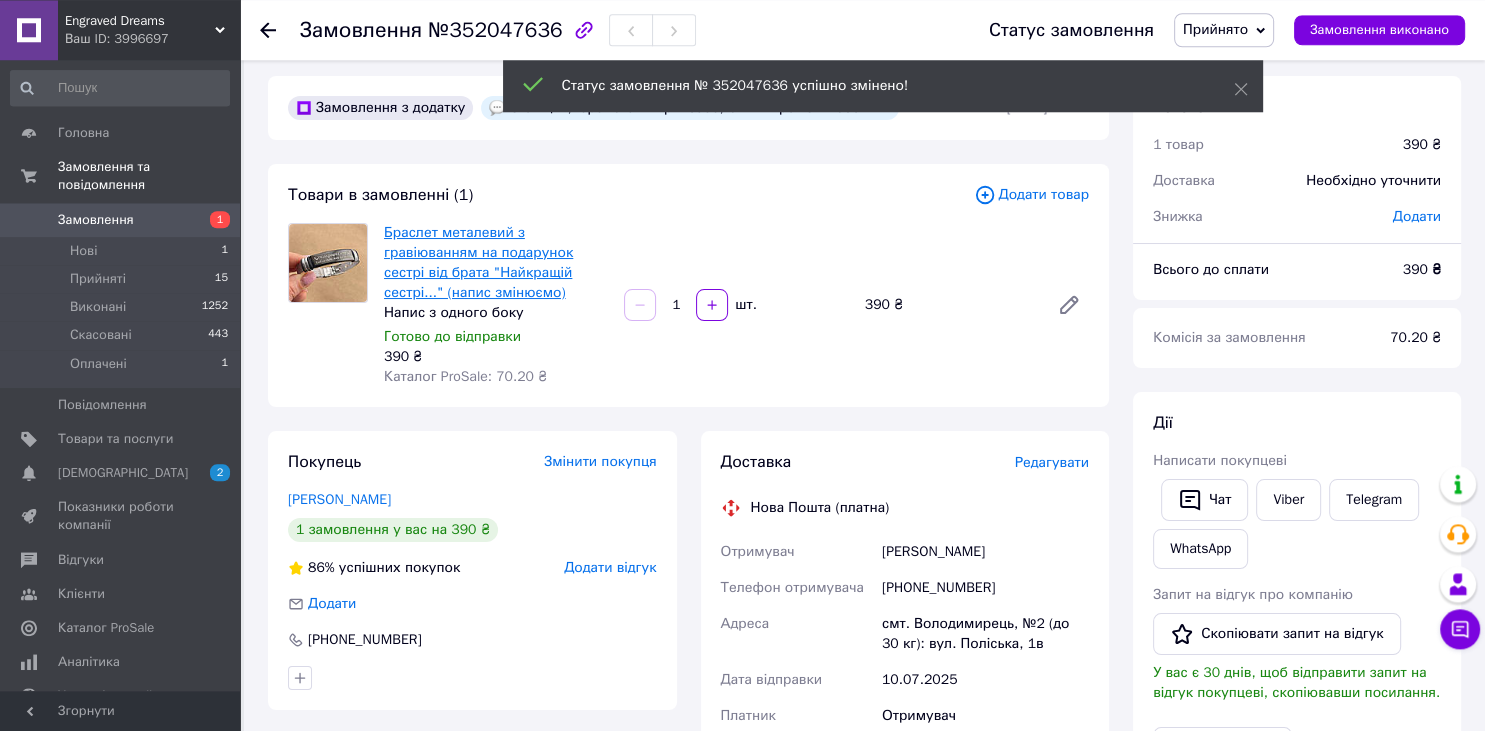 scroll, scrollTop: 0, scrollLeft: 0, axis: both 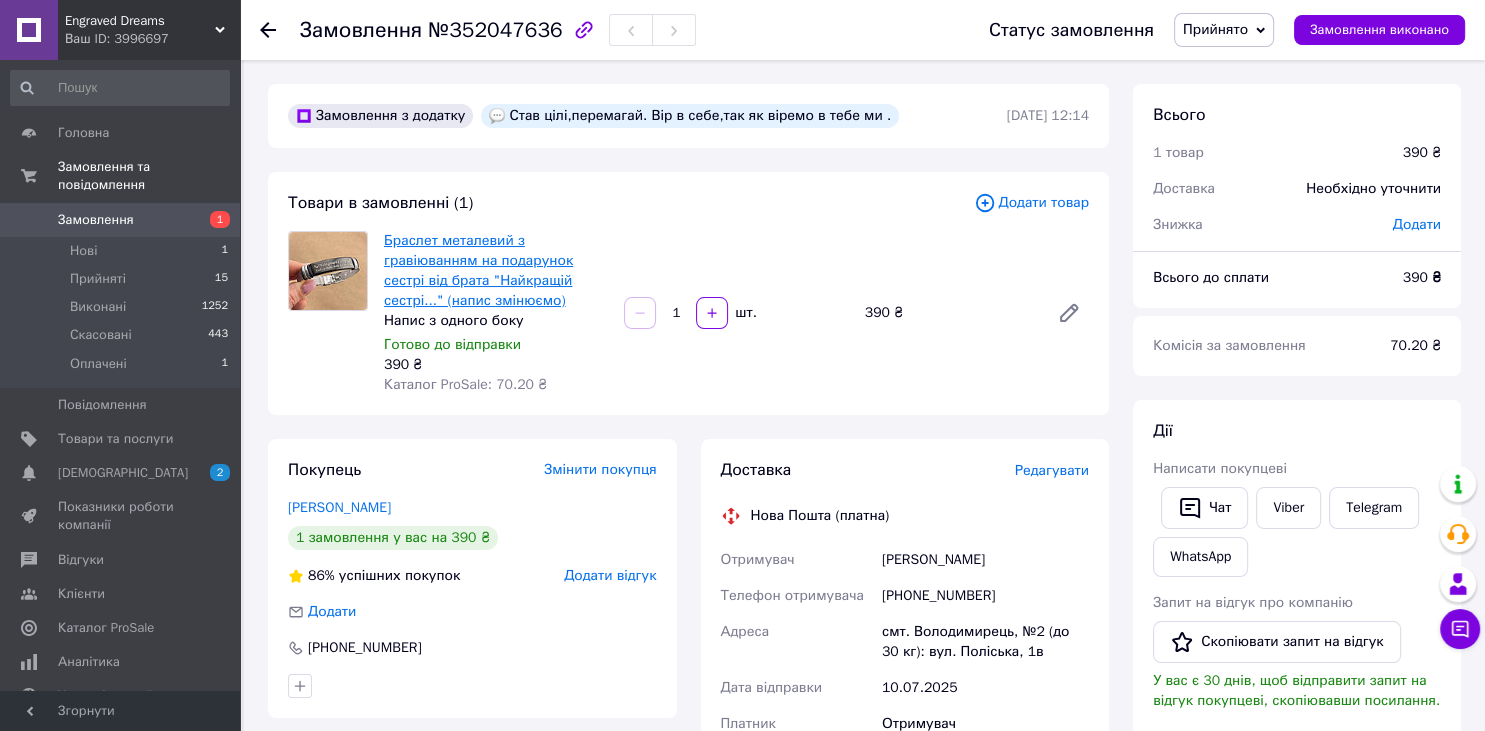 drag, startPoint x: 485, startPoint y: 275, endPoint x: 514, endPoint y: 273, distance: 29.068884 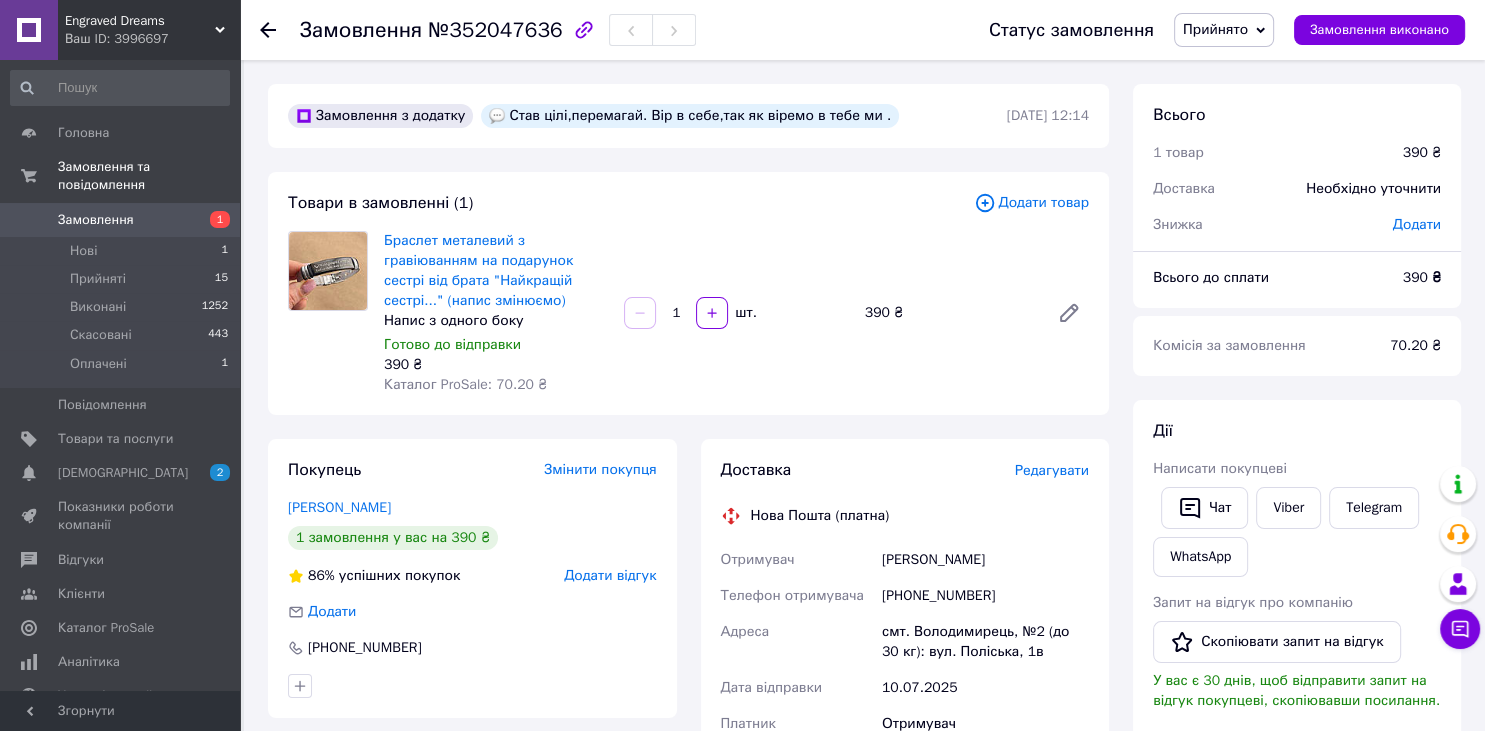 drag, startPoint x: 872, startPoint y: 554, endPoint x: 855, endPoint y: 555, distance: 17.029387 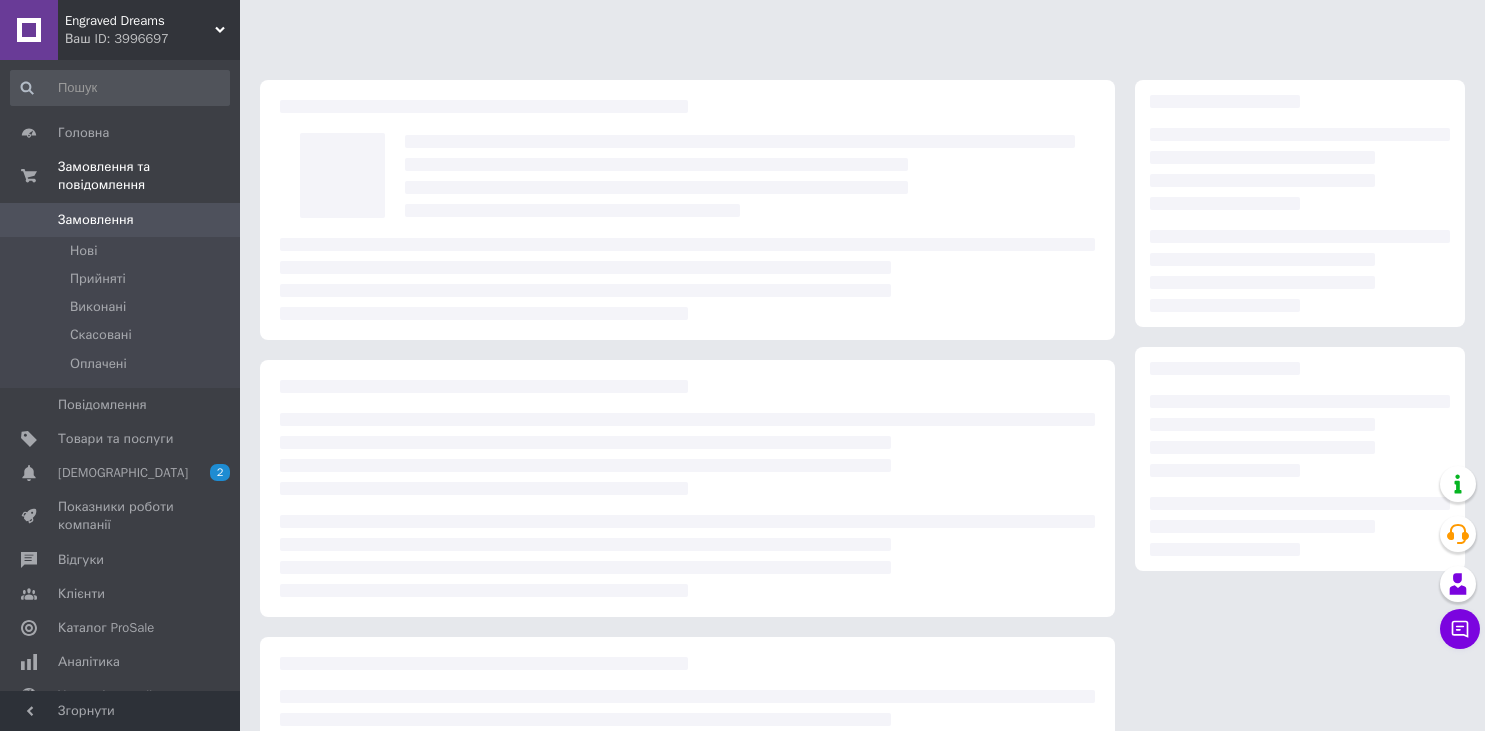 scroll, scrollTop: 0, scrollLeft: 0, axis: both 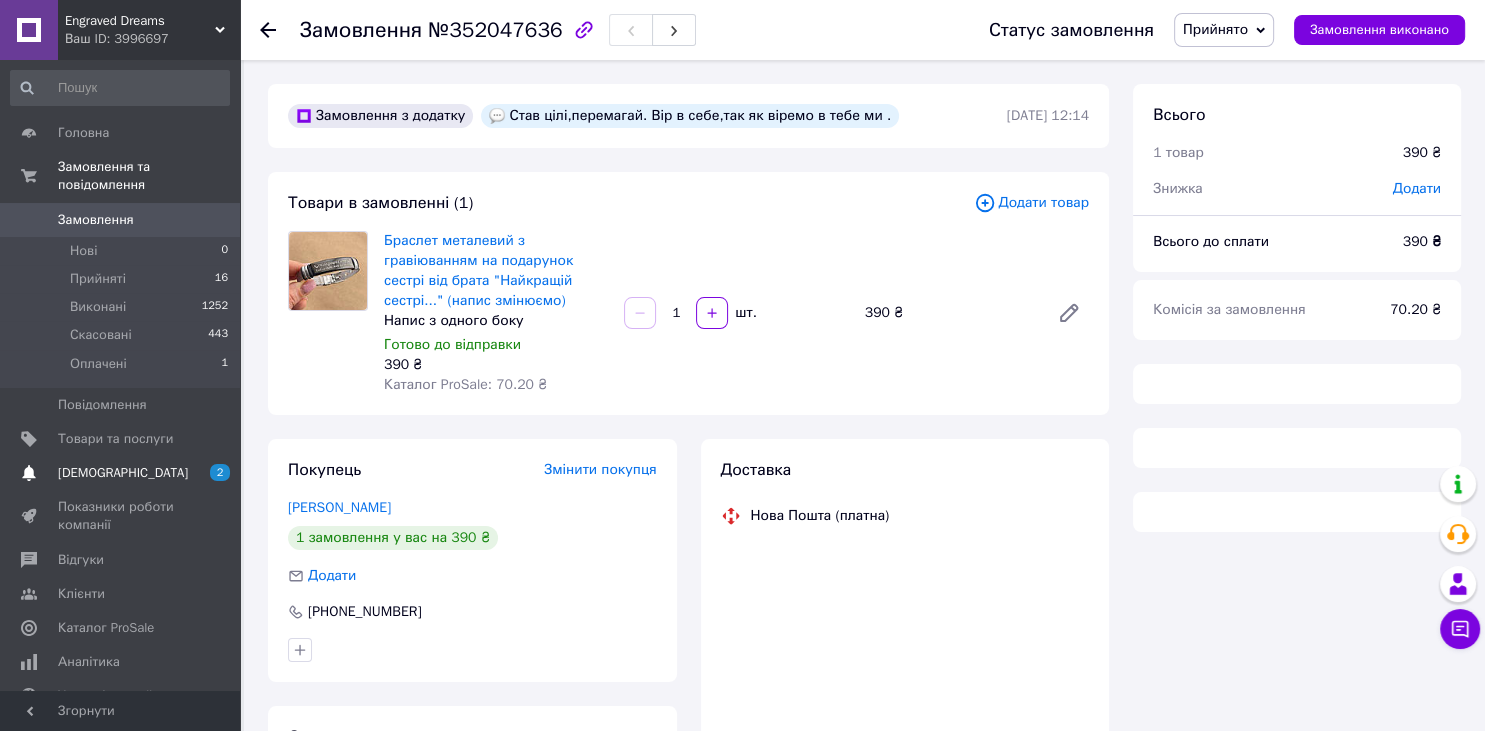 click on "[DEMOGRAPHIC_DATA]" at bounding box center [123, 473] 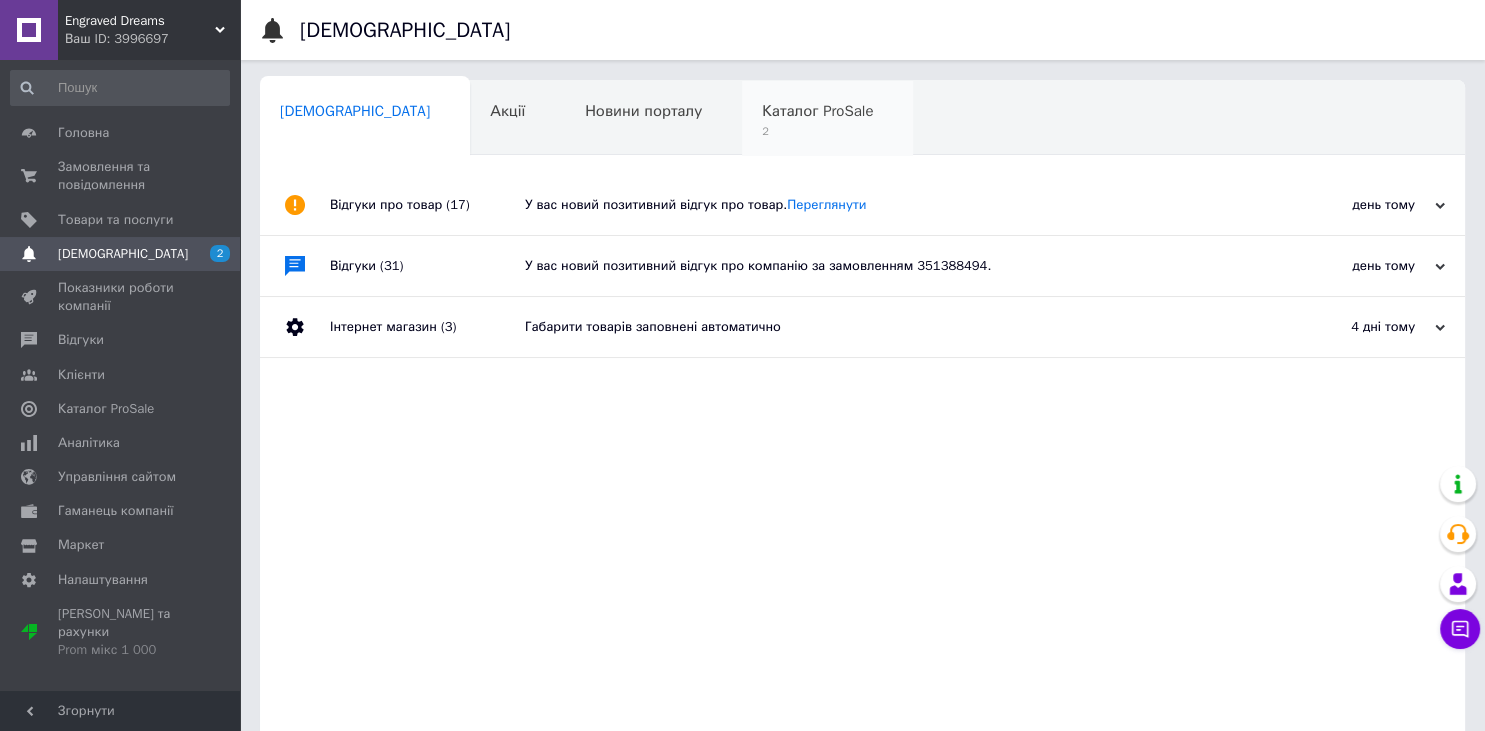 click on "Каталог ProSale 2" at bounding box center (827, 119) 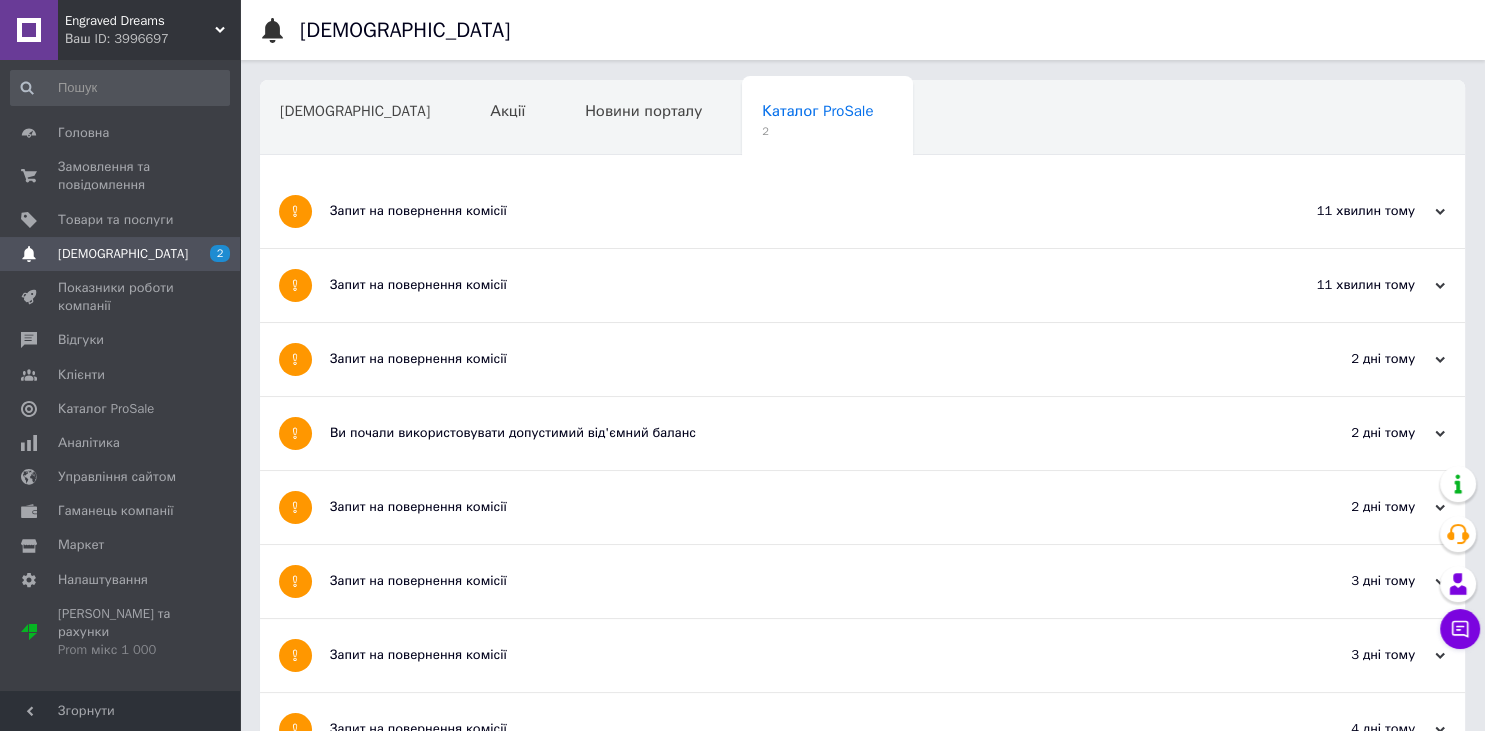 click on "Запит на повернення комісії" at bounding box center [787, 211] 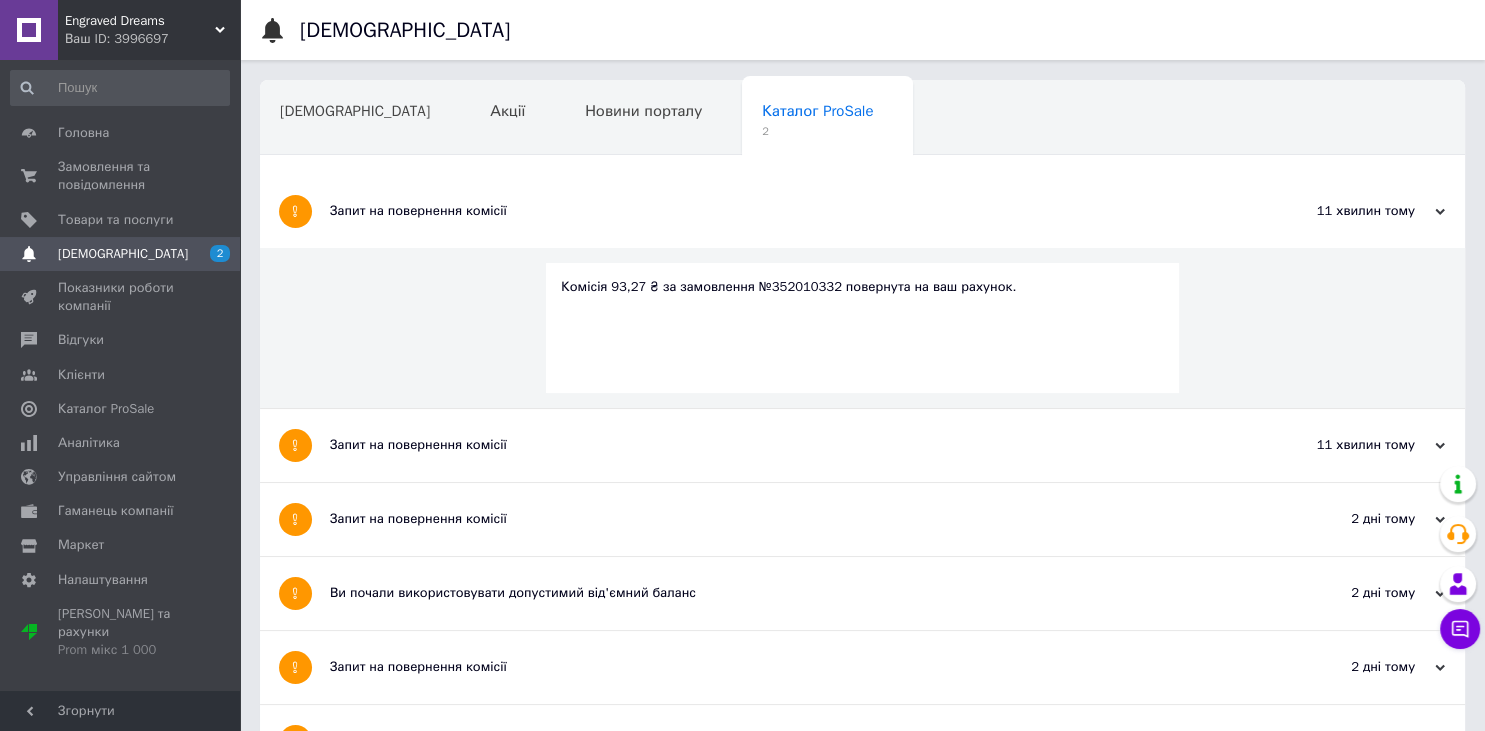 click on "Запит на повернення комісії" at bounding box center [787, 445] 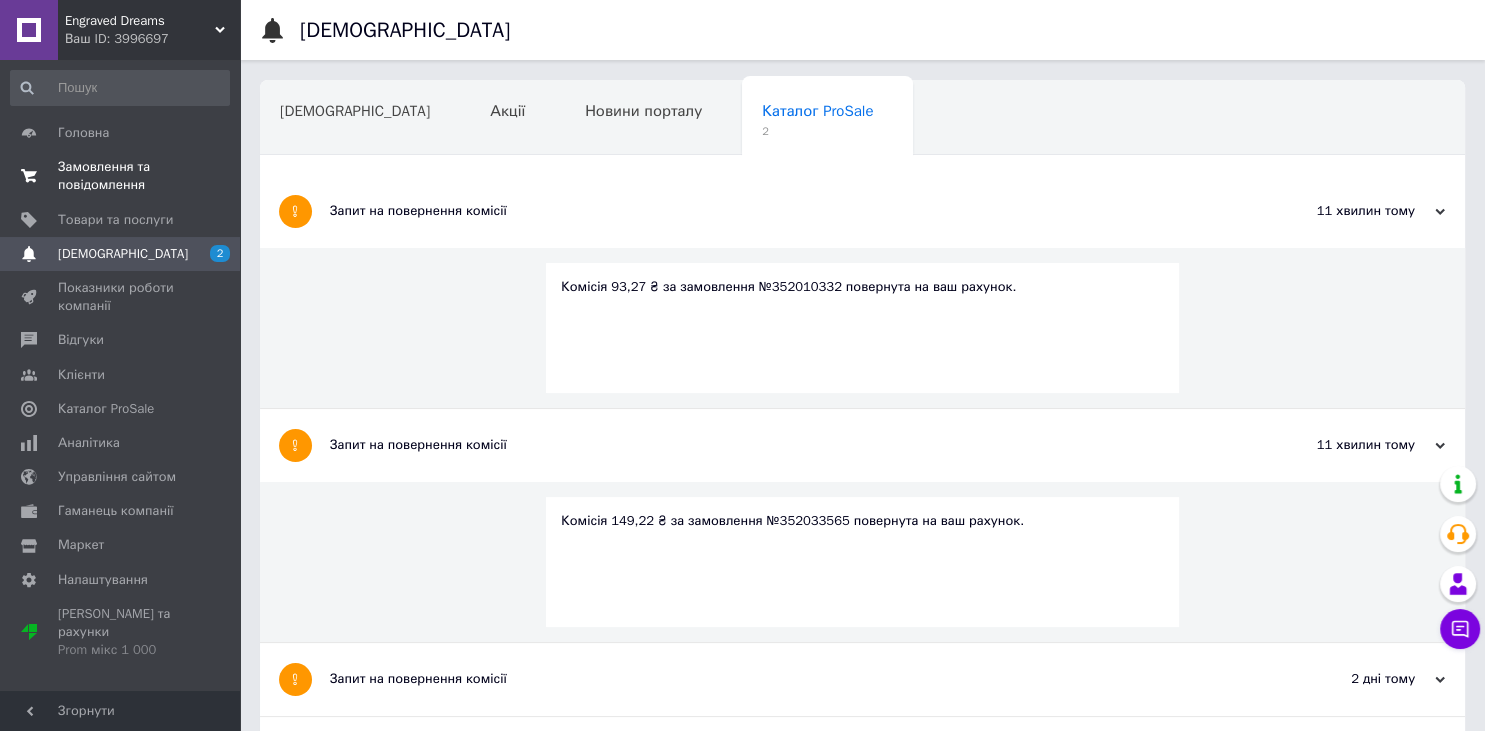click on "Замовлення та повідомлення" at bounding box center (121, 176) 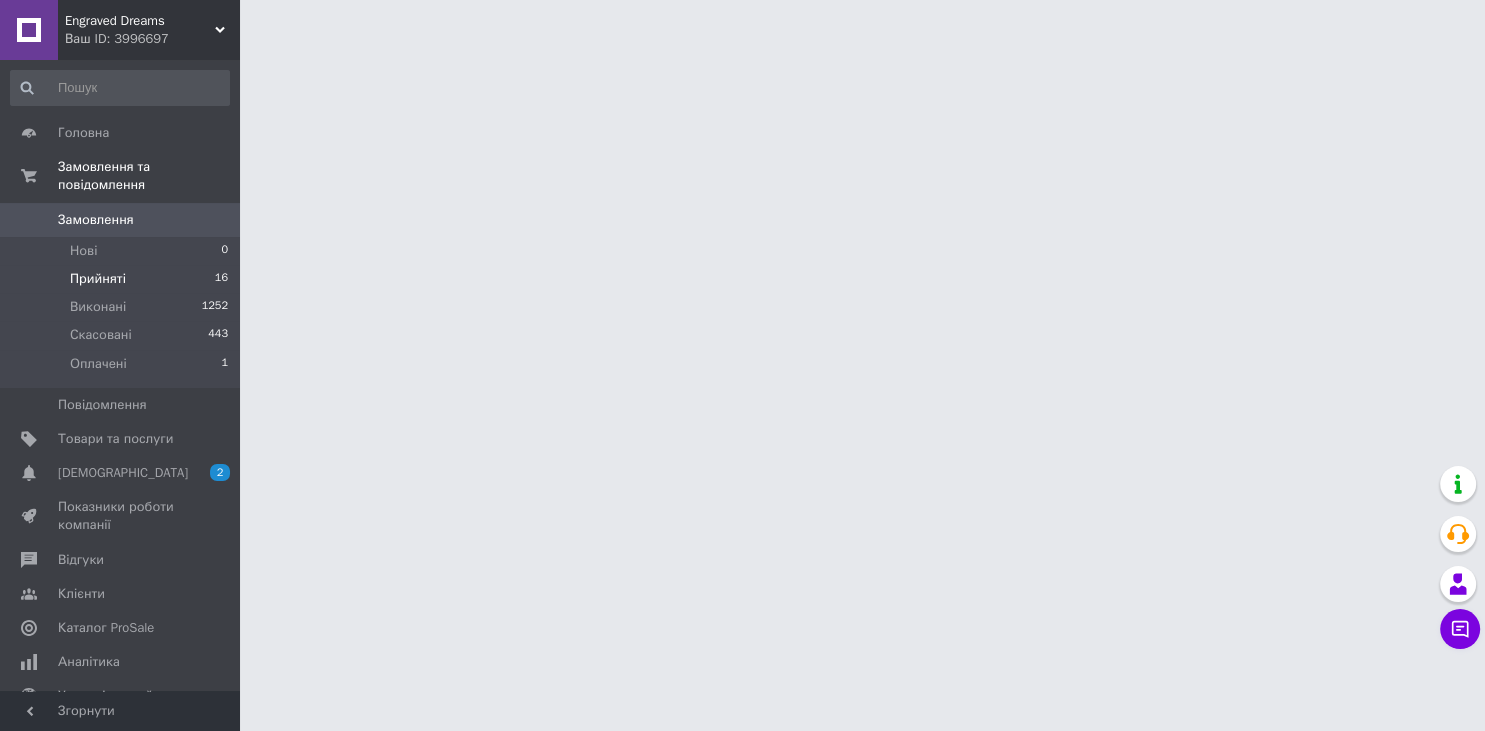 click on "Прийняті" at bounding box center (98, 279) 